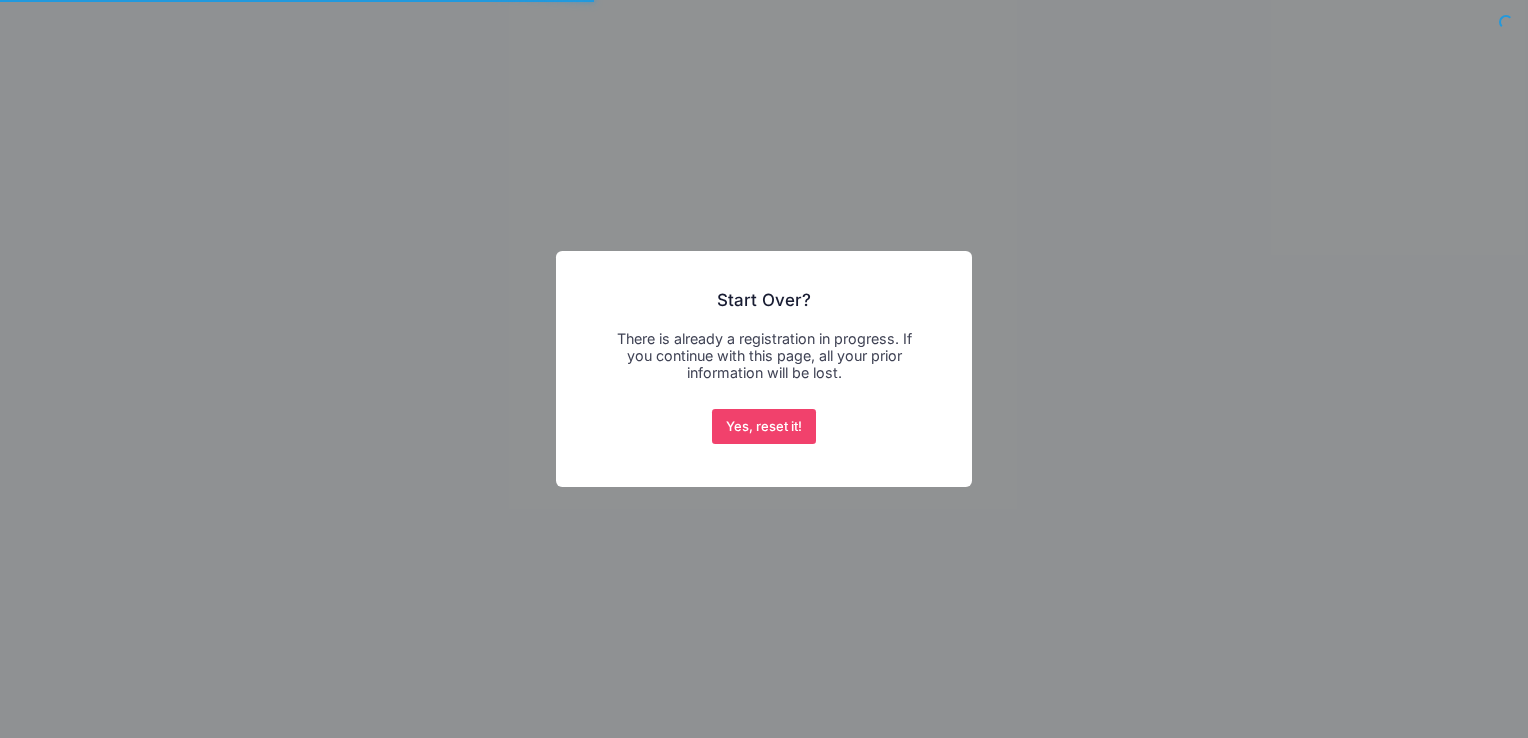 scroll, scrollTop: 0, scrollLeft: 0, axis: both 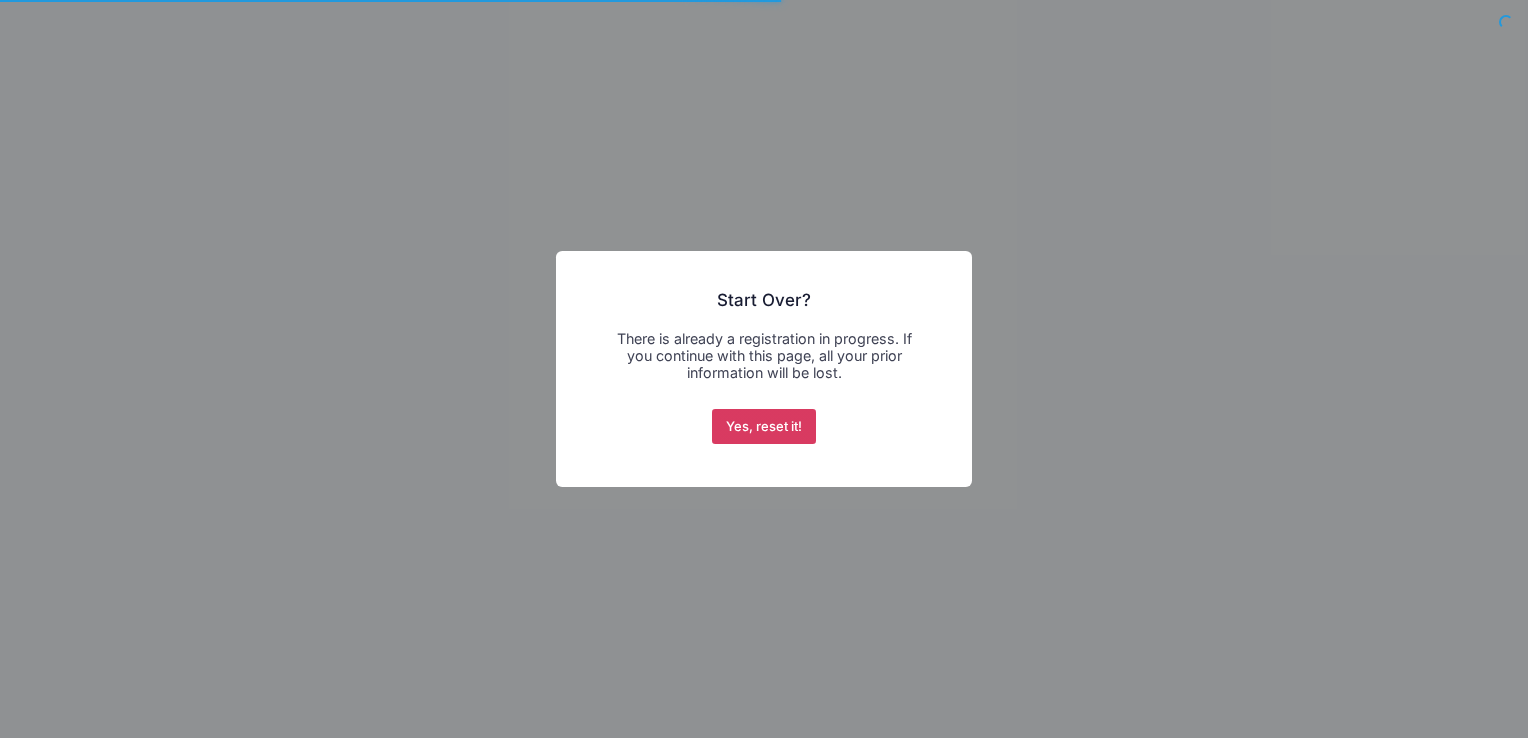 click on "Yes, reset it!" at bounding box center (764, 427) 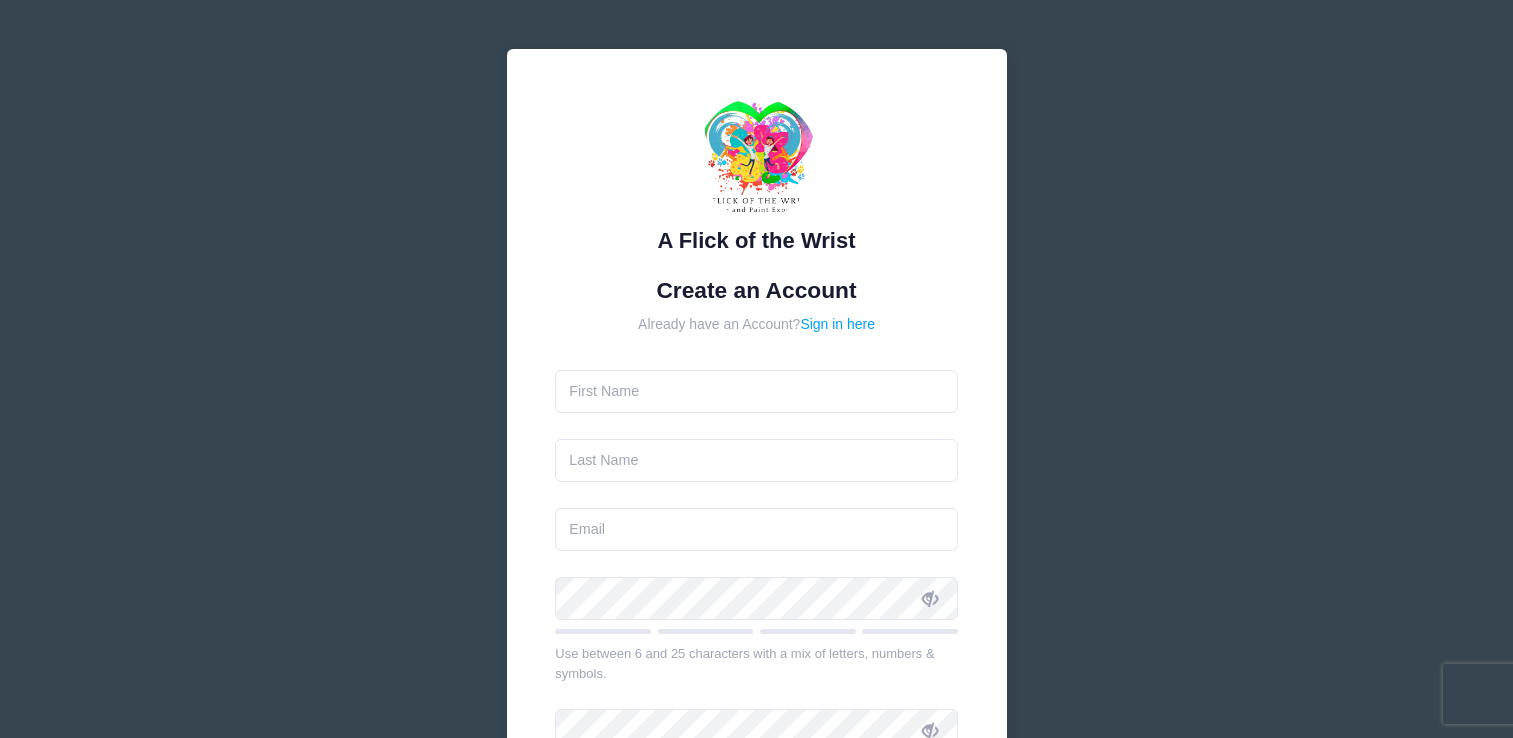 scroll, scrollTop: 0, scrollLeft: 0, axis: both 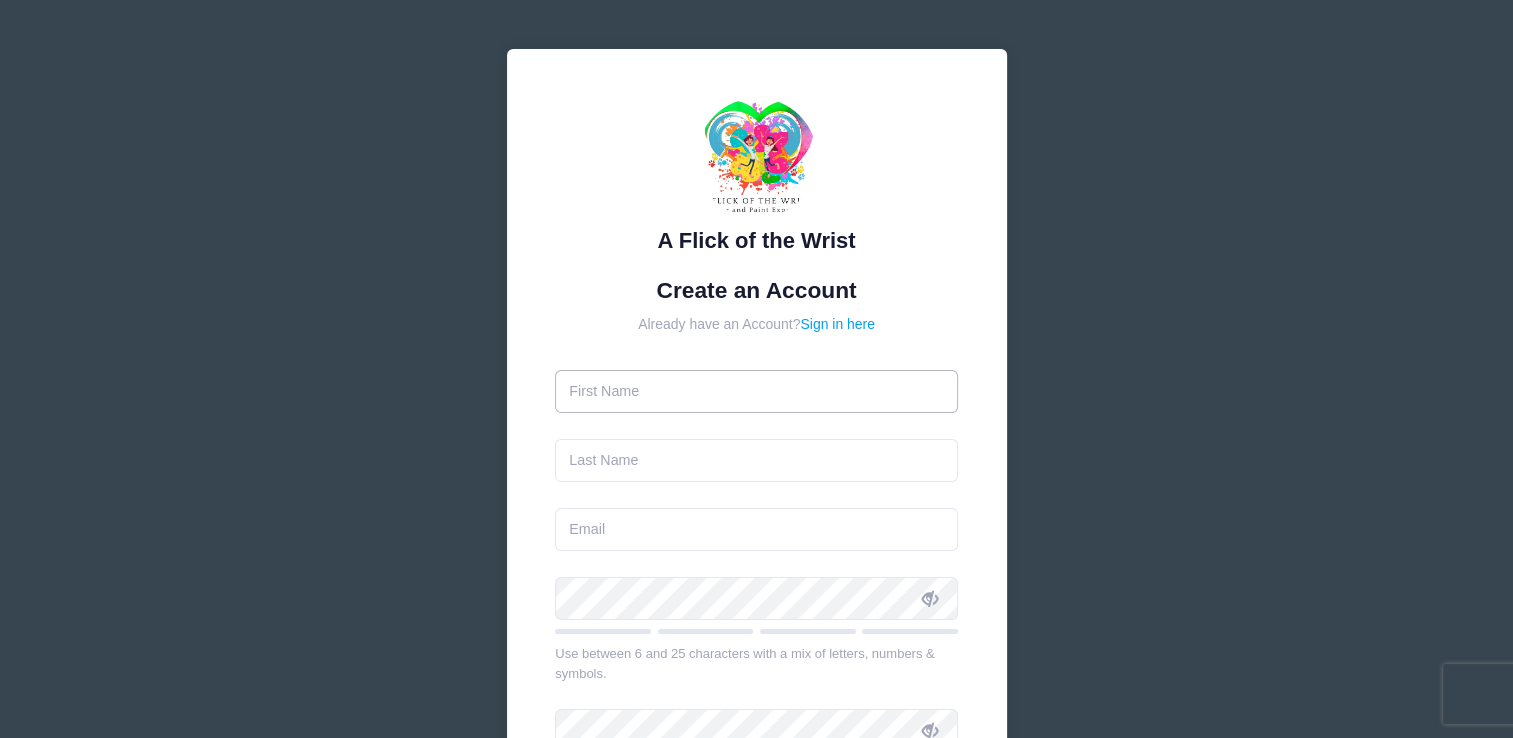 click at bounding box center [756, 391] 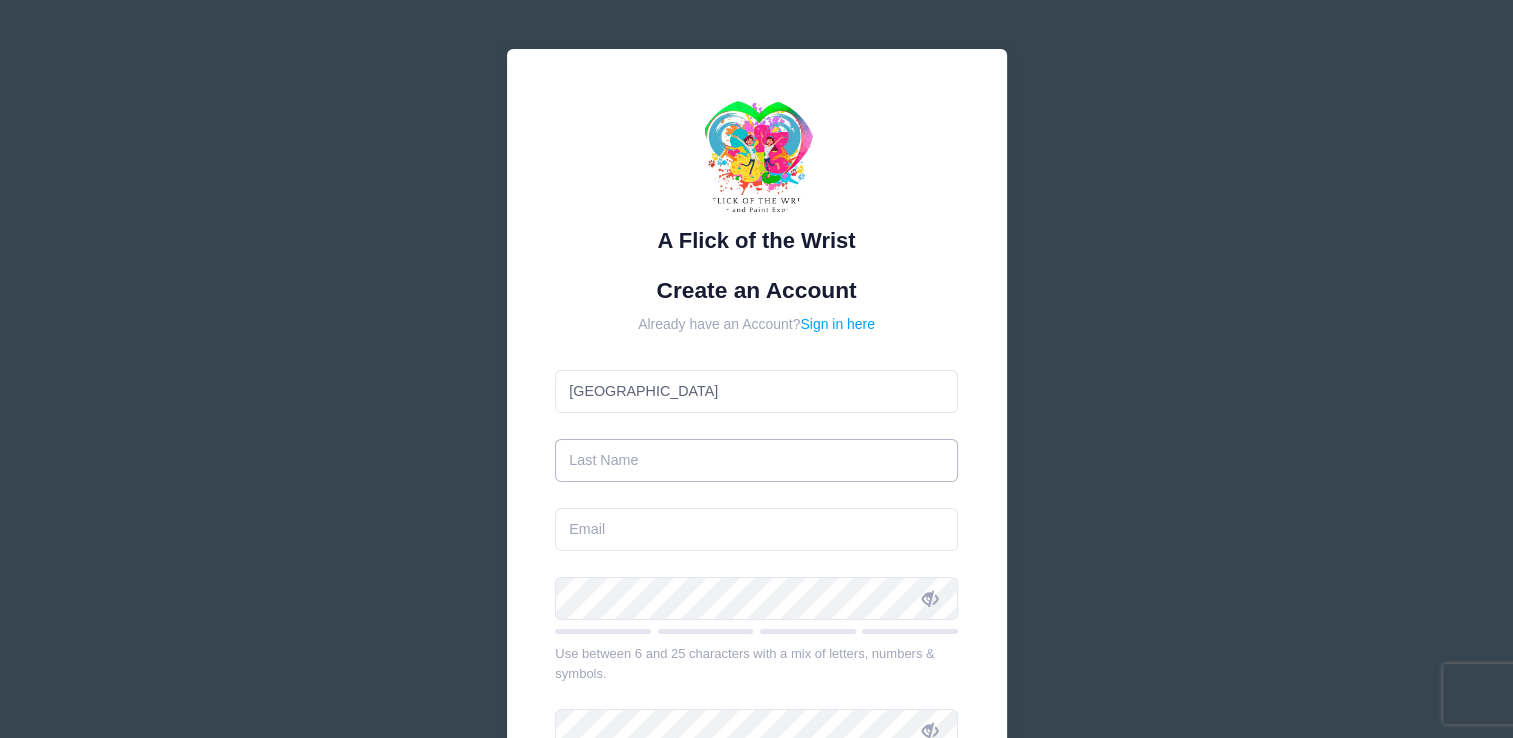 type on "[PERSON_NAME]" 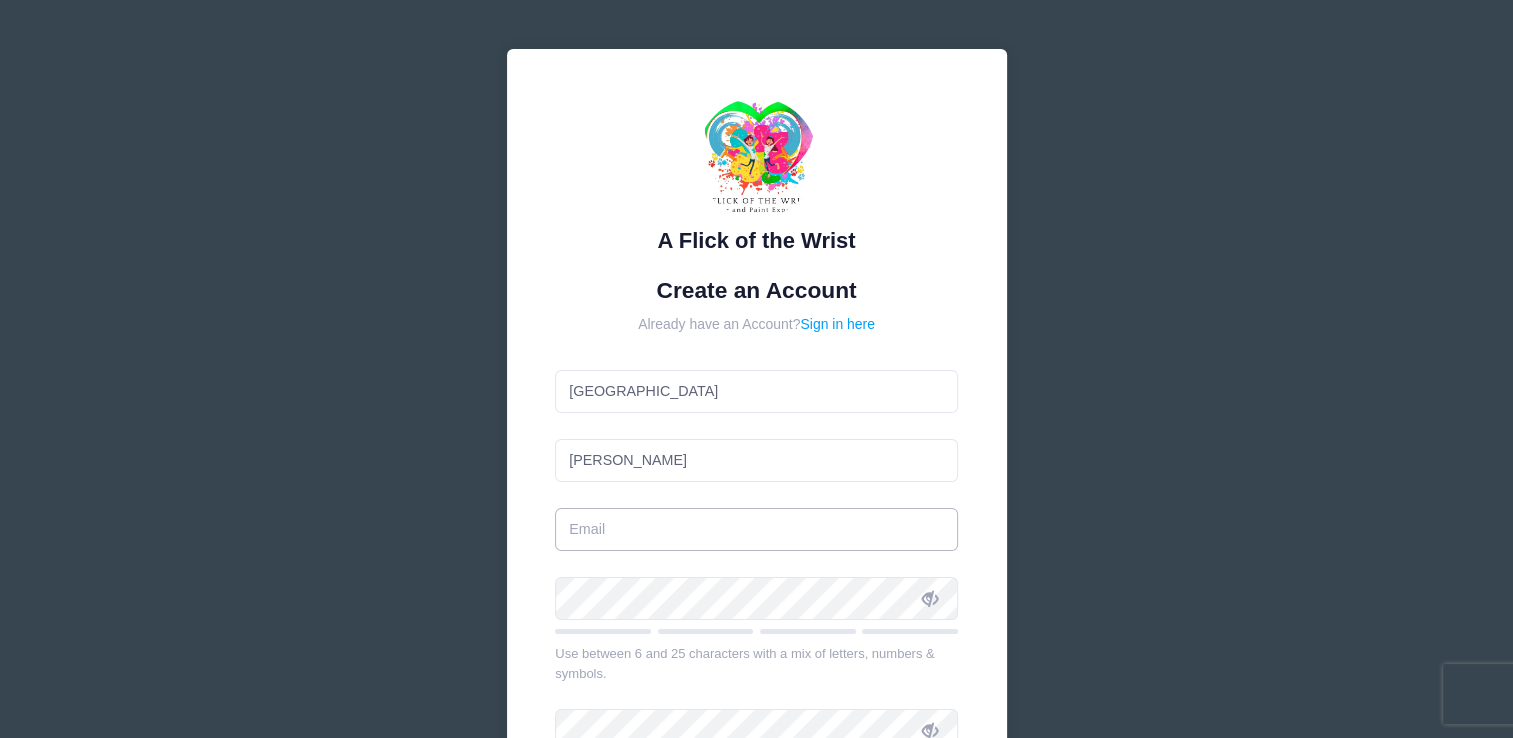 type on "[EMAIL_ADDRESS][DOMAIN_NAME]" 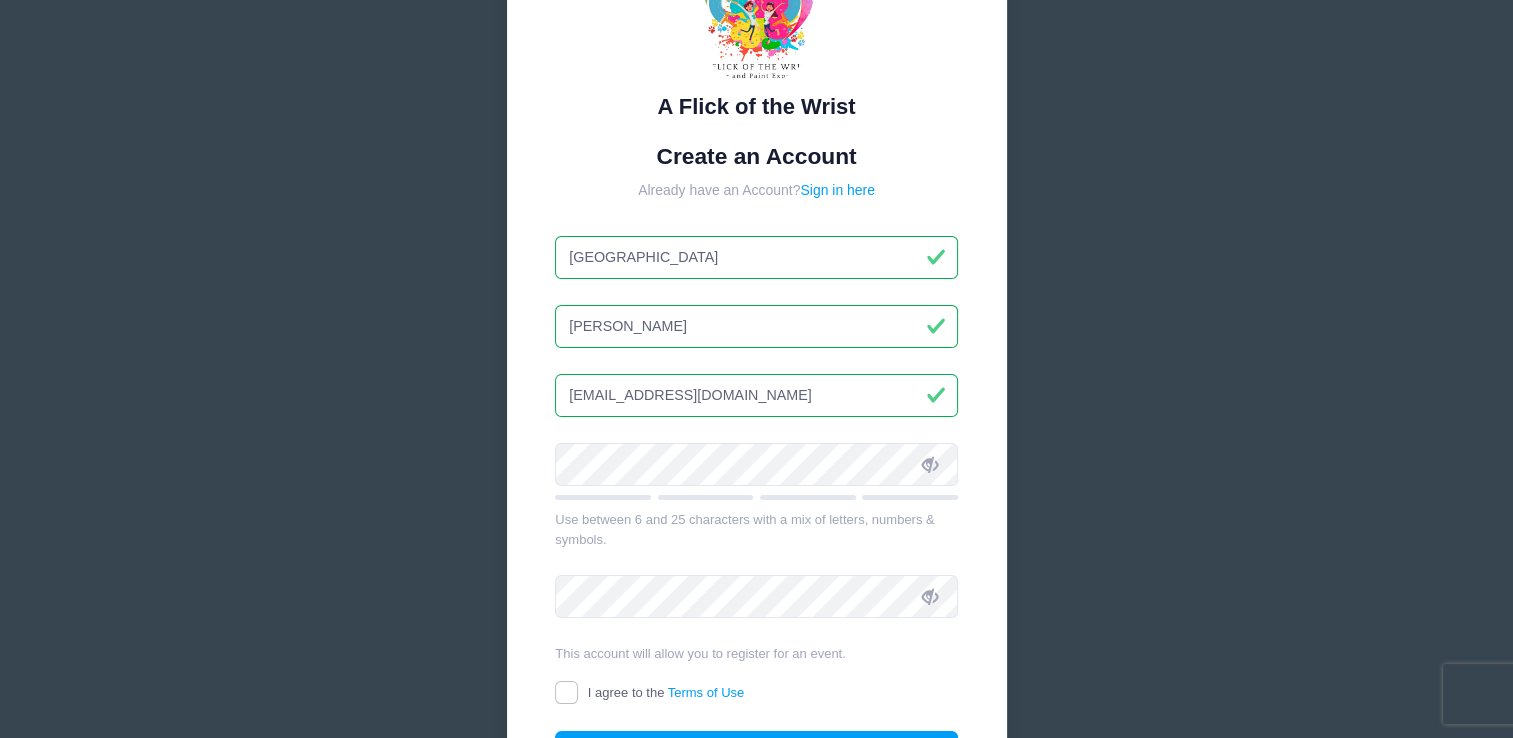 scroll, scrollTop: 200, scrollLeft: 0, axis: vertical 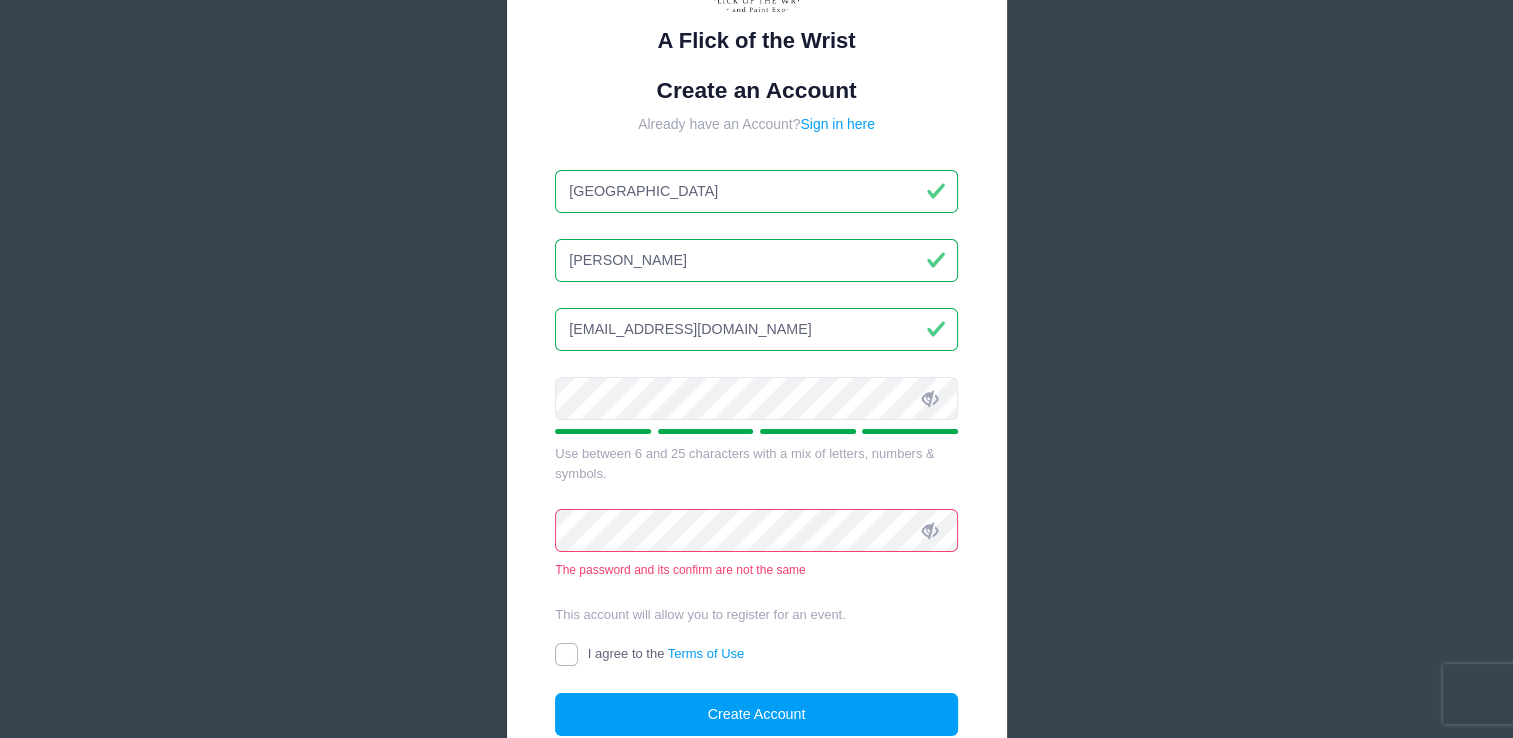 click on "I agree to the
Terms of Use" at bounding box center [566, 654] 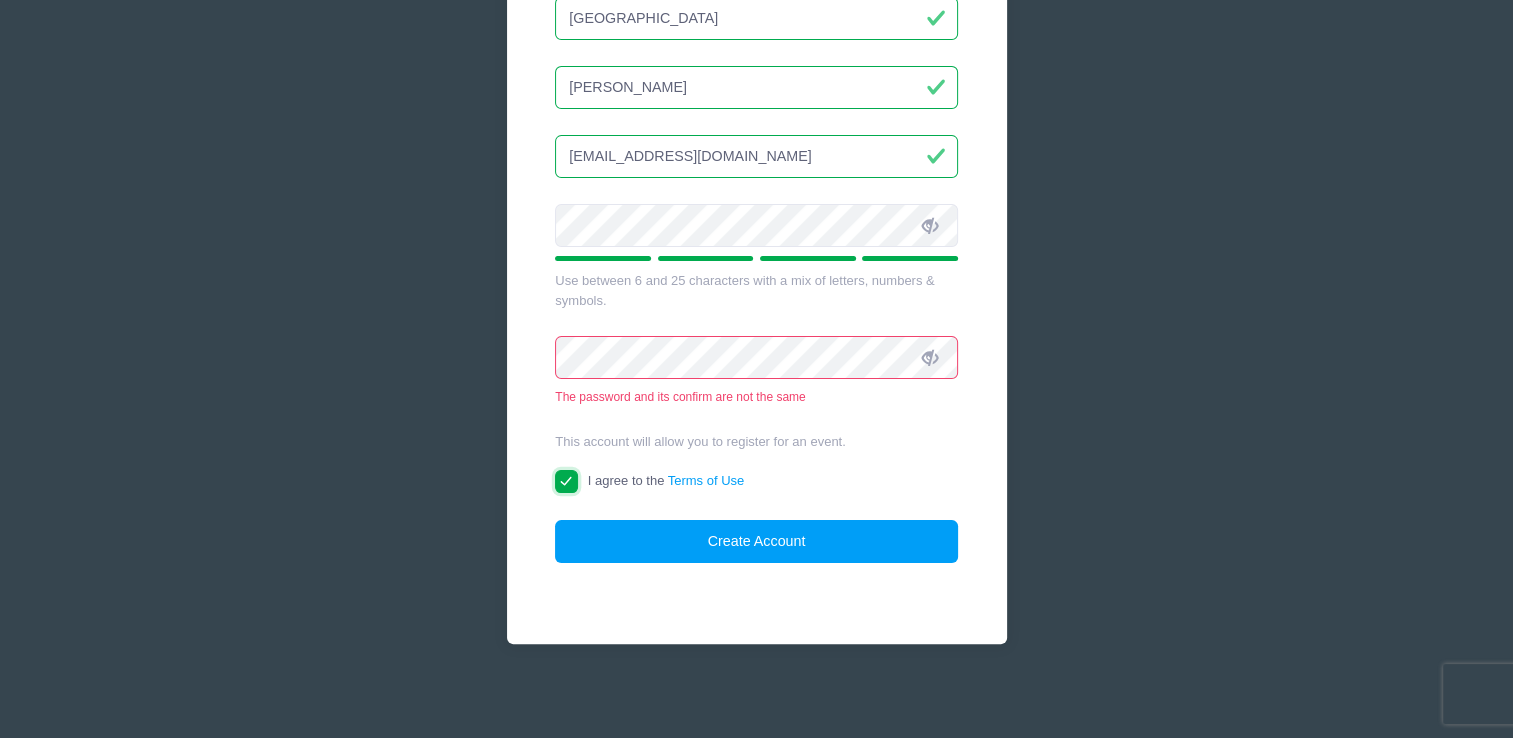 scroll, scrollTop: 375, scrollLeft: 0, axis: vertical 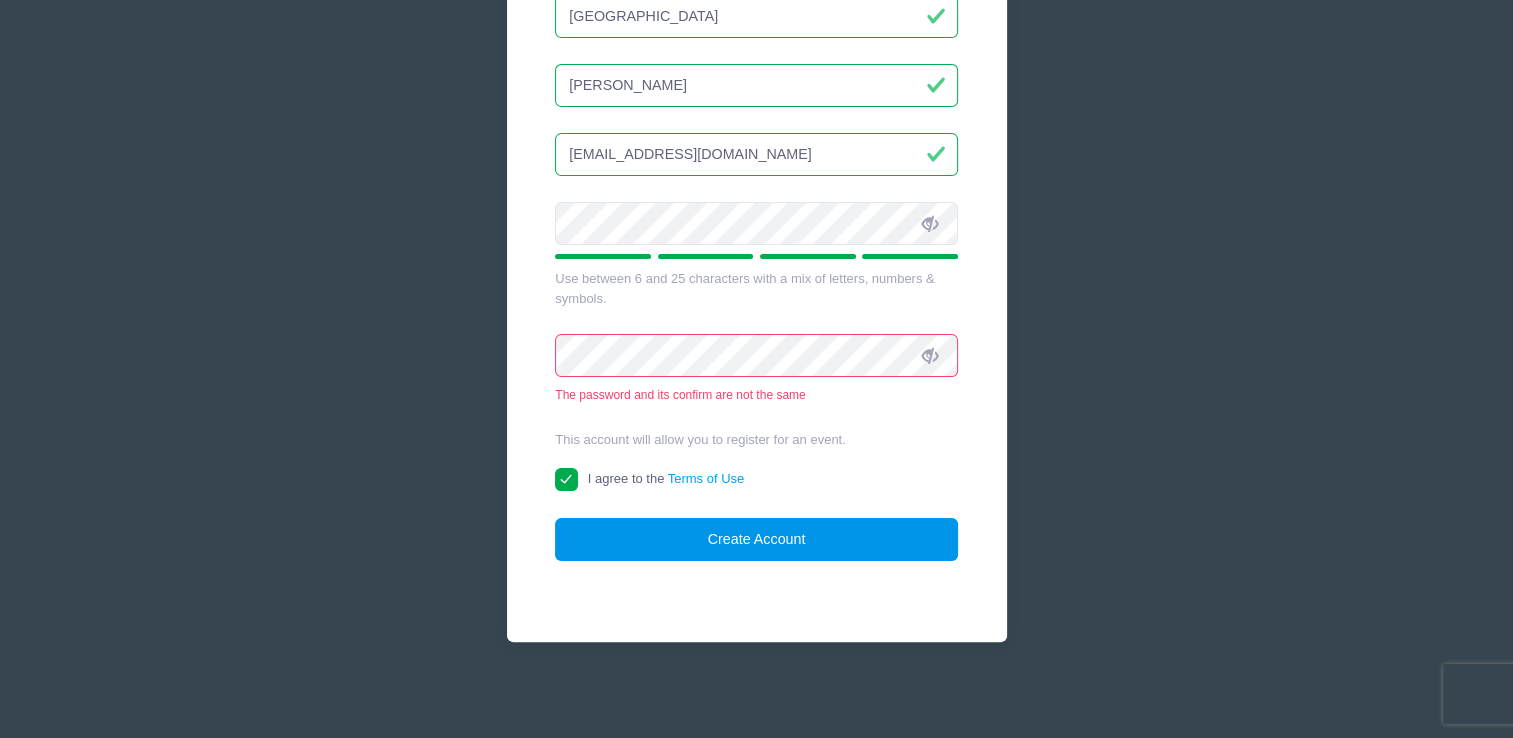 click on "Create Account" at bounding box center (756, 539) 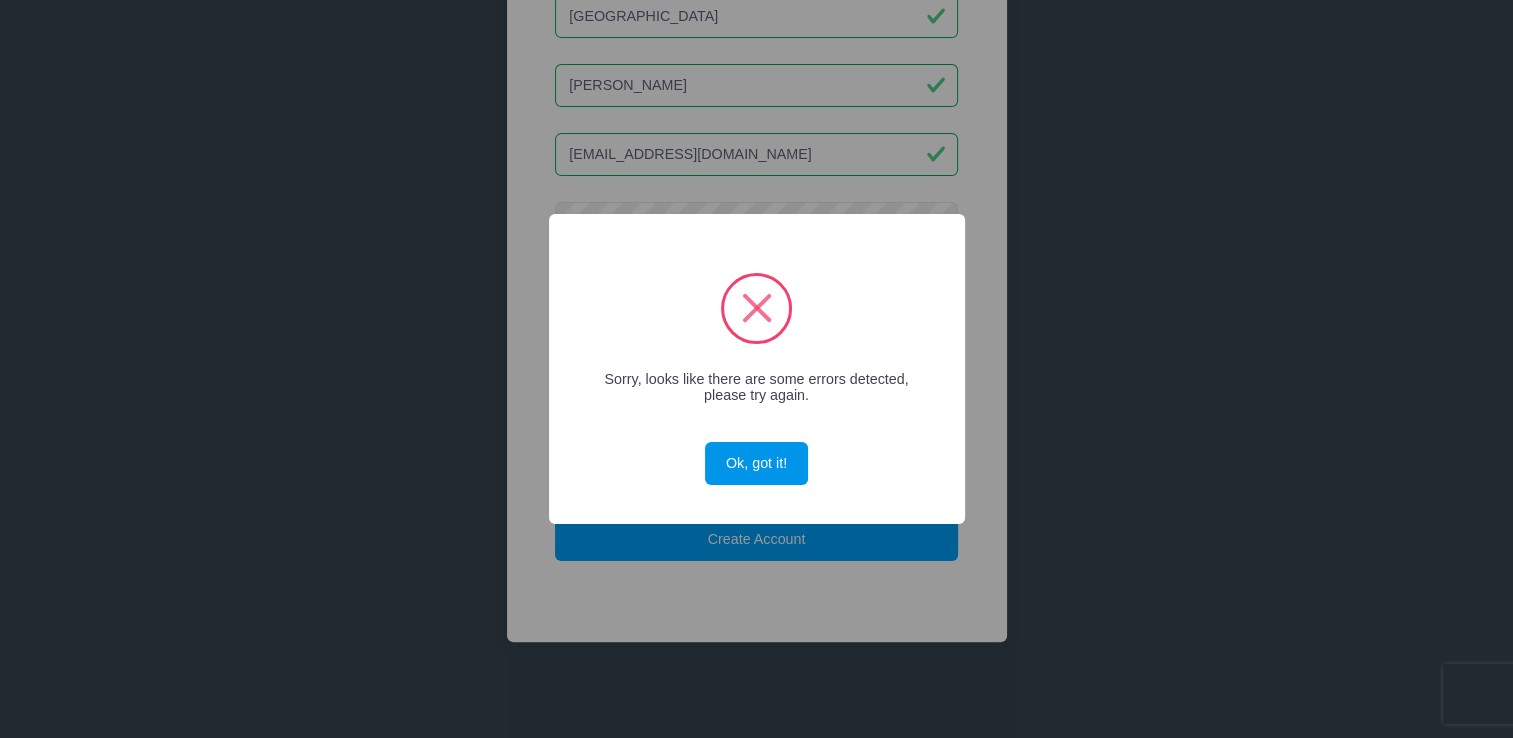 click on "Ok, got it!" at bounding box center (756, 463) 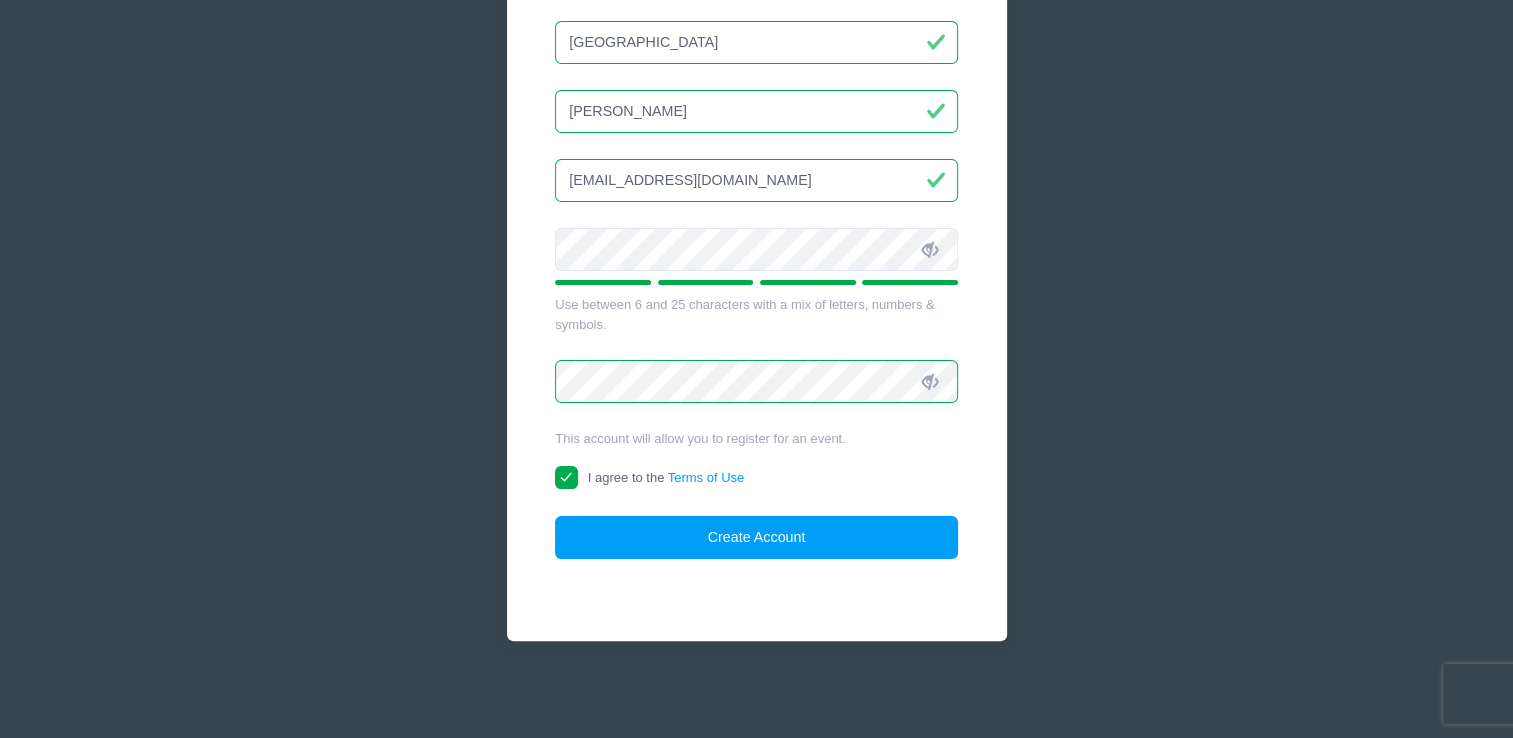 scroll, scrollTop: 347, scrollLeft: 0, axis: vertical 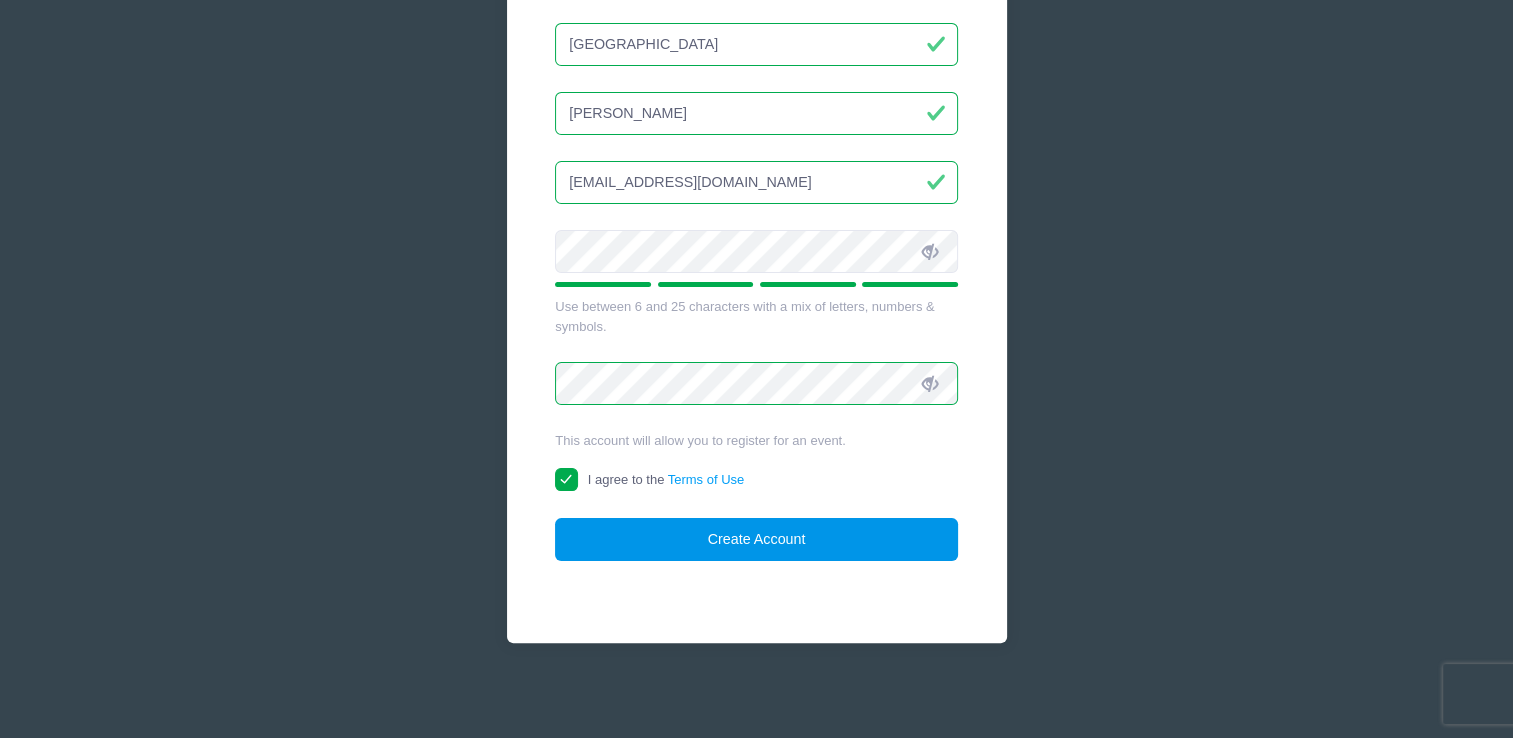 click on "Create Account" at bounding box center (756, 539) 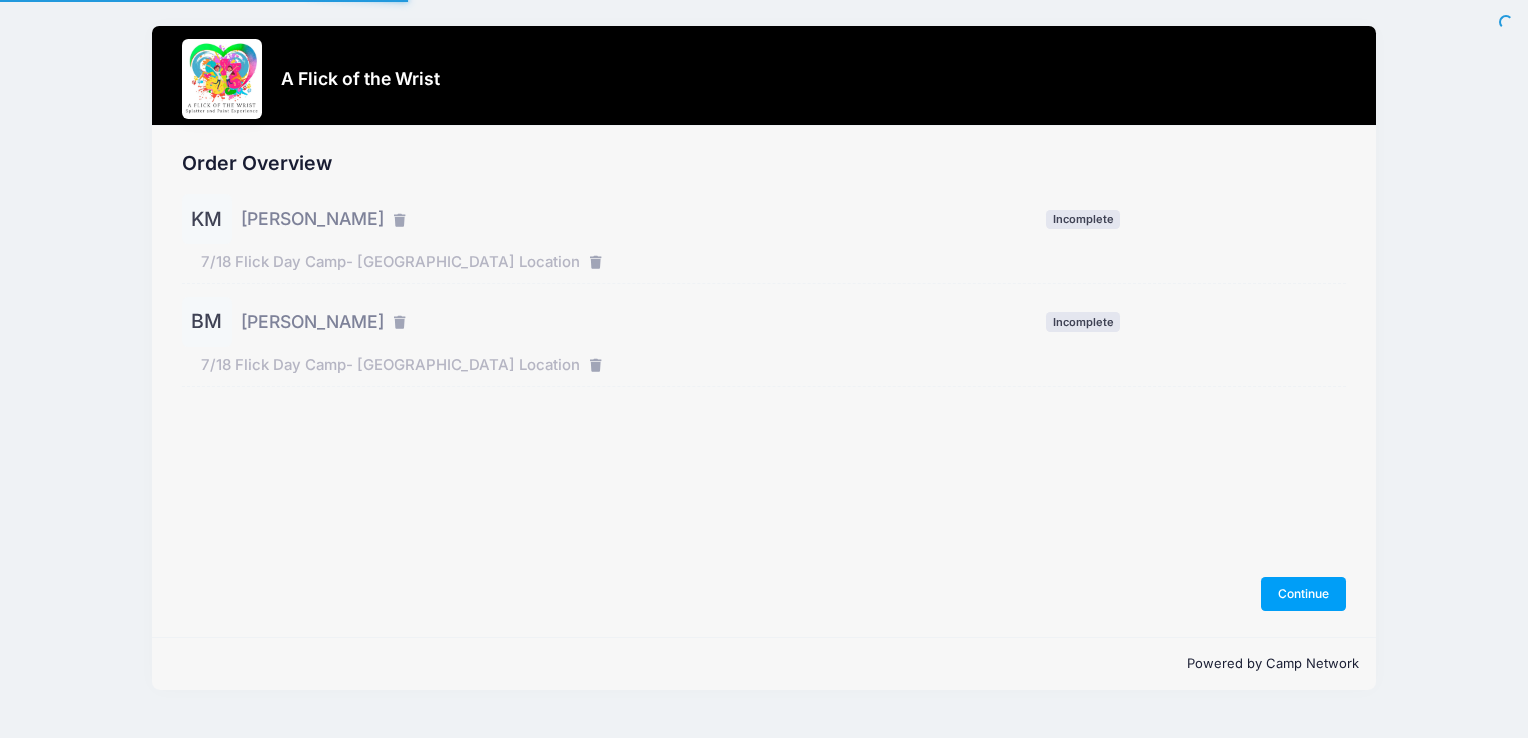 scroll, scrollTop: 0, scrollLeft: 0, axis: both 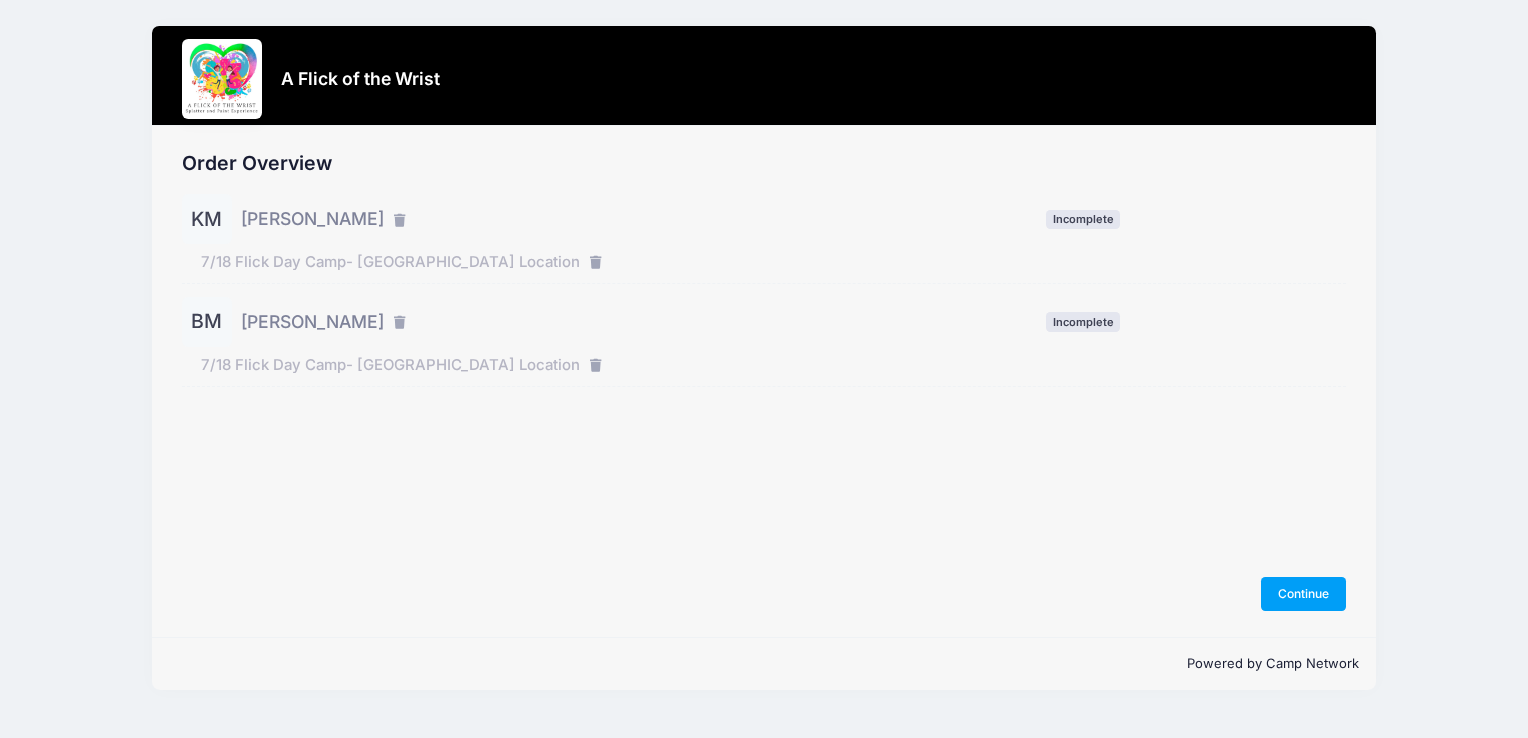 click on "Order Overview
KM
Kendall McCarron
Incomplete
BM" at bounding box center [763, 382] 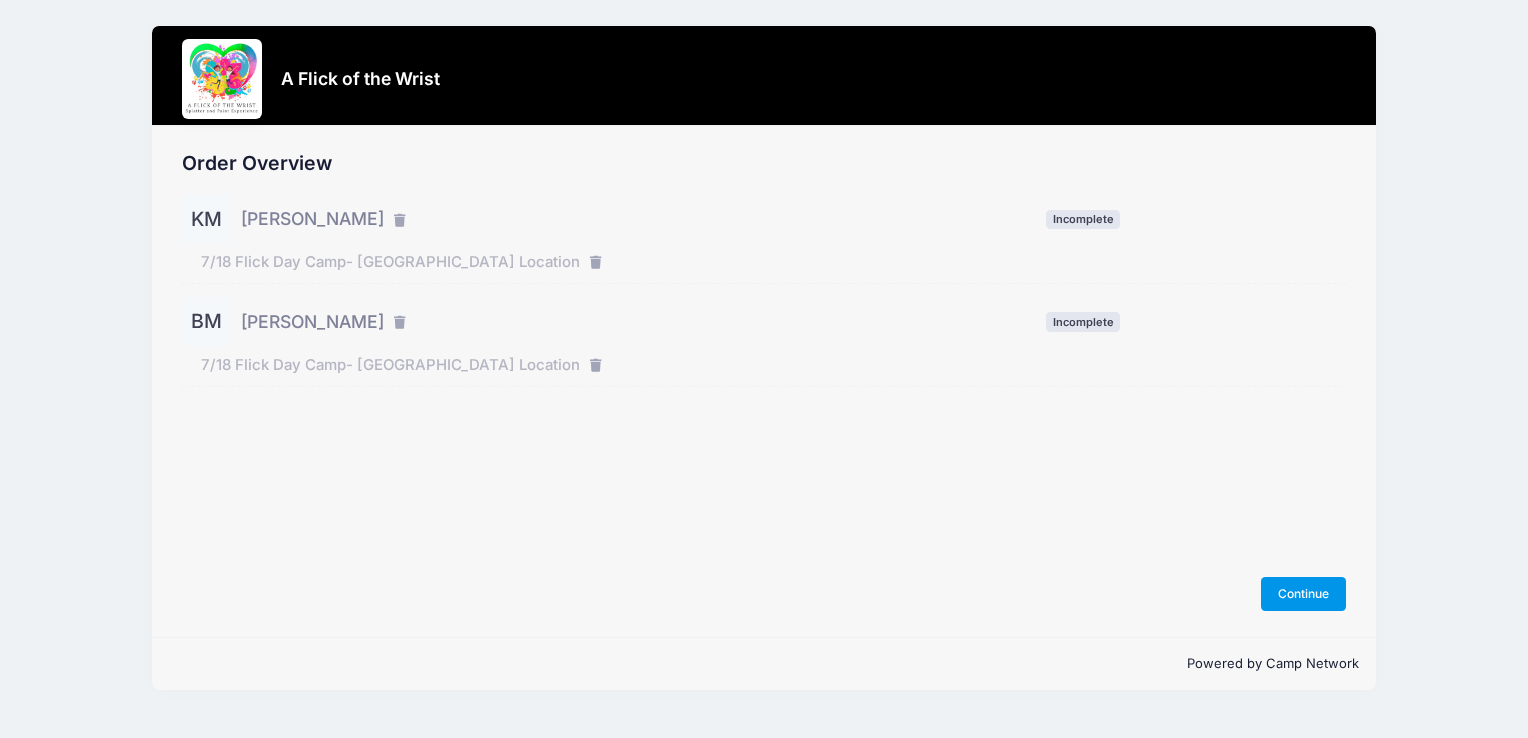 click on "Continue" at bounding box center (1304, 594) 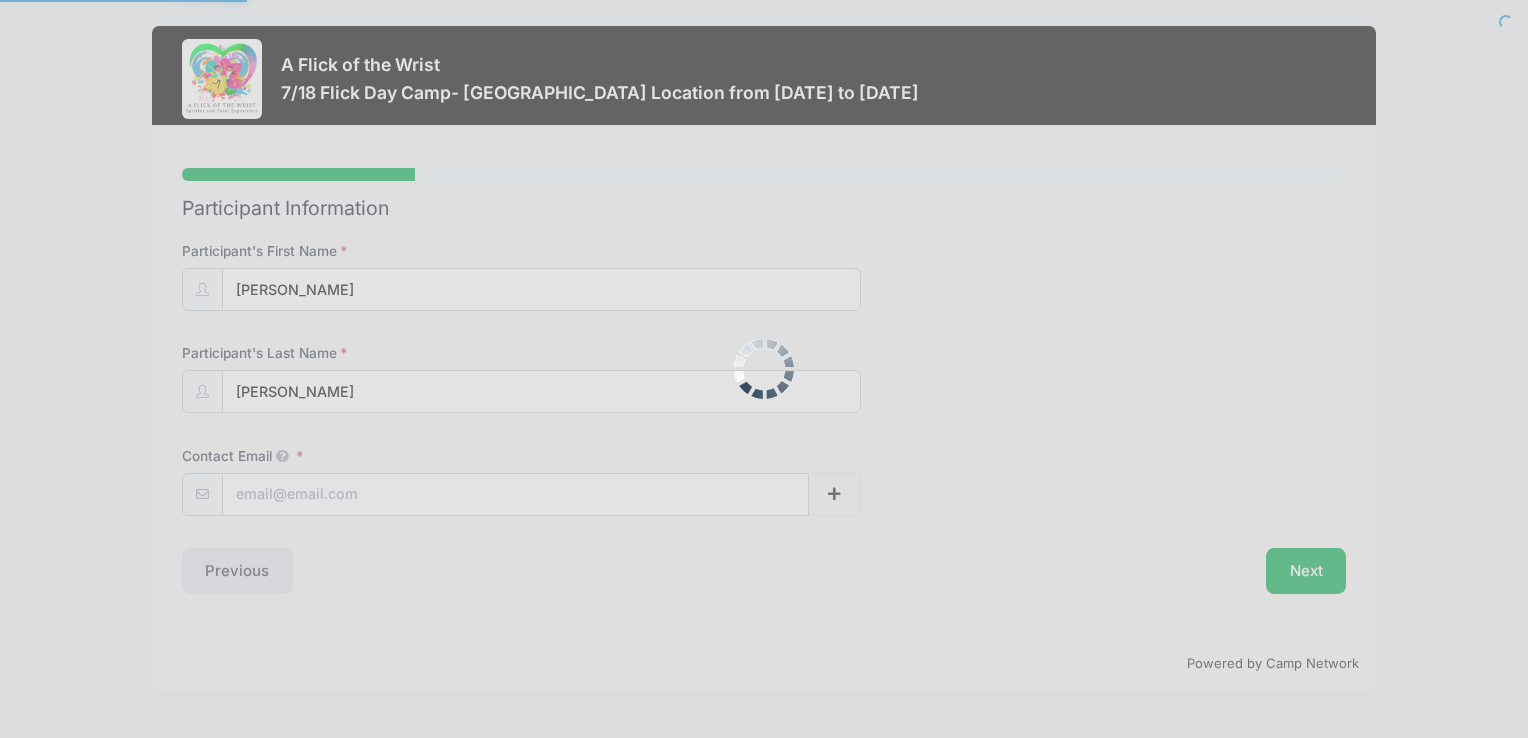 scroll, scrollTop: 0, scrollLeft: 0, axis: both 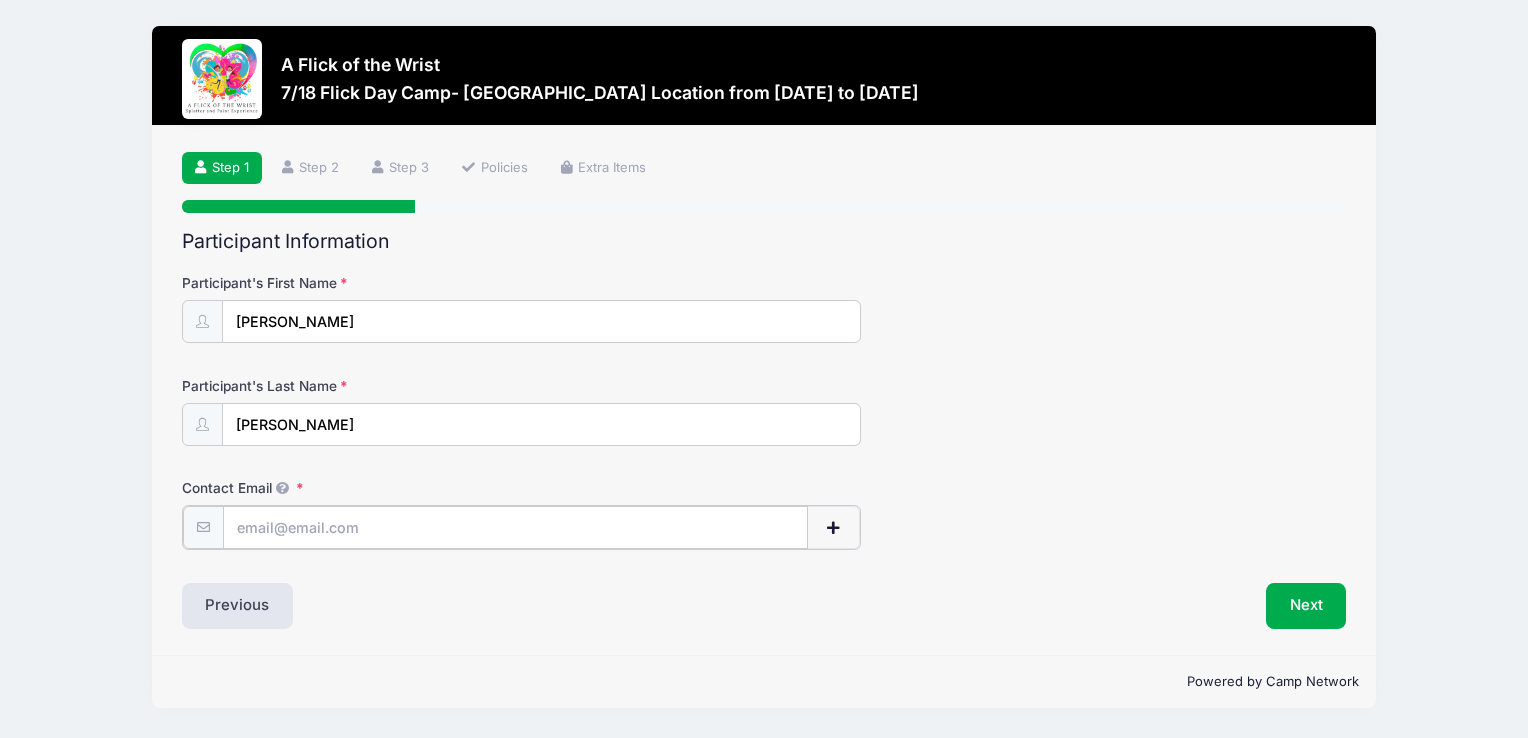 click on "Contact Email" at bounding box center [515, 527] 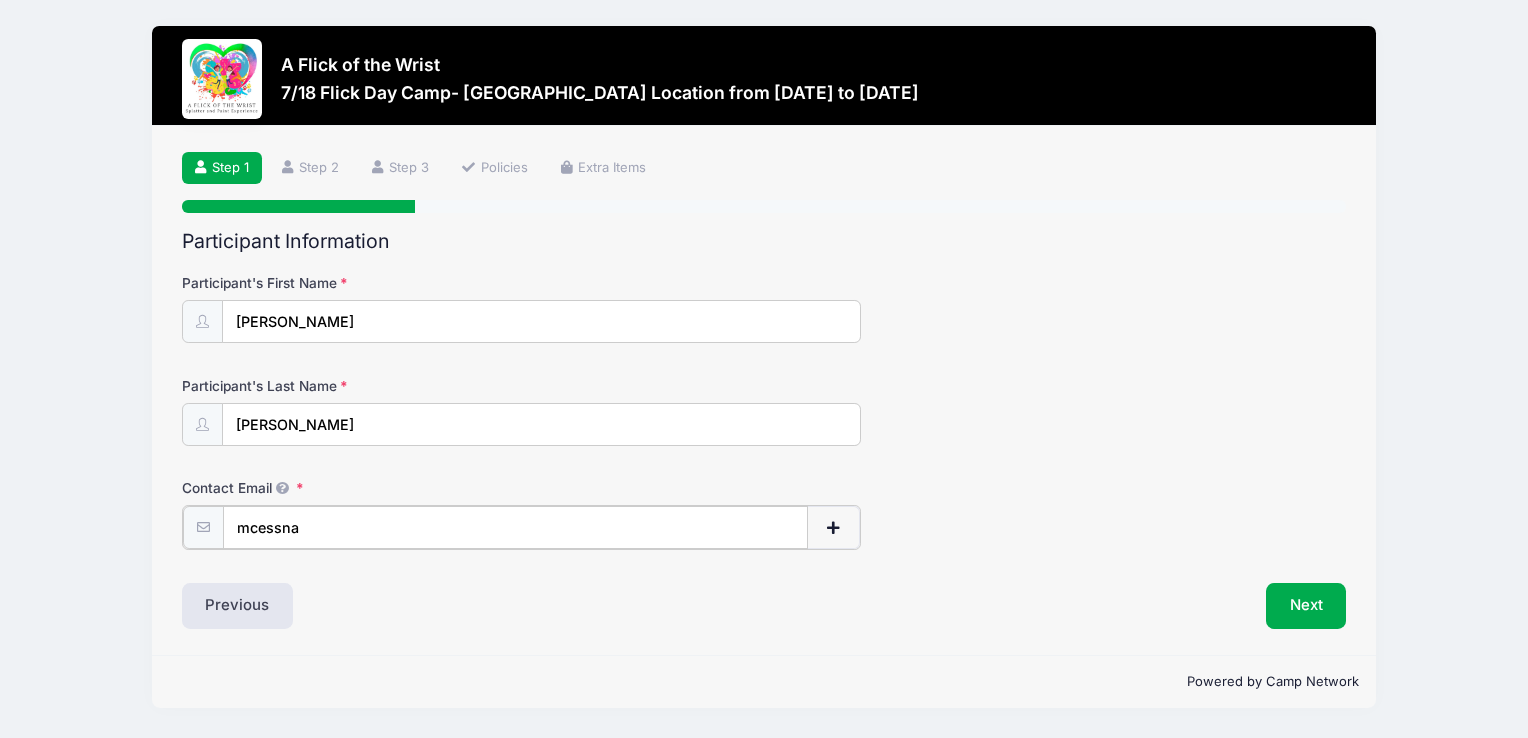type on "mcessna2@gmail.com" 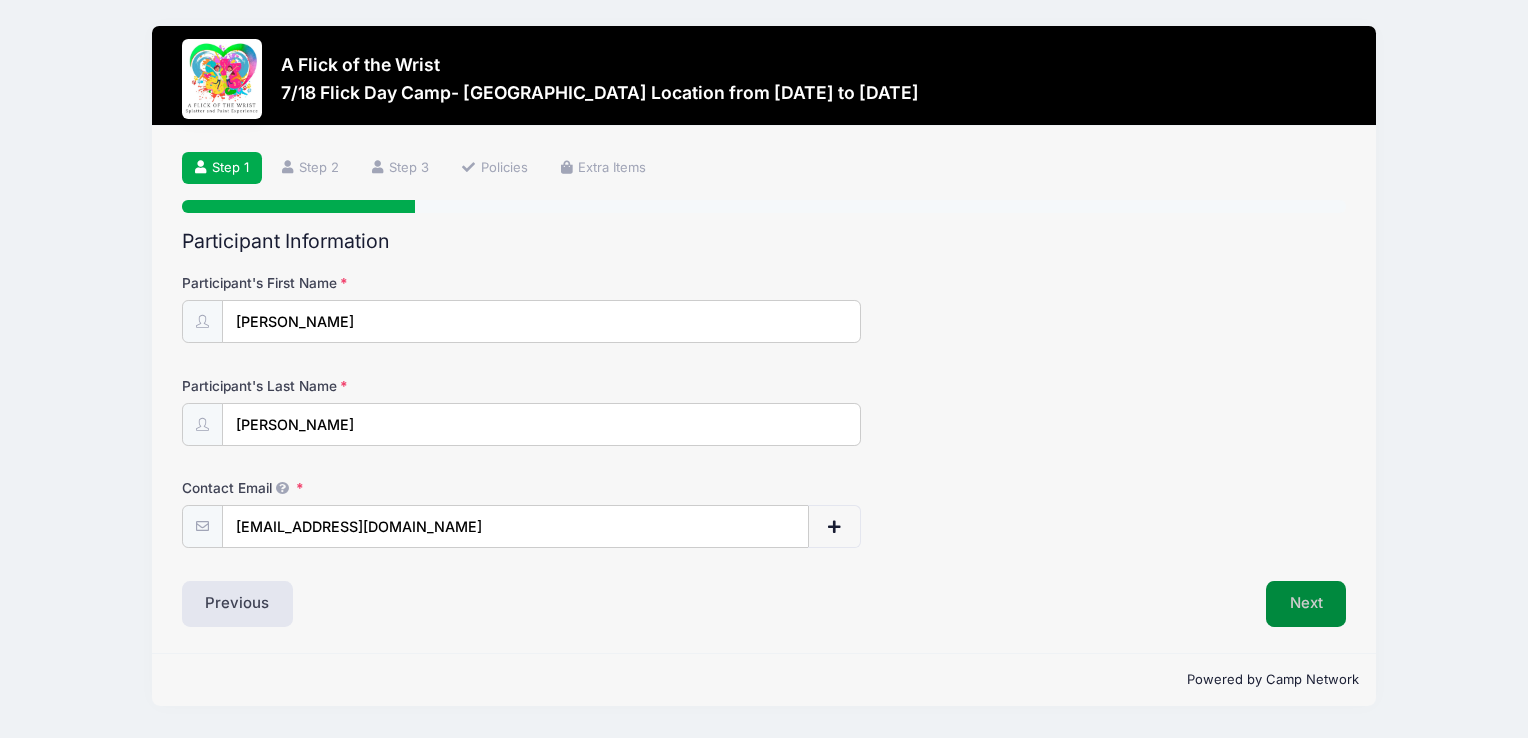 click on "Next" at bounding box center (1306, 604) 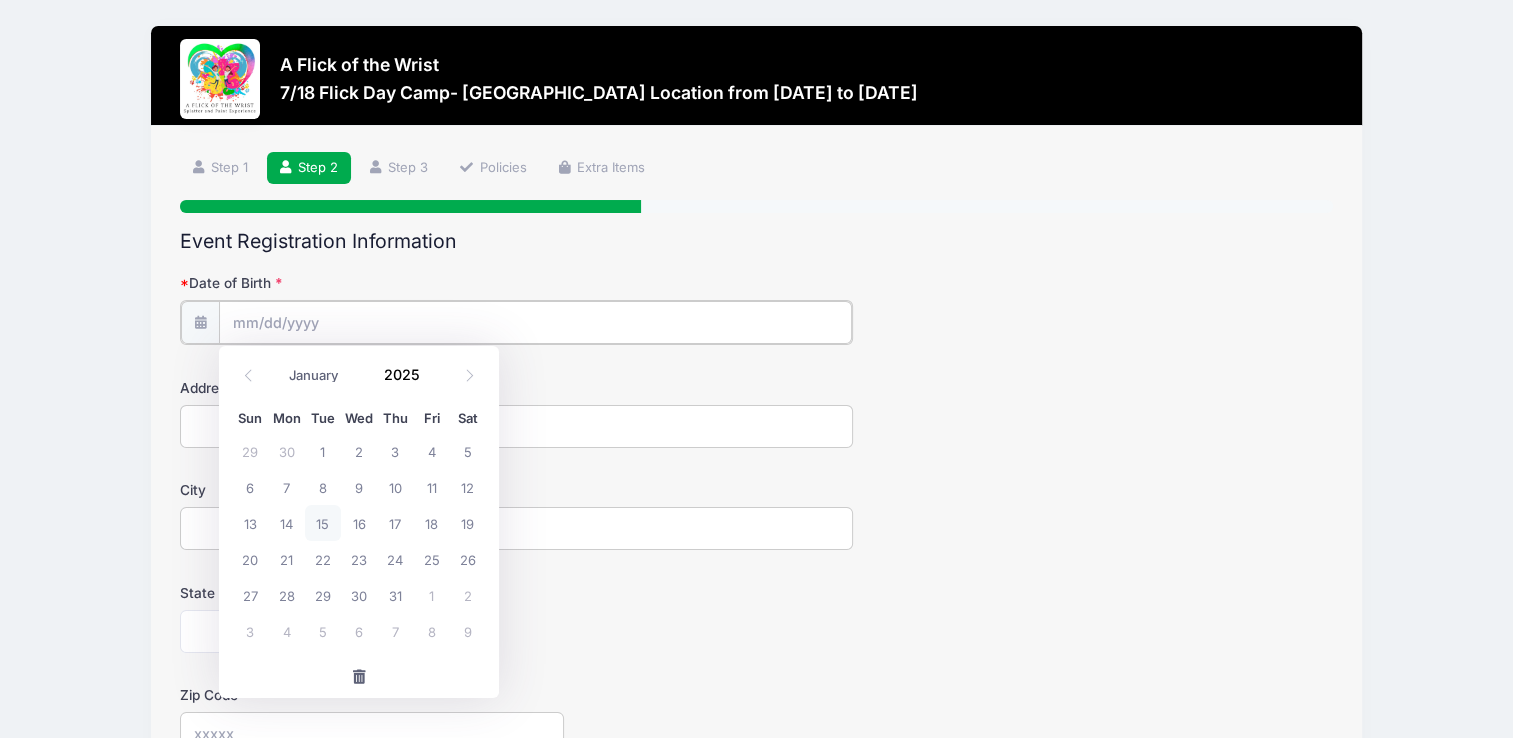 click on "Date of Birth" at bounding box center (535, 322) 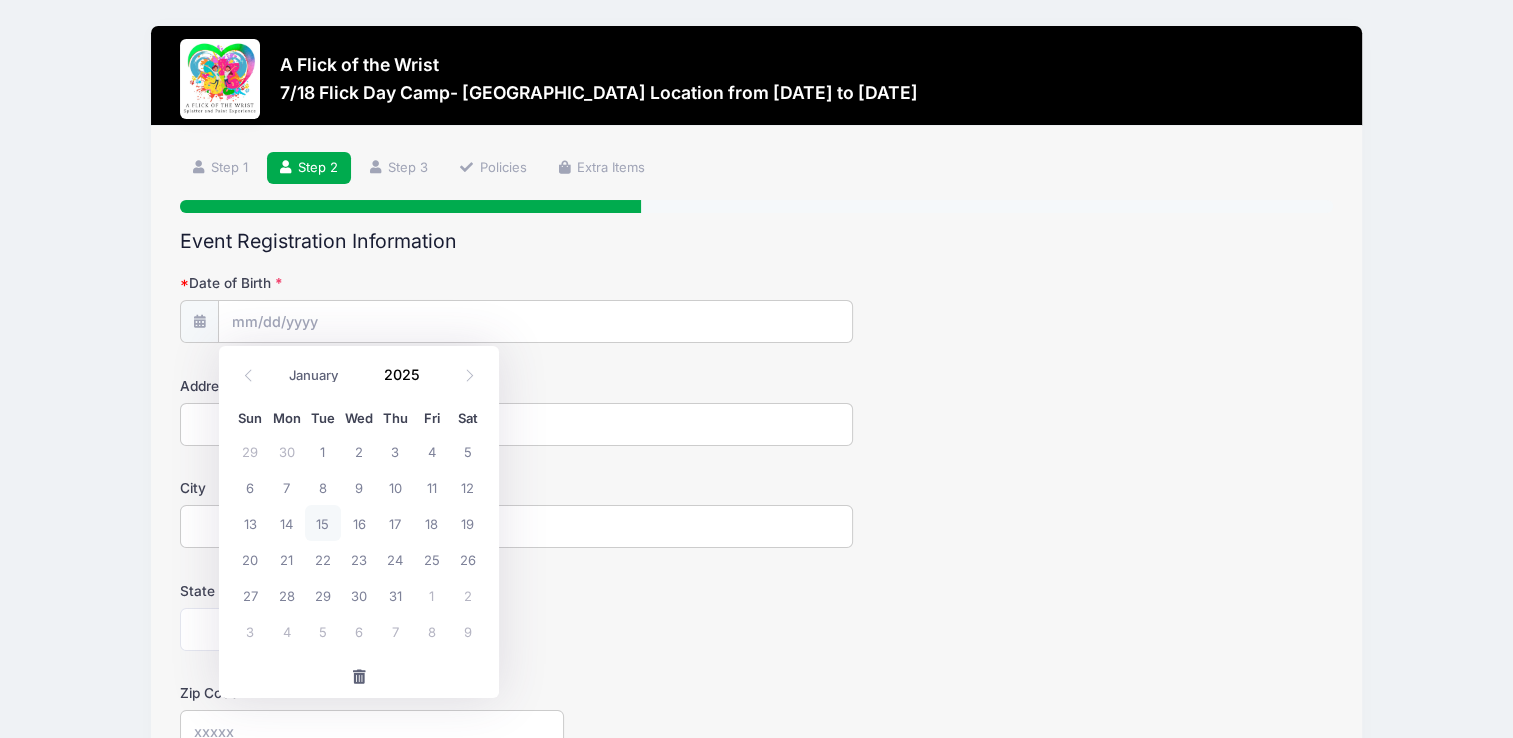 drag, startPoint x: 1136, startPoint y: 398, endPoint x: 1018, endPoint y: 366, distance: 122.26202 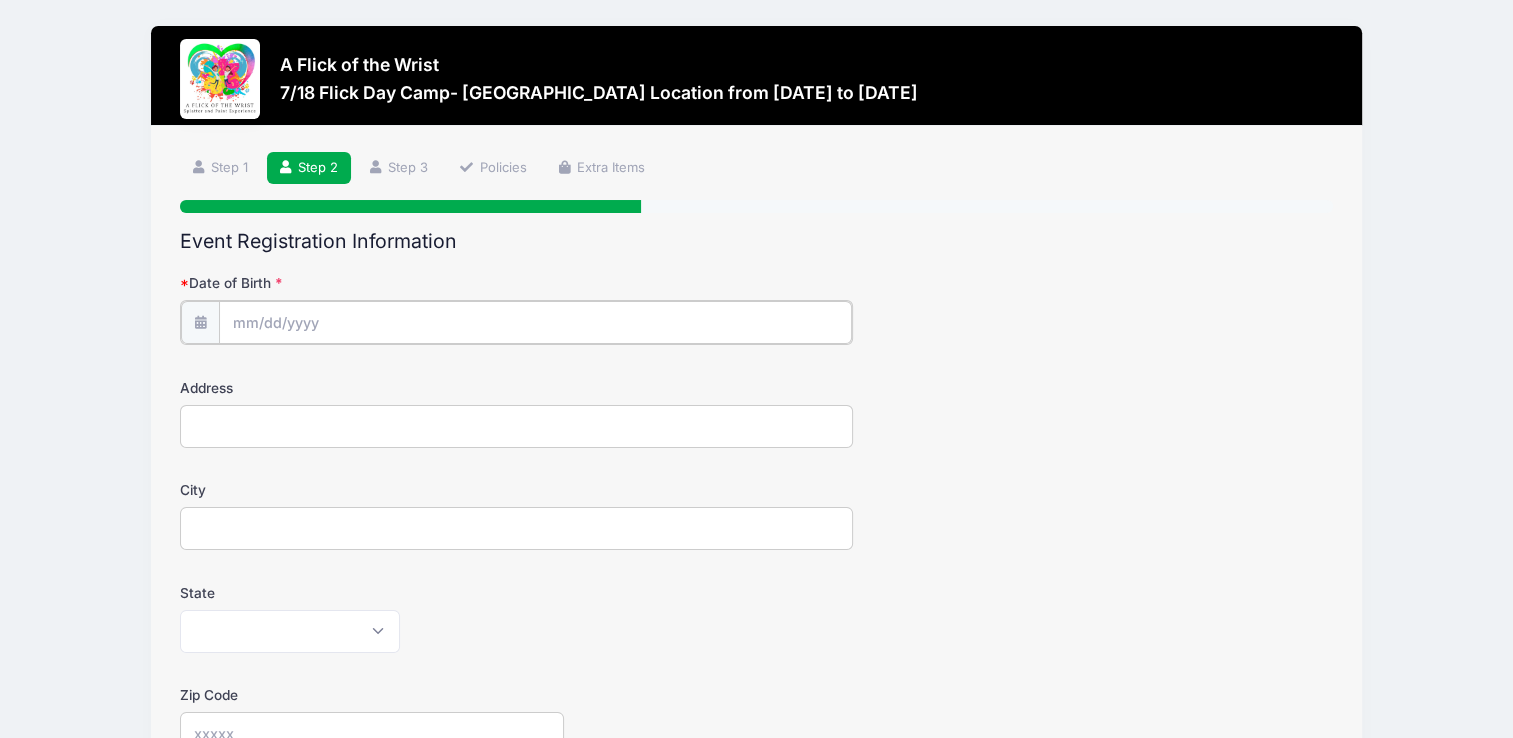 click on "Date of Birth" at bounding box center [535, 322] 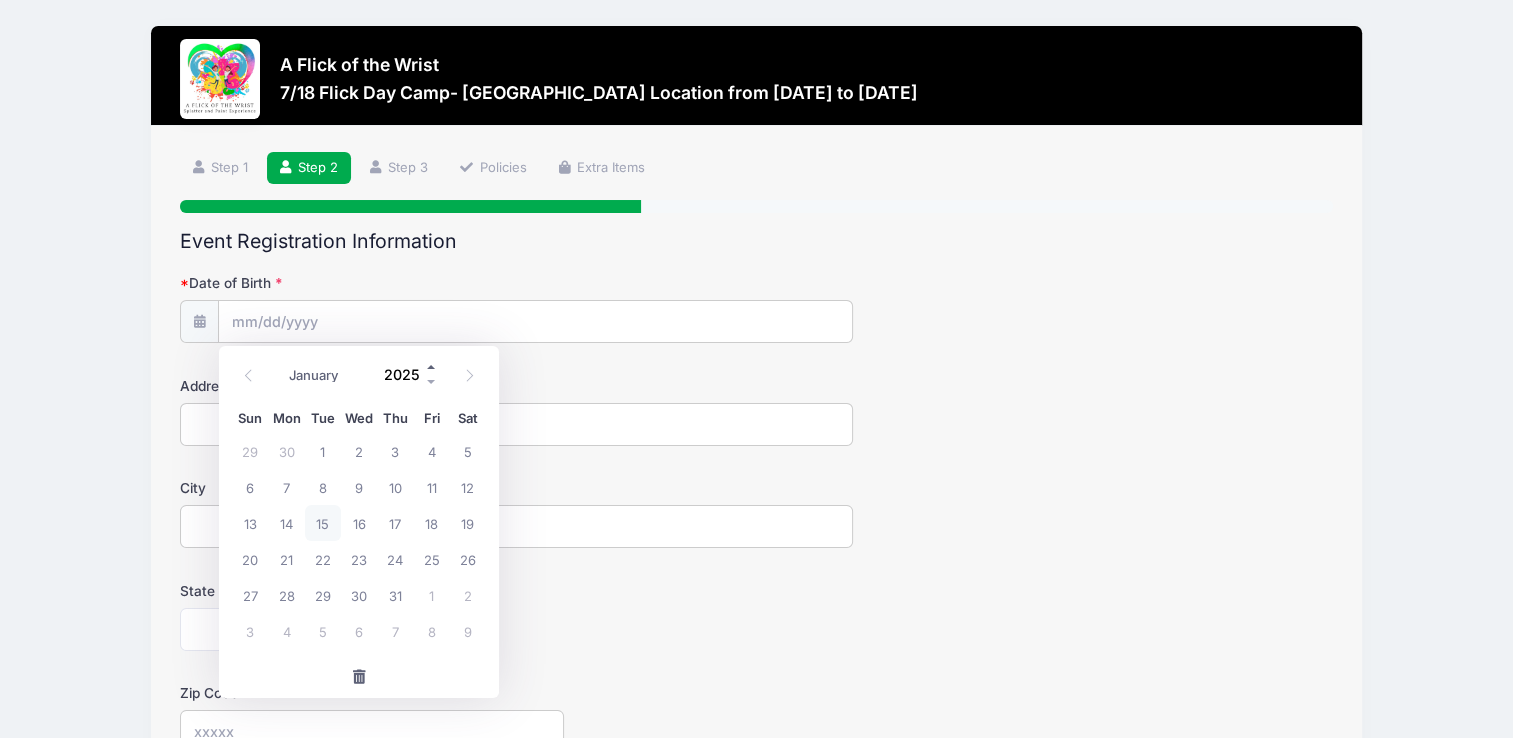 click at bounding box center (432, 367) 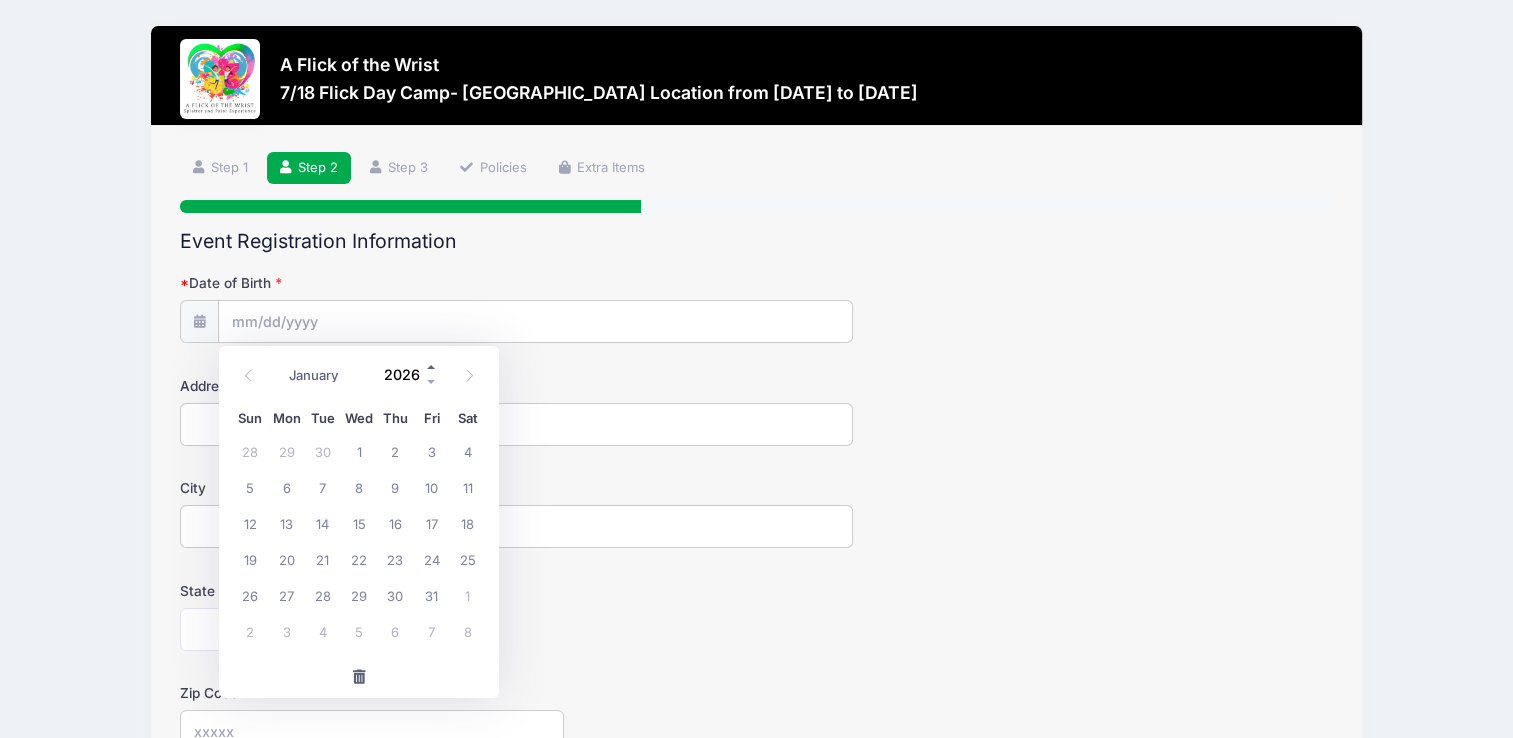 click at bounding box center (432, 367) 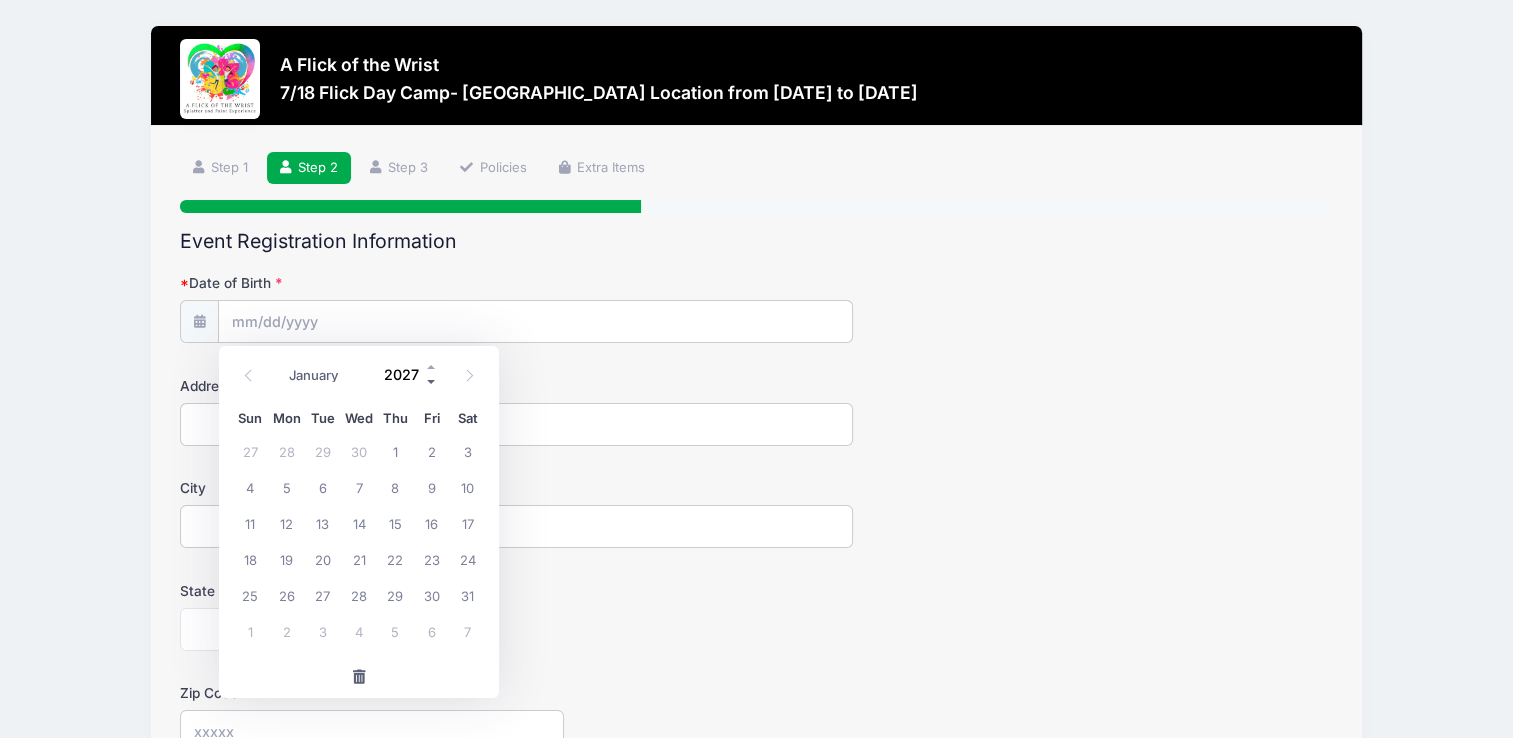 click at bounding box center [432, 382] 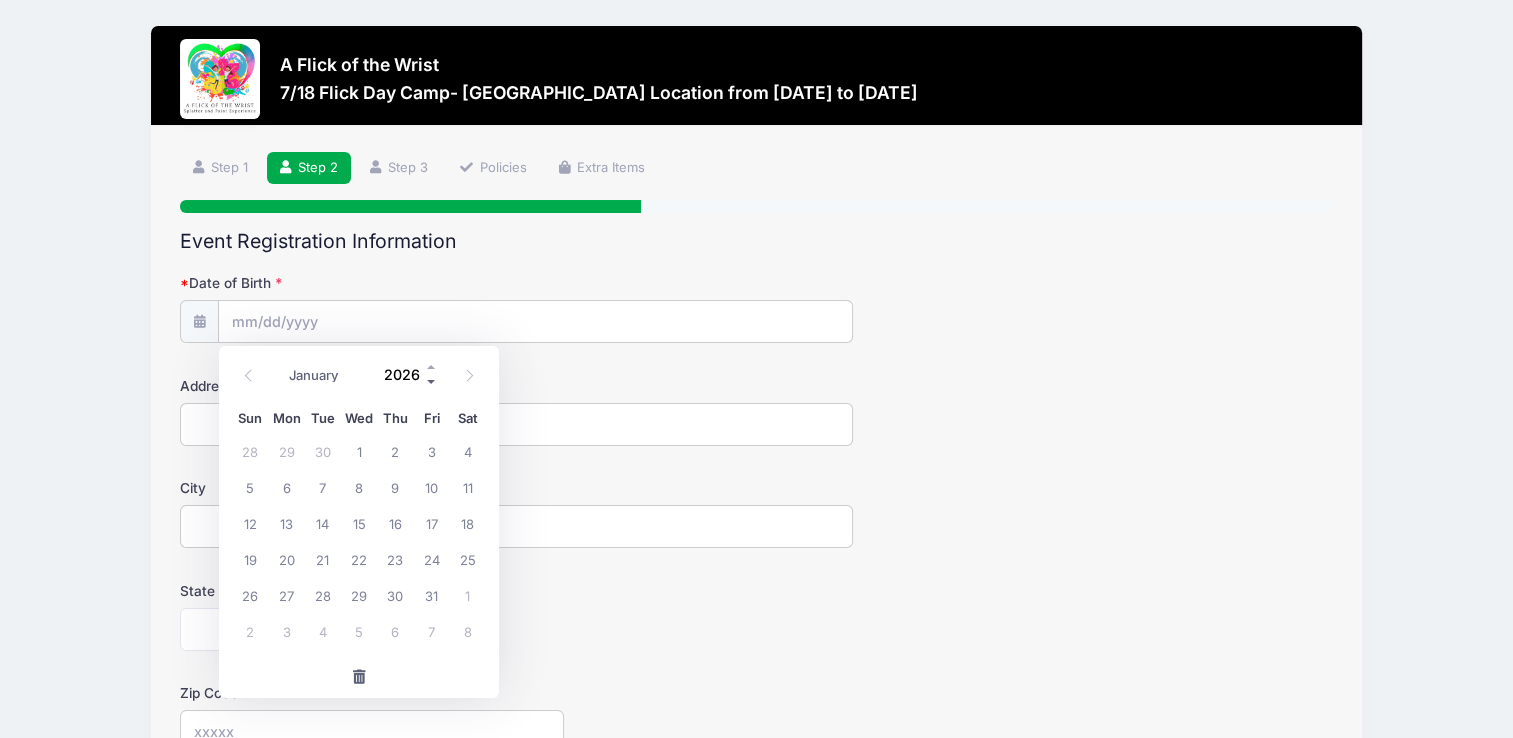 click at bounding box center (432, 382) 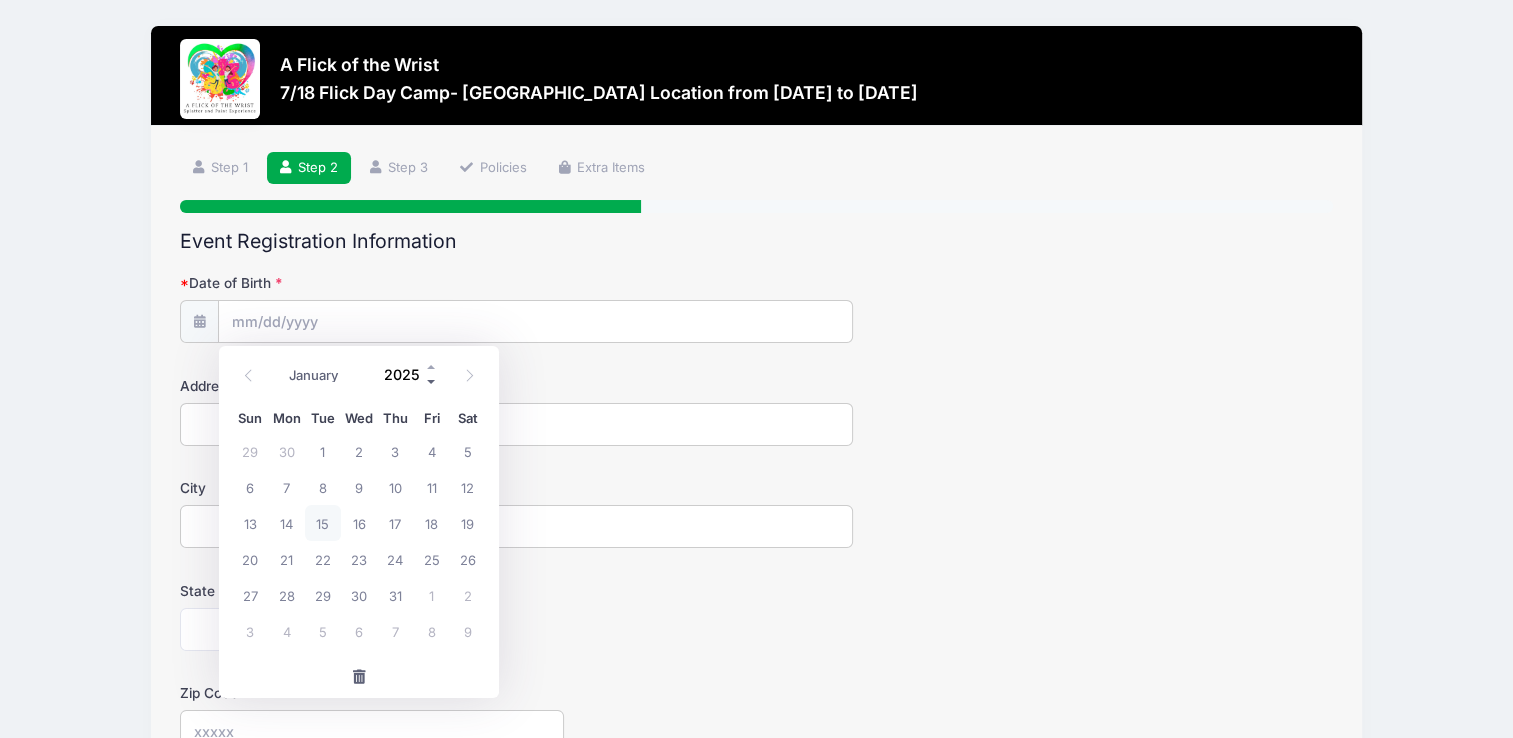 click at bounding box center [432, 382] 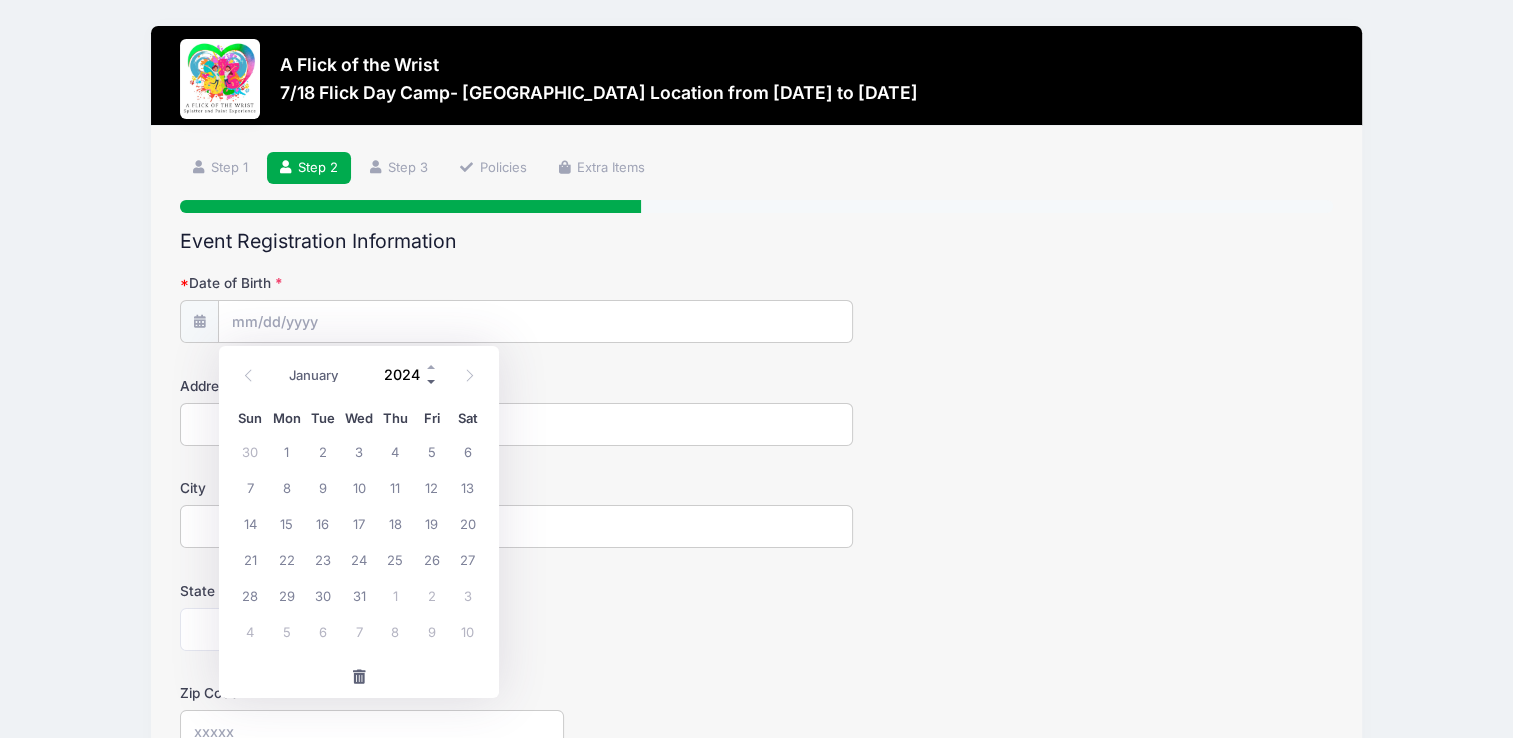 click at bounding box center (432, 382) 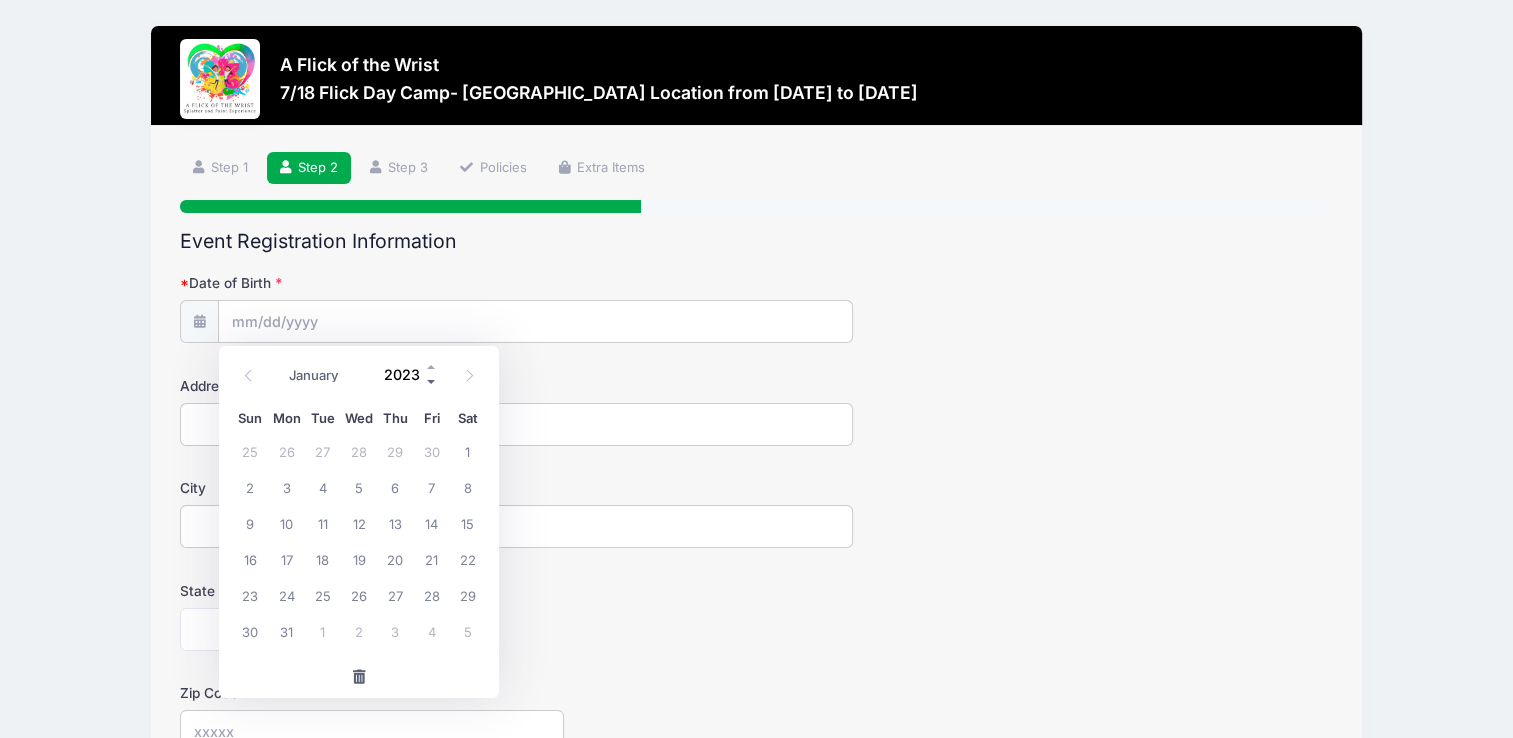click at bounding box center (432, 382) 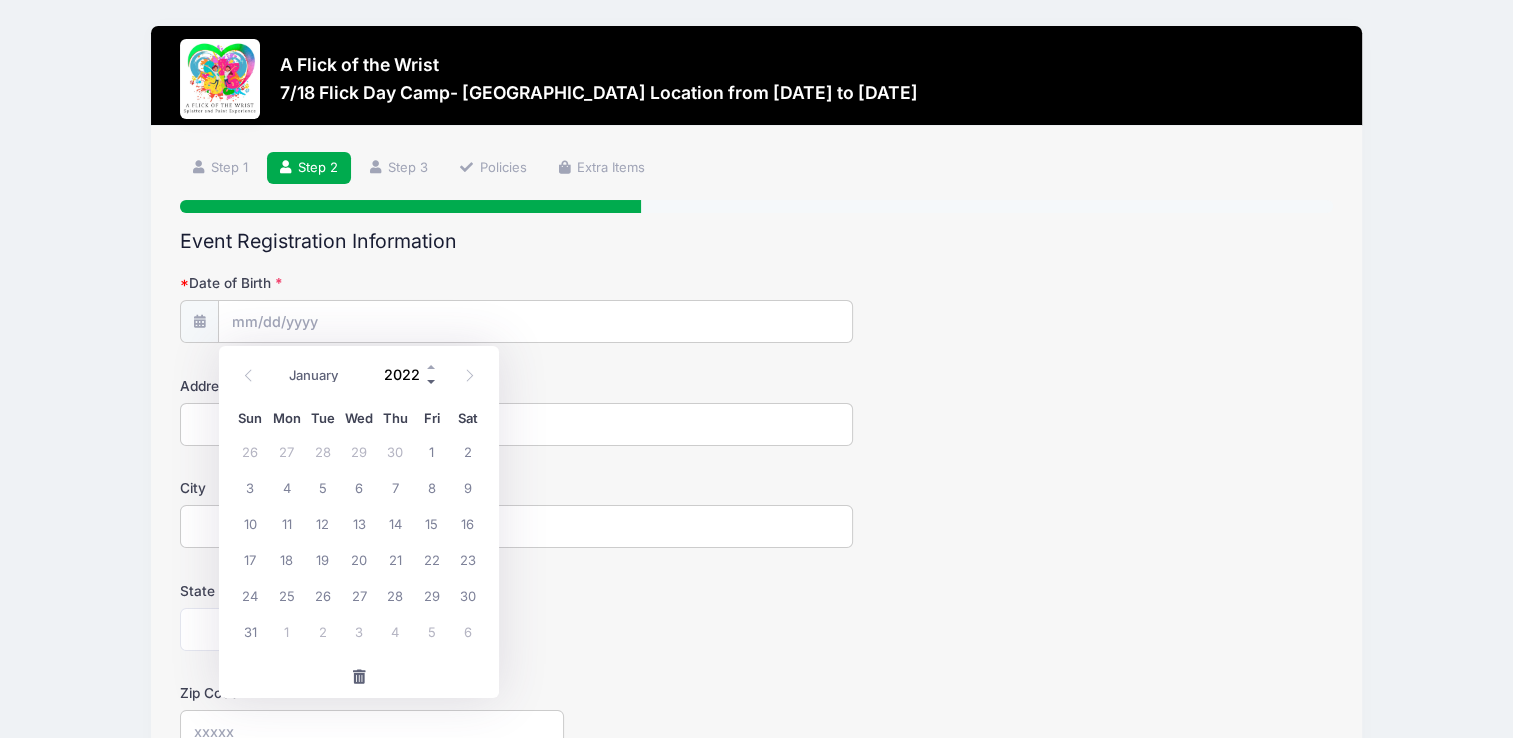 click at bounding box center (432, 382) 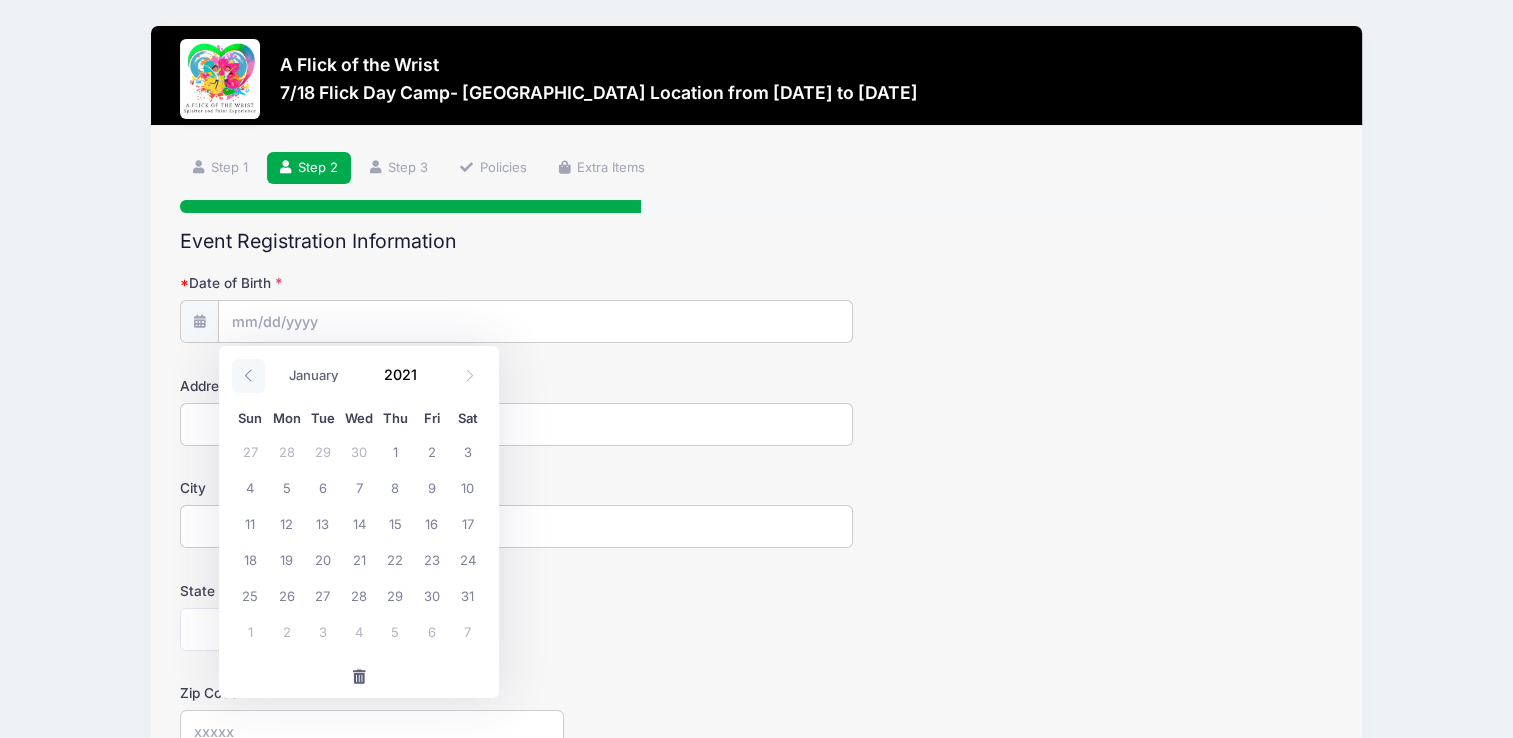 click 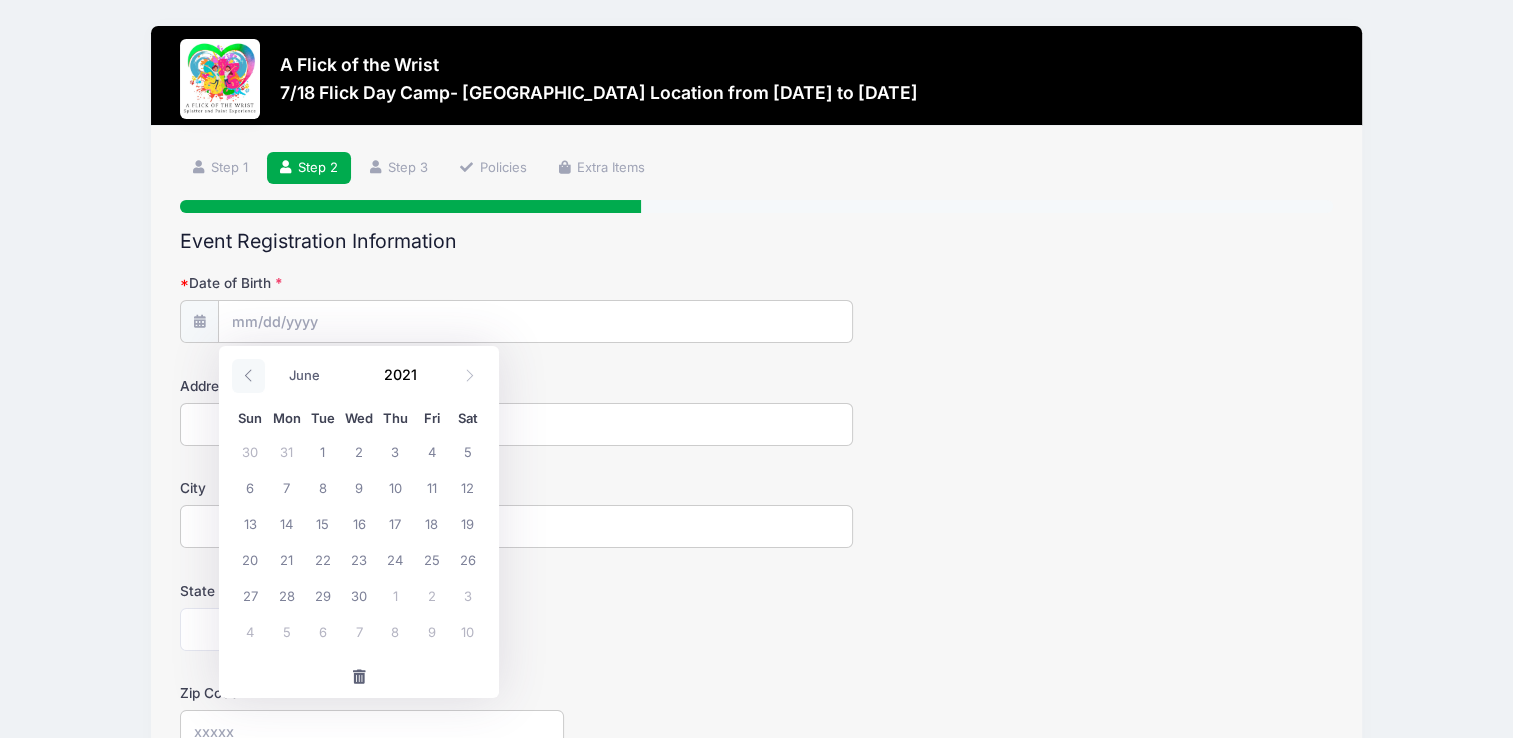 click 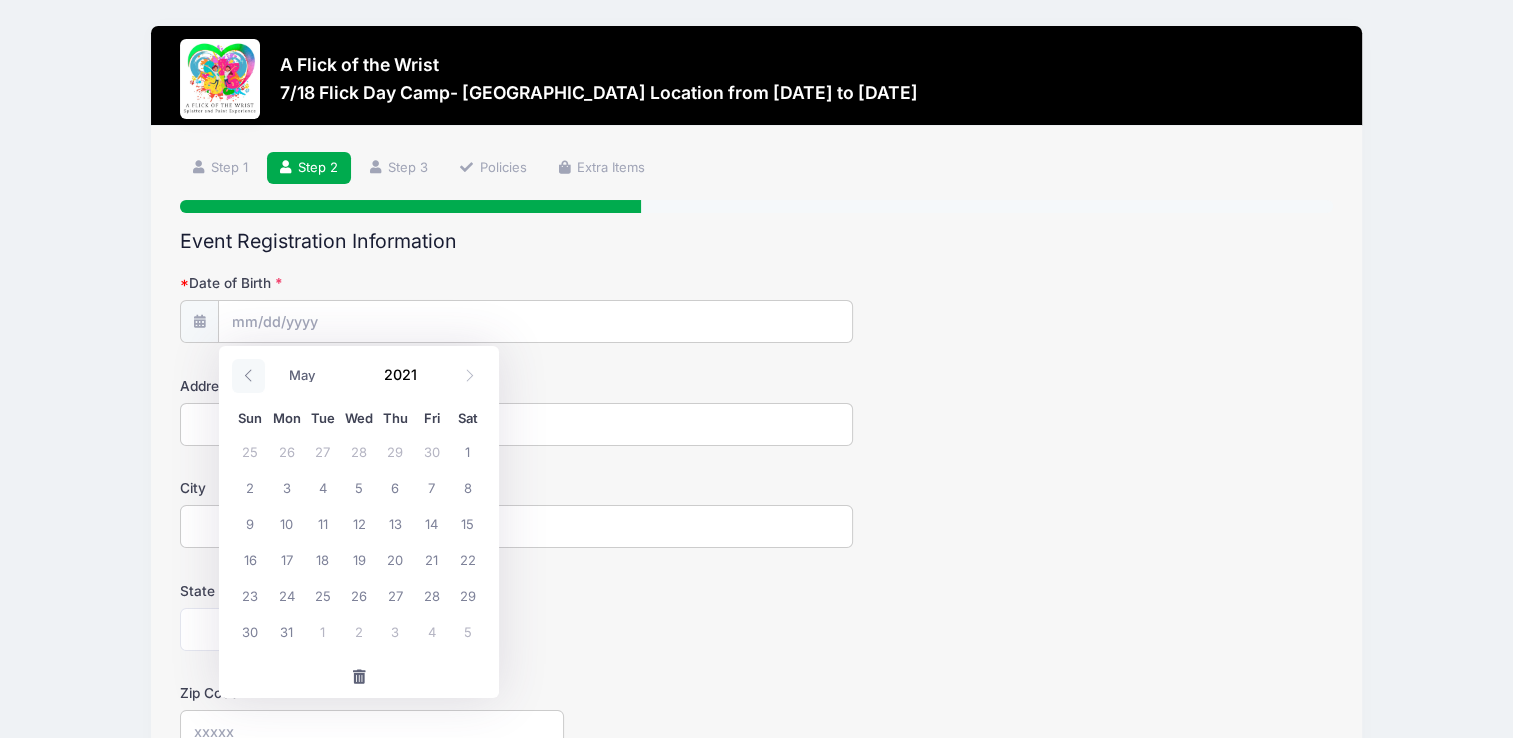click 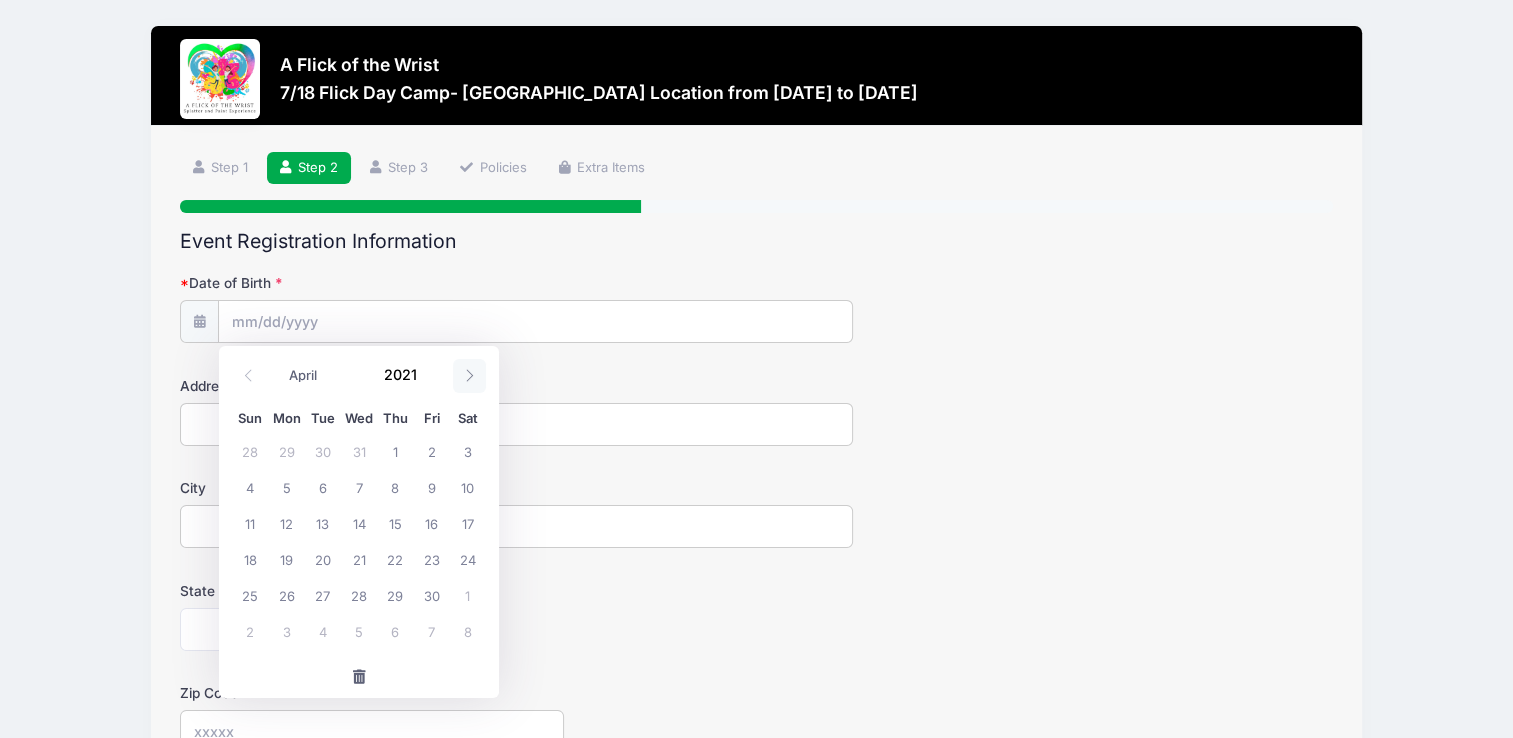 click at bounding box center [469, 376] 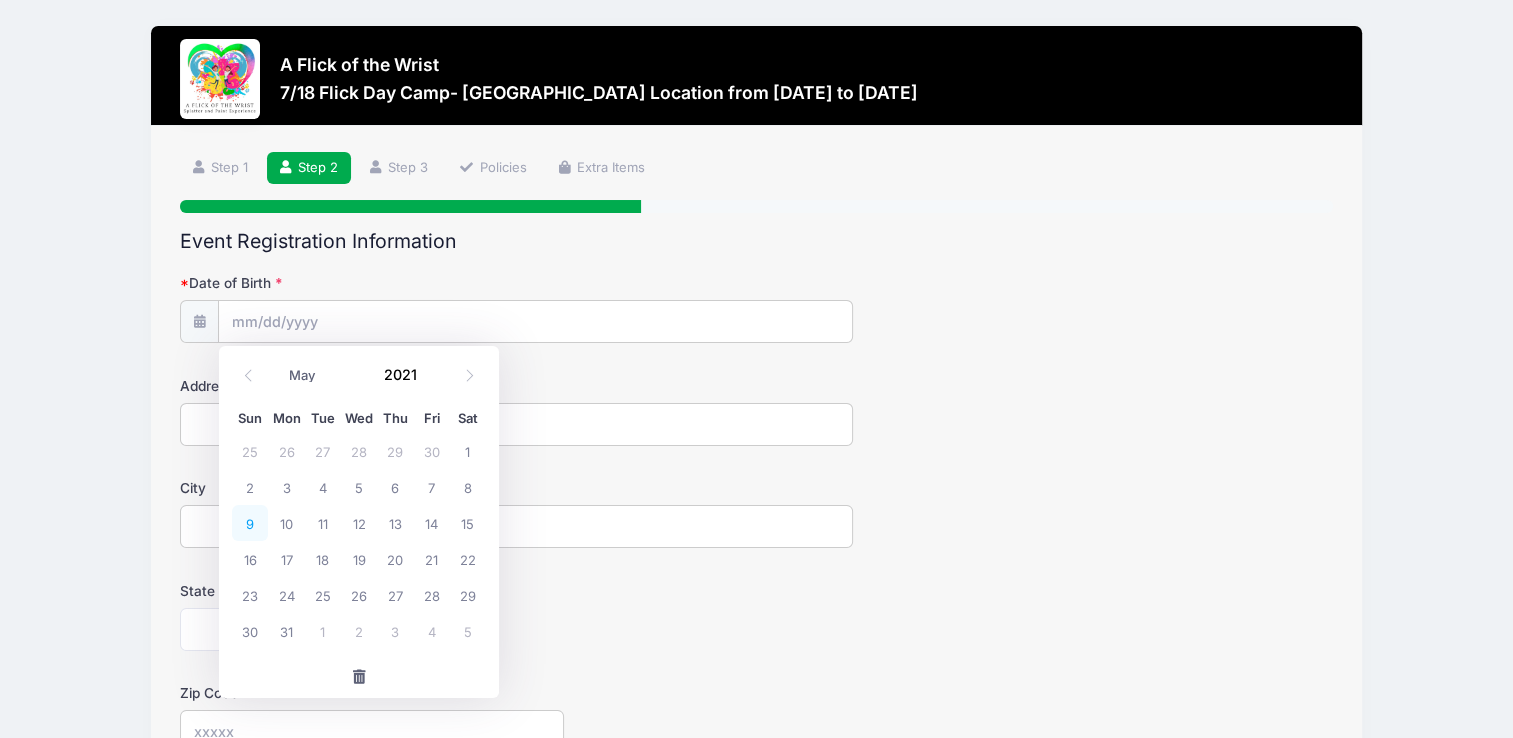 click on "9" at bounding box center [250, 523] 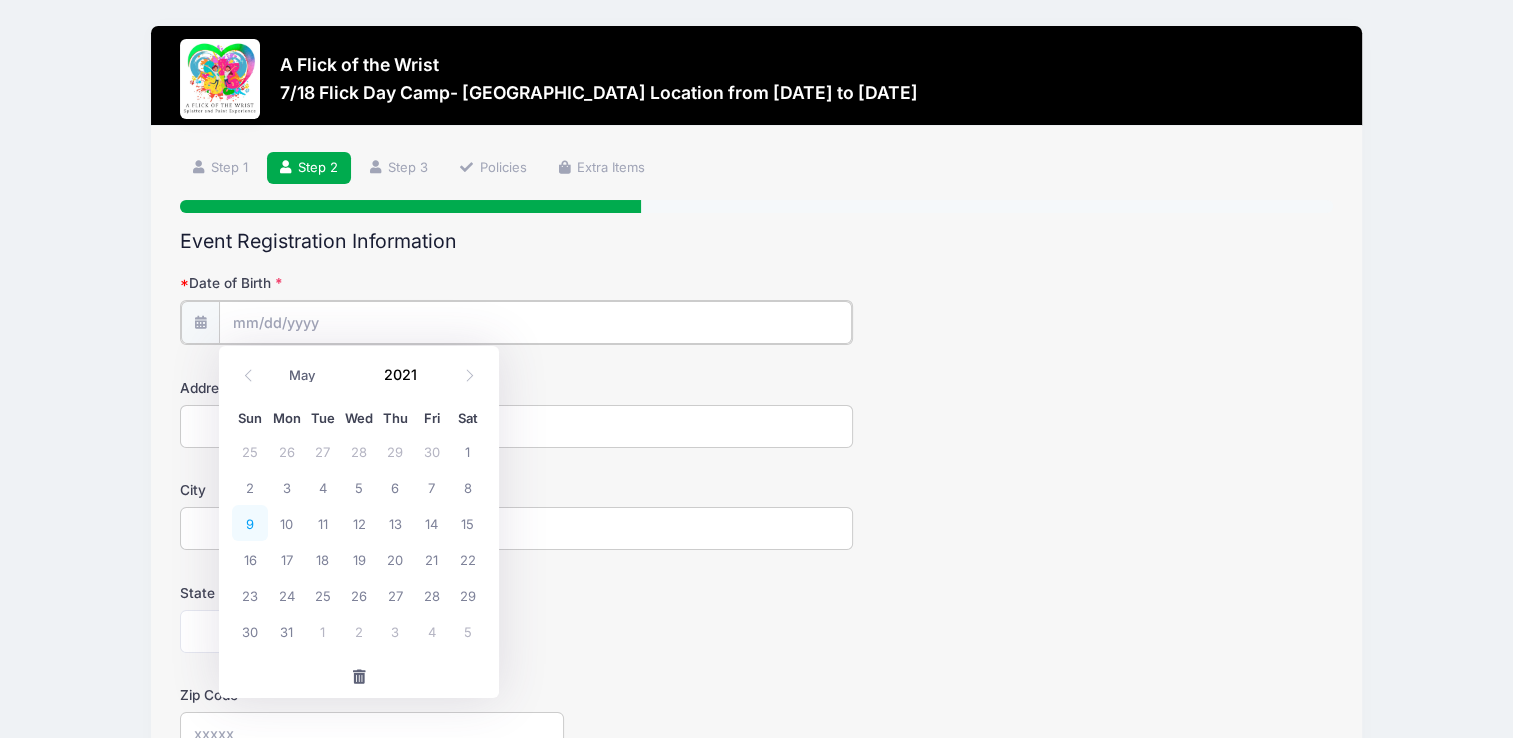 type on "05/09/2021" 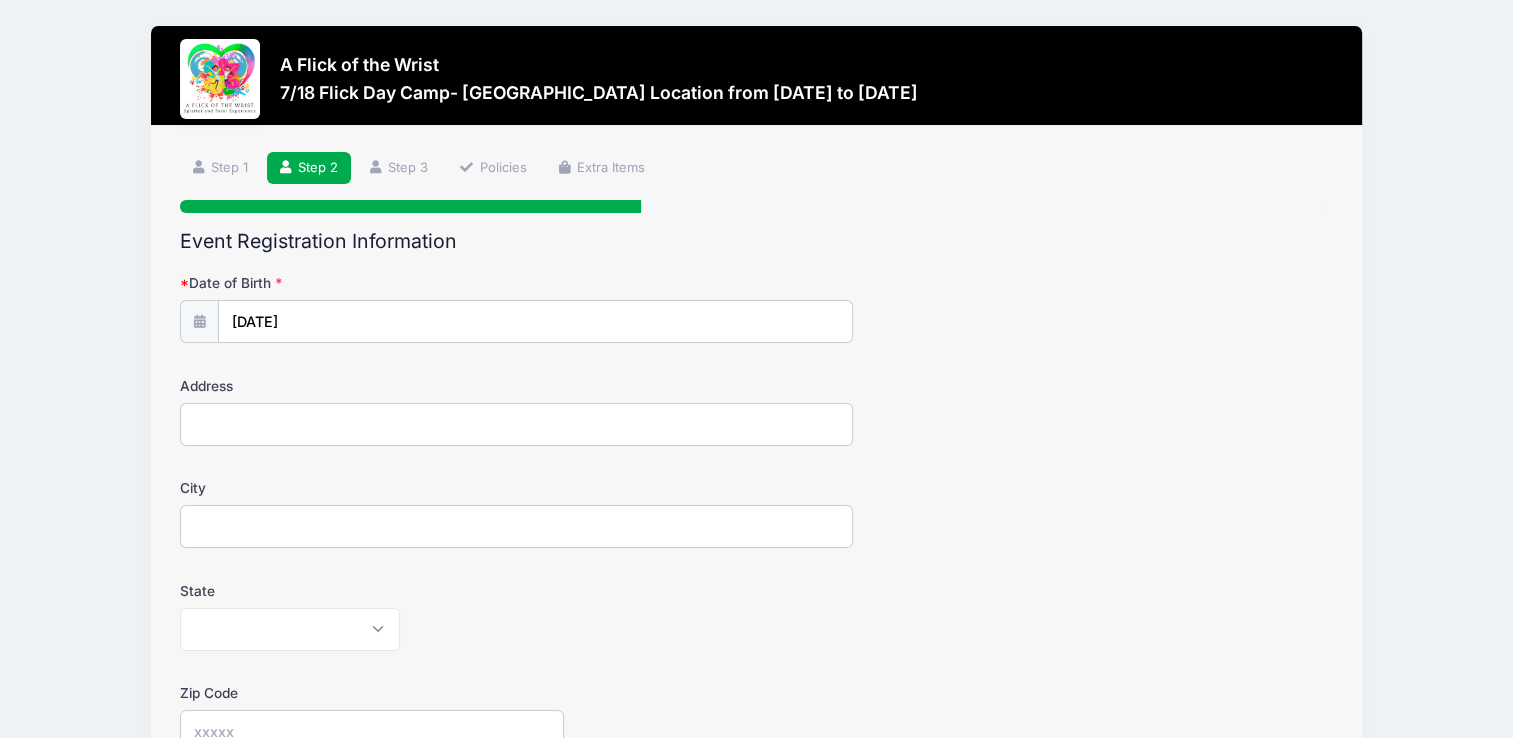 click on "Address" at bounding box center (516, 424) 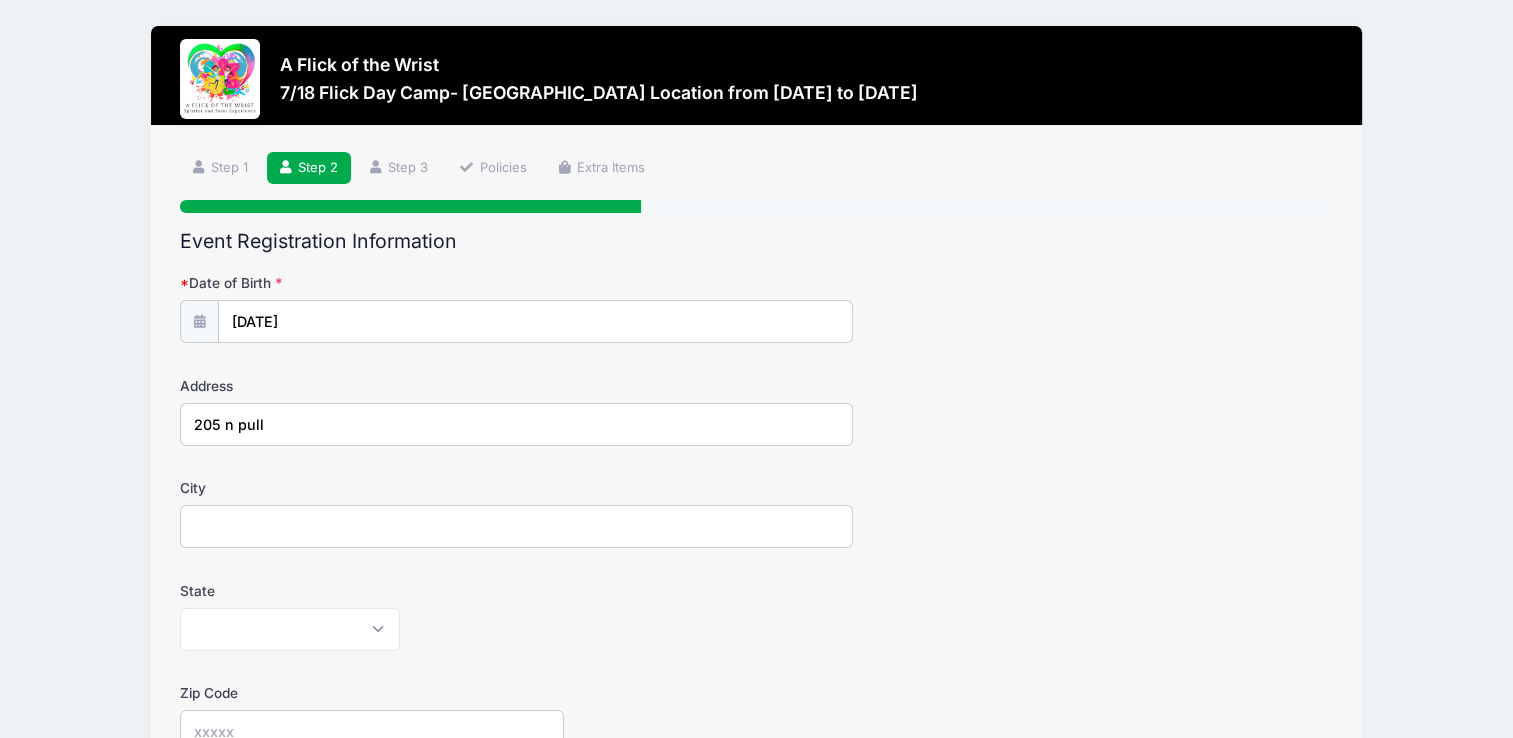 type on "West Chester" 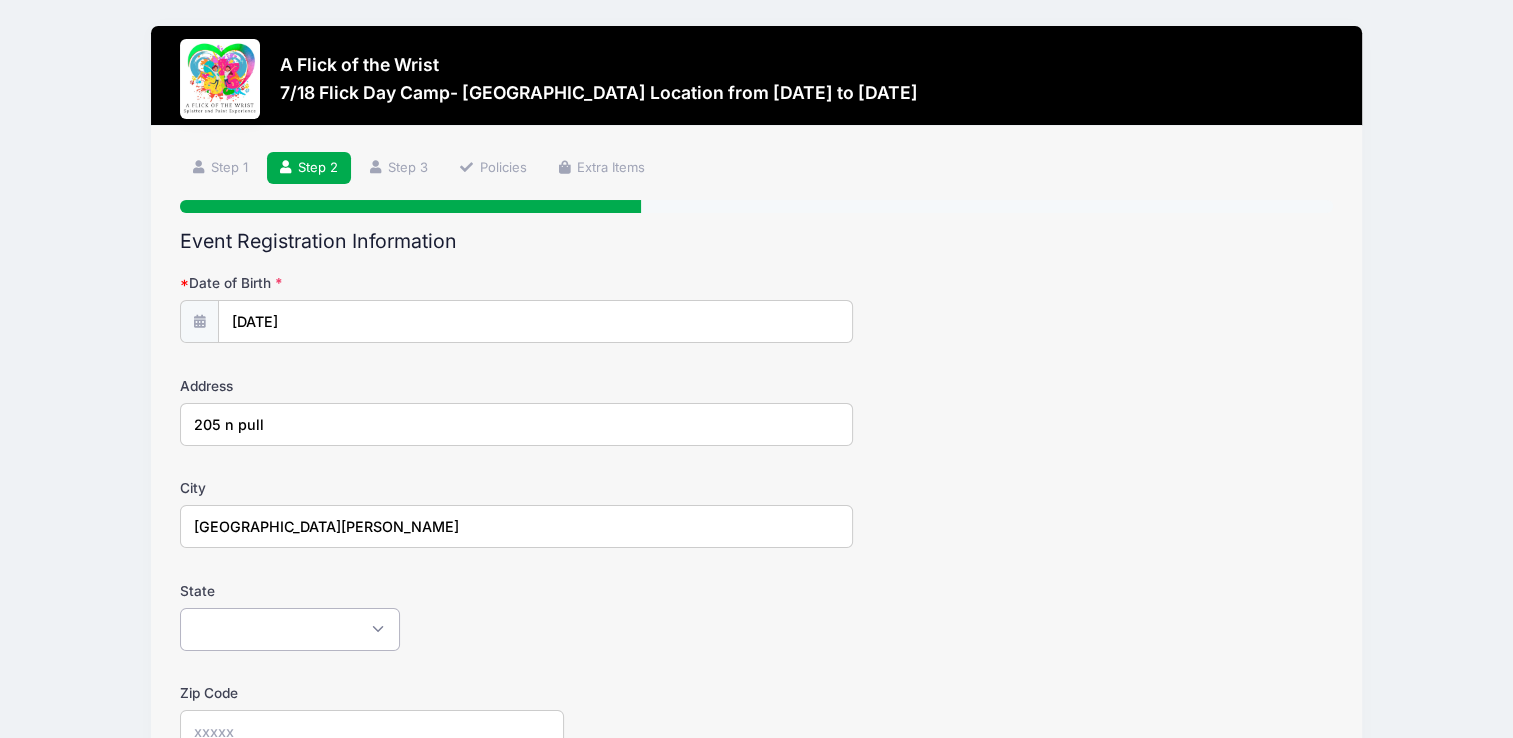 select on "PA" 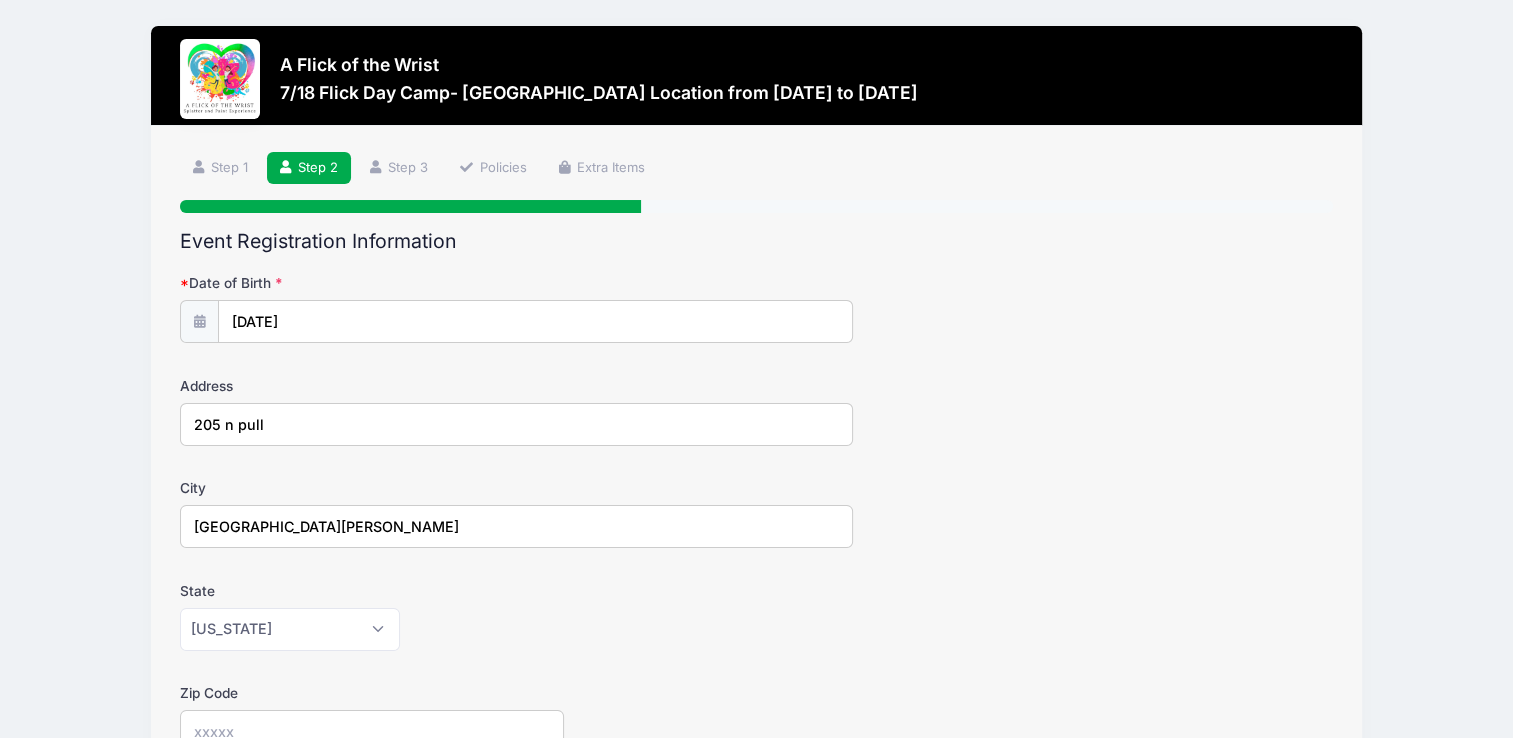type on "19401" 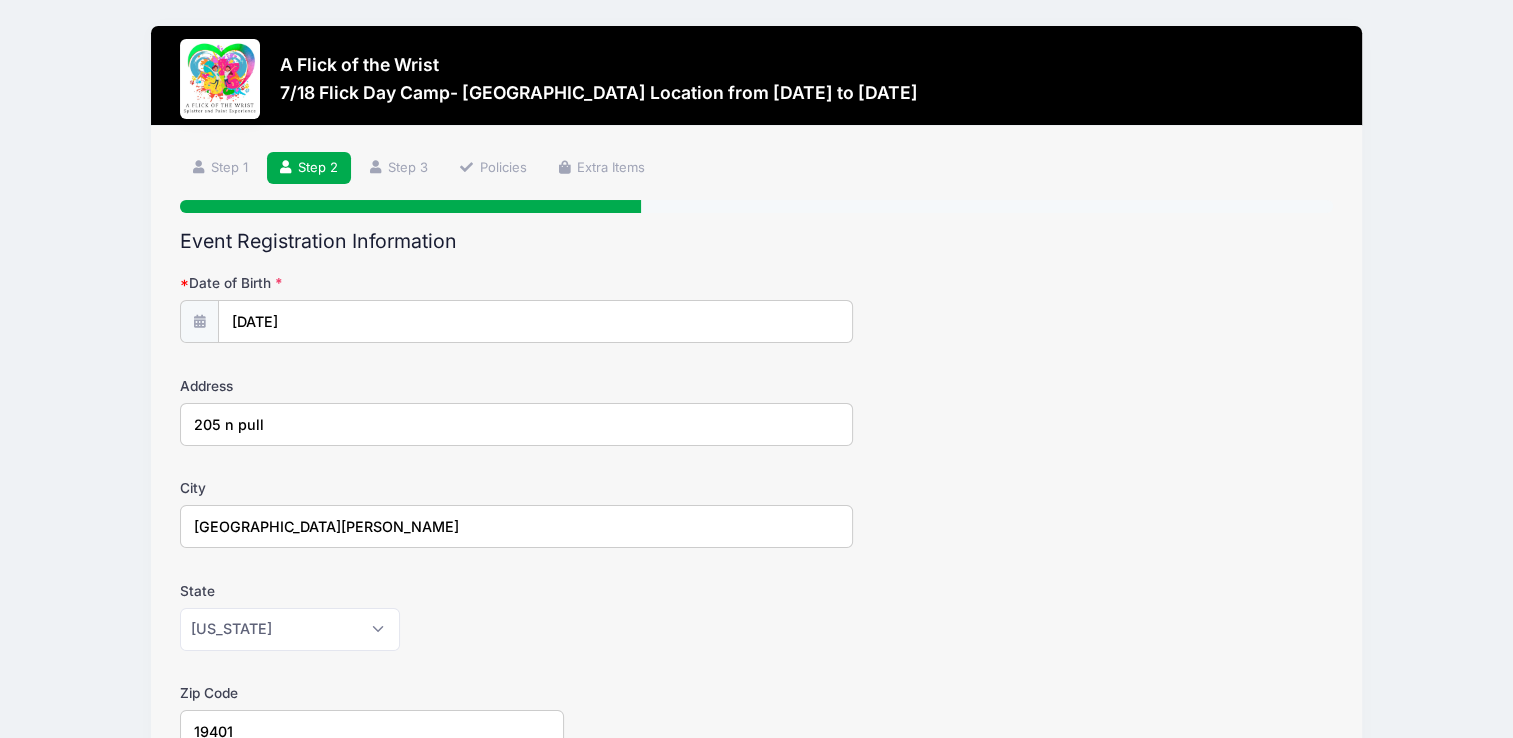 type on "[EMAIL_ADDRESS][DOMAIN_NAME]" 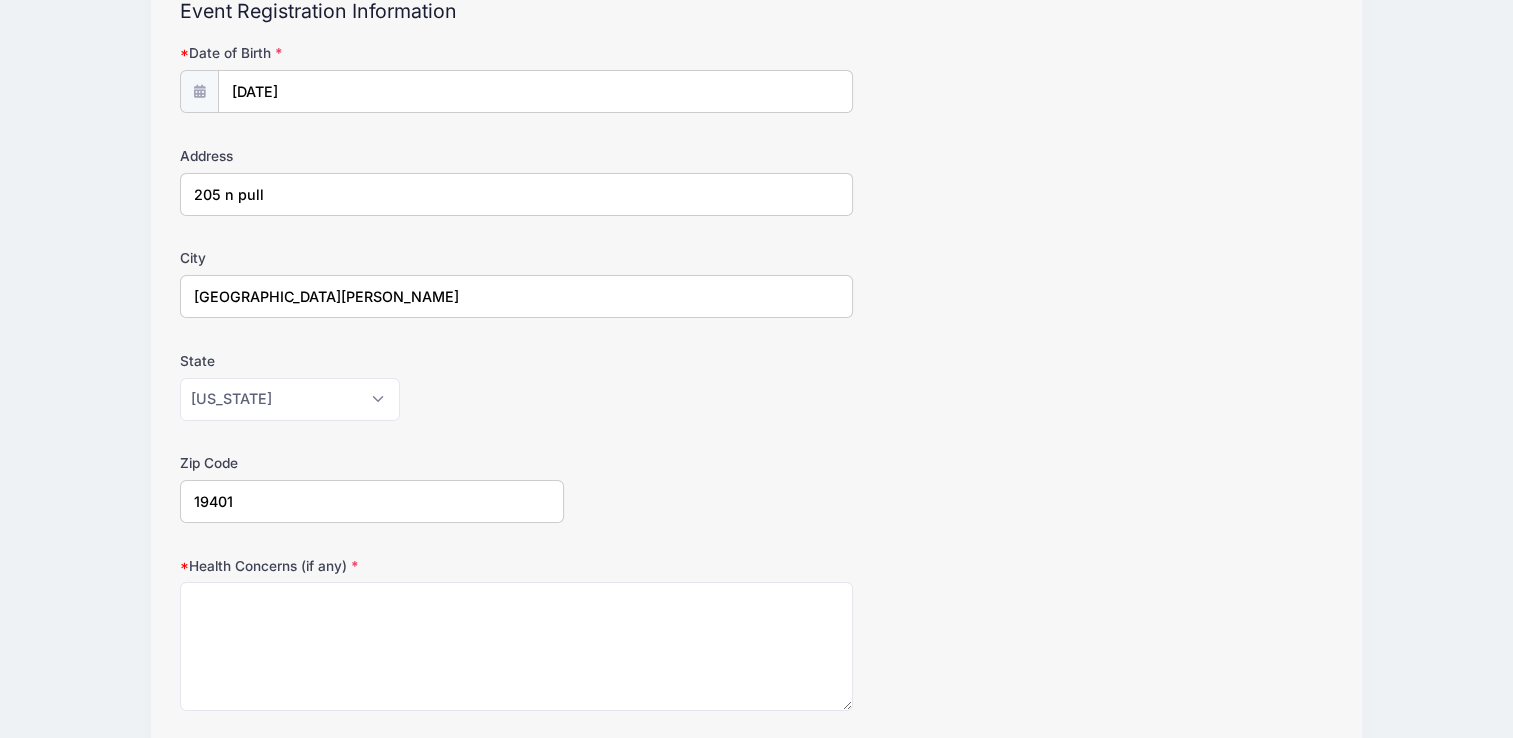 scroll, scrollTop: 300, scrollLeft: 0, axis: vertical 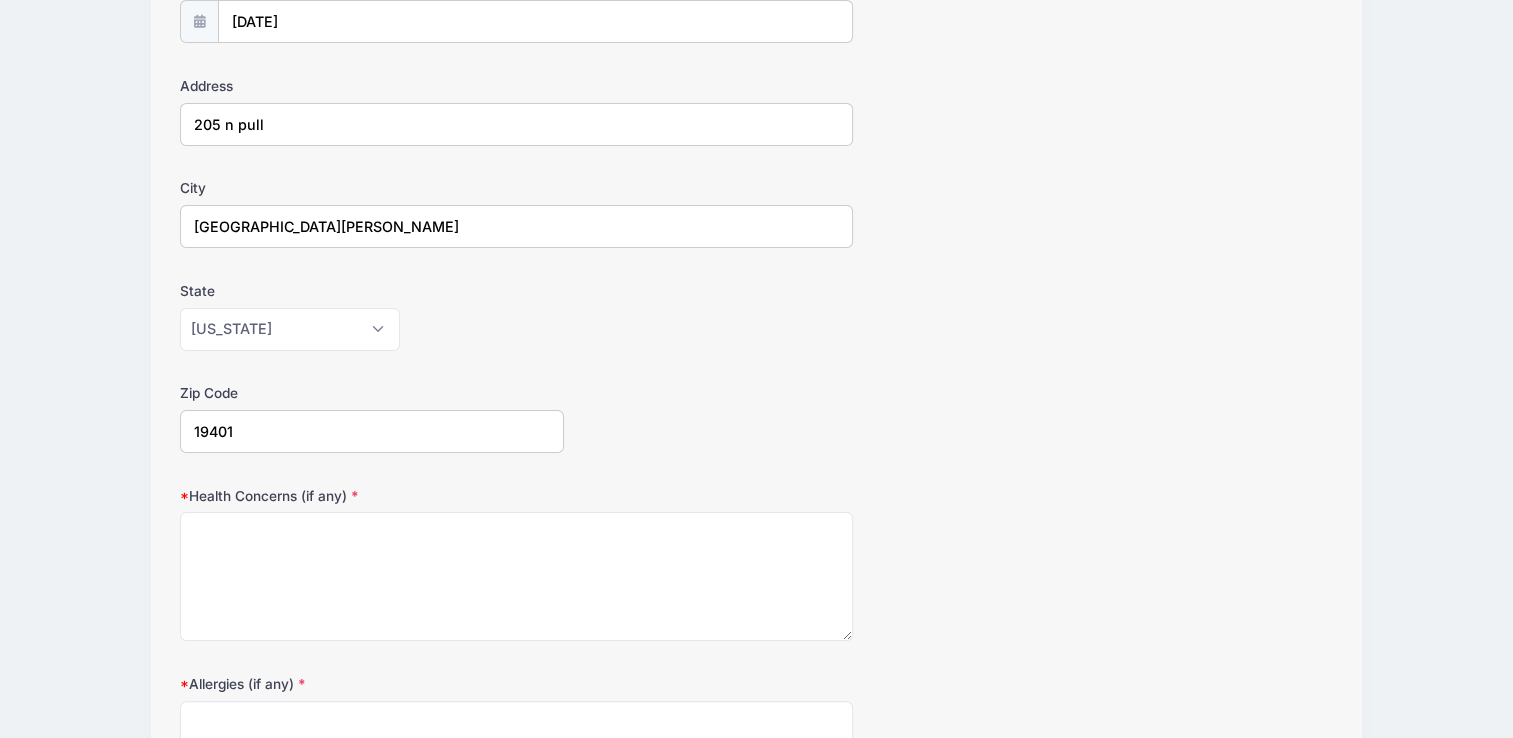 click on "19401" at bounding box center [372, 431] 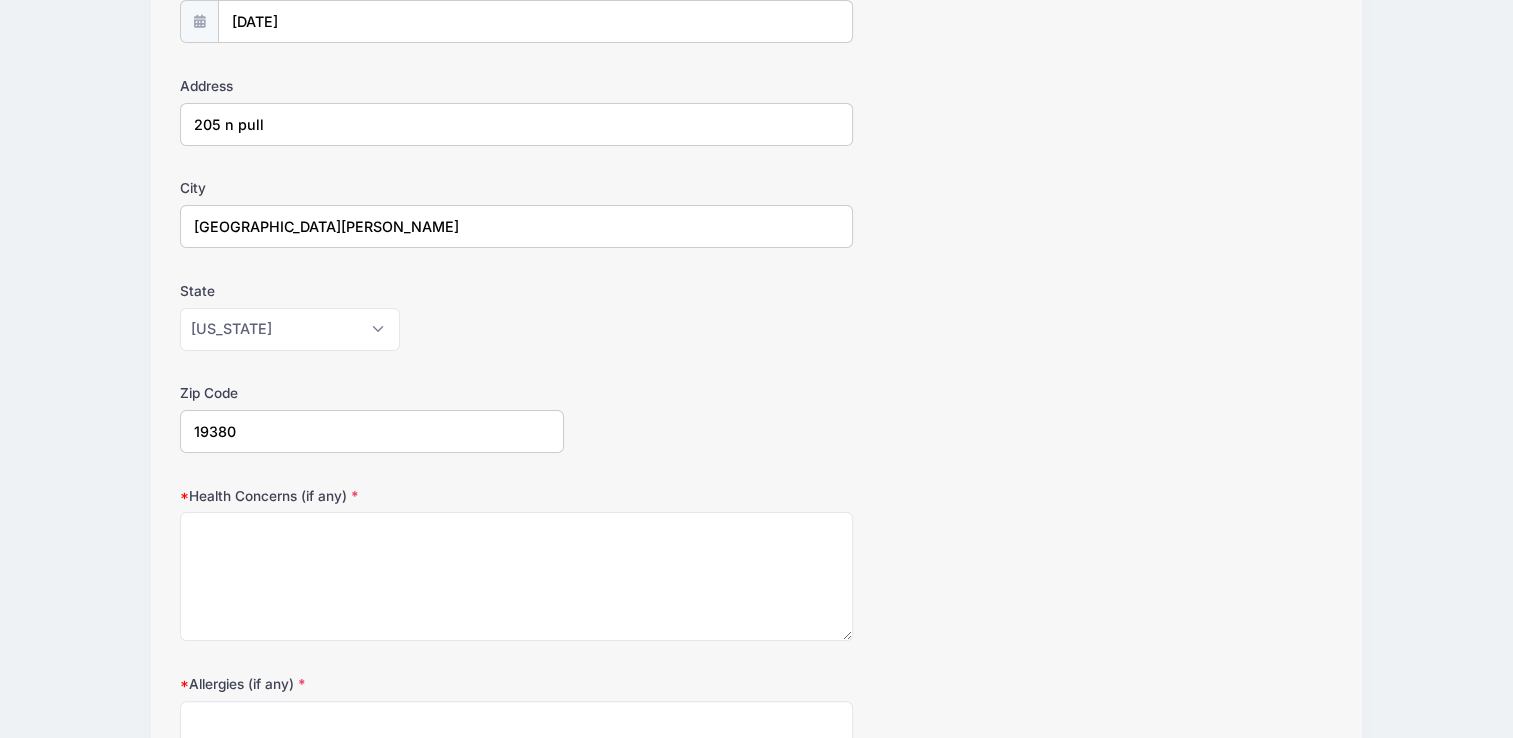 type on "19380" 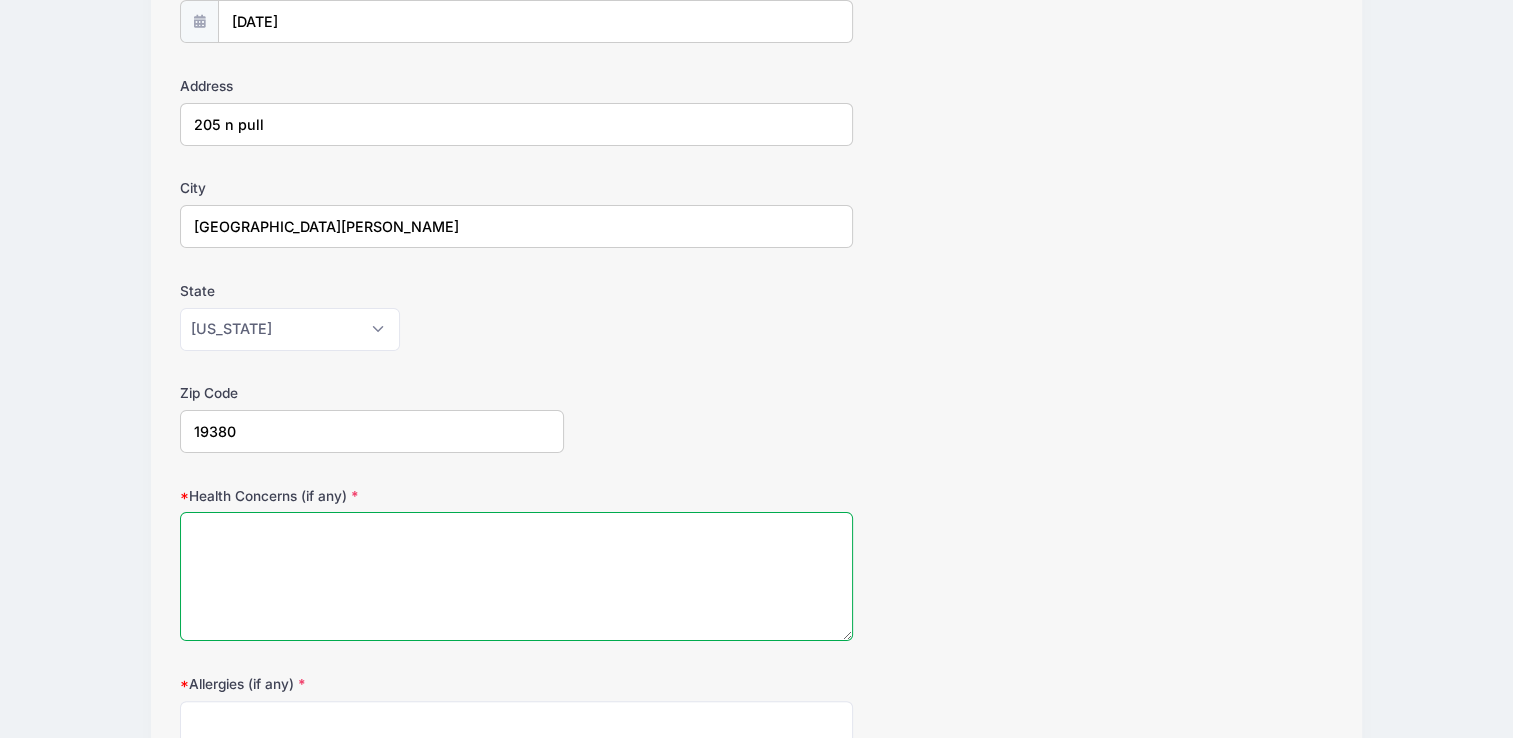 click on "Health Concerns (if any)" at bounding box center [516, 576] 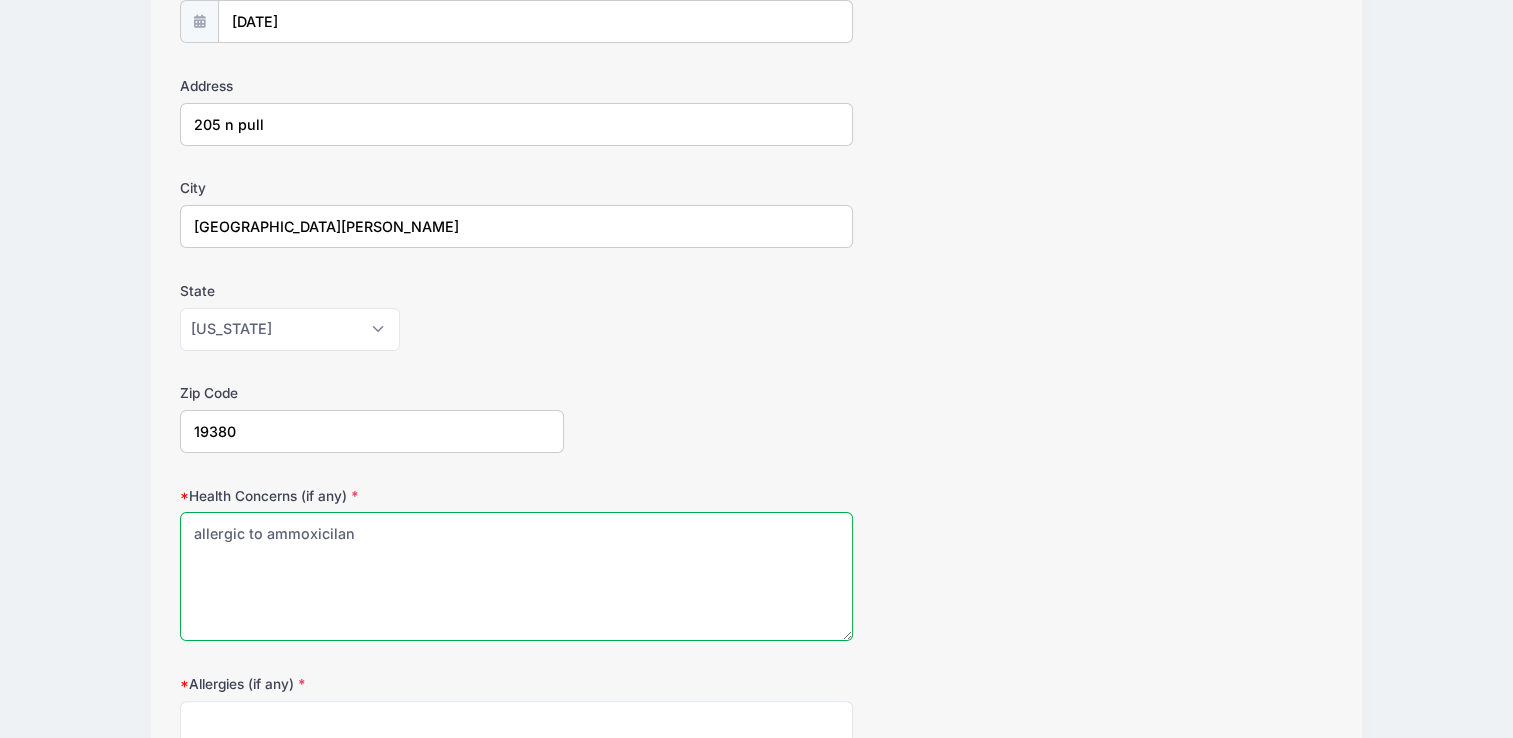 drag, startPoint x: 377, startPoint y: 530, endPoint x: 260, endPoint y: 530, distance: 117 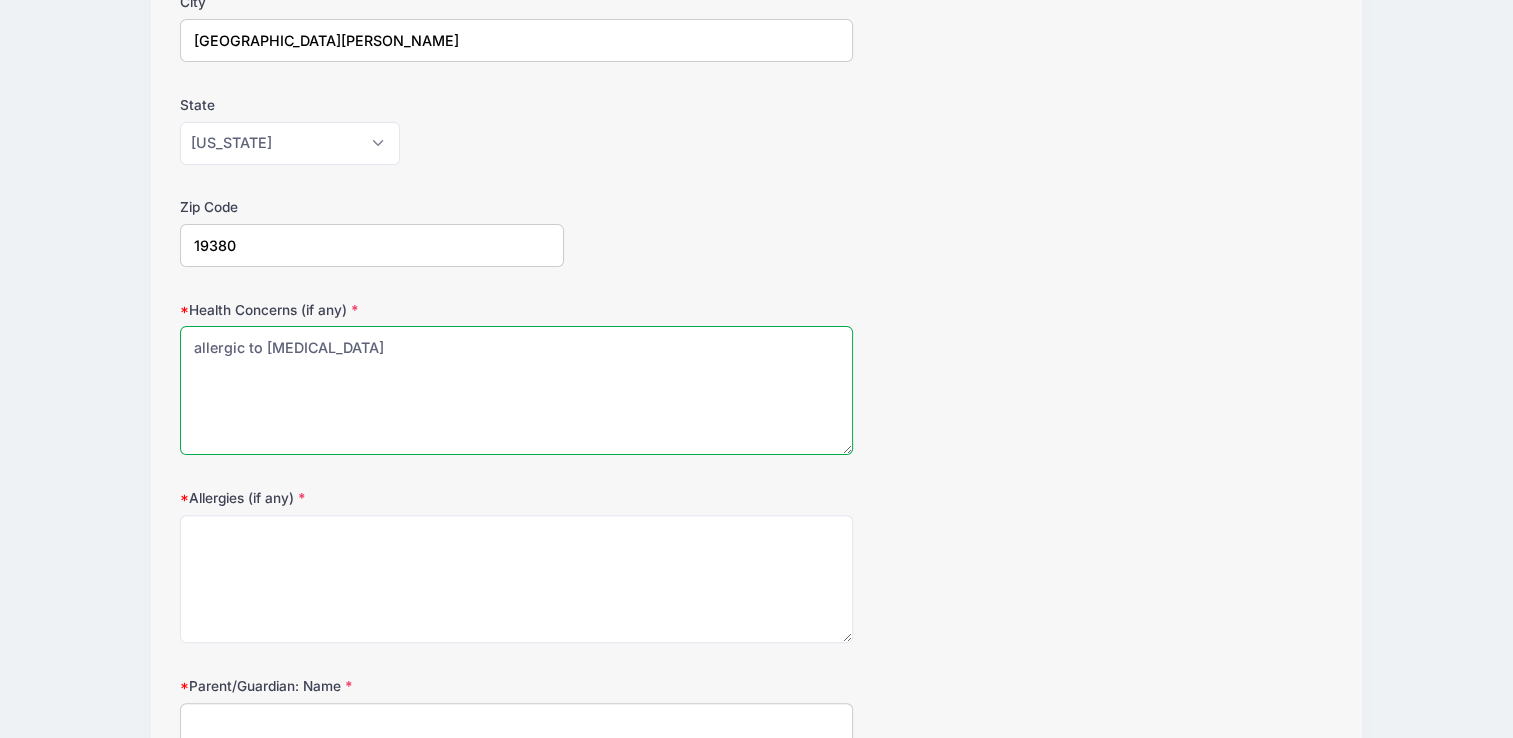 scroll, scrollTop: 500, scrollLeft: 0, axis: vertical 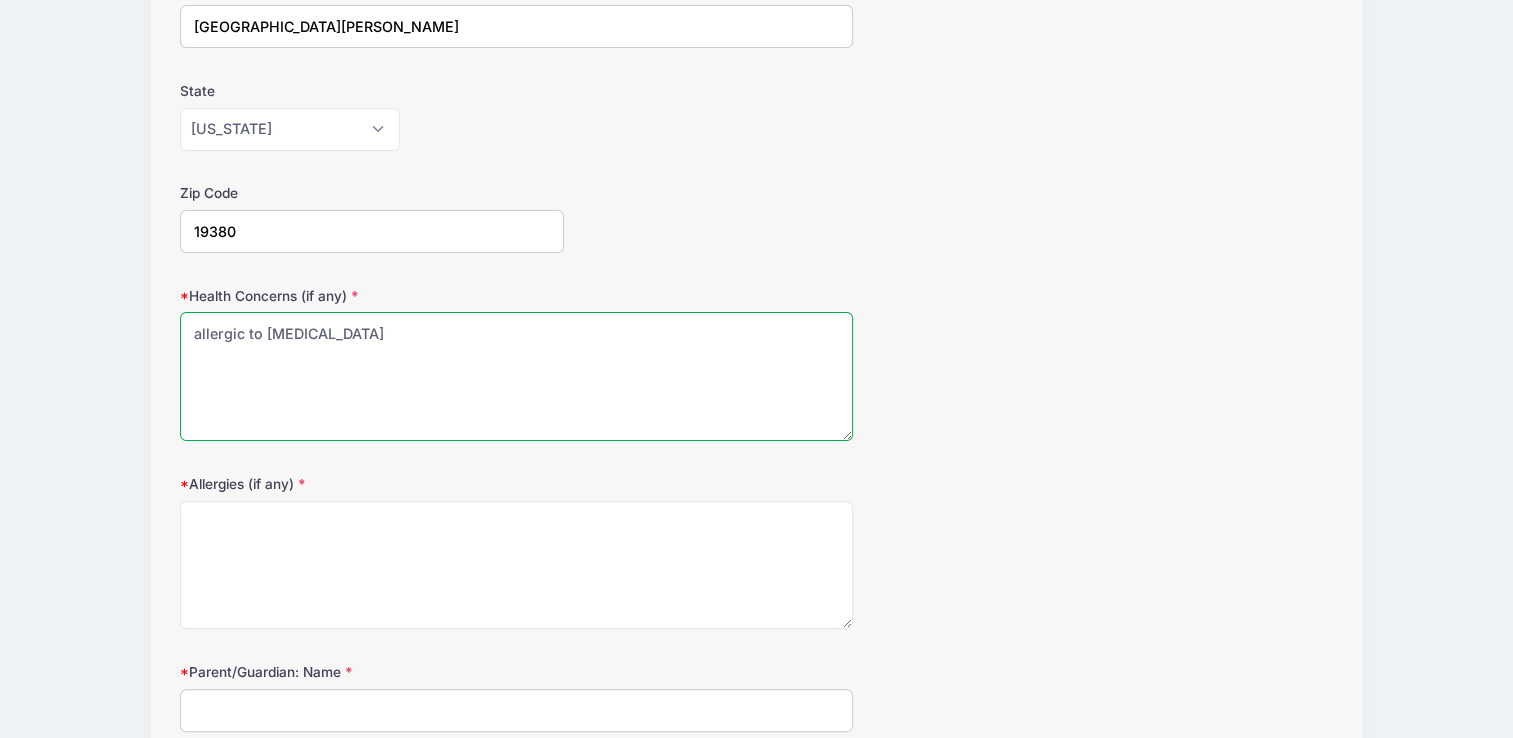 type on "allergic to penicillin" 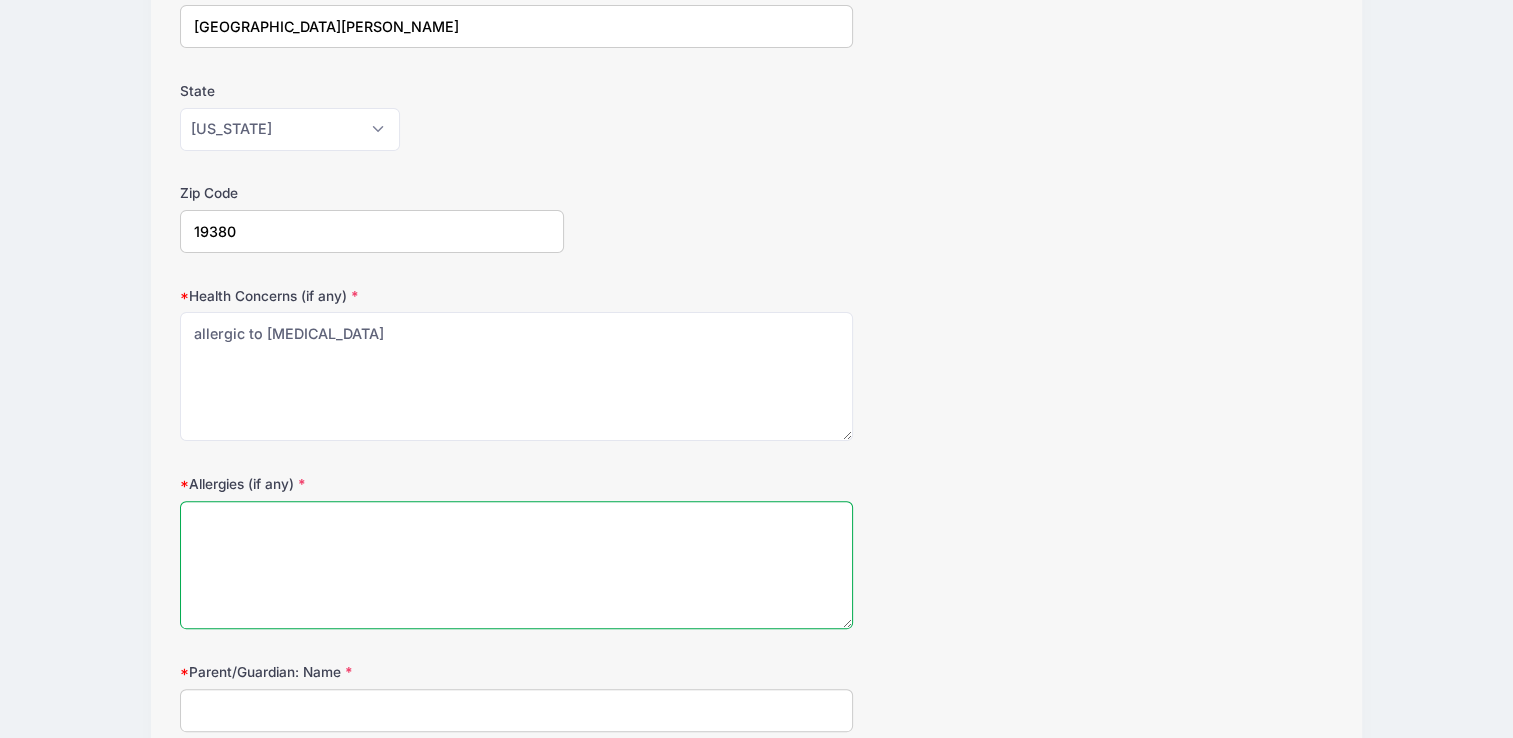 click on "Allergies (if any)" at bounding box center [516, 565] 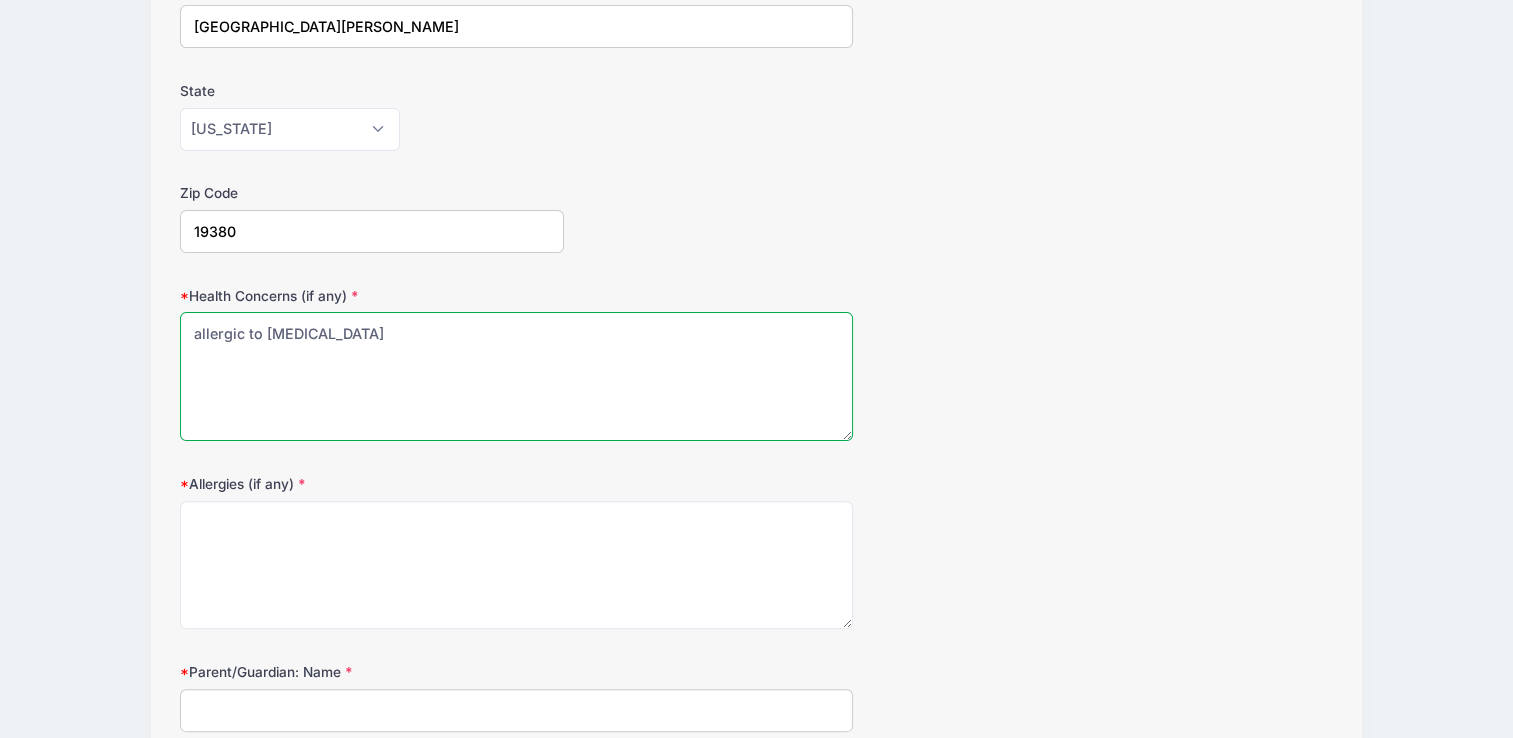 click on "allergic to penicillin" at bounding box center (516, 376) 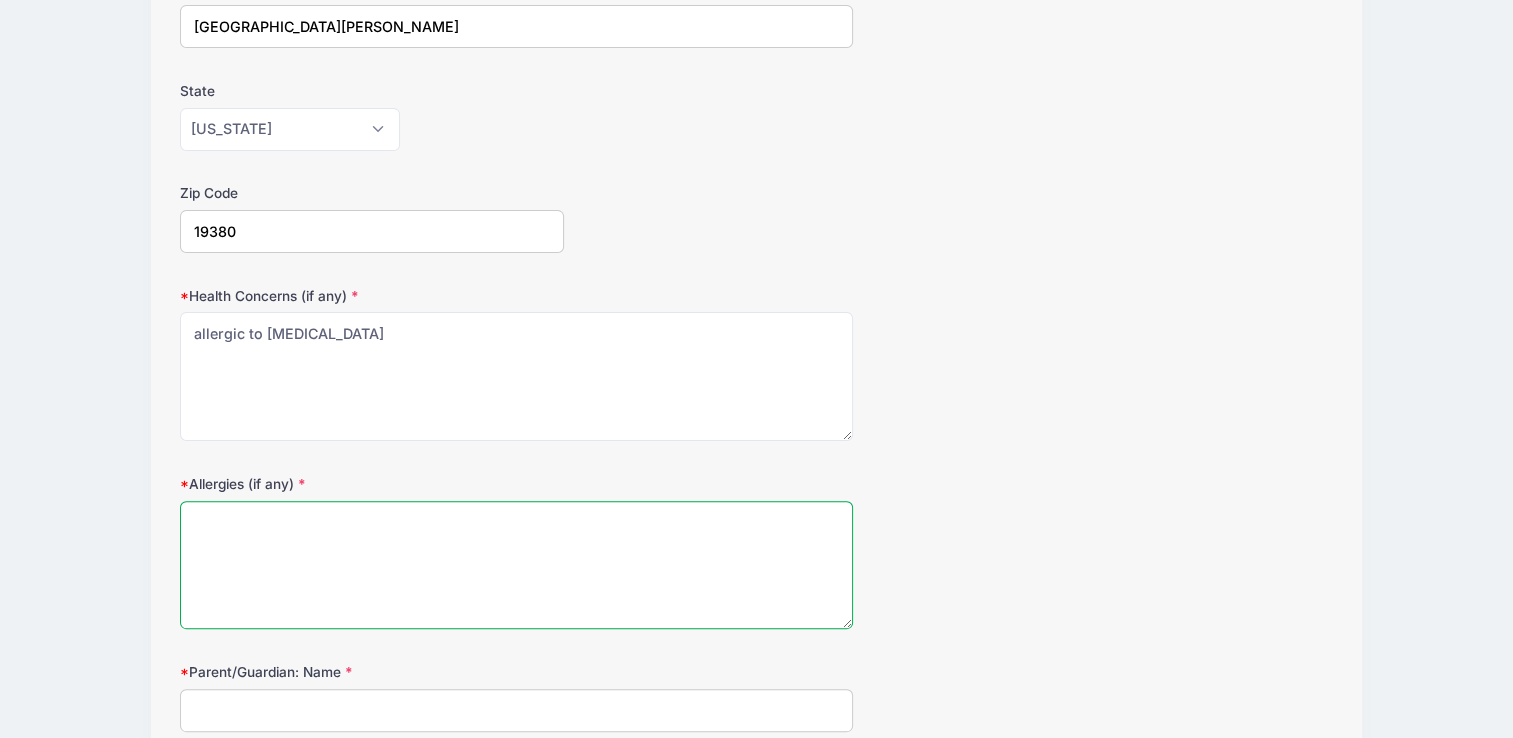 click on "Allergies (if any)" at bounding box center [516, 565] 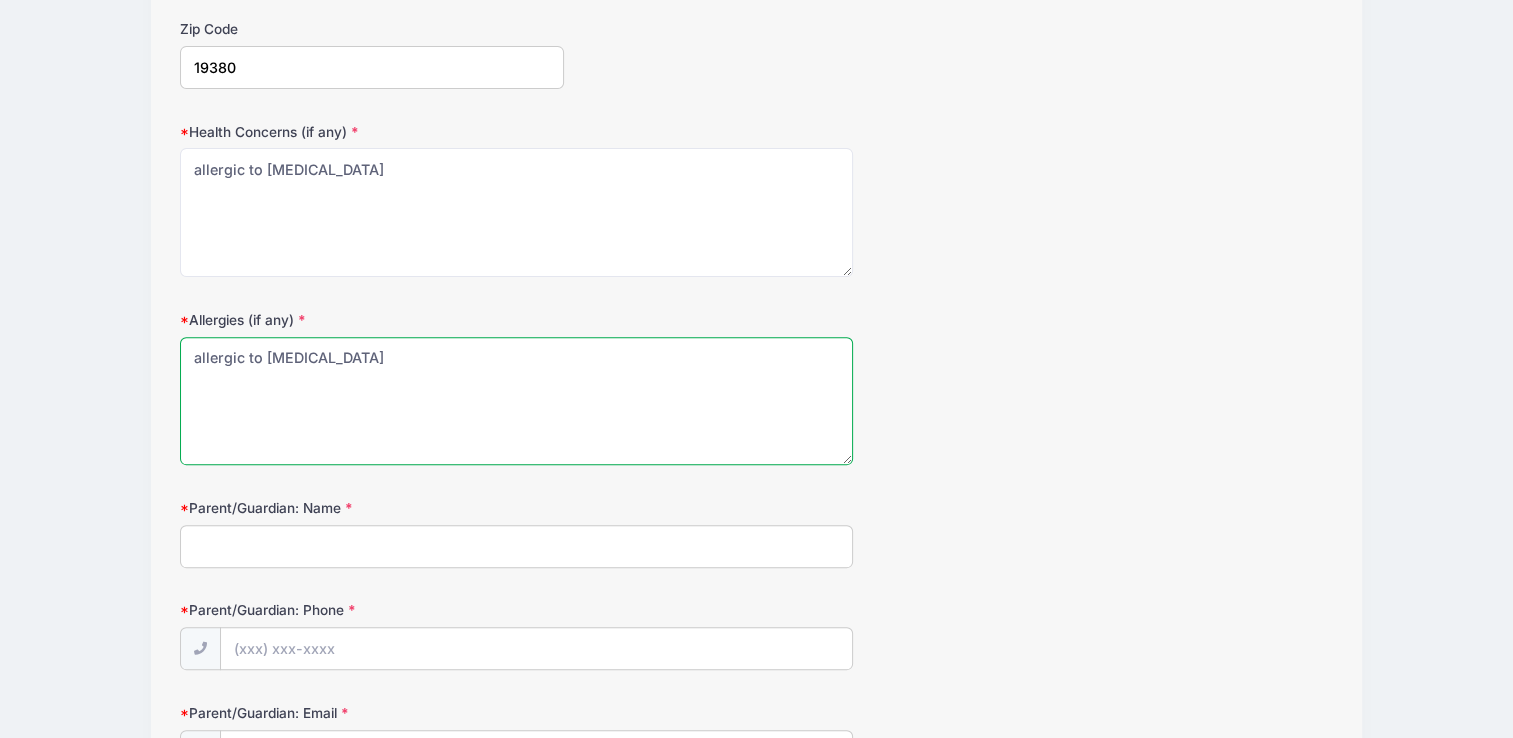 scroll, scrollTop: 800, scrollLeft: 0, axis: vertical 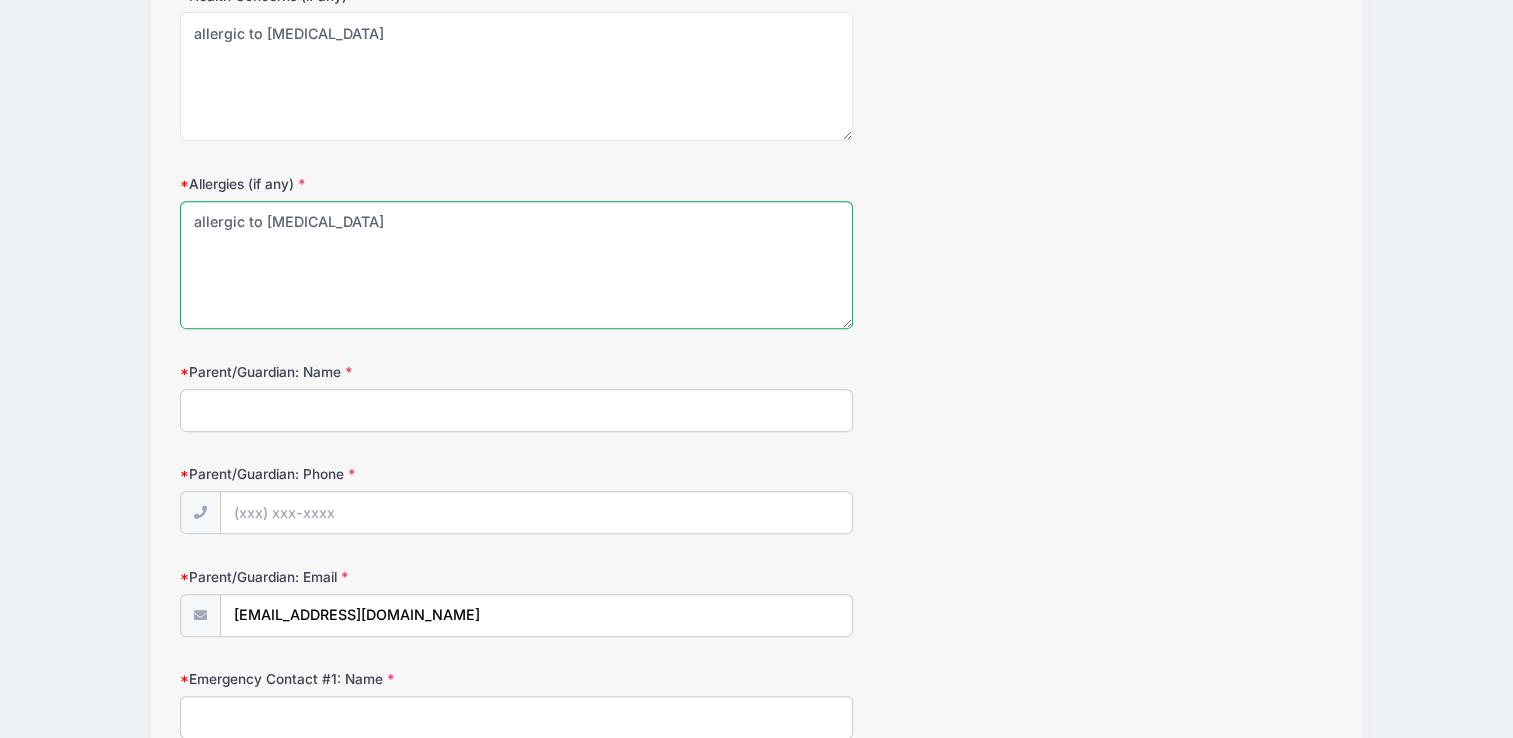 type on "allergic to penicillin" 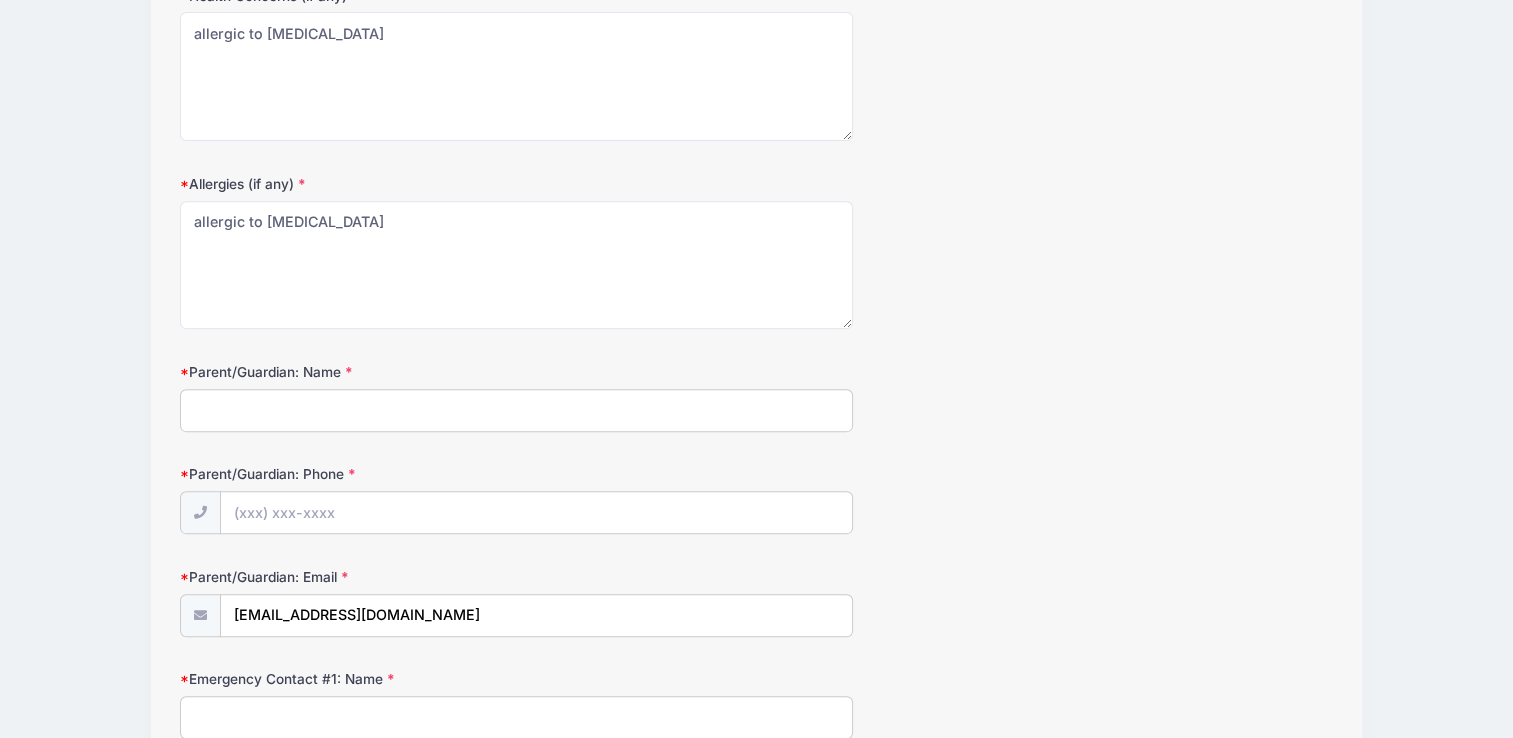 click on "Parent/Guardian: Name" at bounding box center (516, 410) 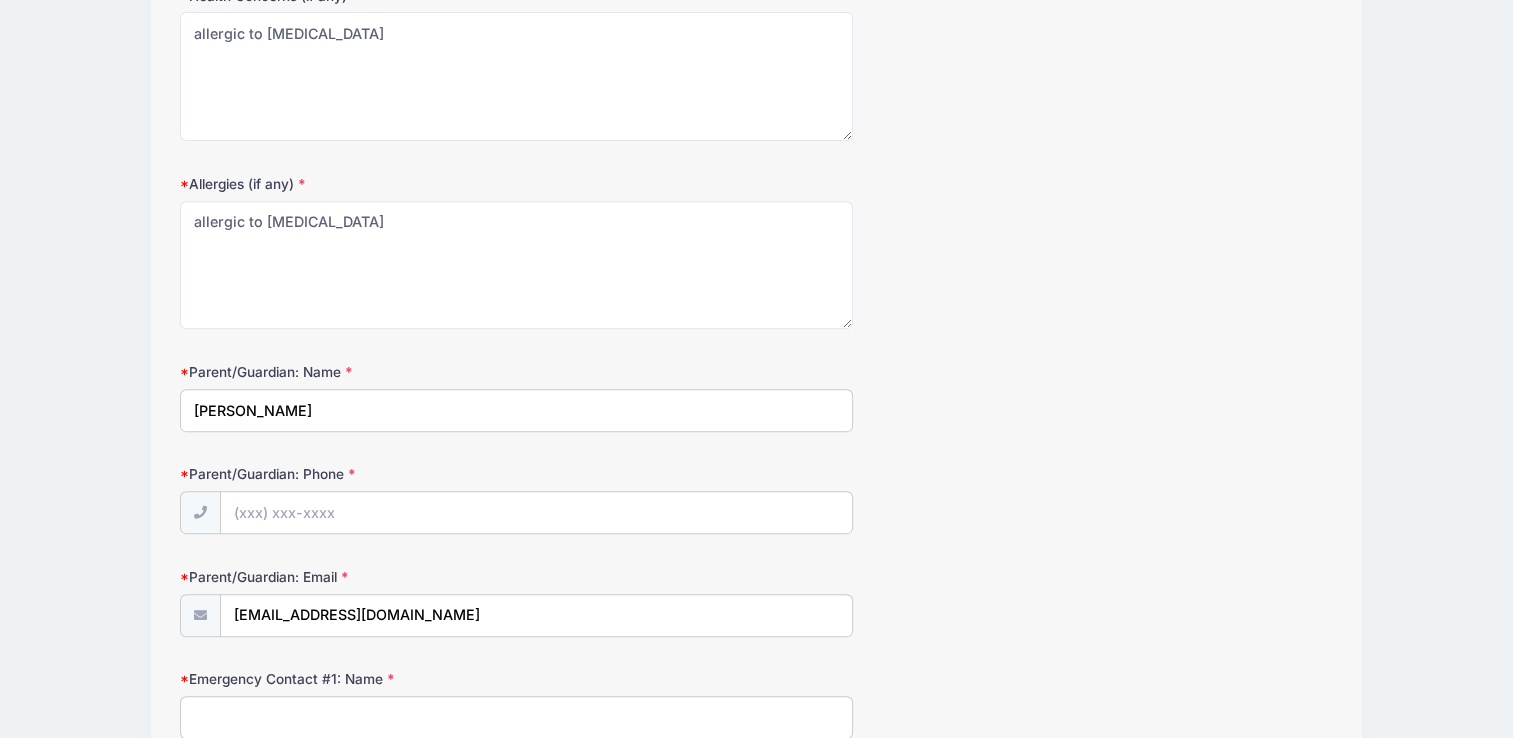 type on "Madison McCarron" 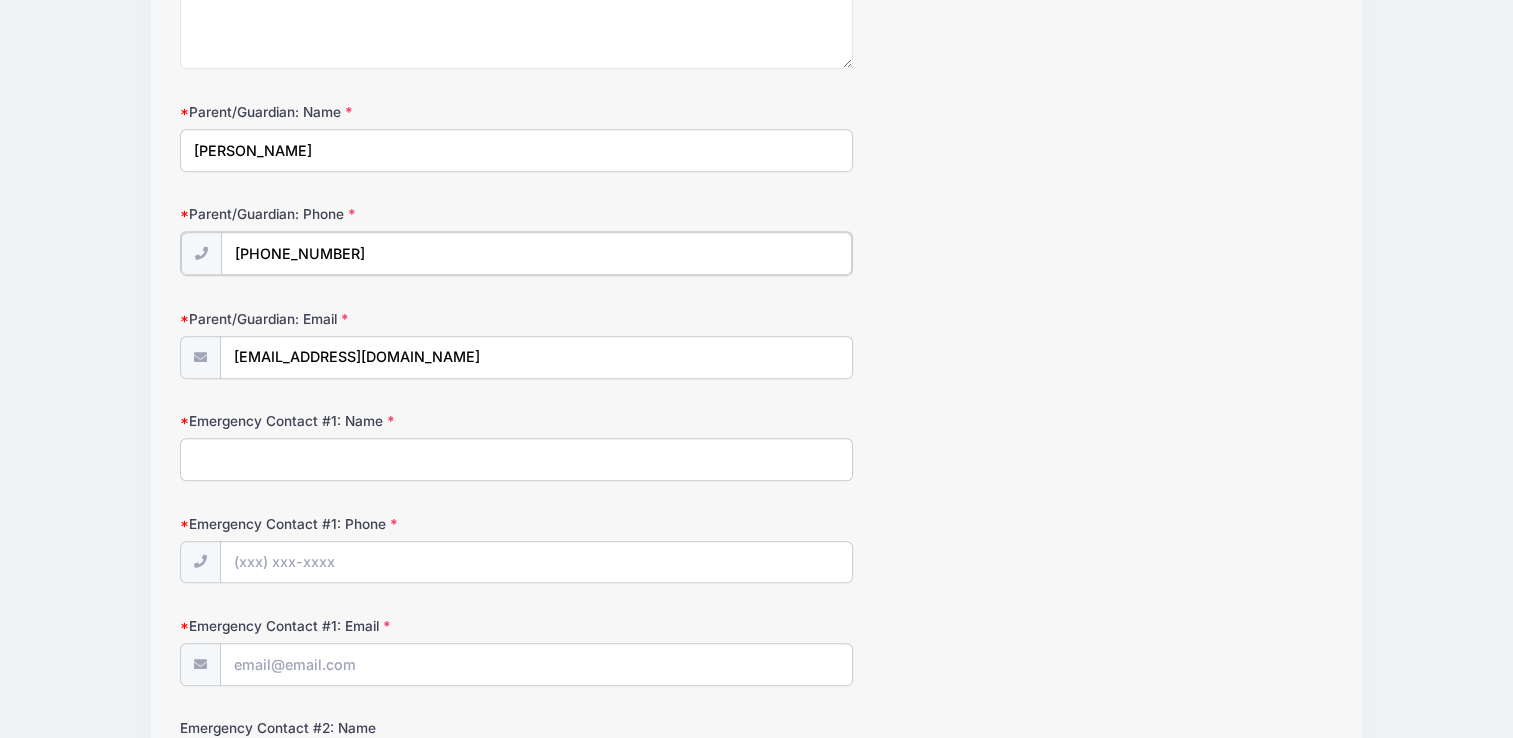 scroll, scrollTop: 1100, scrollLeft: 0, axis: vertical 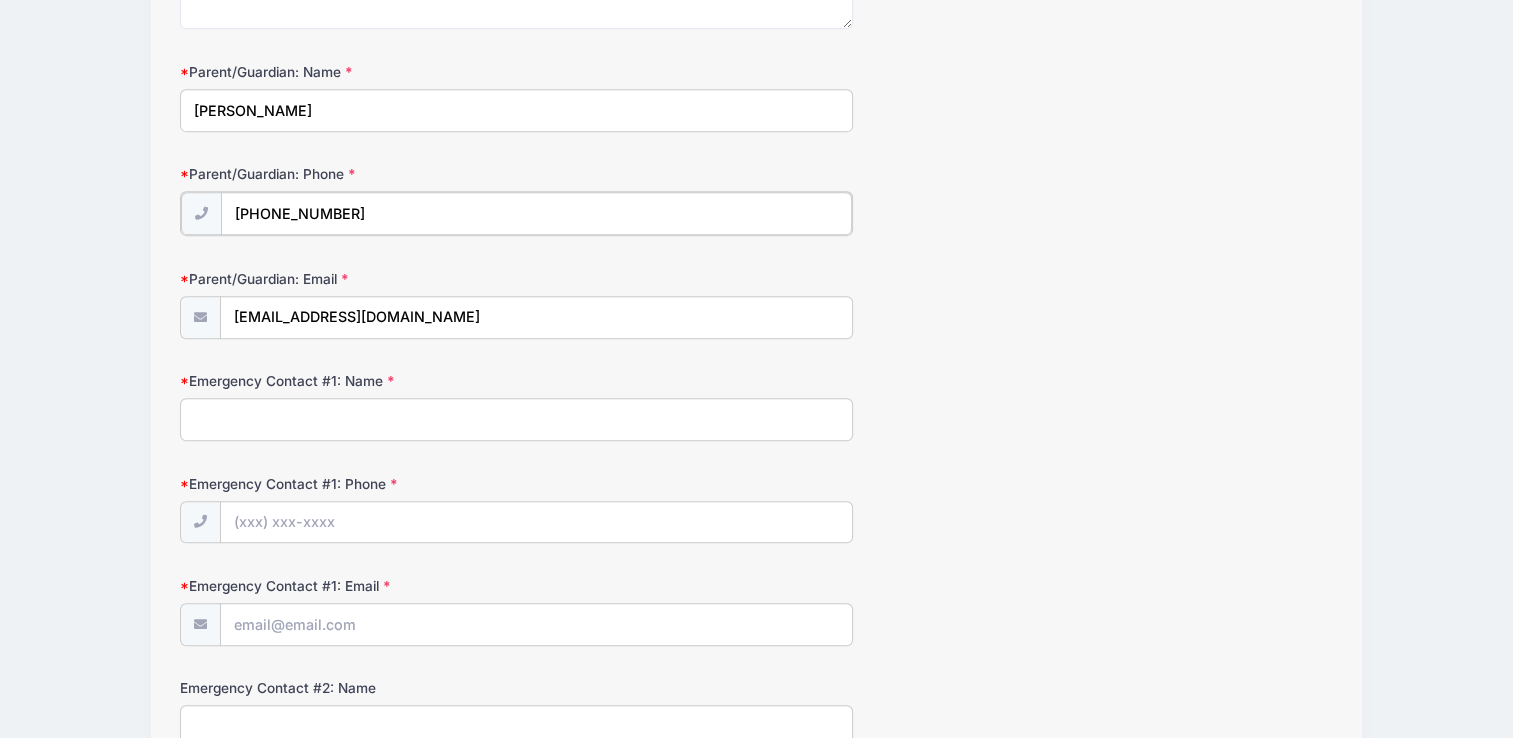 type on "(302) 898-0413" 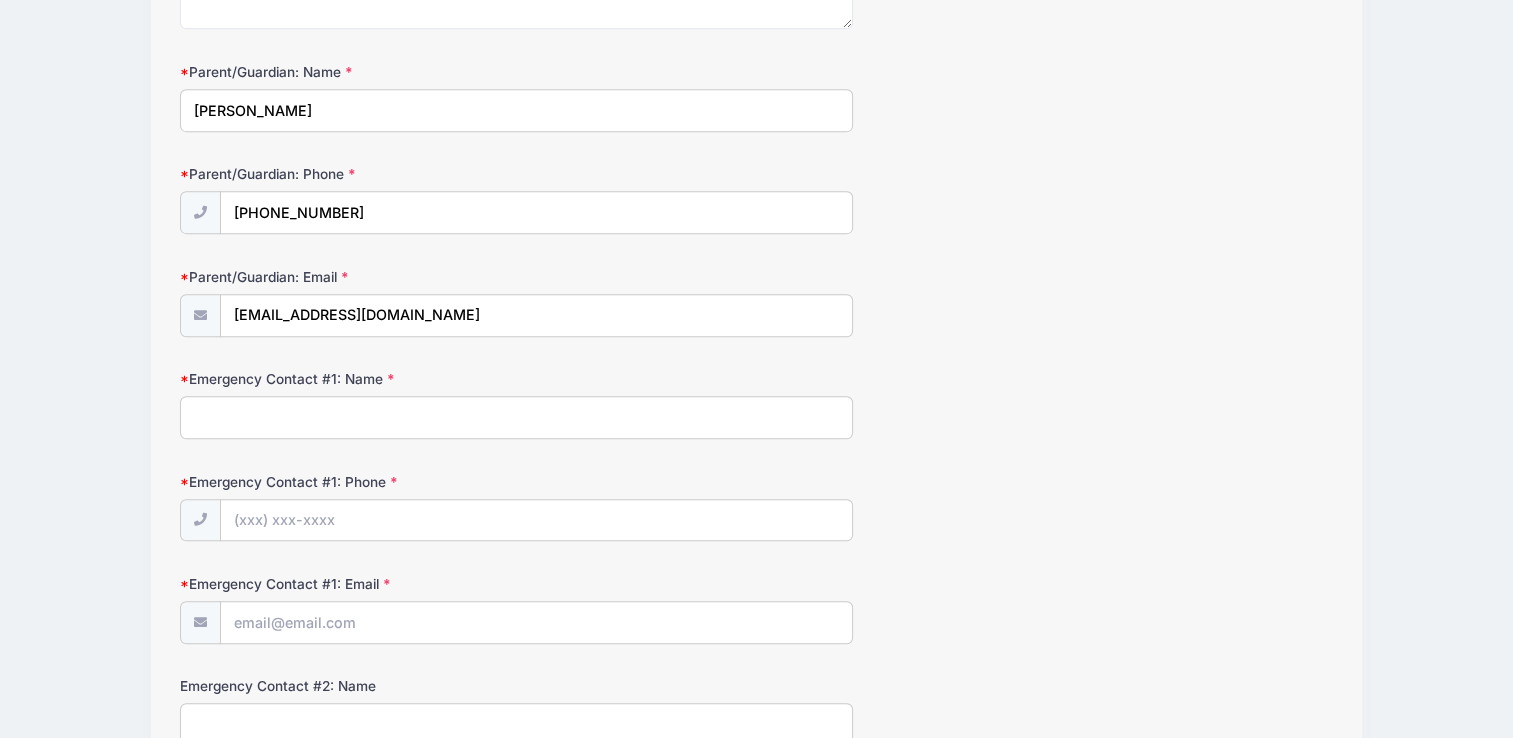 click on "Emergency Contact #1: Name" at bounding box center [516, 417] 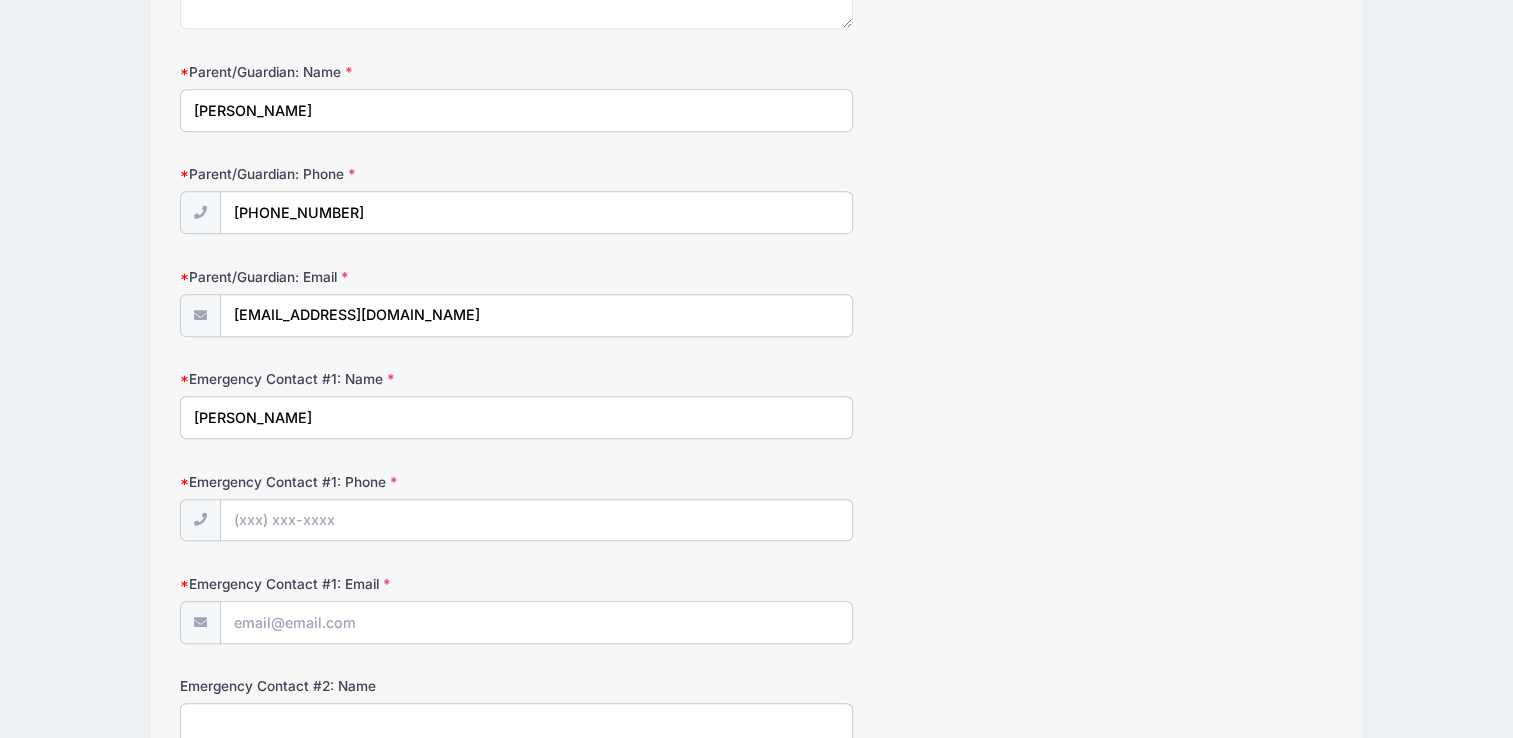 type on "John McCarron" 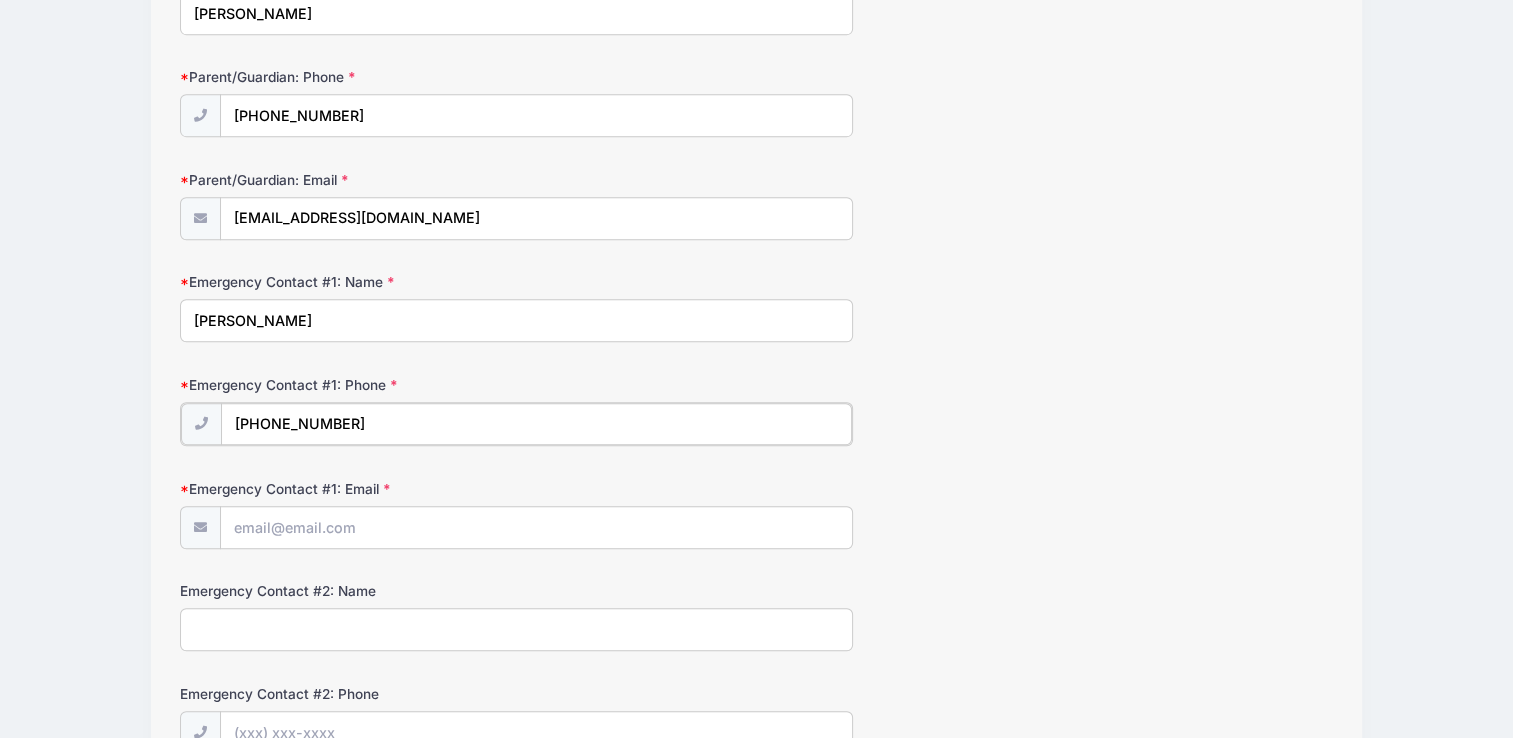 scroll, scrollTop: 1200, scrollLeft: 0, axis: vertical 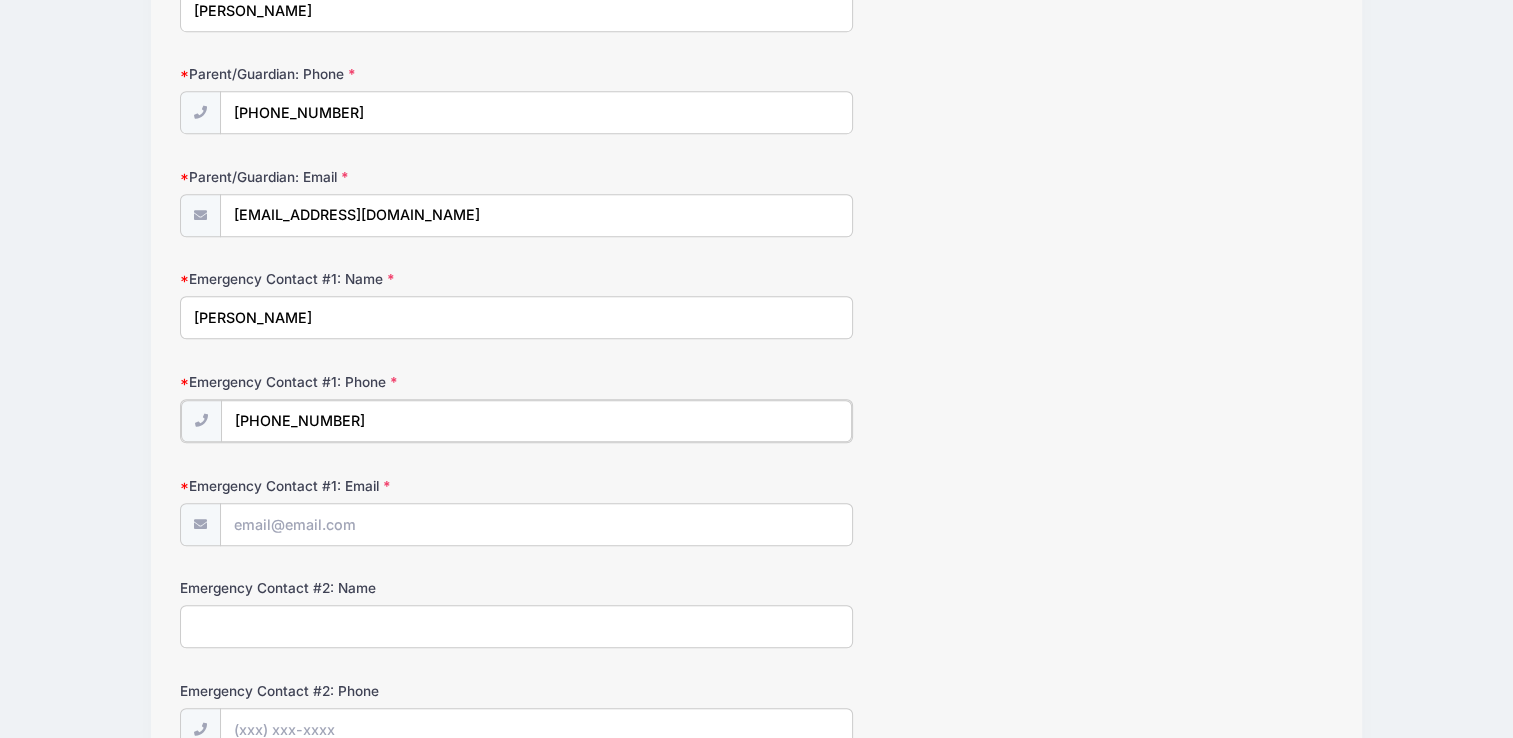 type on "(215) 380-4869" 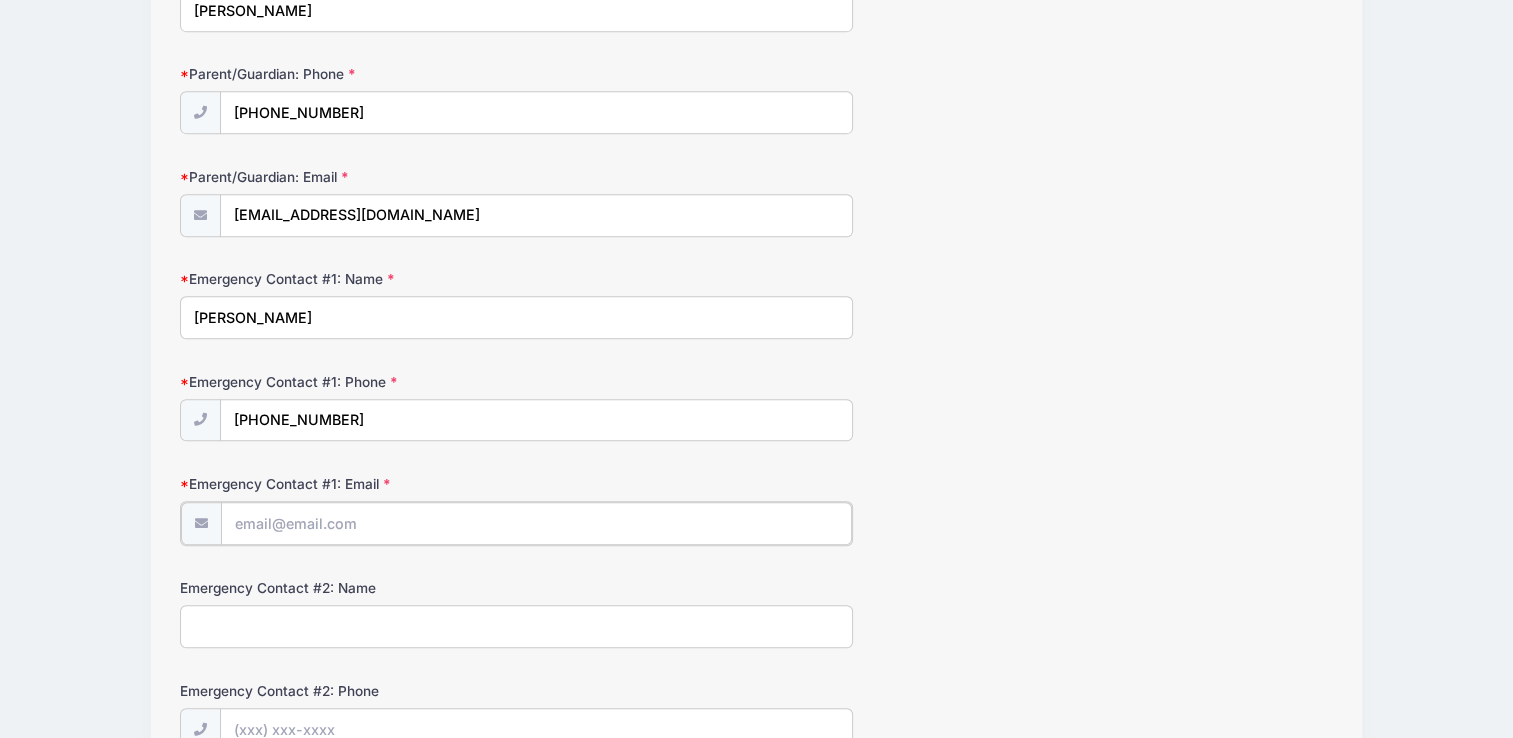 click on "Emergency Contact #1: Email" at bounding box center (536, 523) 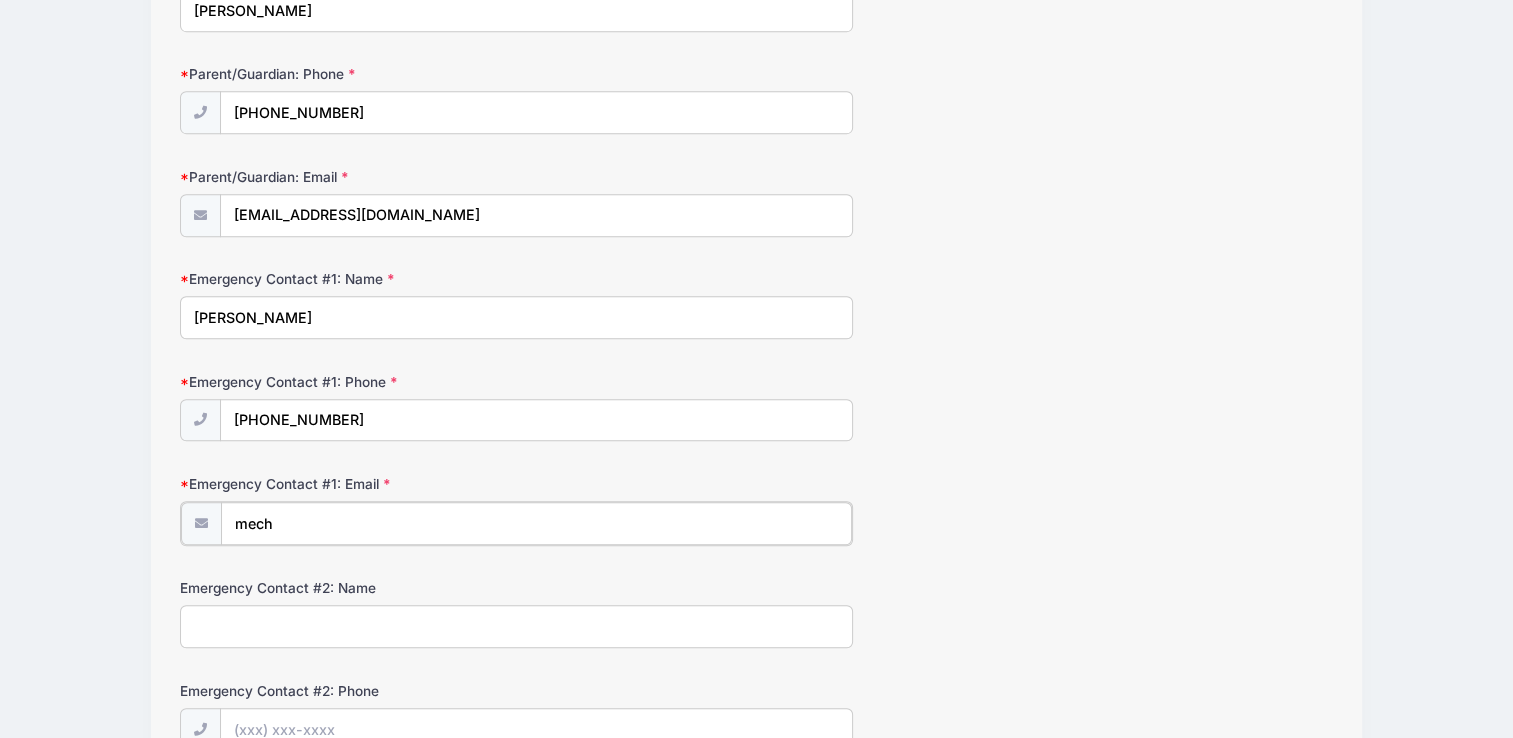 type on "mechanix6484@gmail.com" 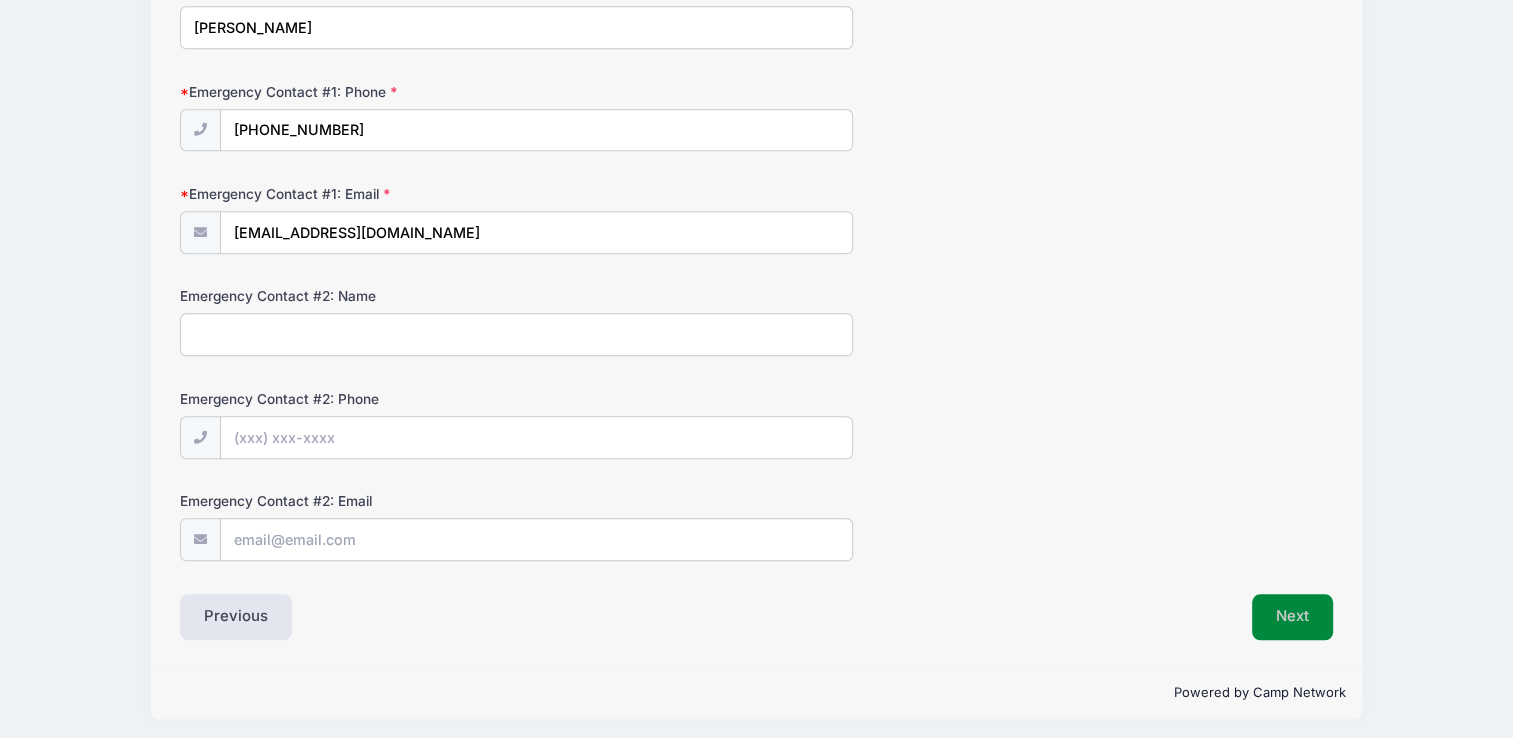 scroll, scrollTop: 1488, scrollLeft: 0, axis: vertical 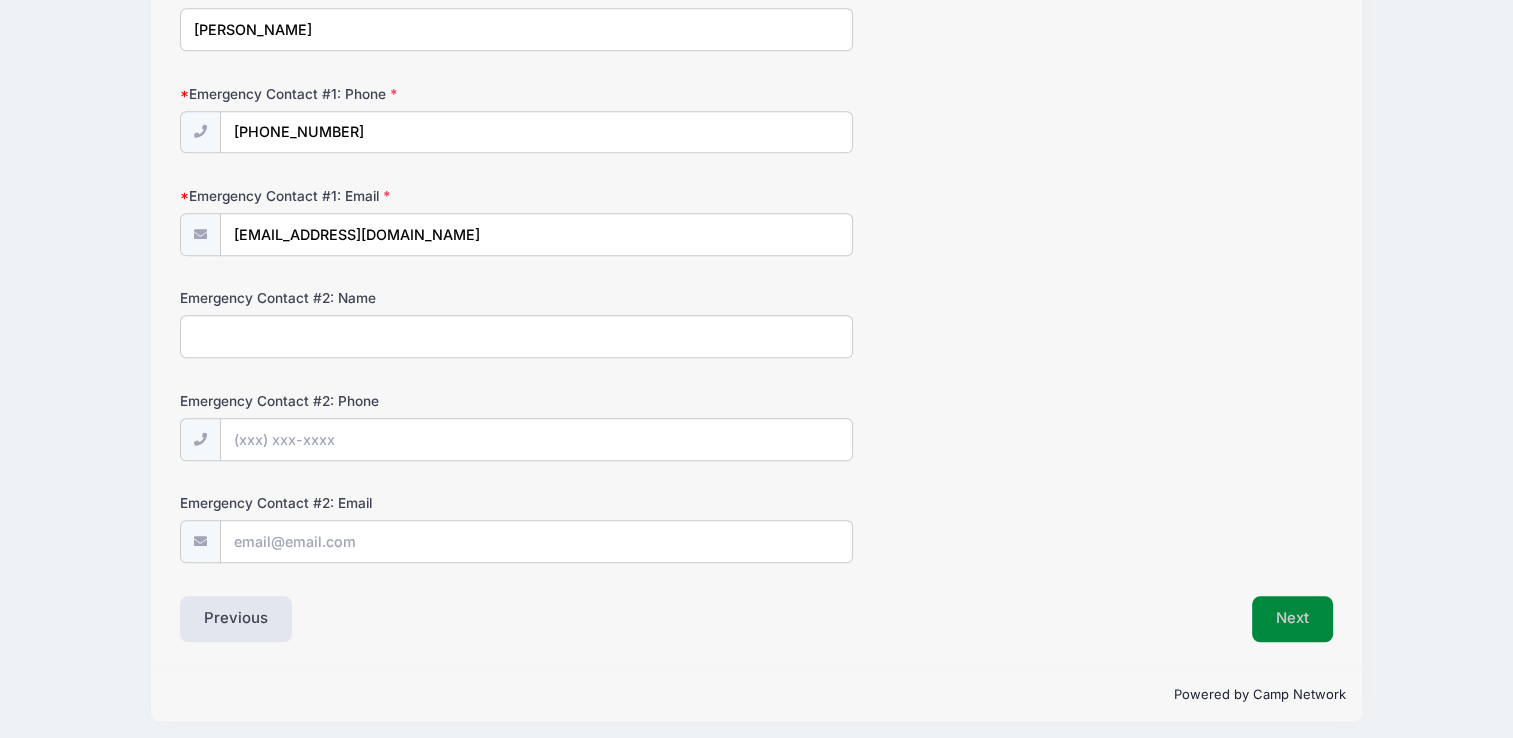 click on "Next" at bounding box center [1292, 619] 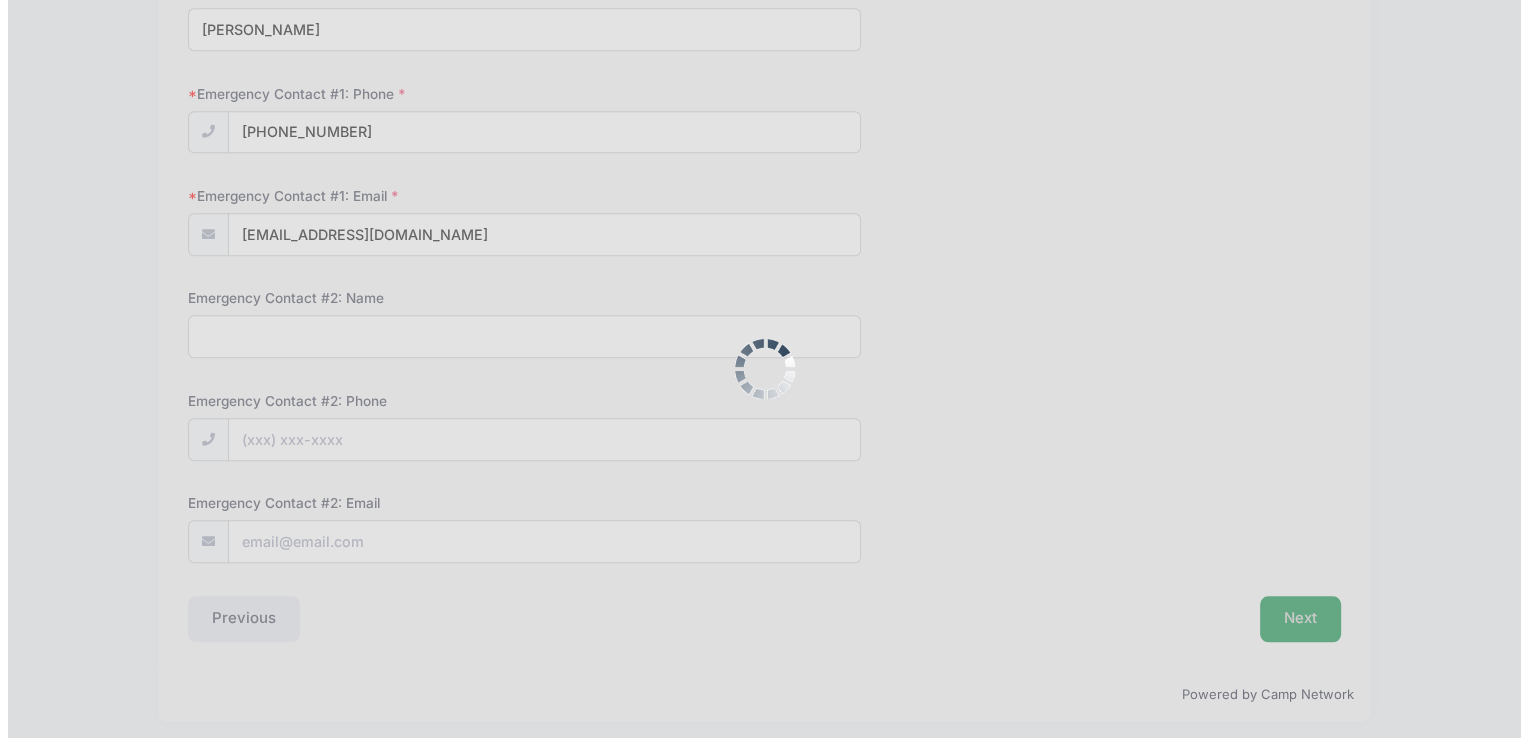 scroll, scrollTop: 0, scrollLeft: 0, axis: both 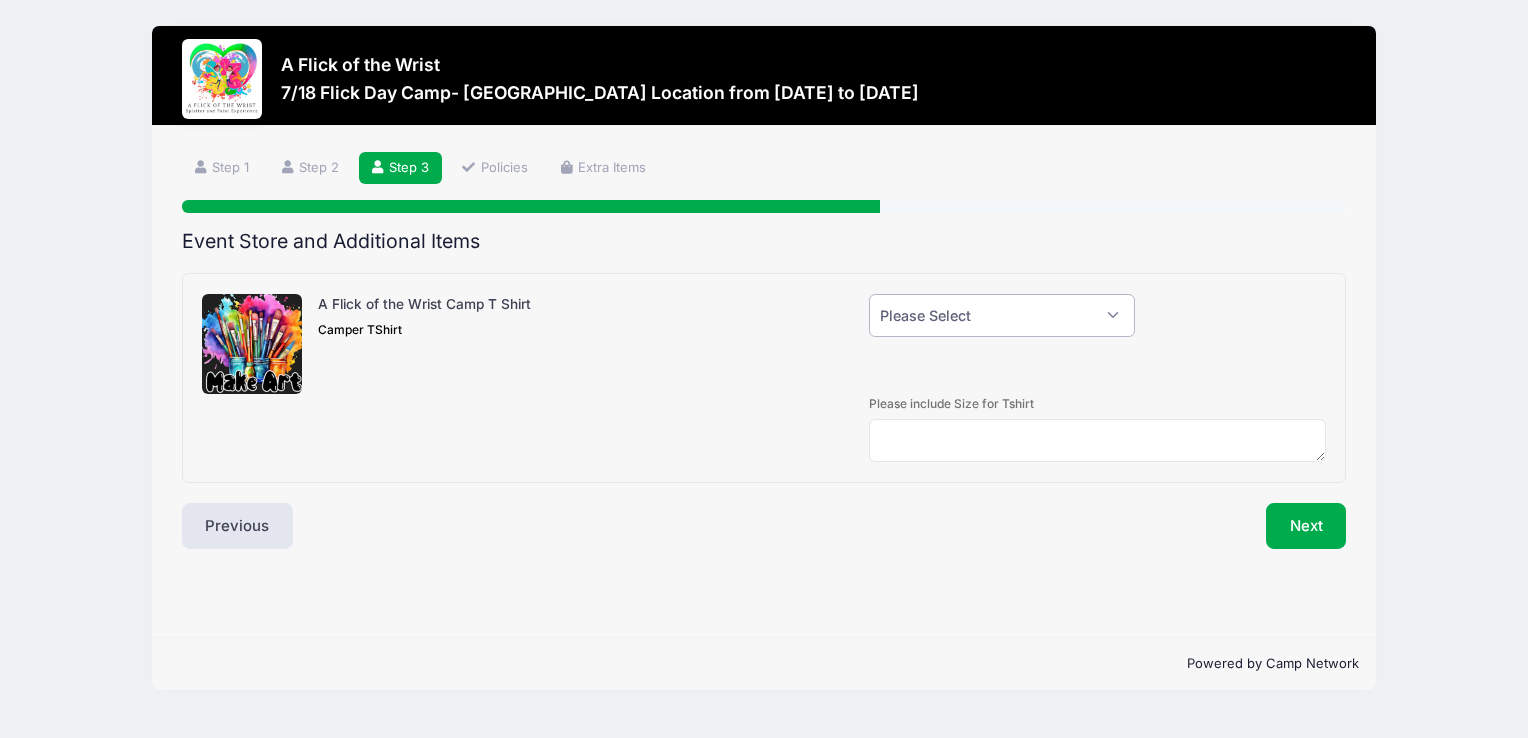 click on "Please Select Yes (+$28.00)
No" at bounding box center [1002, 315] 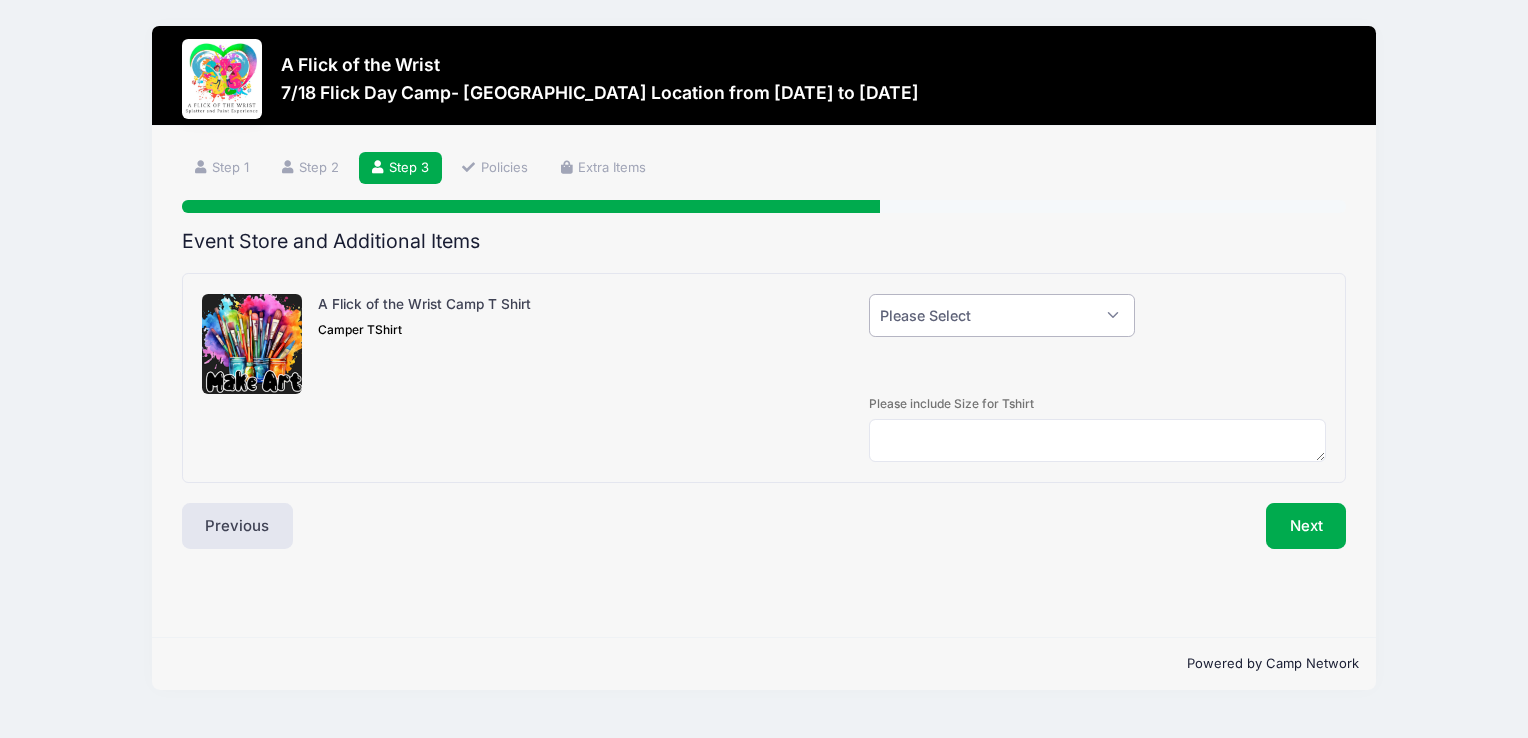 select on "0" 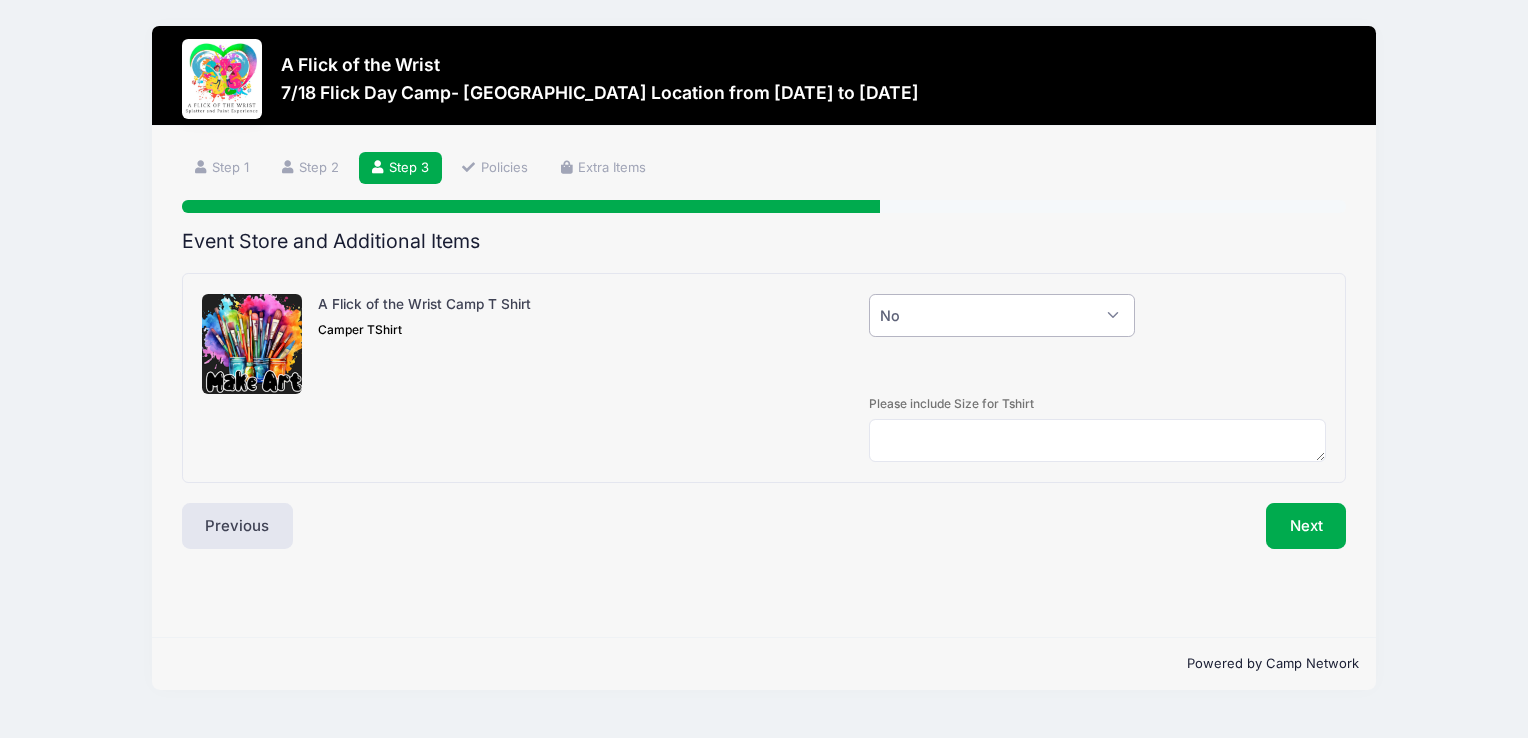 click on "Please Select Yes (+$28.00)
No" at bounding box center (1002, 315) 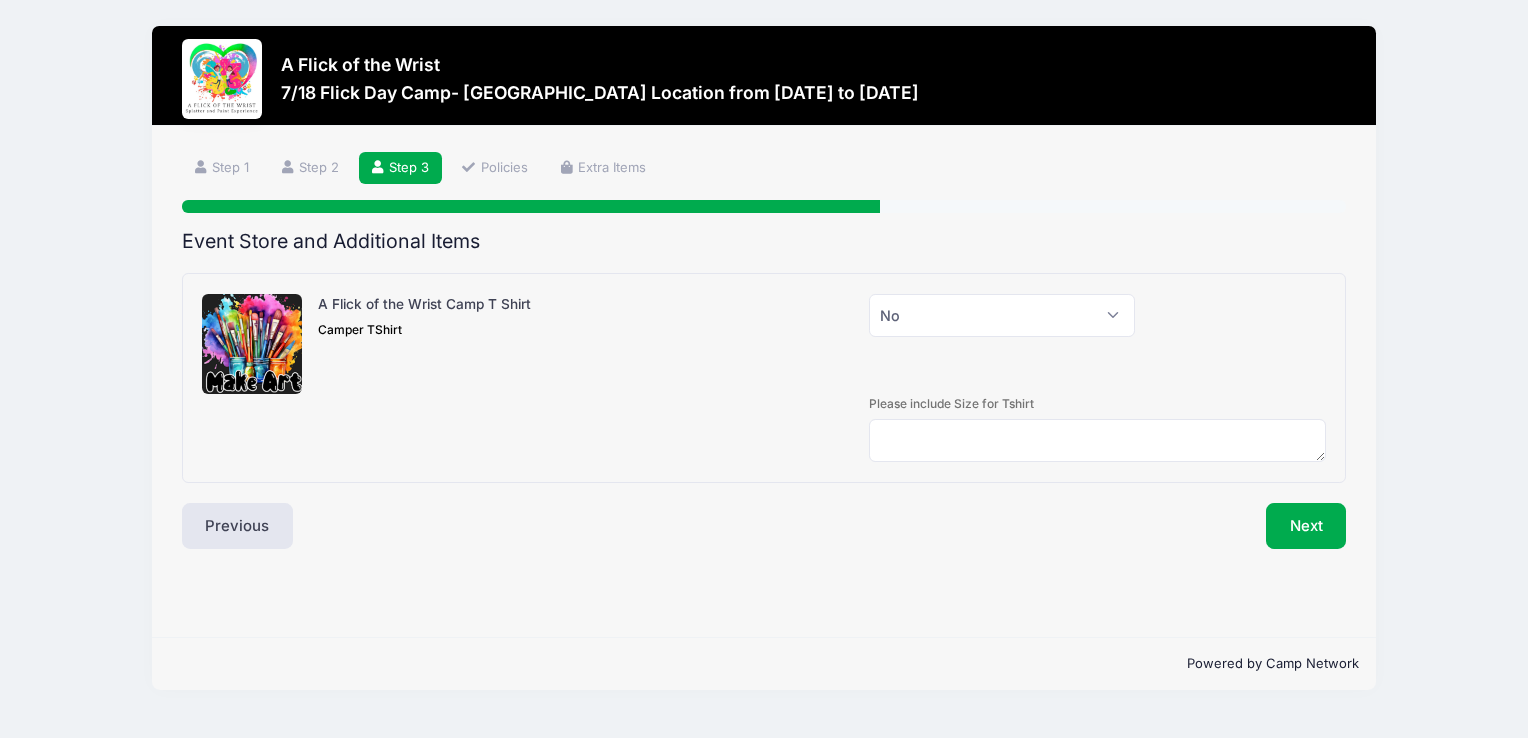 click on "Please include Size for Tshirt" at bounding box center (763, 428) 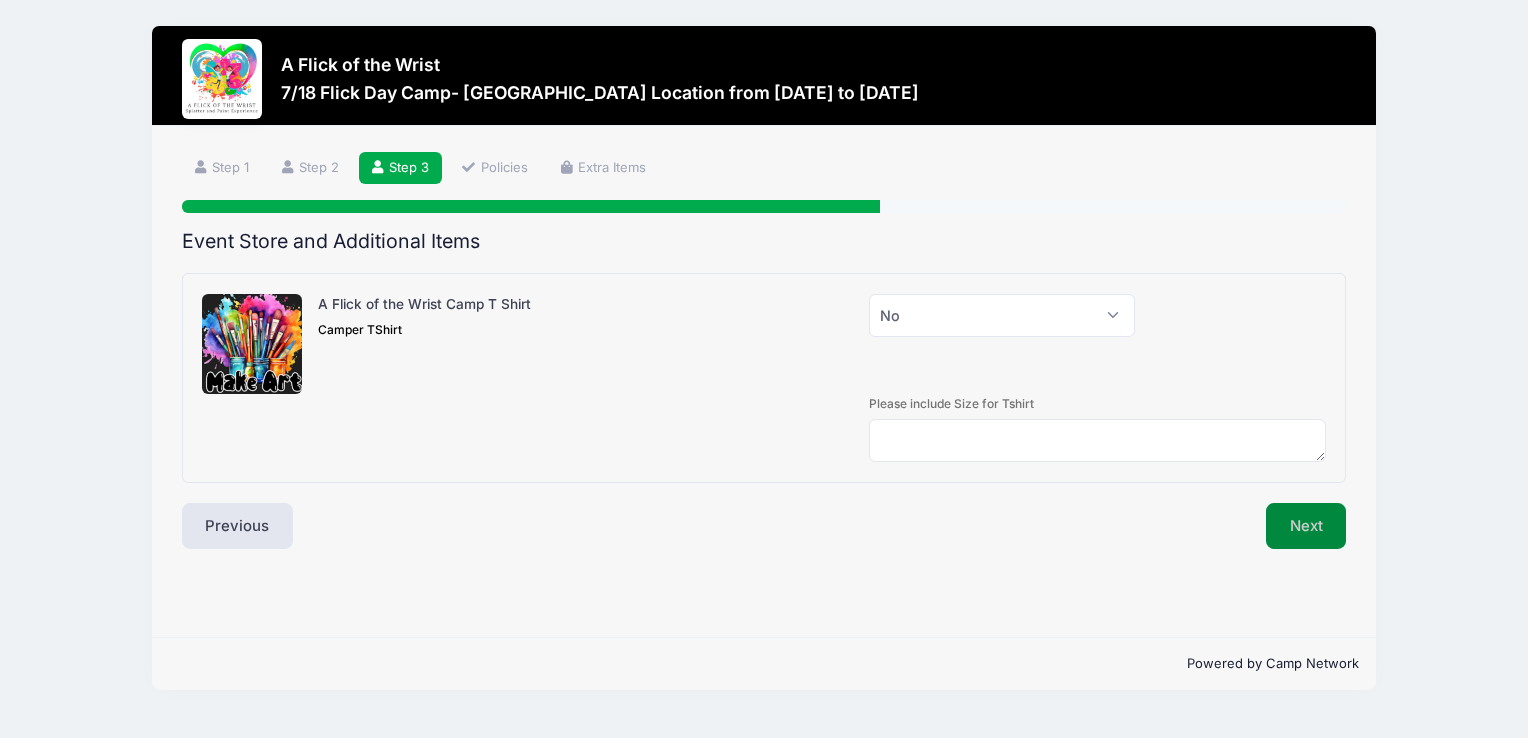 click on "Next" at bounding box center [1306, 526] 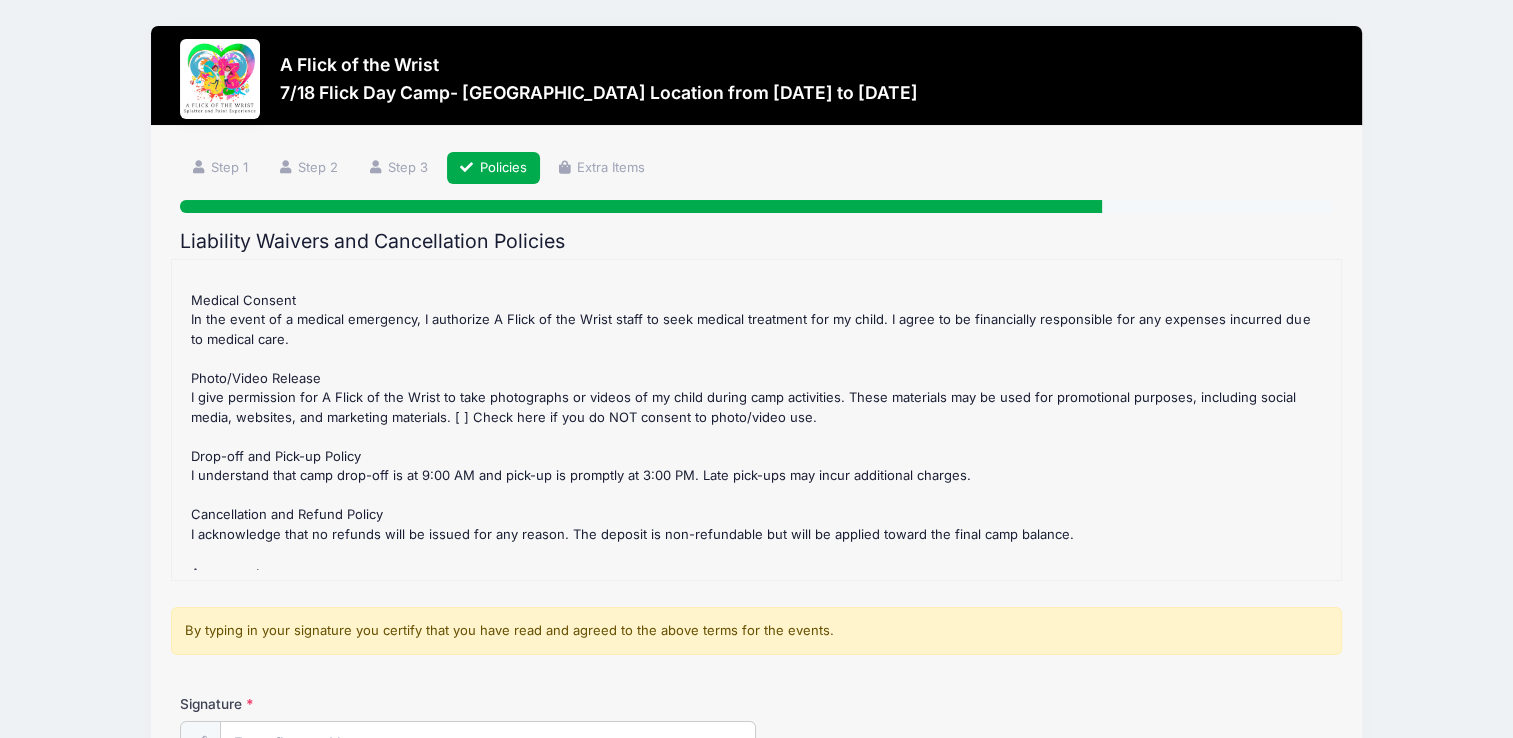 scroll, scrollTop: 480, scrollLeft: 0, axis: vertical 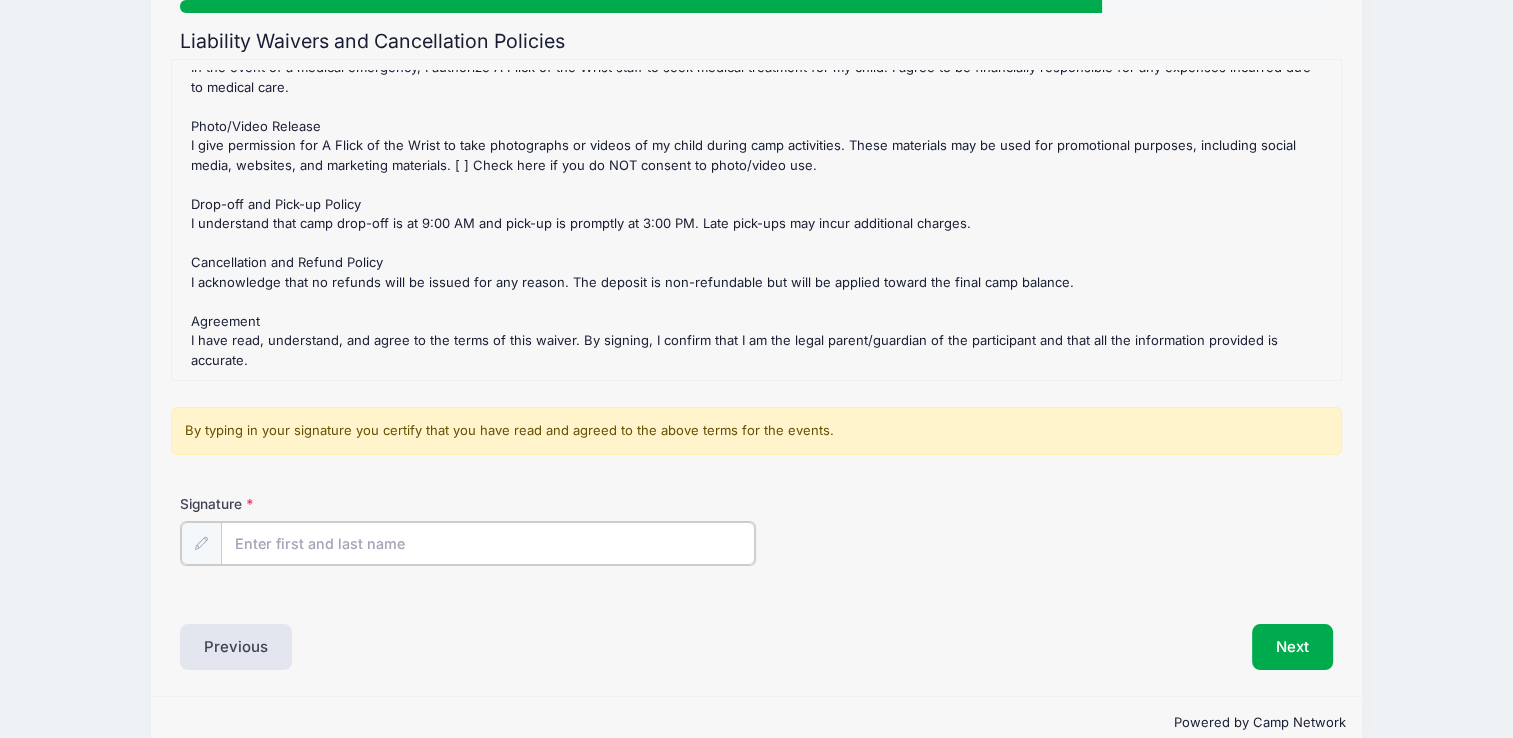 click on "Signature" at bounding box center [488, 543] 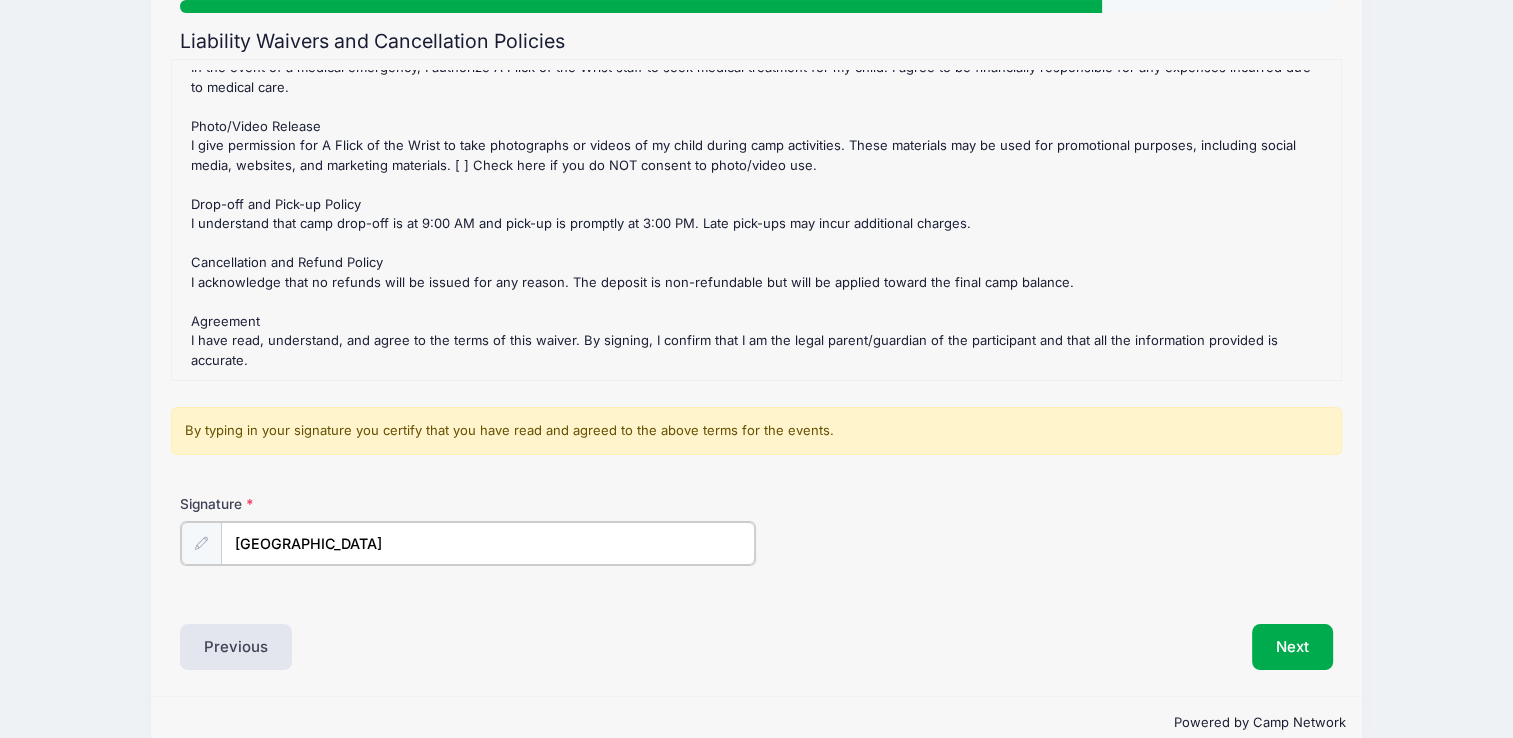 type on "Madison McCarron" 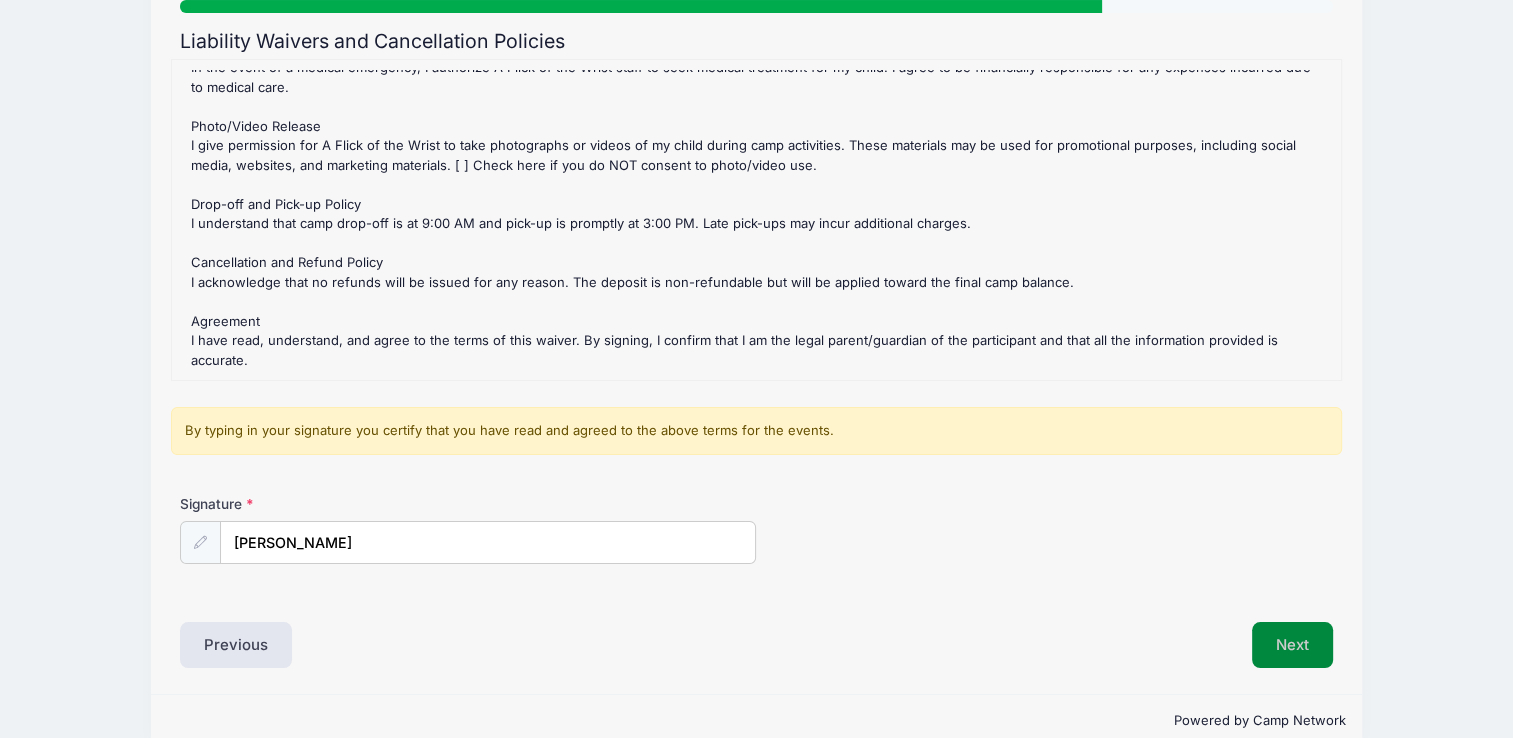 click on "Next" at bounding box center (1292, 645) 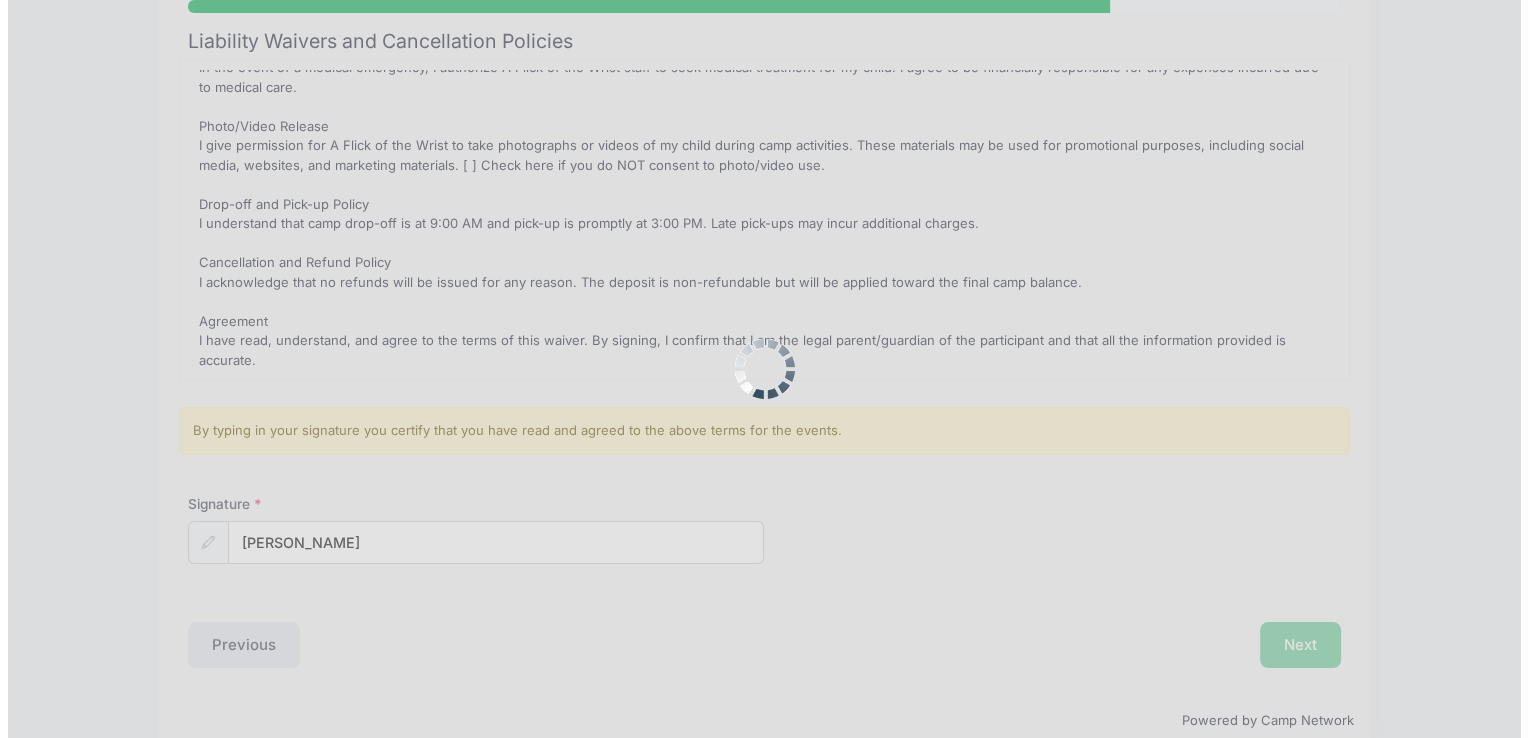 scroll, scrollTop: 0, scrollLeft: 0, axis: both 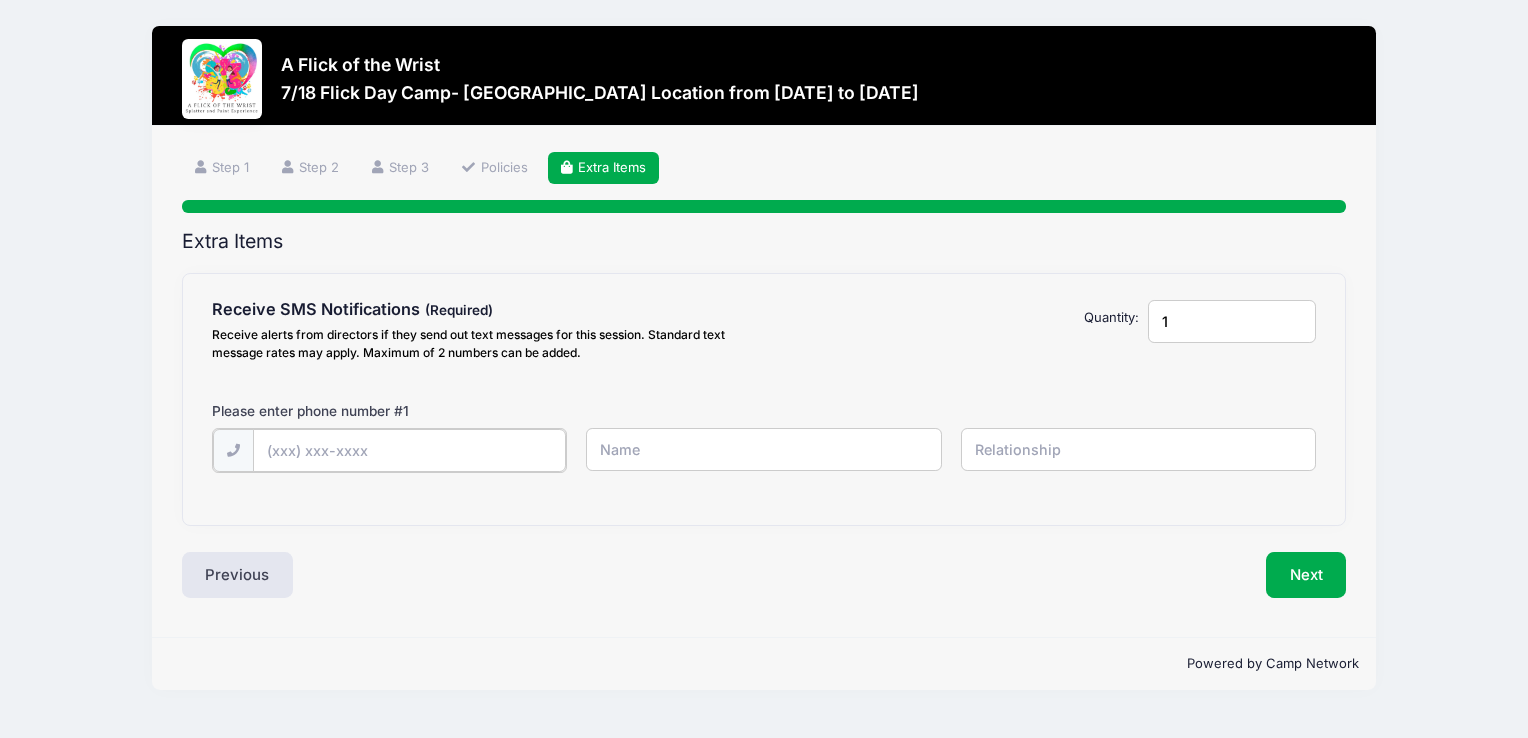 click at bounding box center (0, 0) 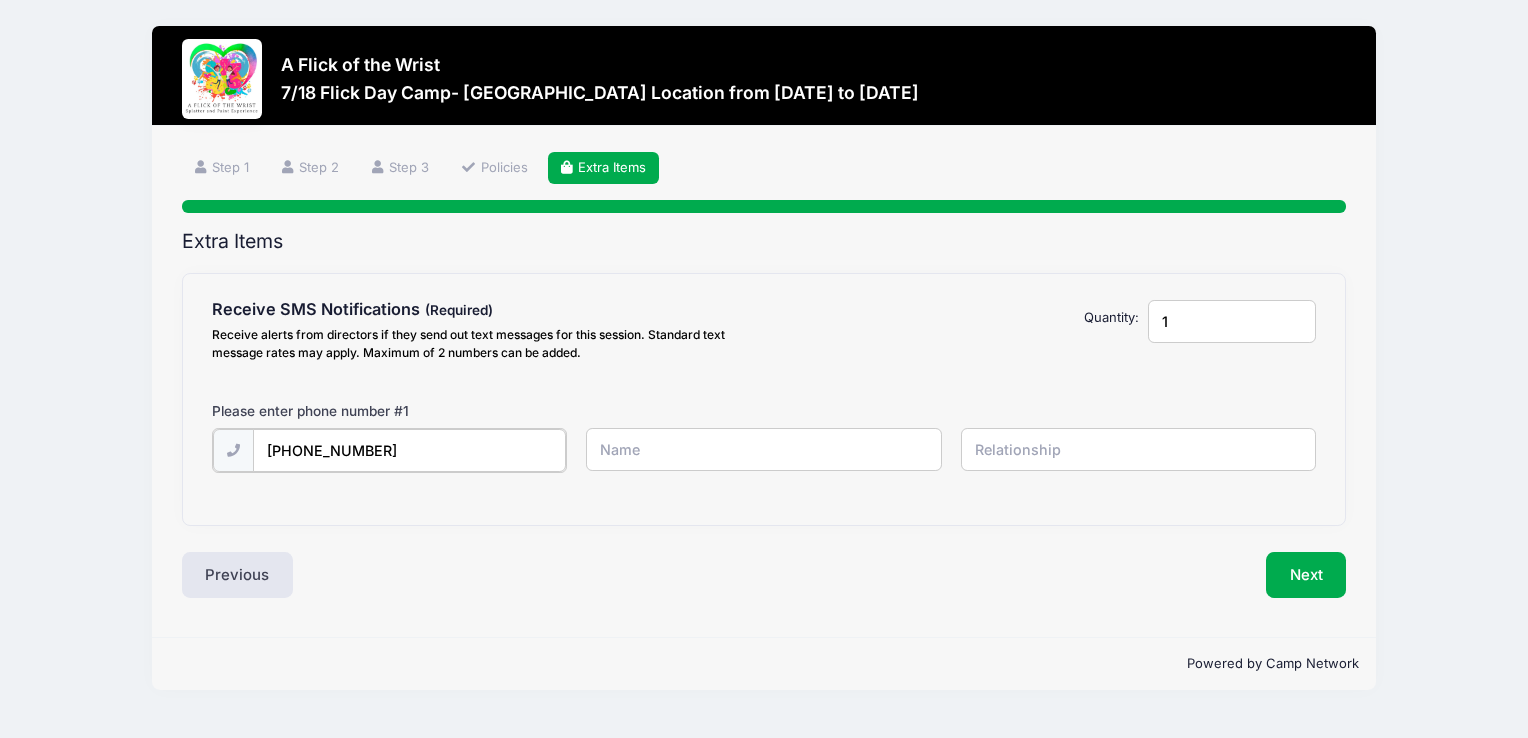type on "(215) 370-4869" 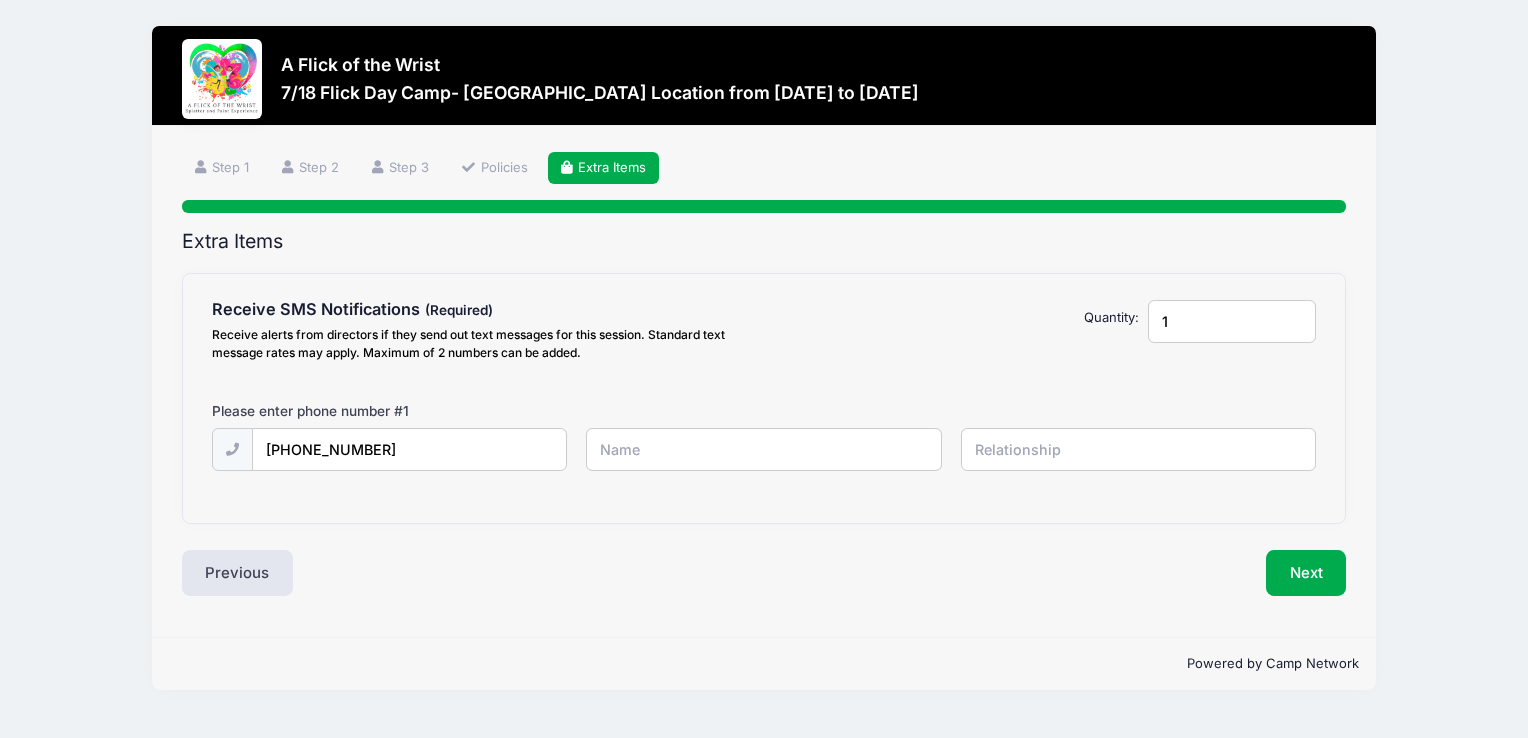 click at bounding box center [0, 0] 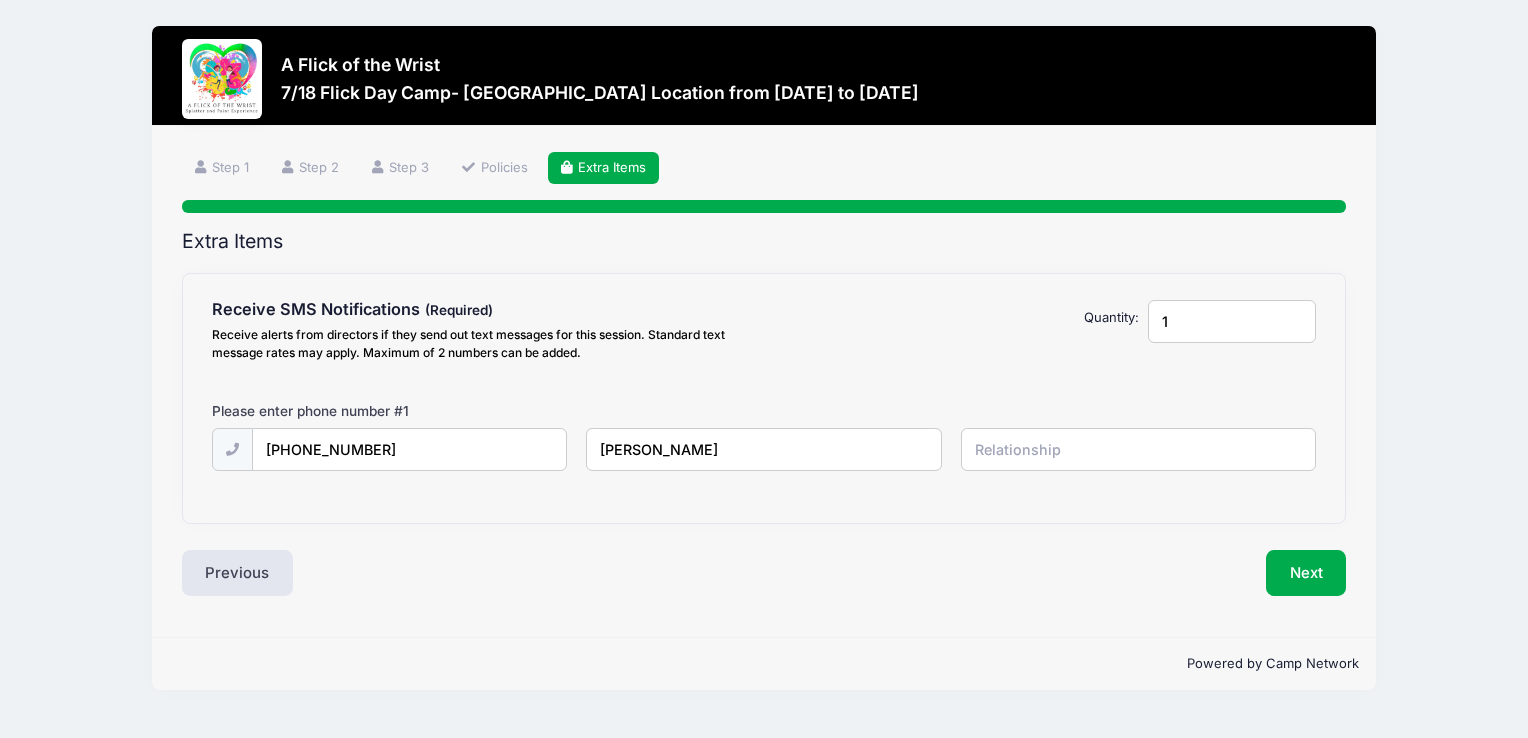 type on "John McCarron" 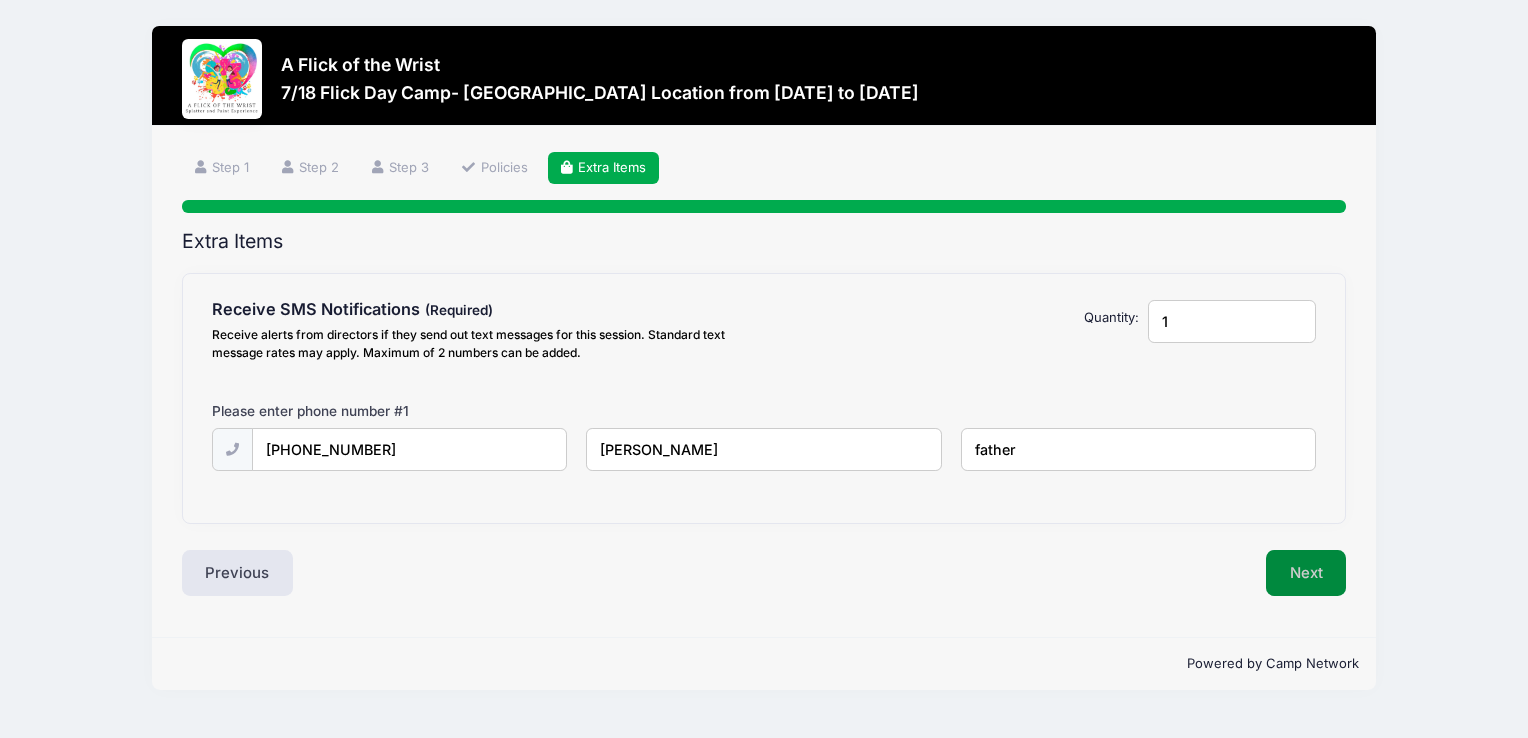 type on "father" 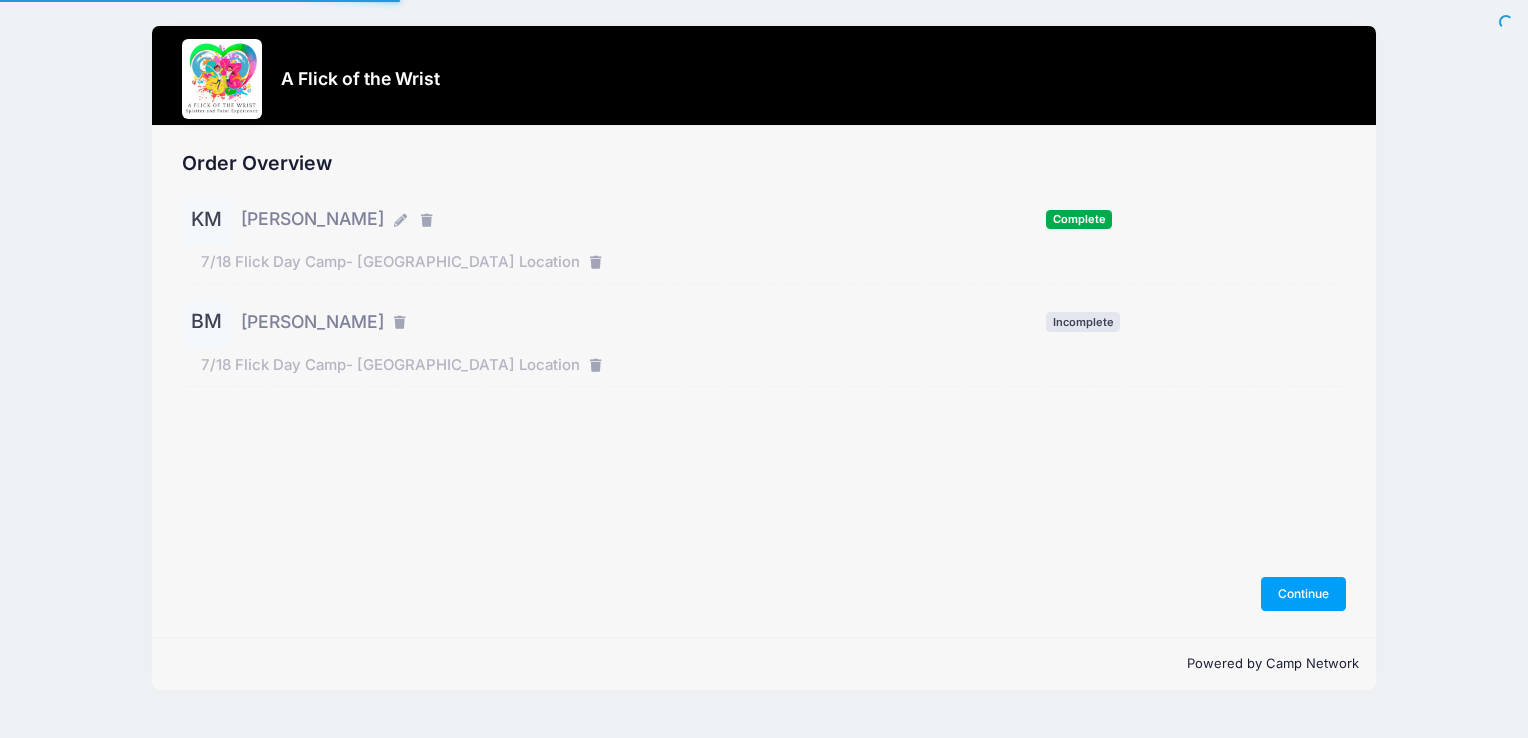 scroll, scrollTop: 0, scrollLeft: 0, axis: both 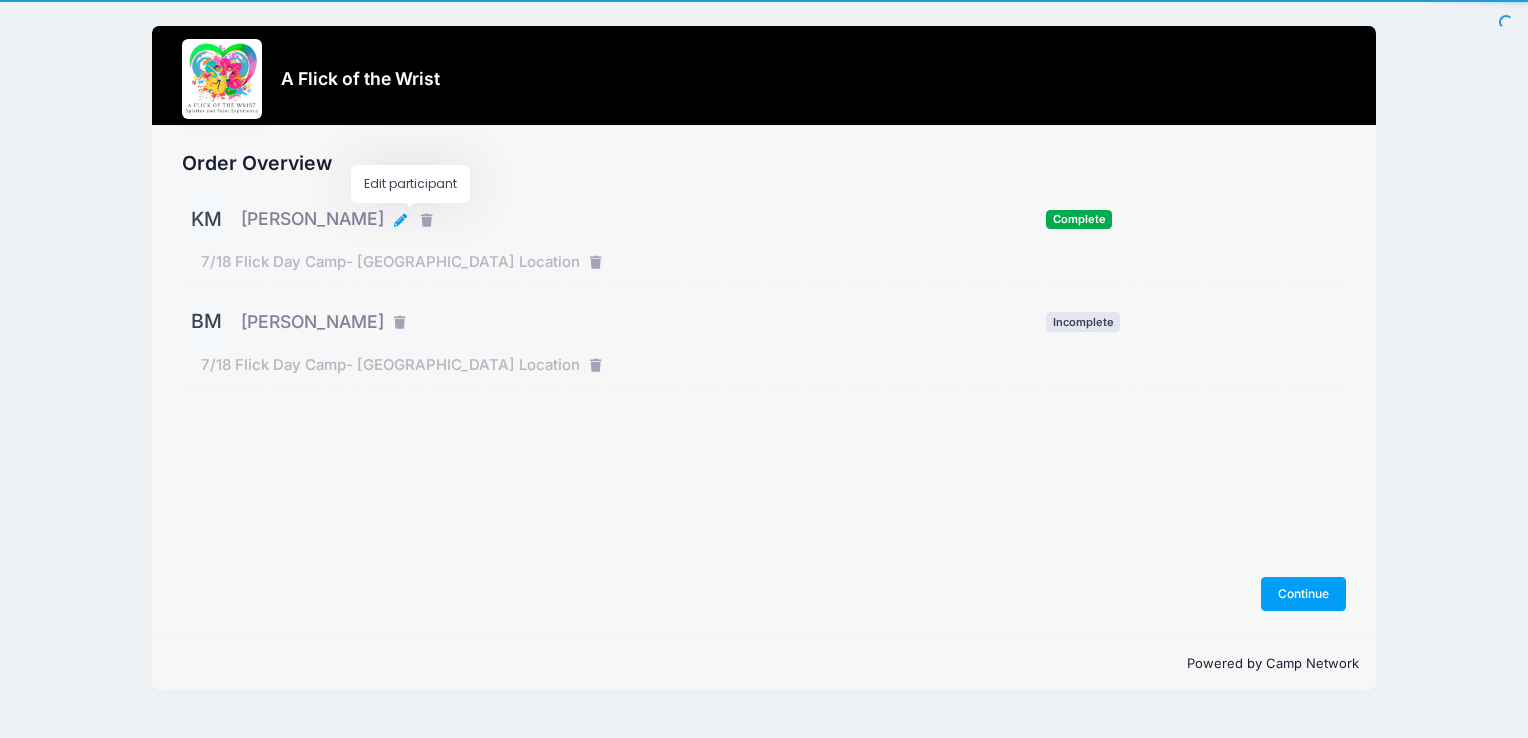 click at bounding box center [403, 221] 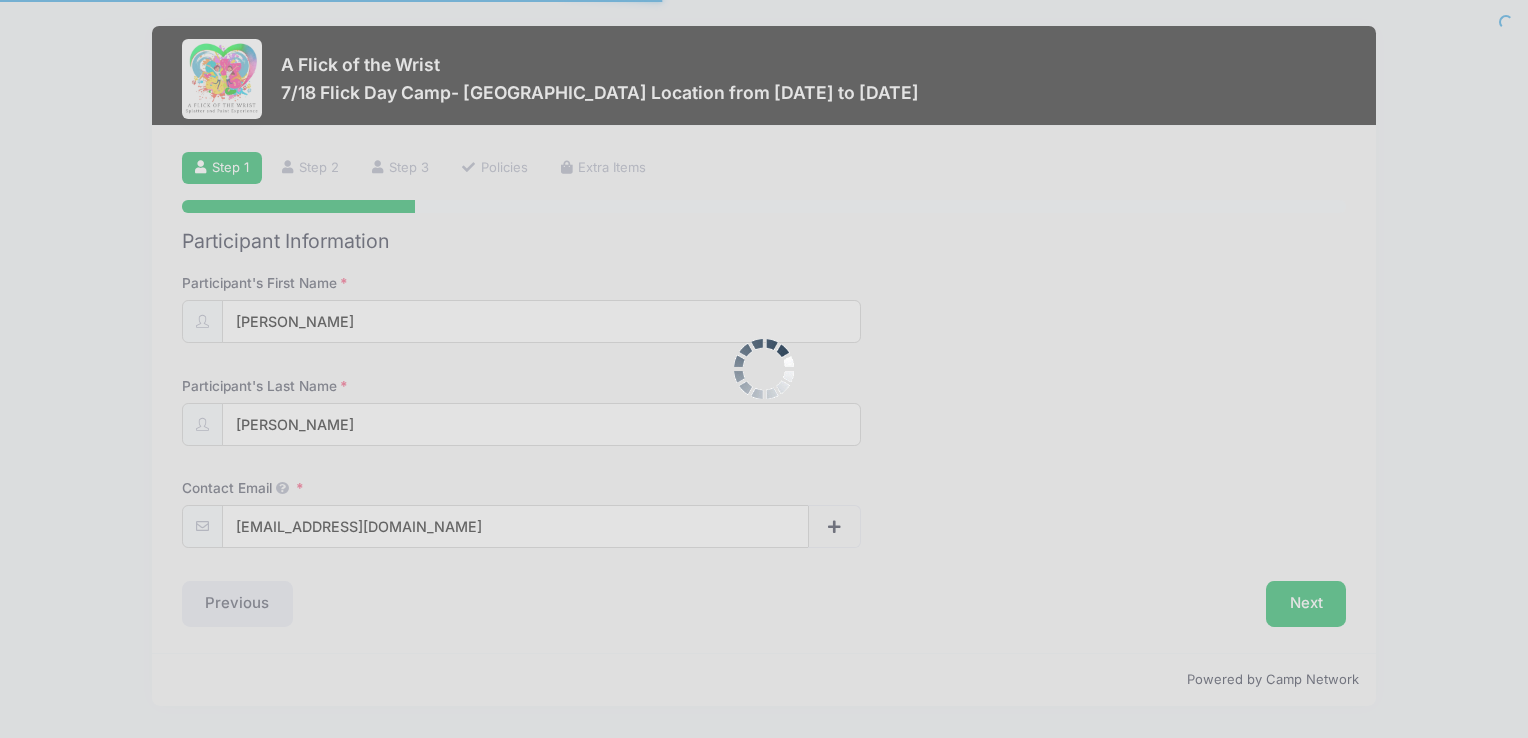 scroll, scrollTop: 0, scrollLeft: 0, axis: both 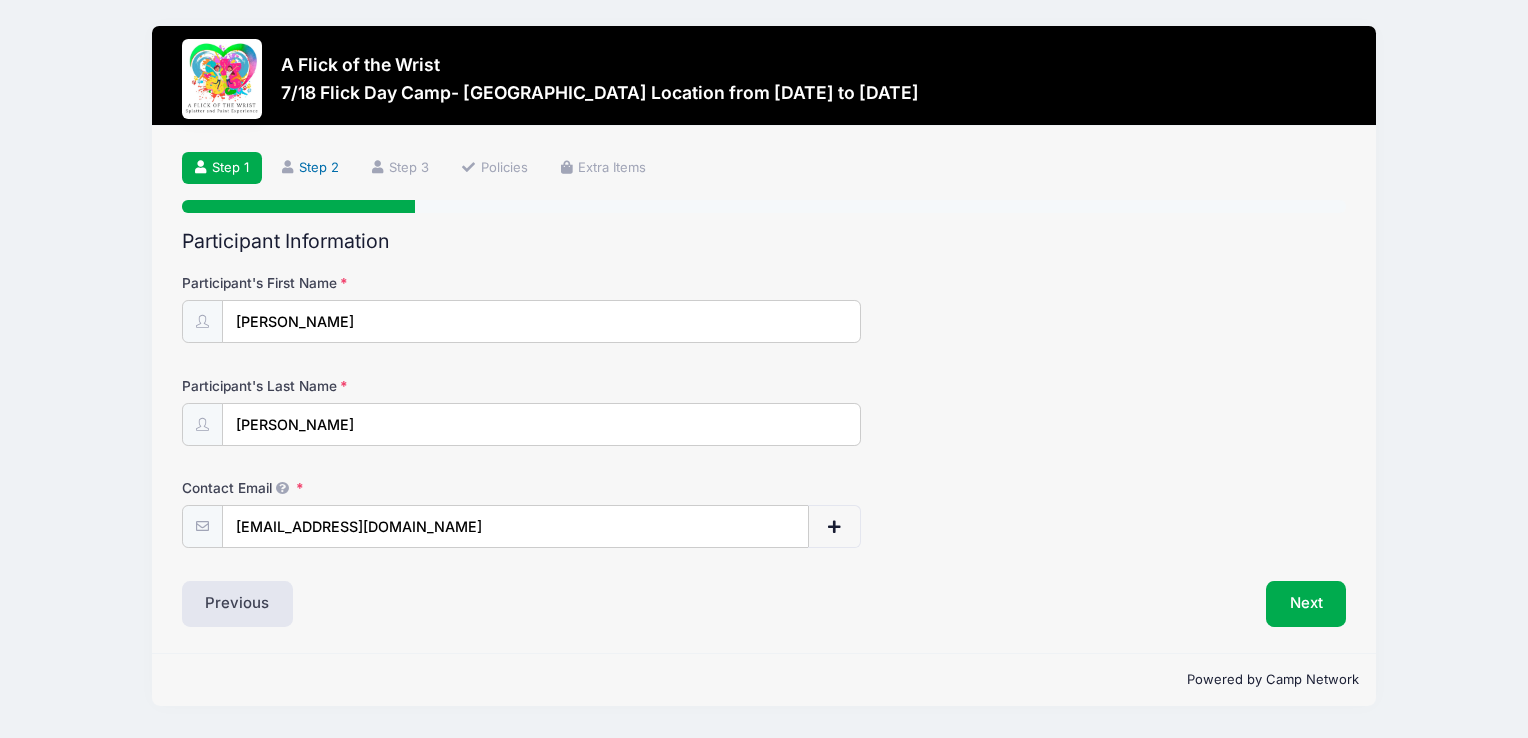 click on "Step 2" at bounding box center (311, 168) 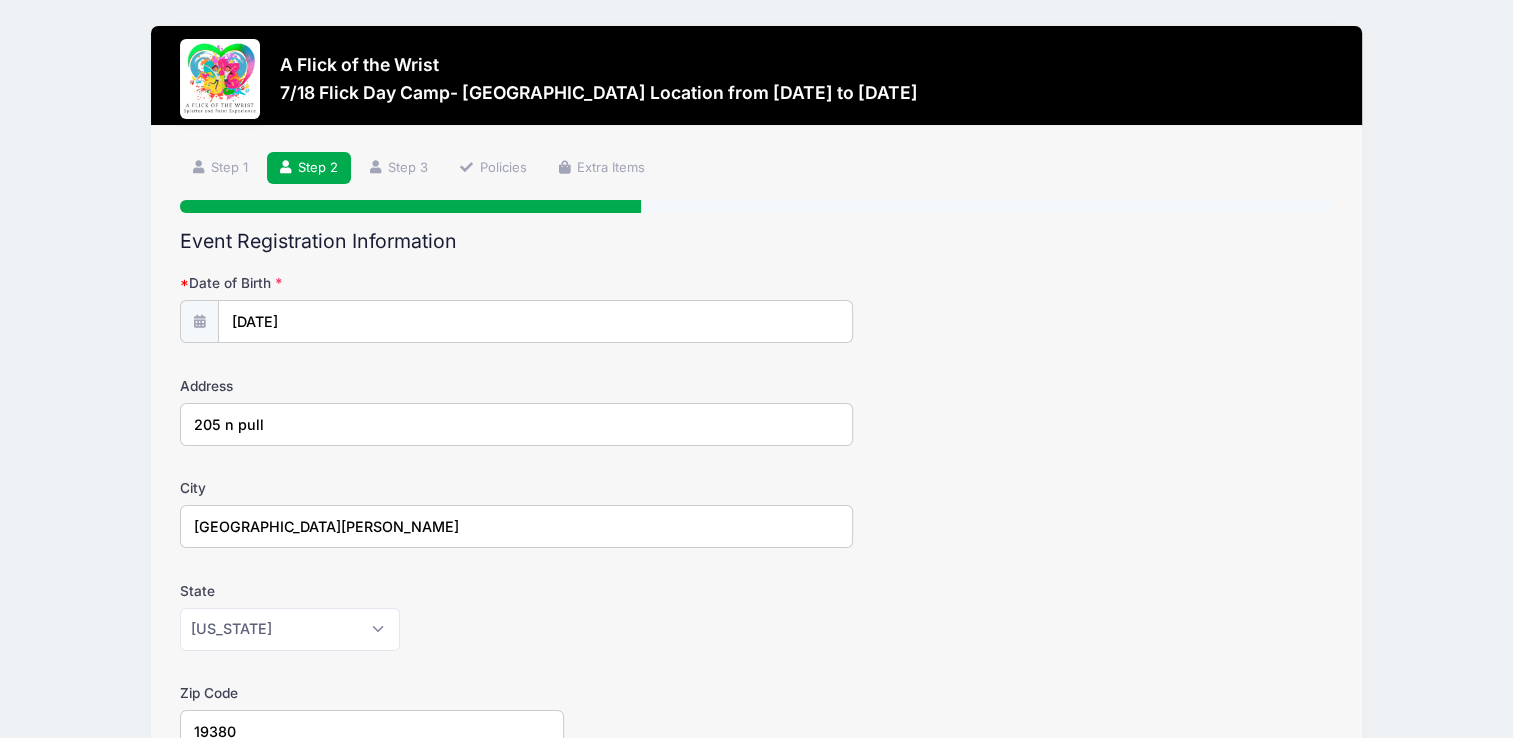 click on "205 n pull" at bounding box center (516, 424) 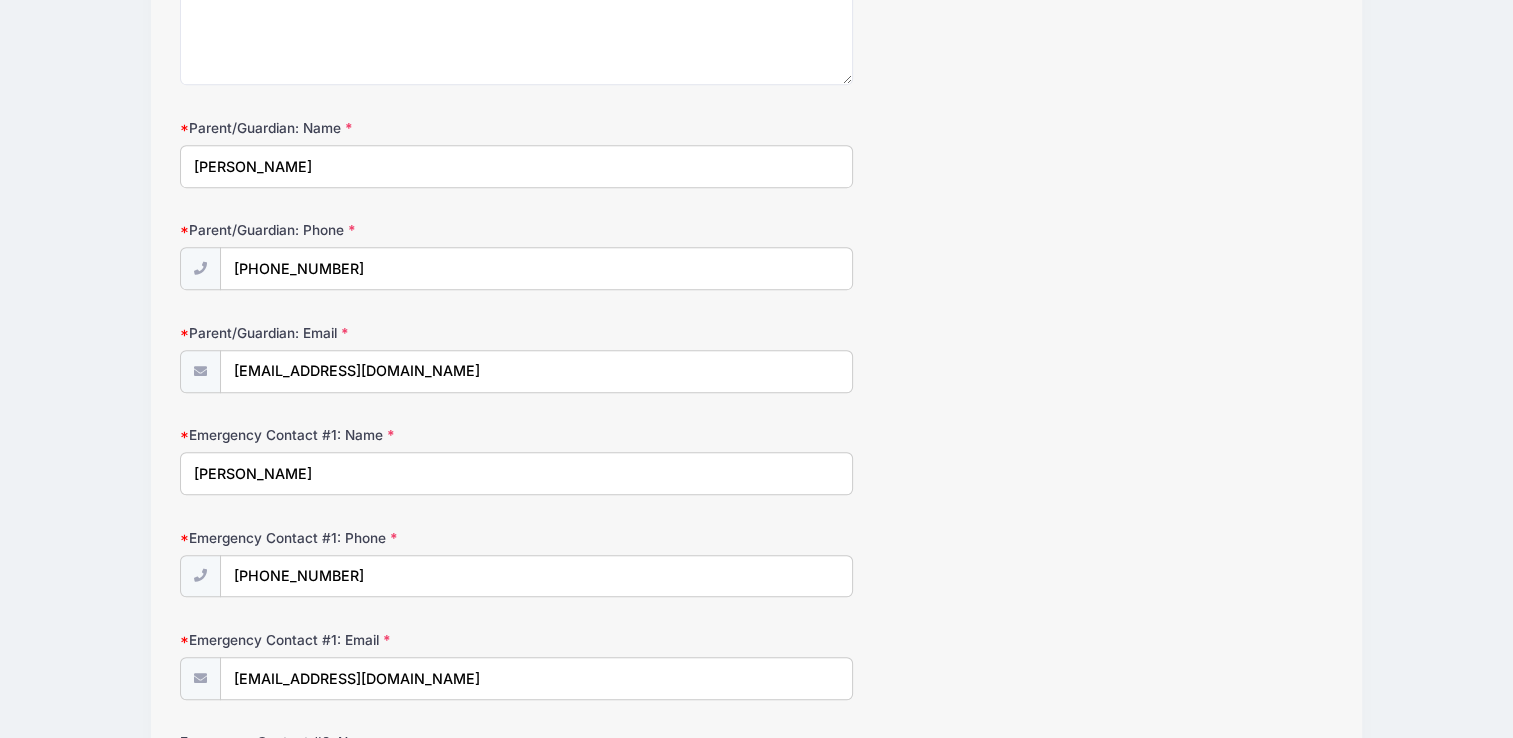 scroll, scrollTop: 1200, scrollLeft: 0, axis: vertical 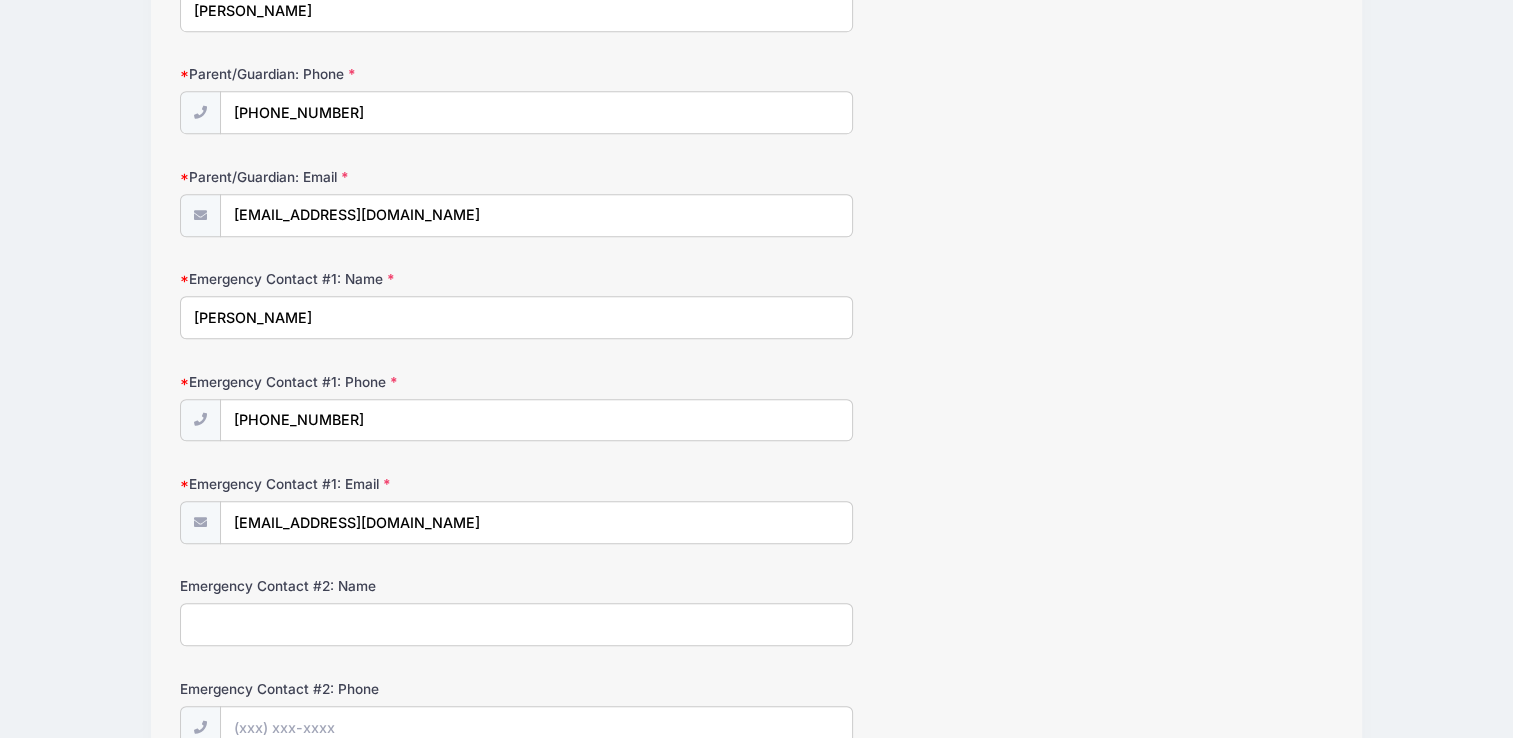 type on "205 n pullman dr" 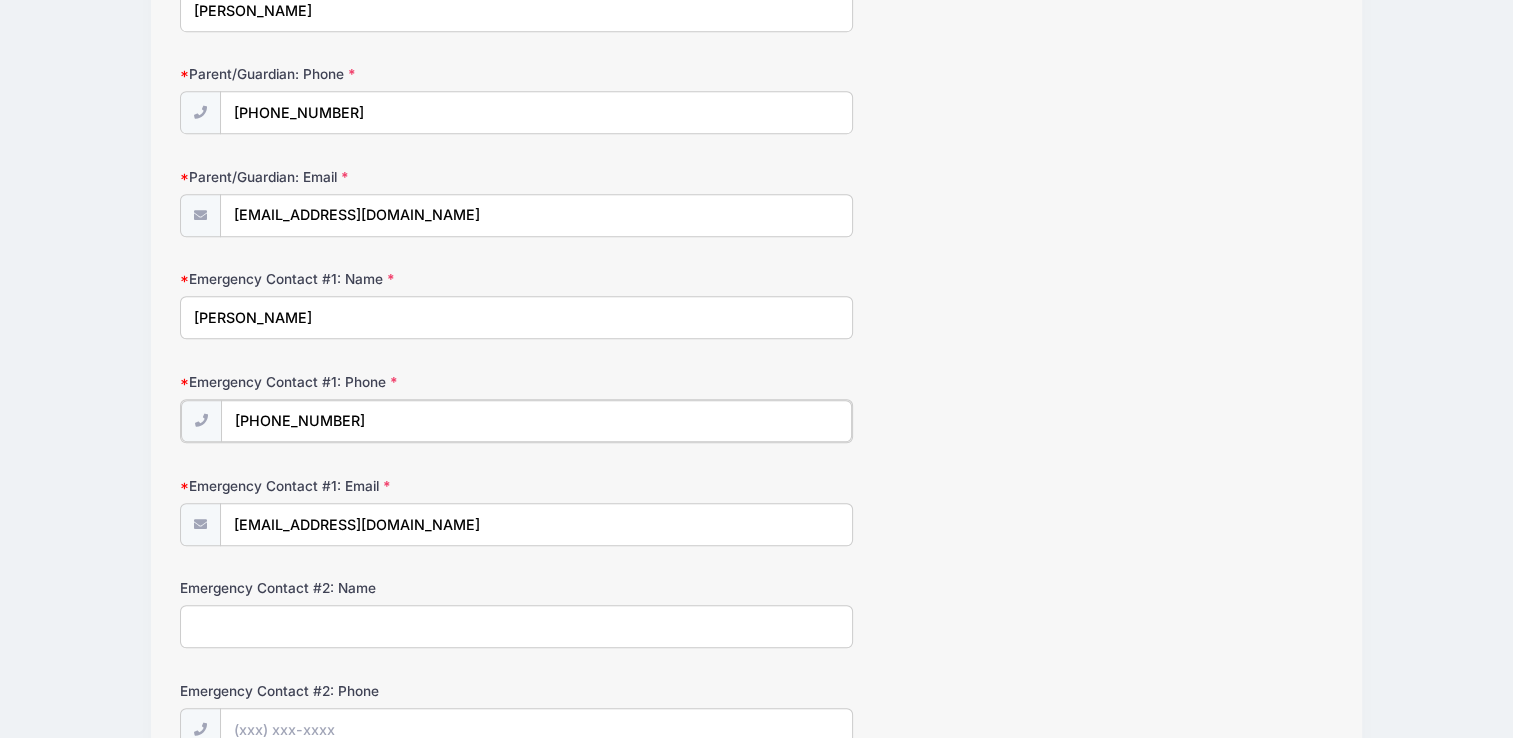click on "(215) 380-4869" at bounding box center (536, 421) 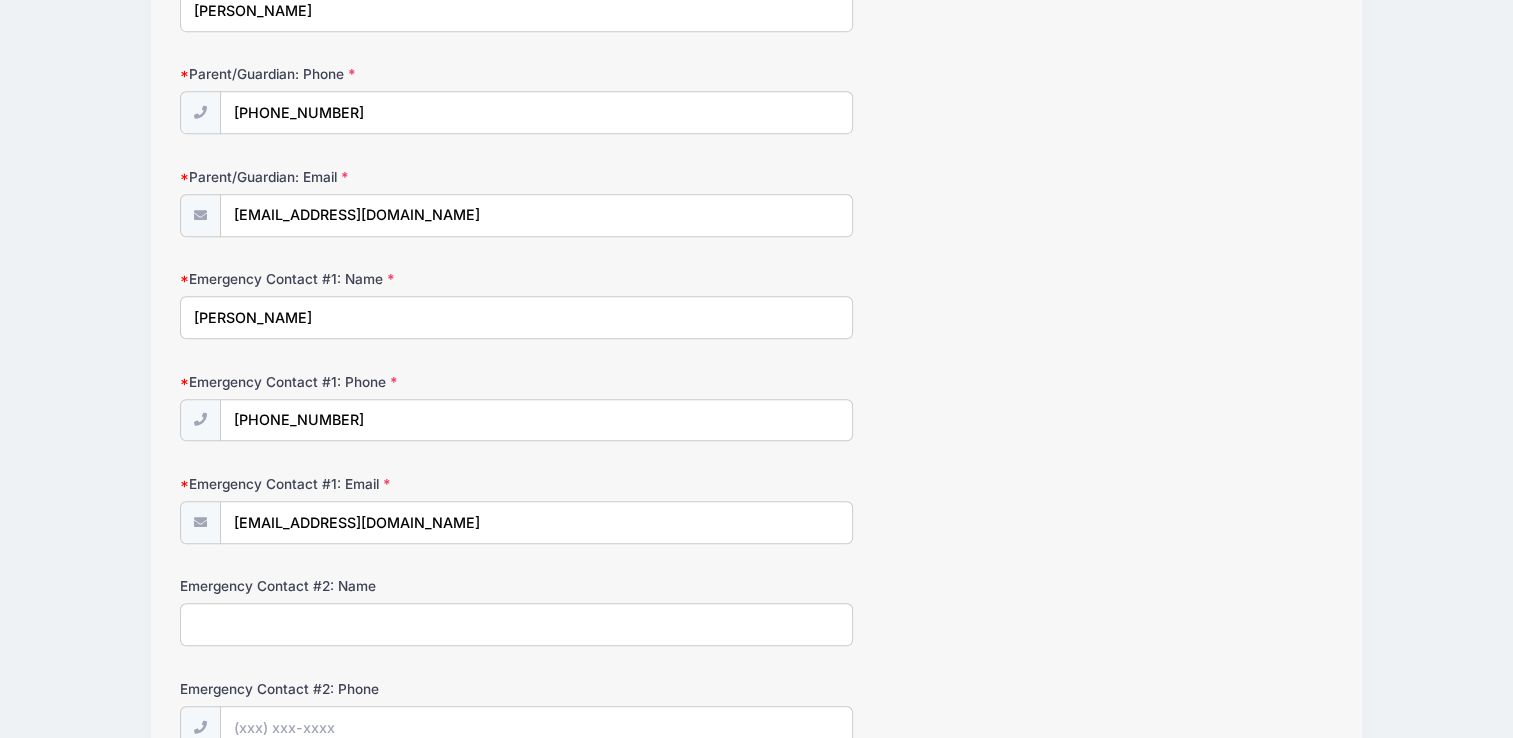 click on "Emergency Contact #1: Phone
(215) 370-4869" at bounding box center [756, 407] 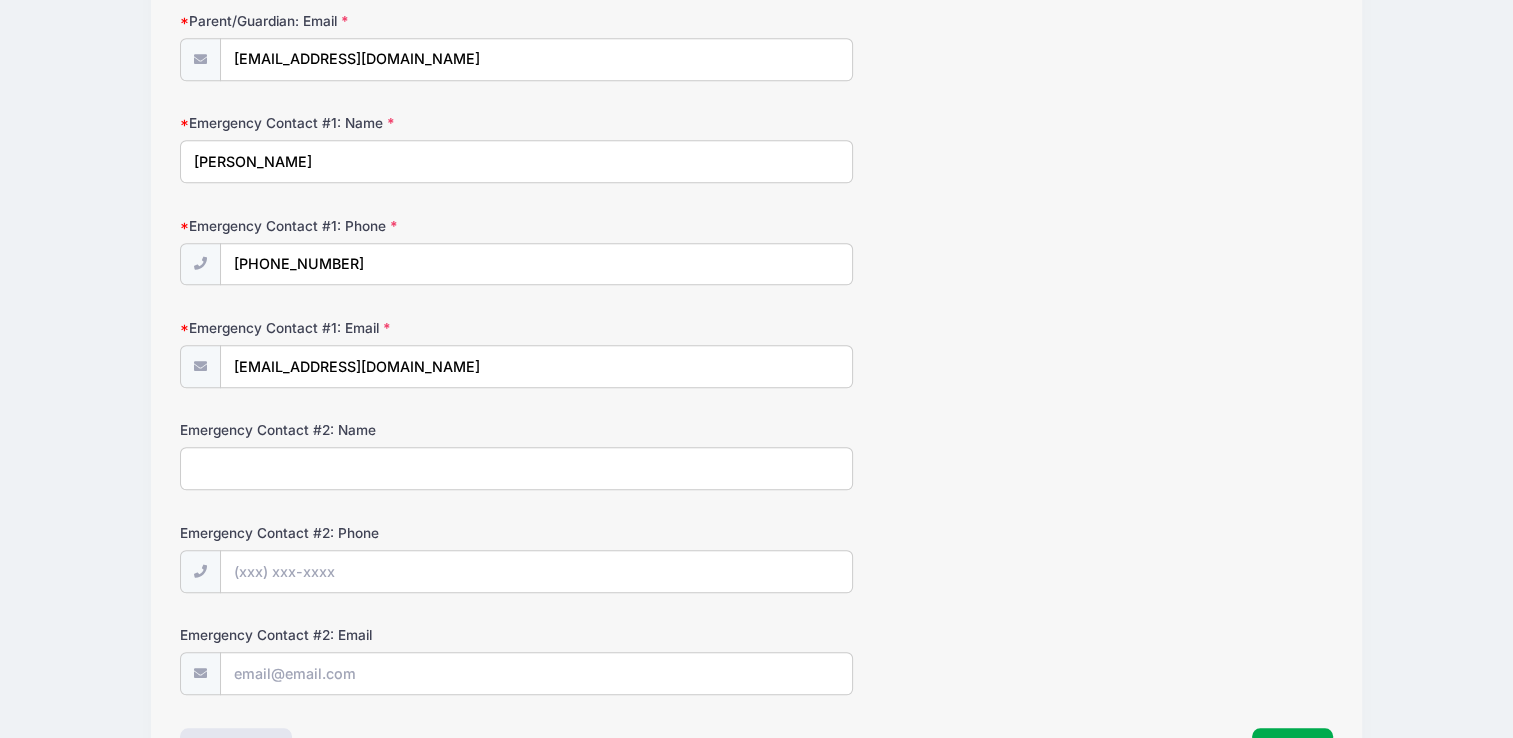 scroll, scrollTop: 1488, scrollLeft: 0, axis: vertical 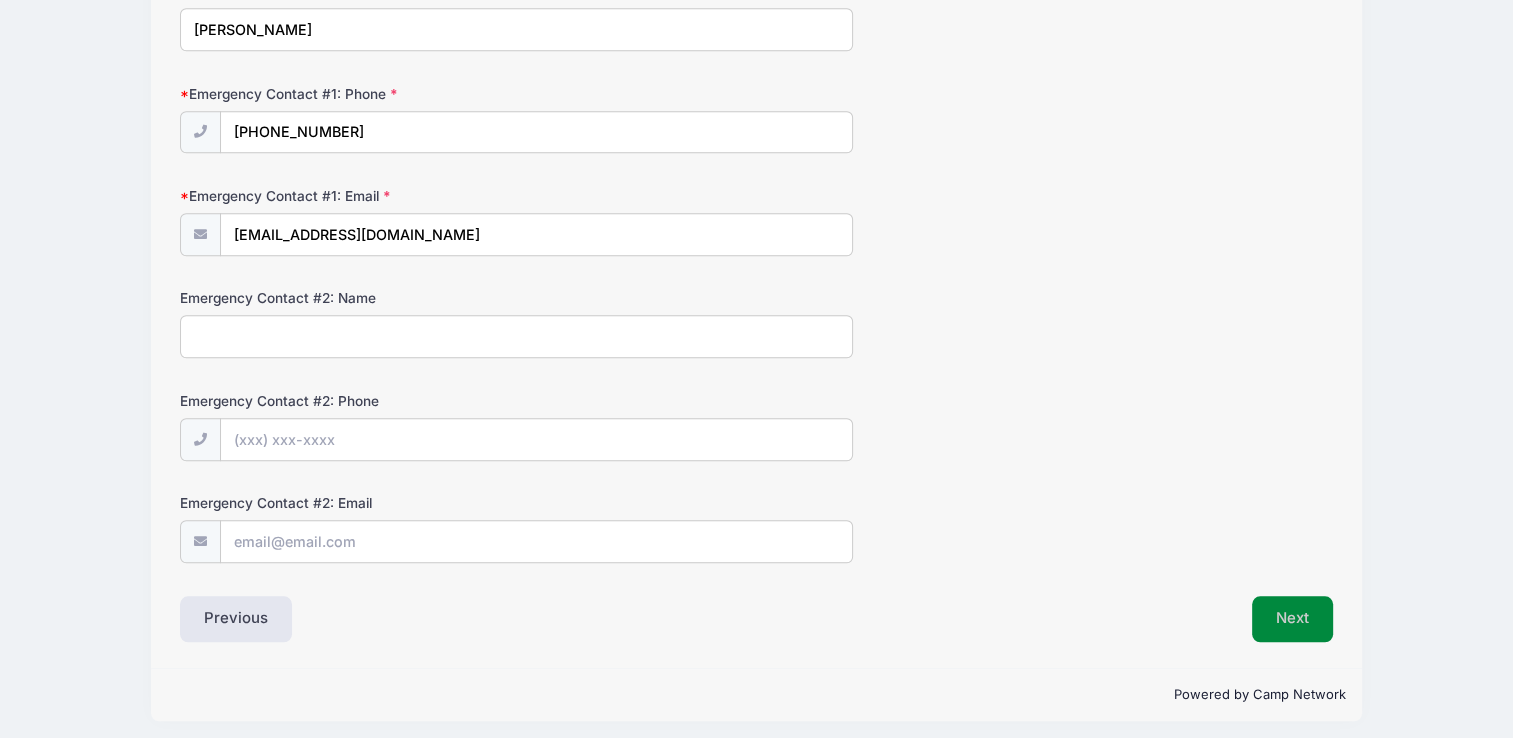 click on "Next" at bounding box center [1292, 619] 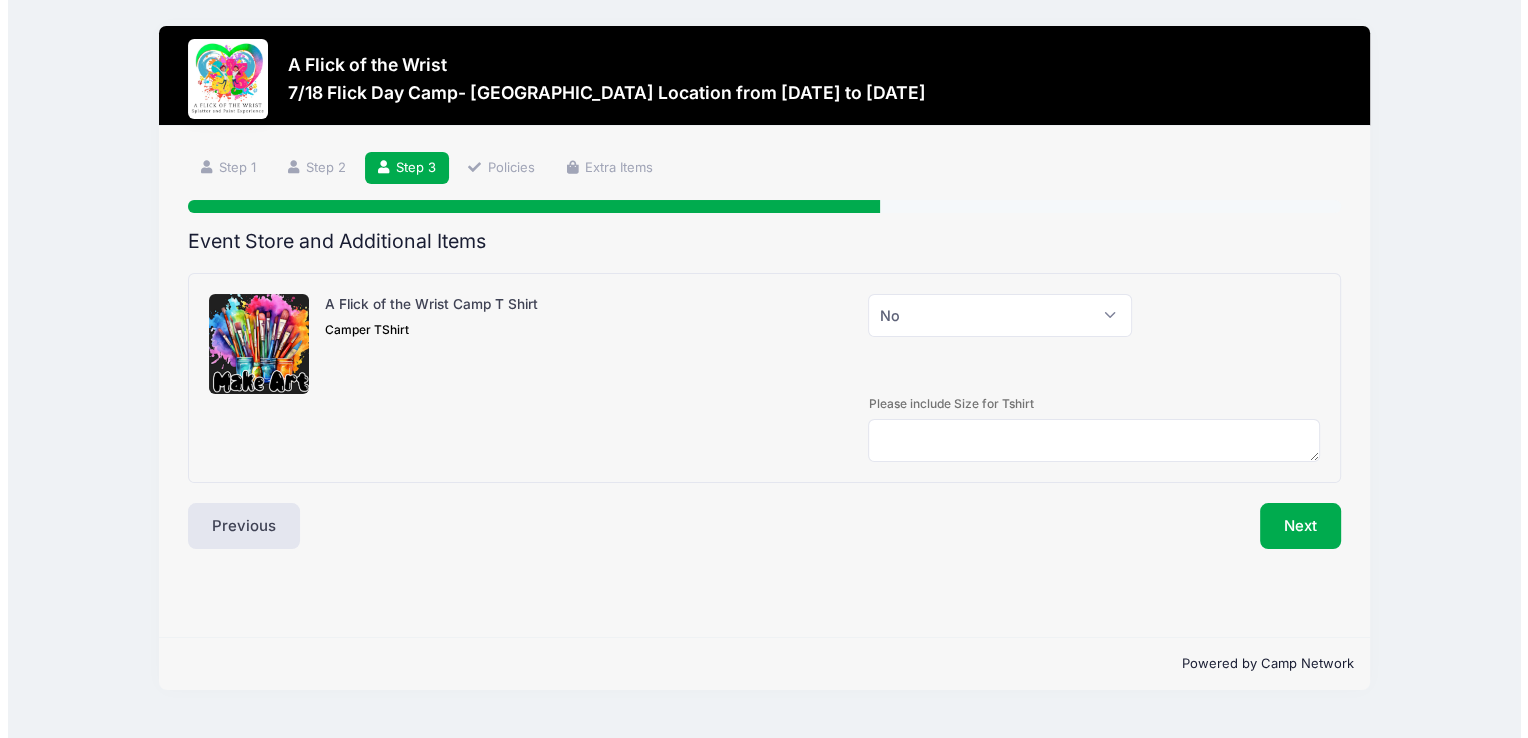 scroll, scrollTop: 0, scrollLeft: 0, axis: both 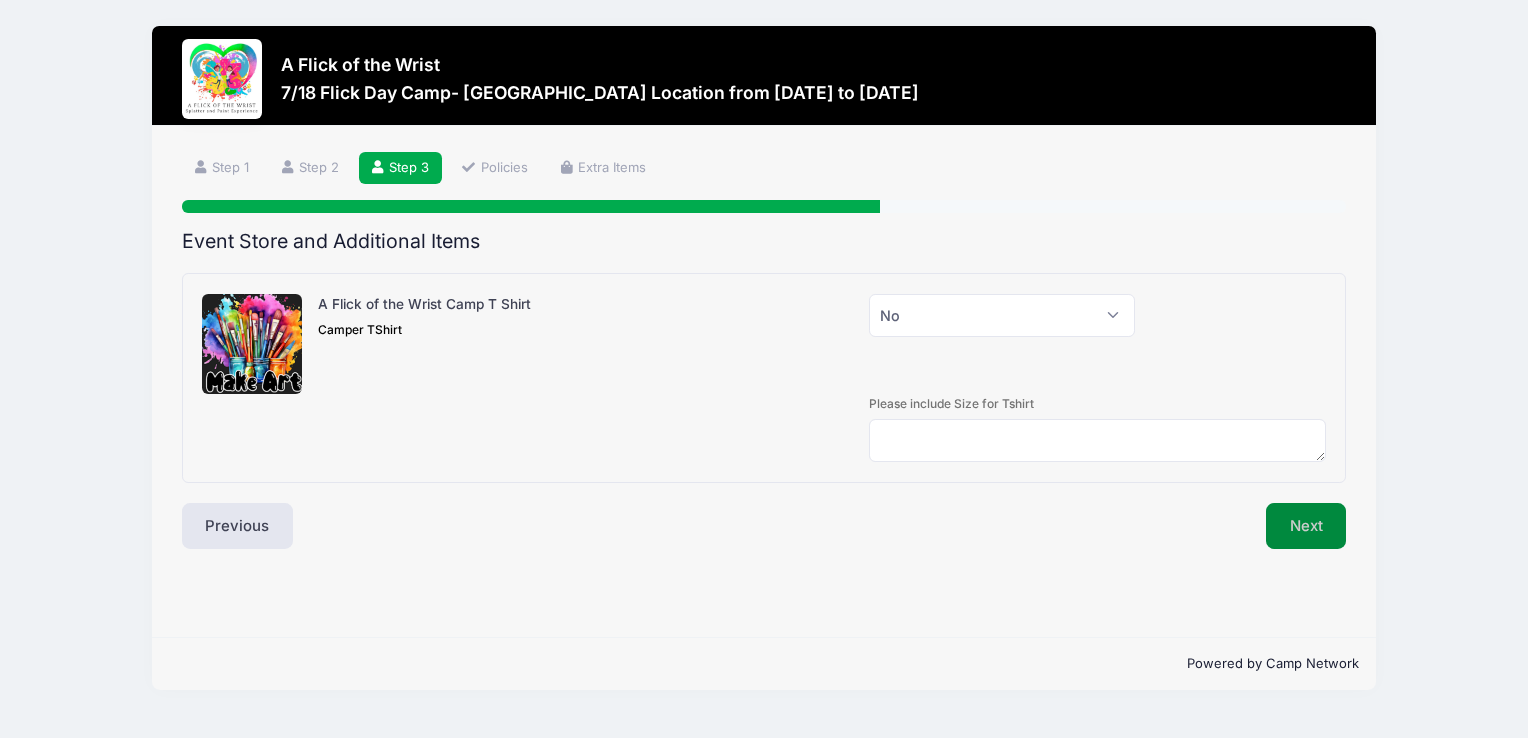 click on "Next" at bounding box center [1306, 526] 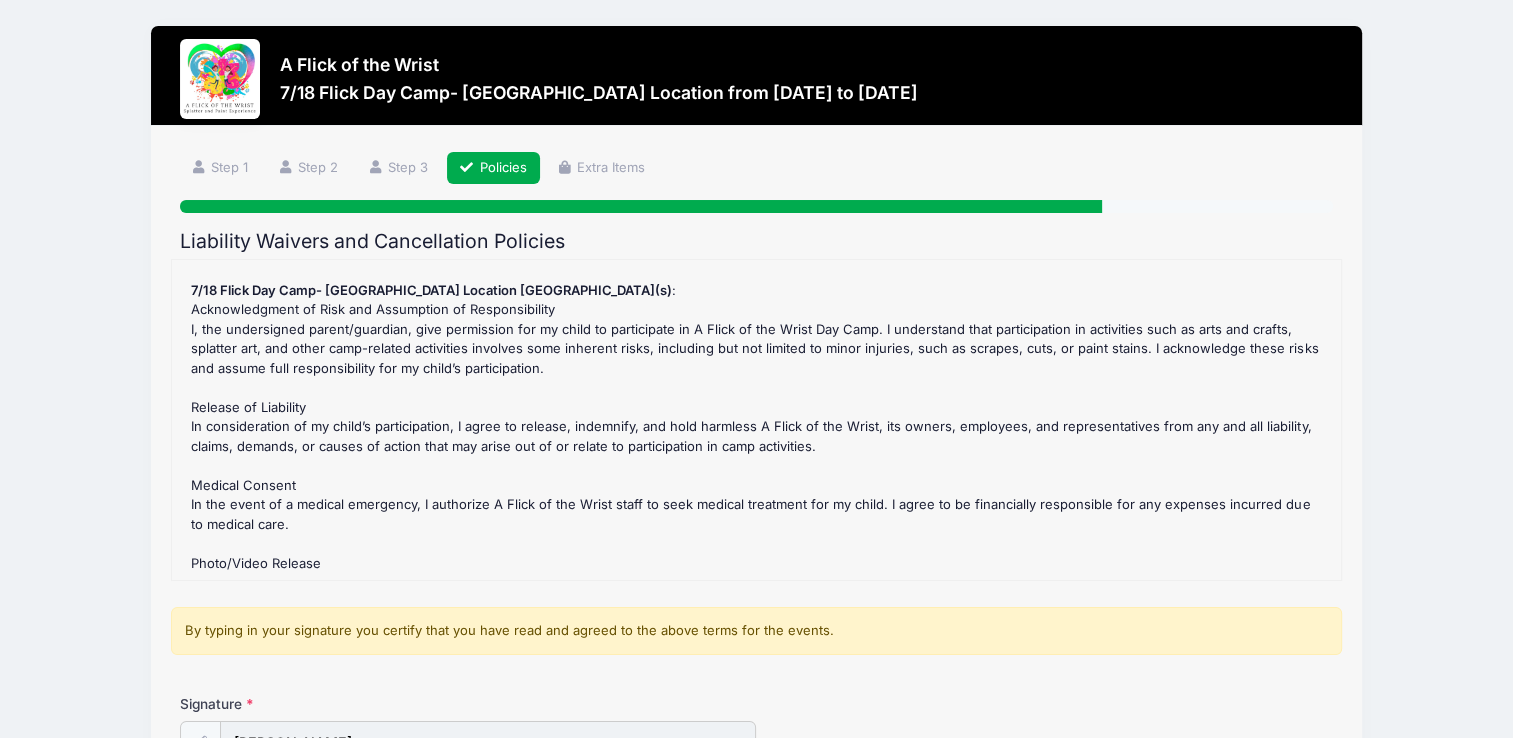 scroll, scrollTop: 400, scrollLeft: 0, axis: vertical 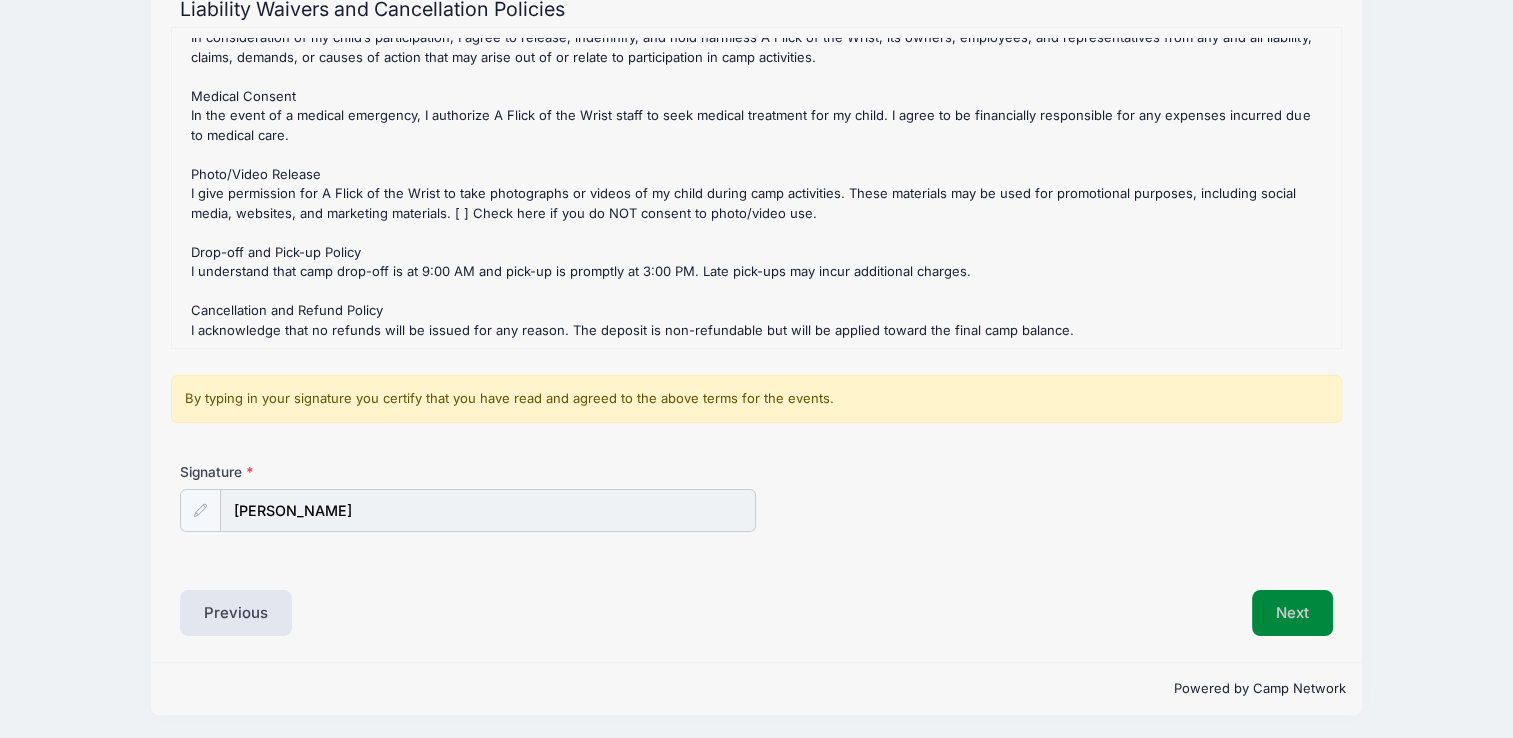 click on "Next" at bounding box center [1292, 613] 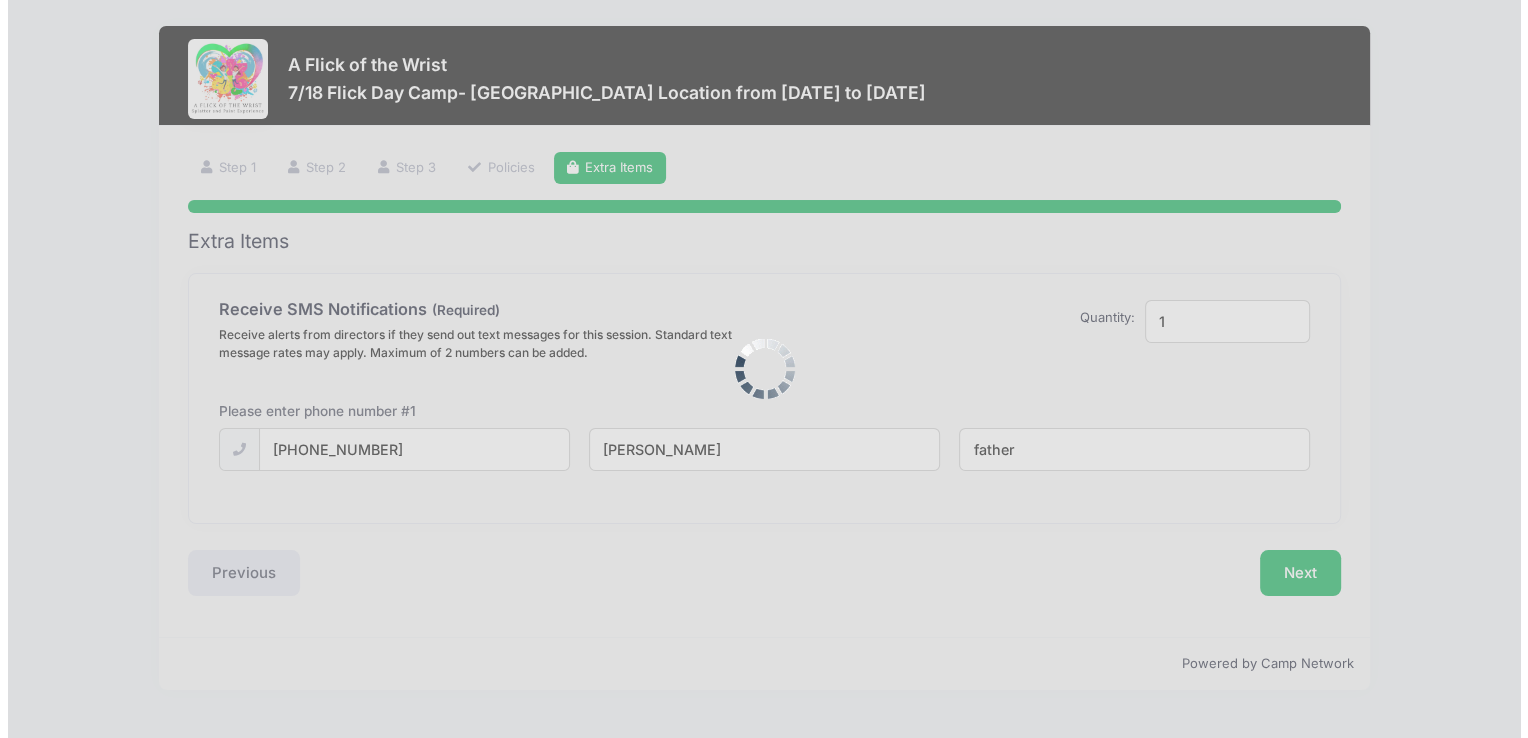 scroll, scrollTop: 0, scrollLeft: 0, axis: both 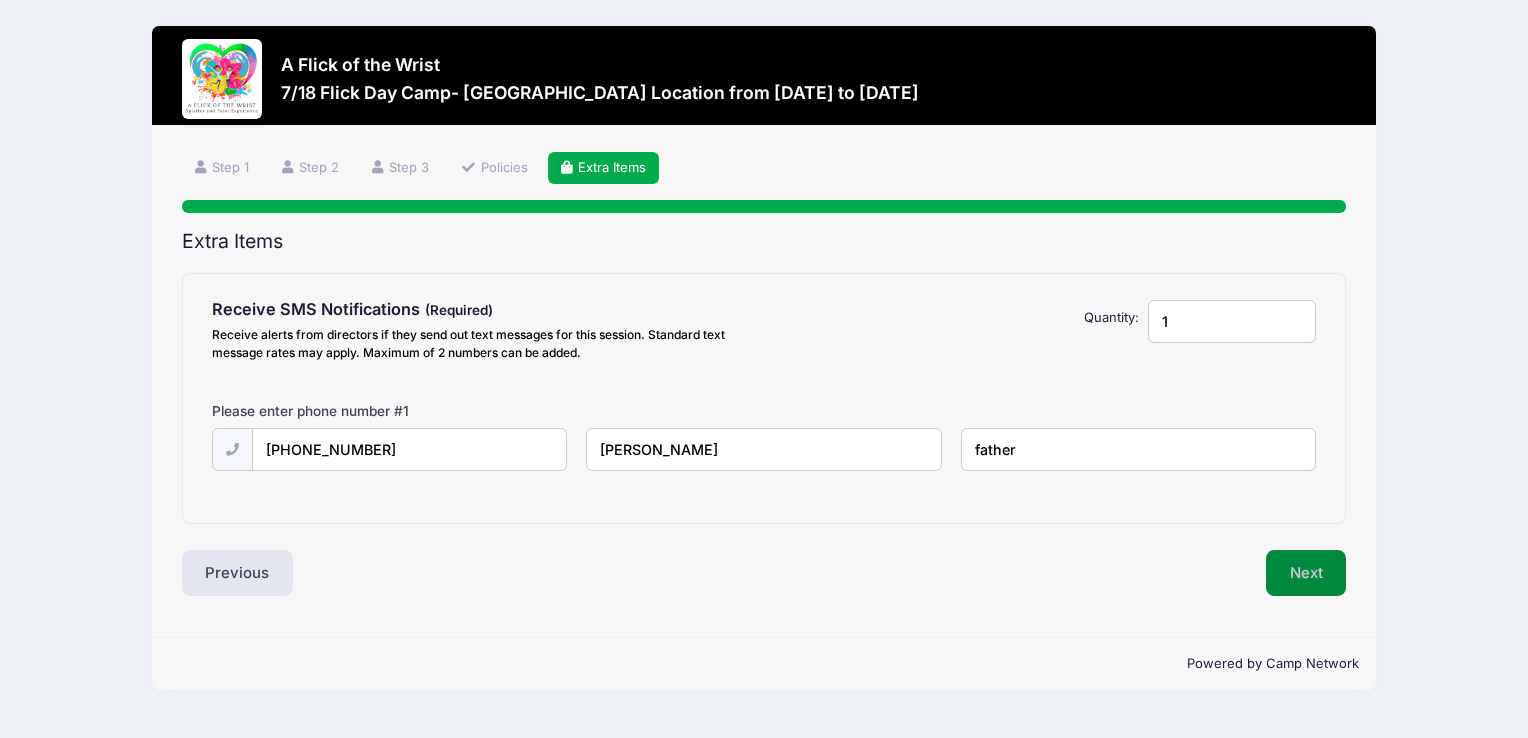click on "Next" at bounding box center [1306, 573] 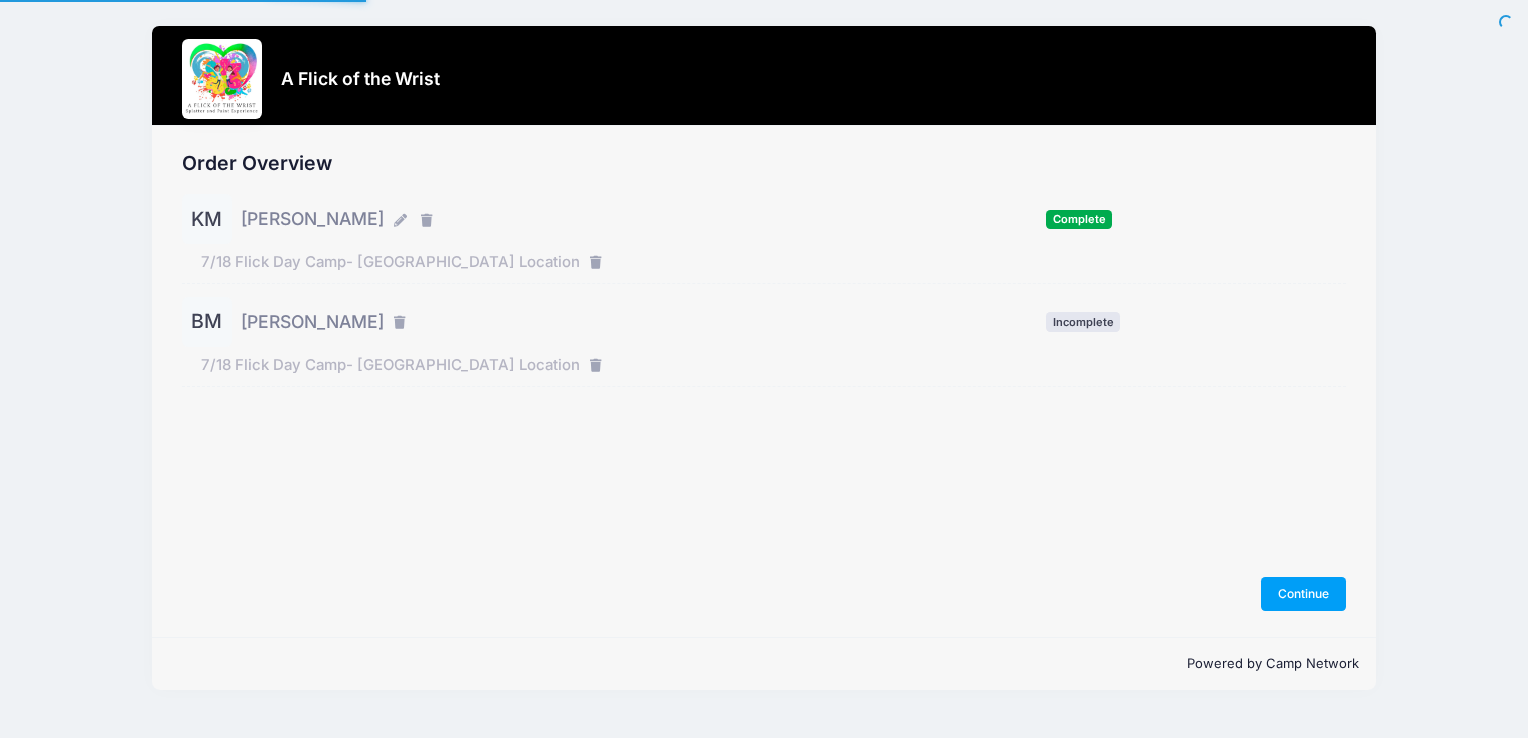 scroll, scrollTop: 0, scrollLeft: 0, axis: both 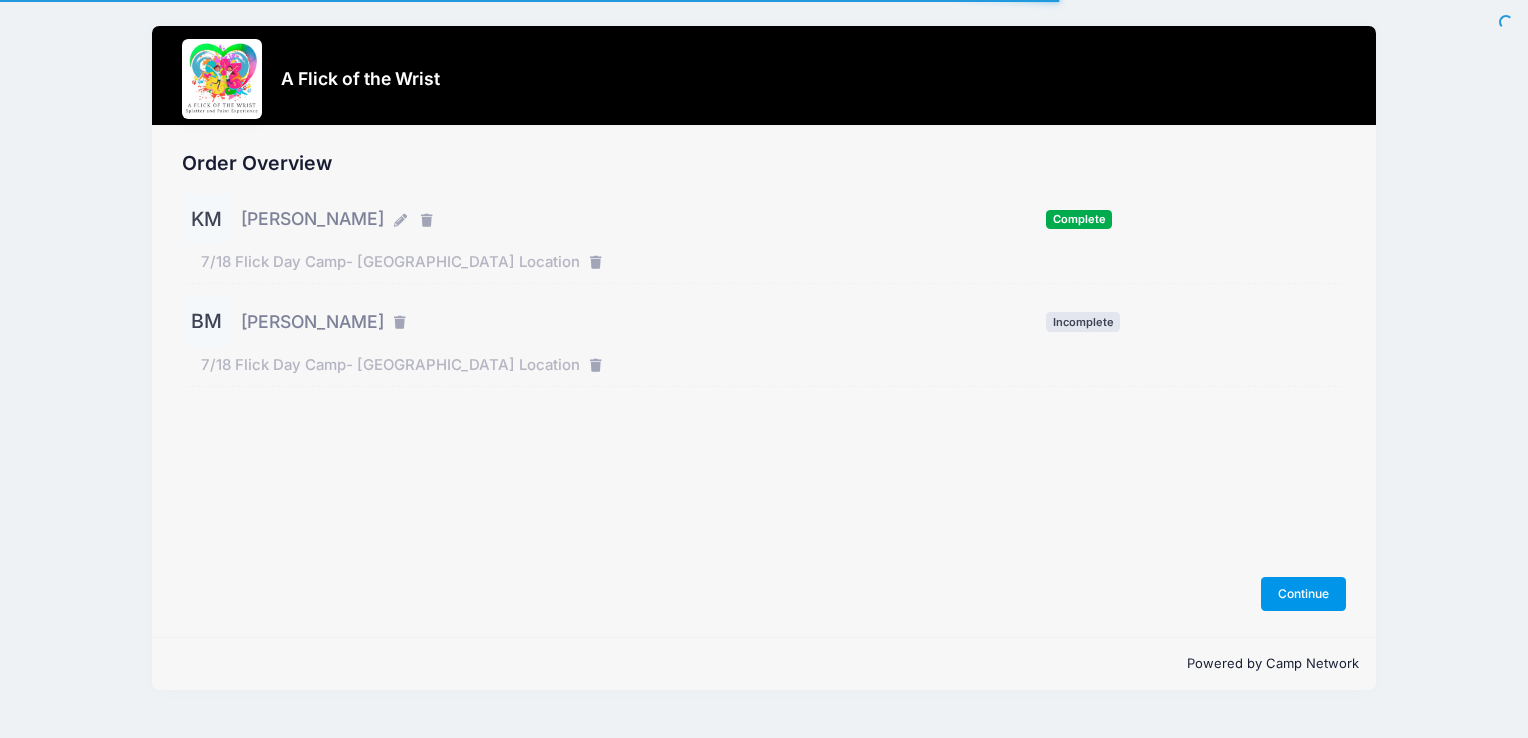 click on "Continue" at bounding box center (1304, 594) 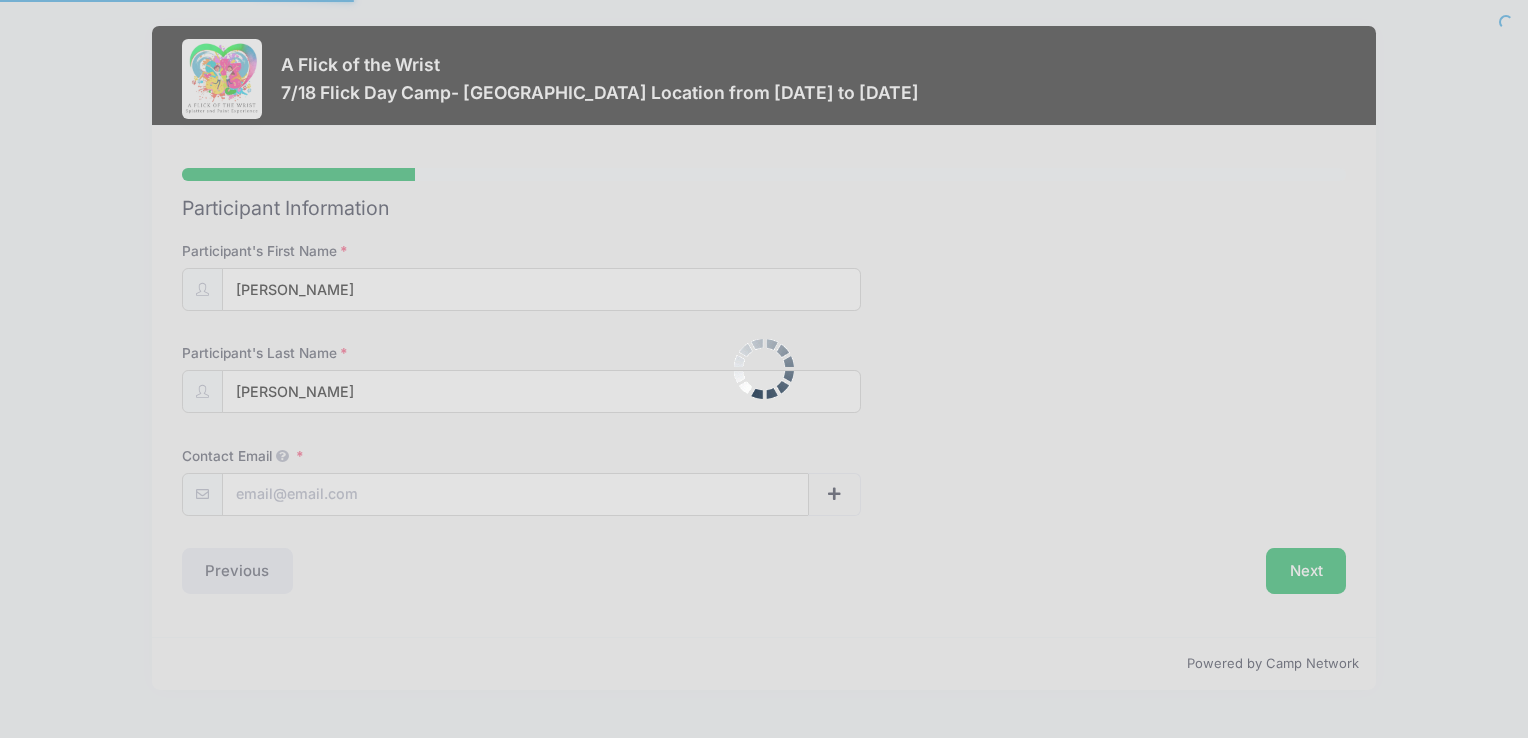 scroll, scrollTop: 0, scrollLeft: 0, axis: both 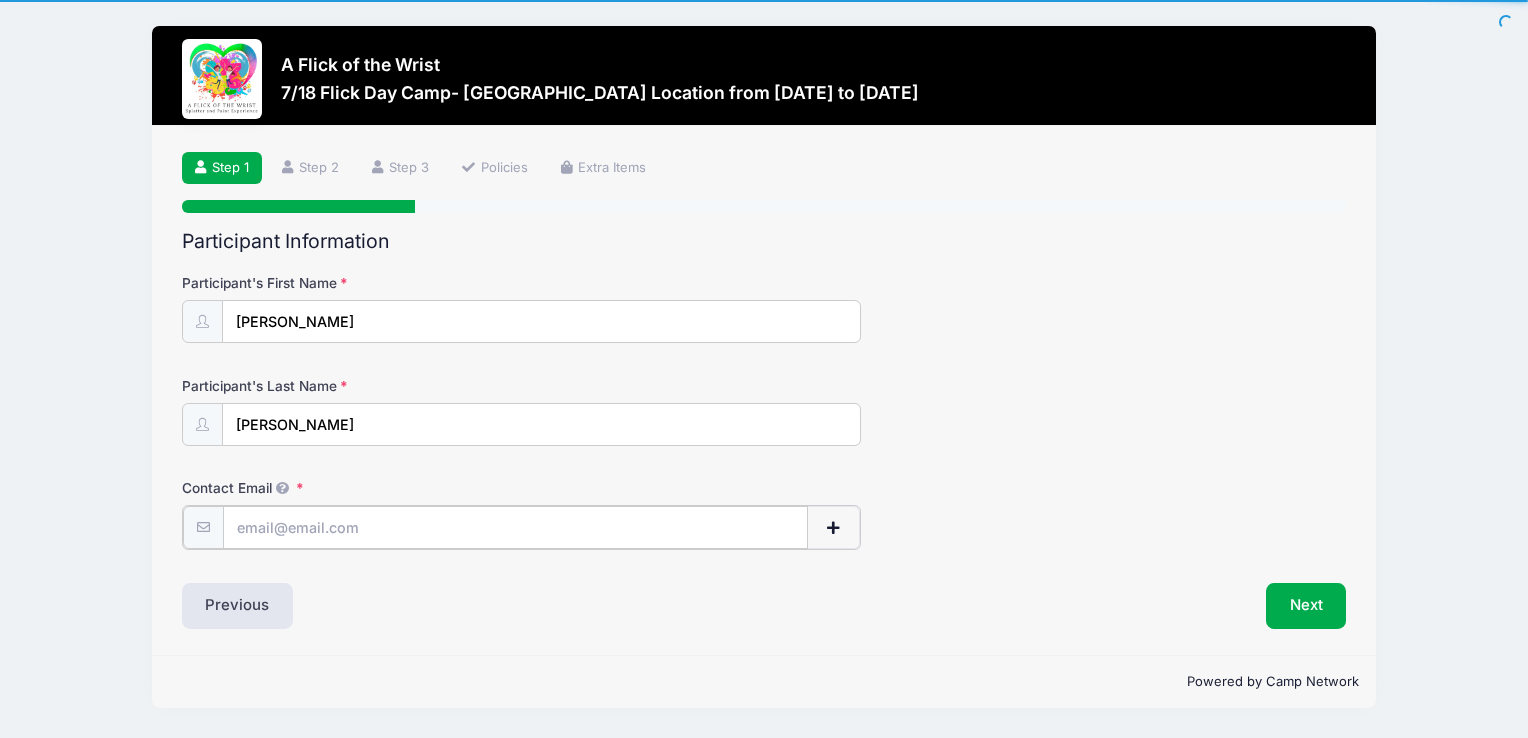 click on "Contact Email" at bounding box center [515, 527] 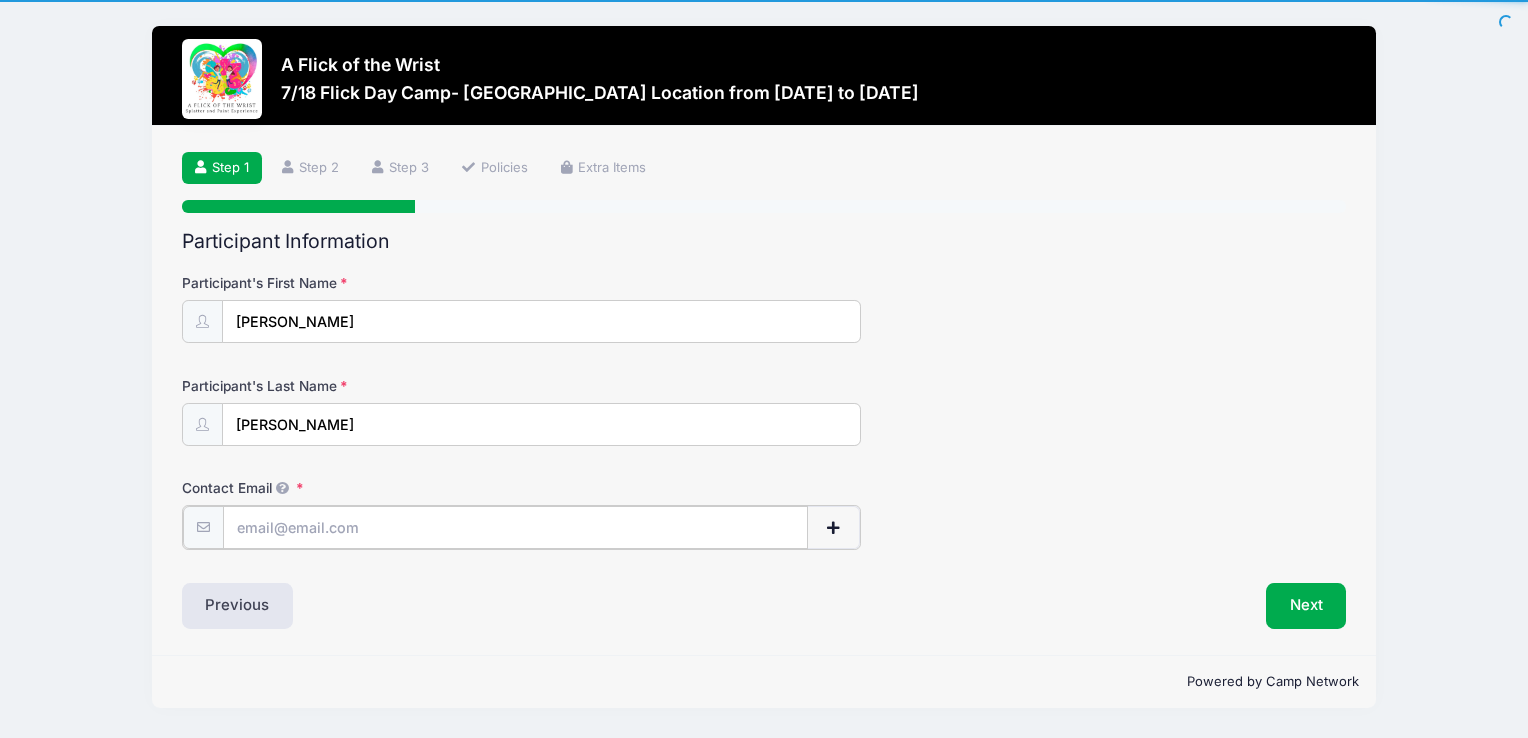 click on "Contact Email" at bounding box center (515, 527) 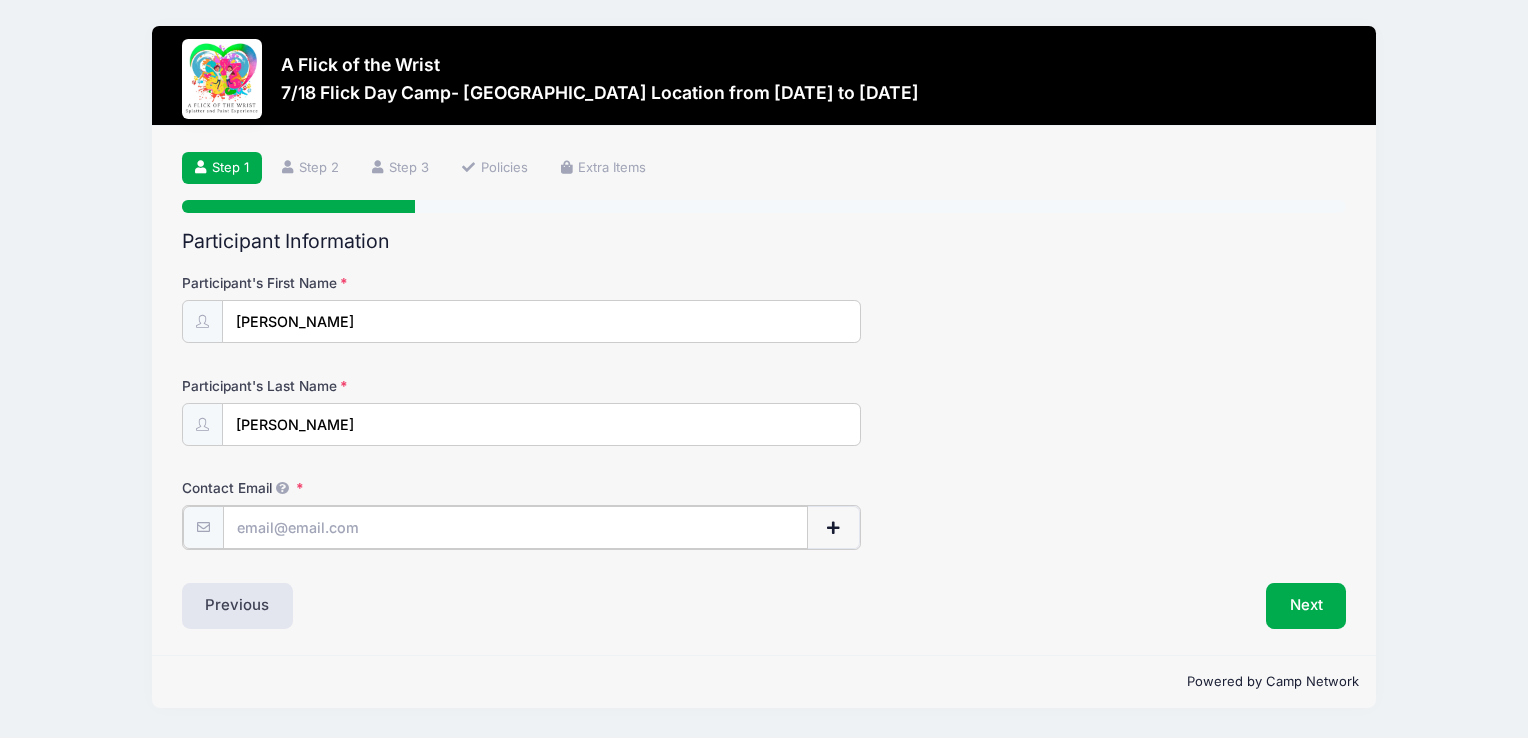 click on "Contact Email" at bounding box center [515, 527] 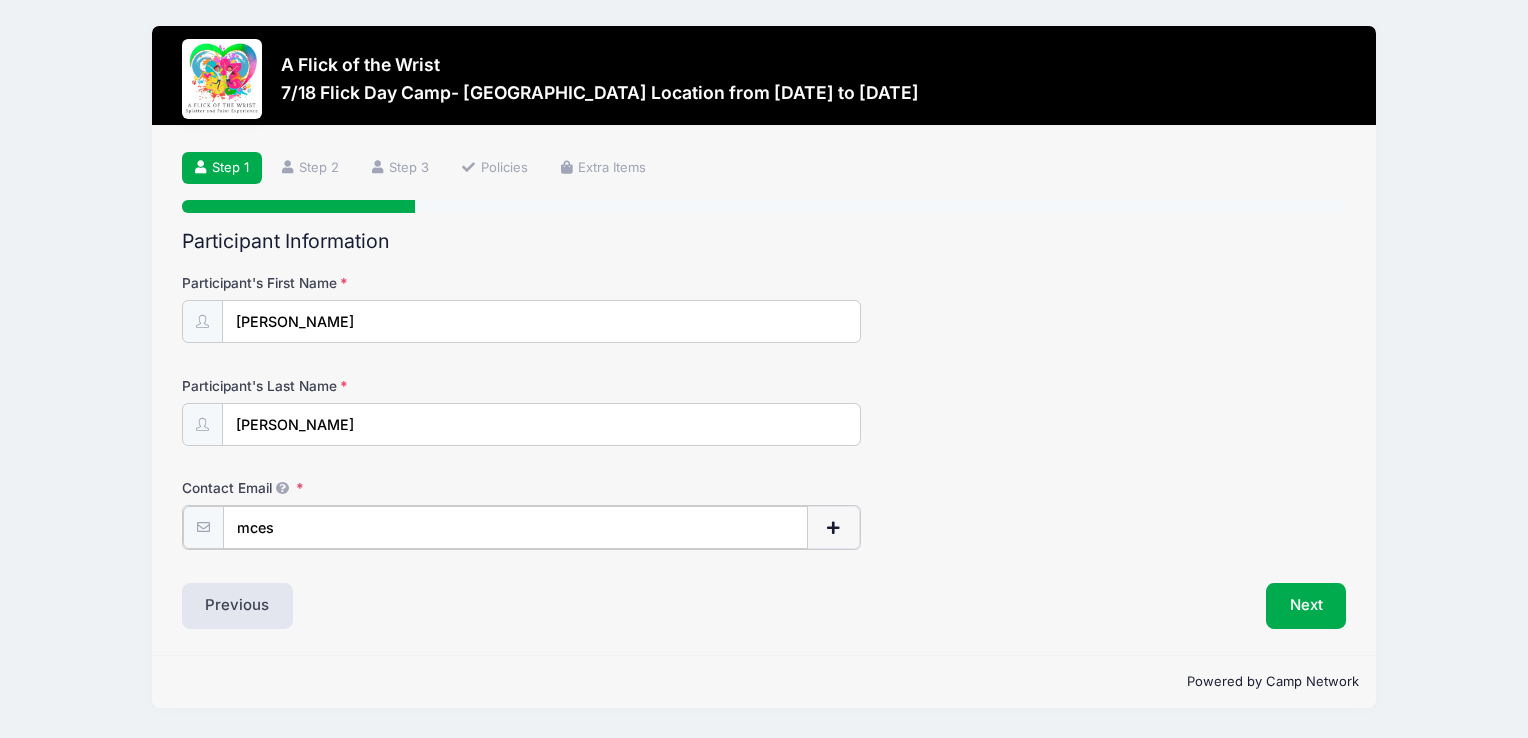 type on "[EMAIL_ADDRESS][DOMAIN_NAME]" 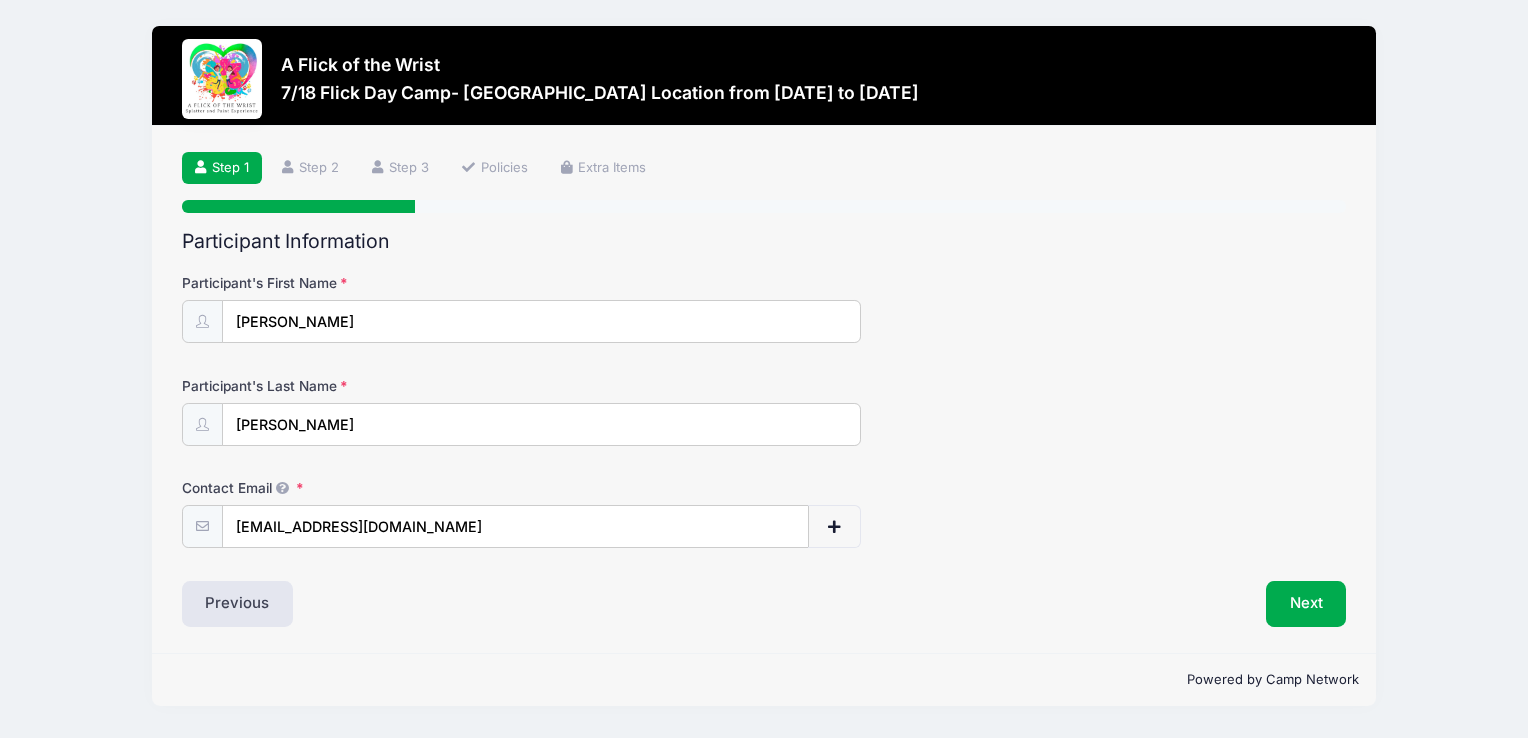 click on "Participant's Last Name
McCarron" at bounding box center [764, 411] 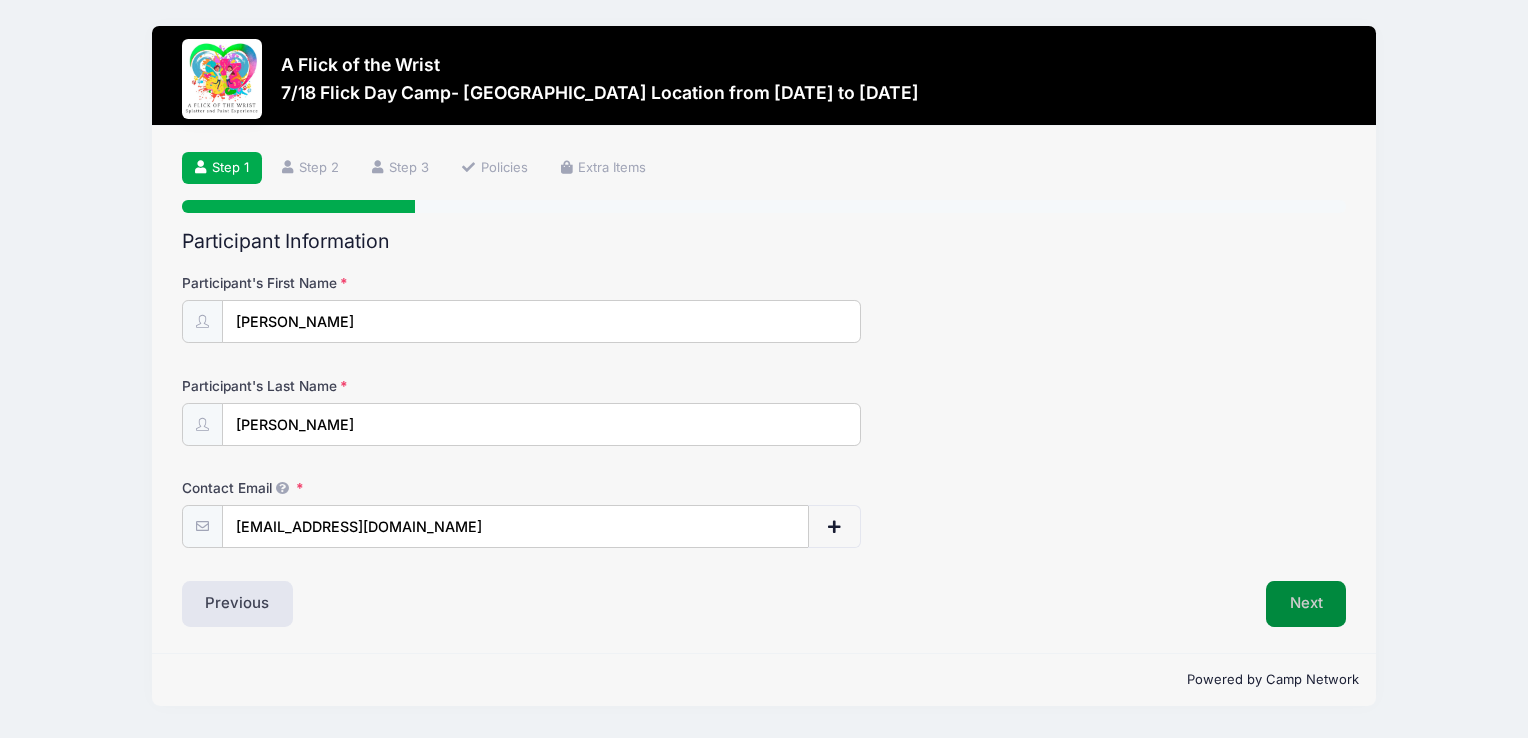 click on "Next" at bounding box center (1306, 604) 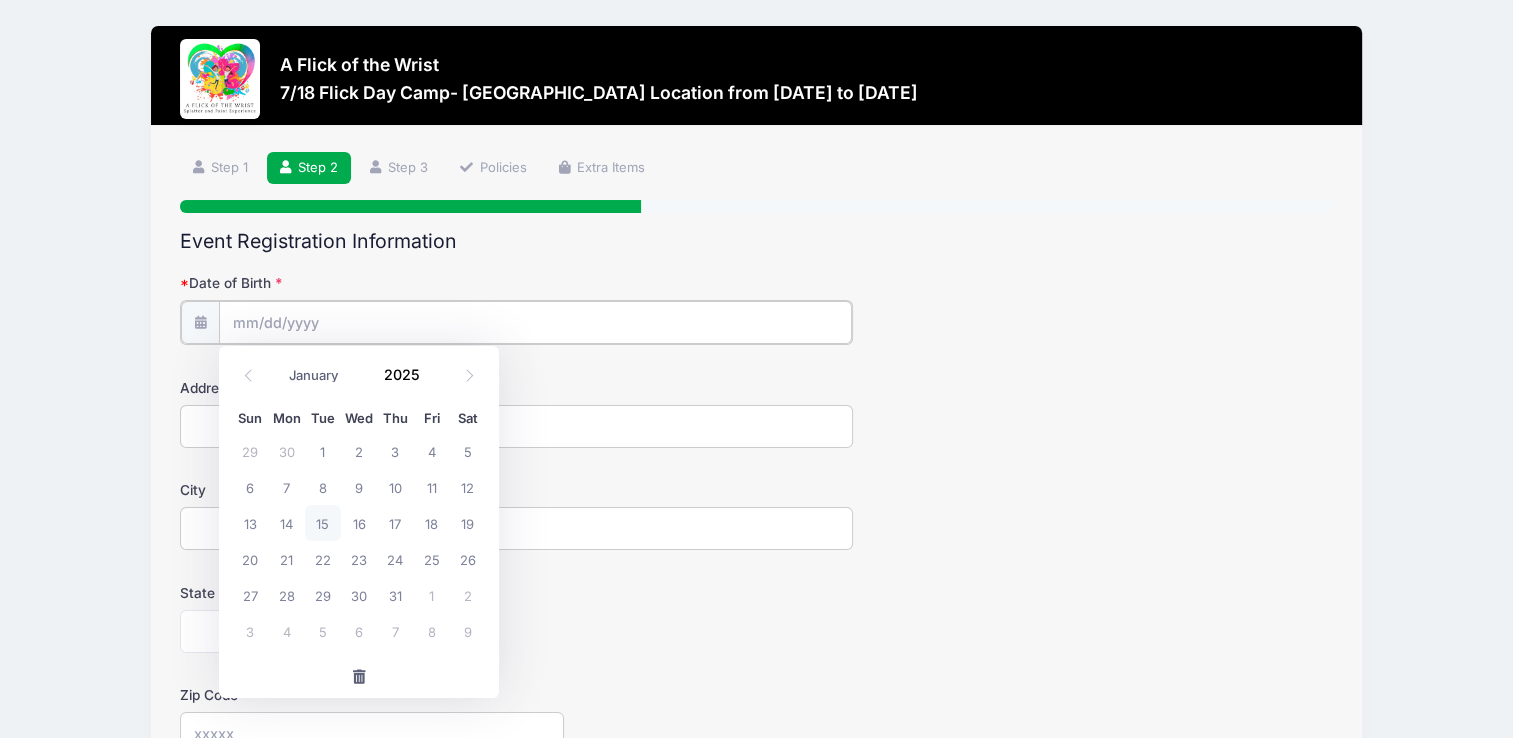 click on "Date of Birth" at bounding box center (535, 322) 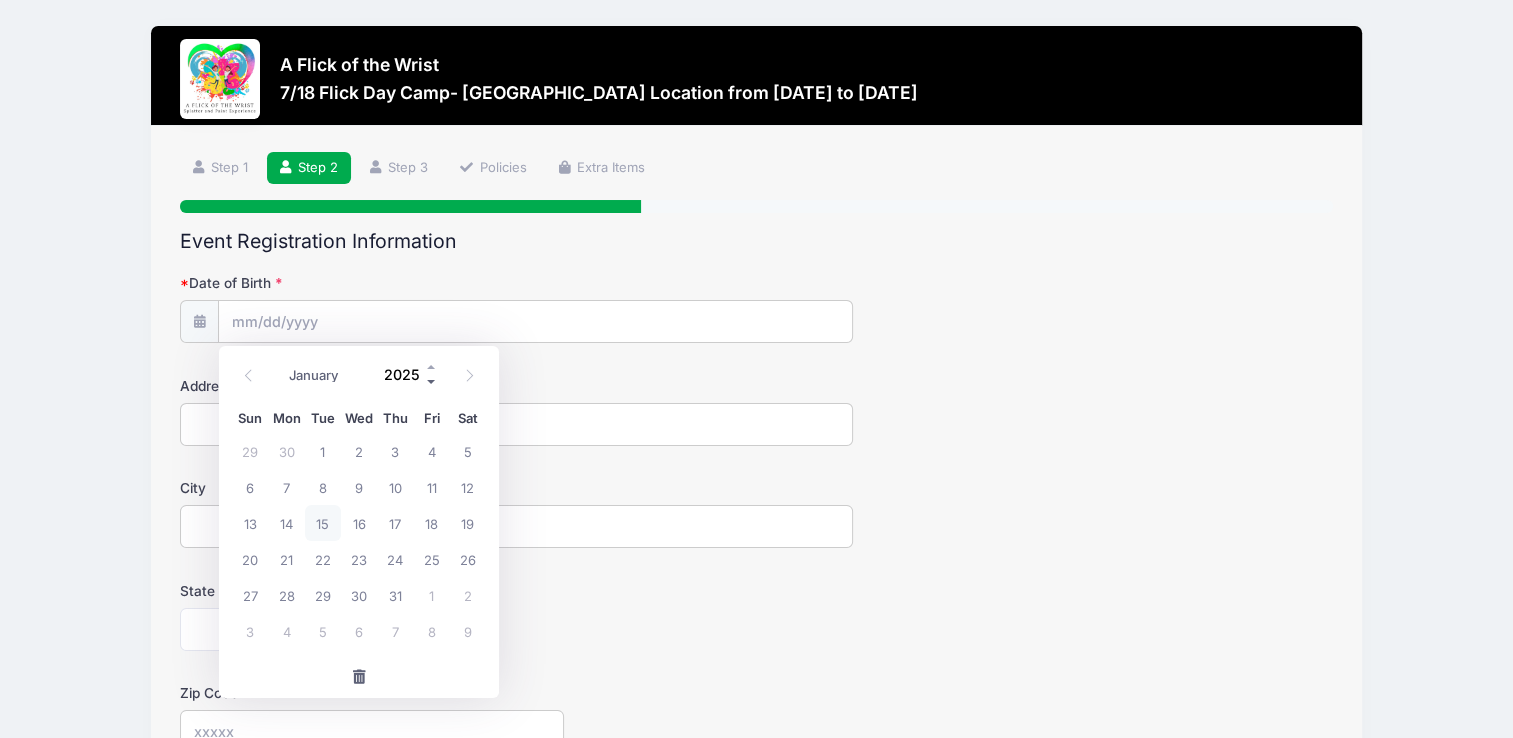 click at bounding box center [432, 382] 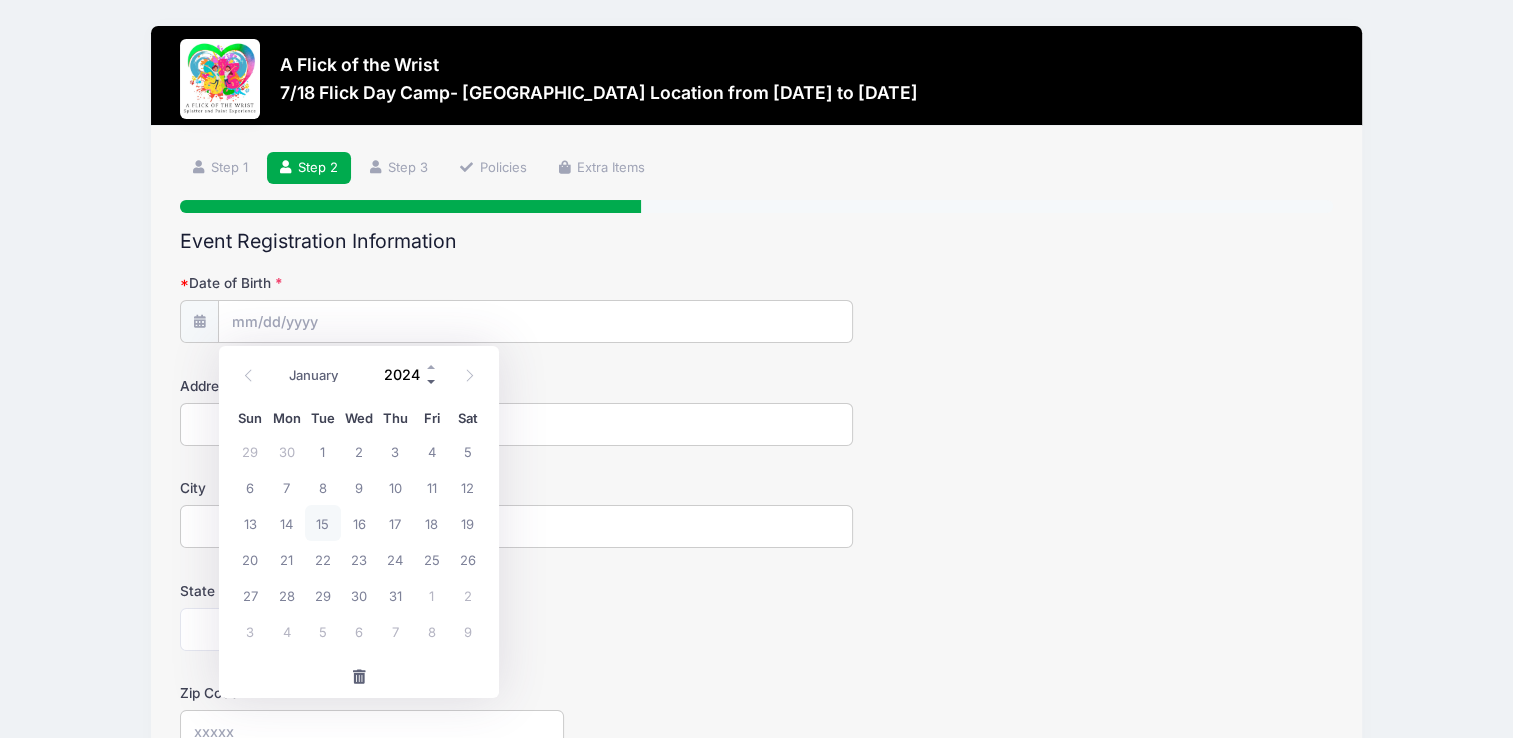 click at bounding box center [432, 382] 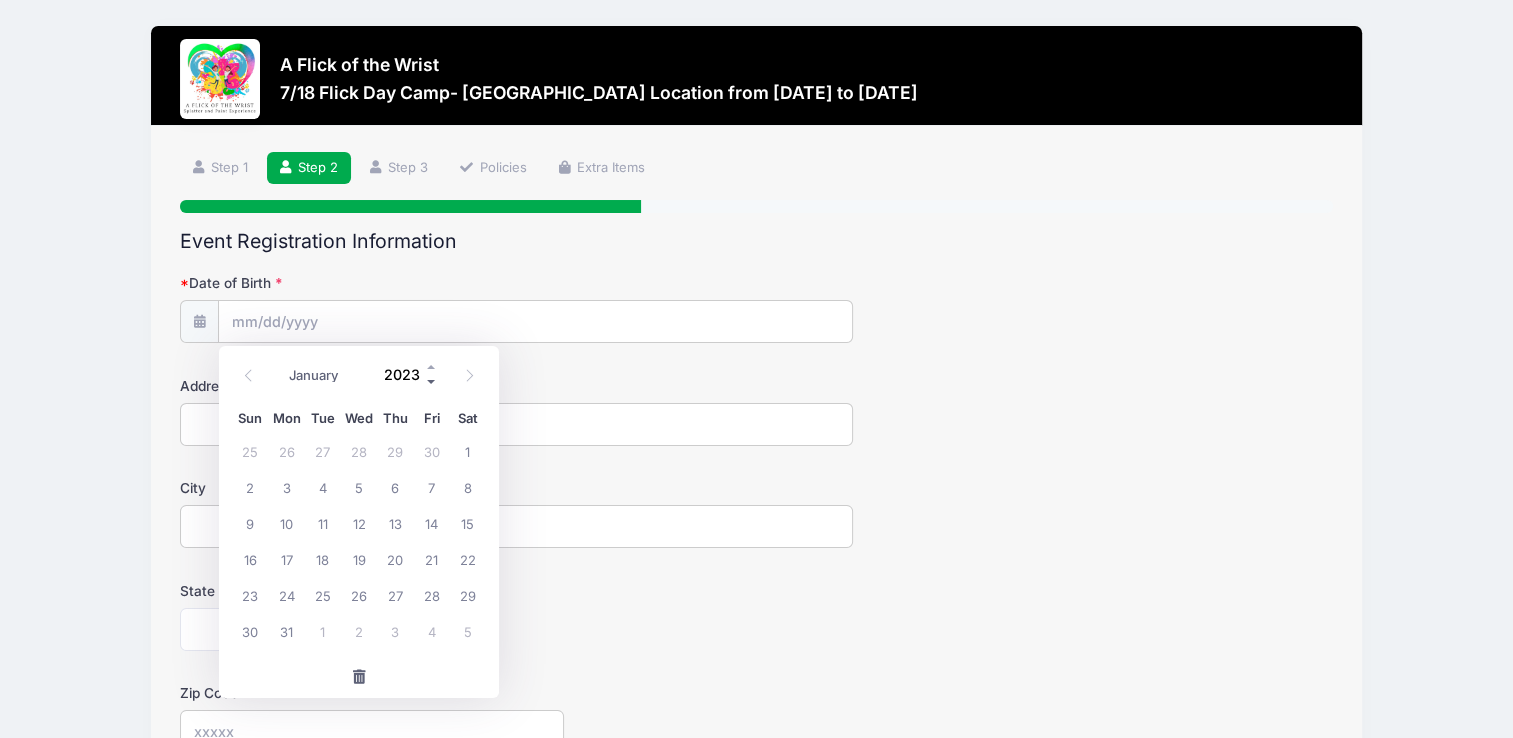 click at bounding box center [432, 382] 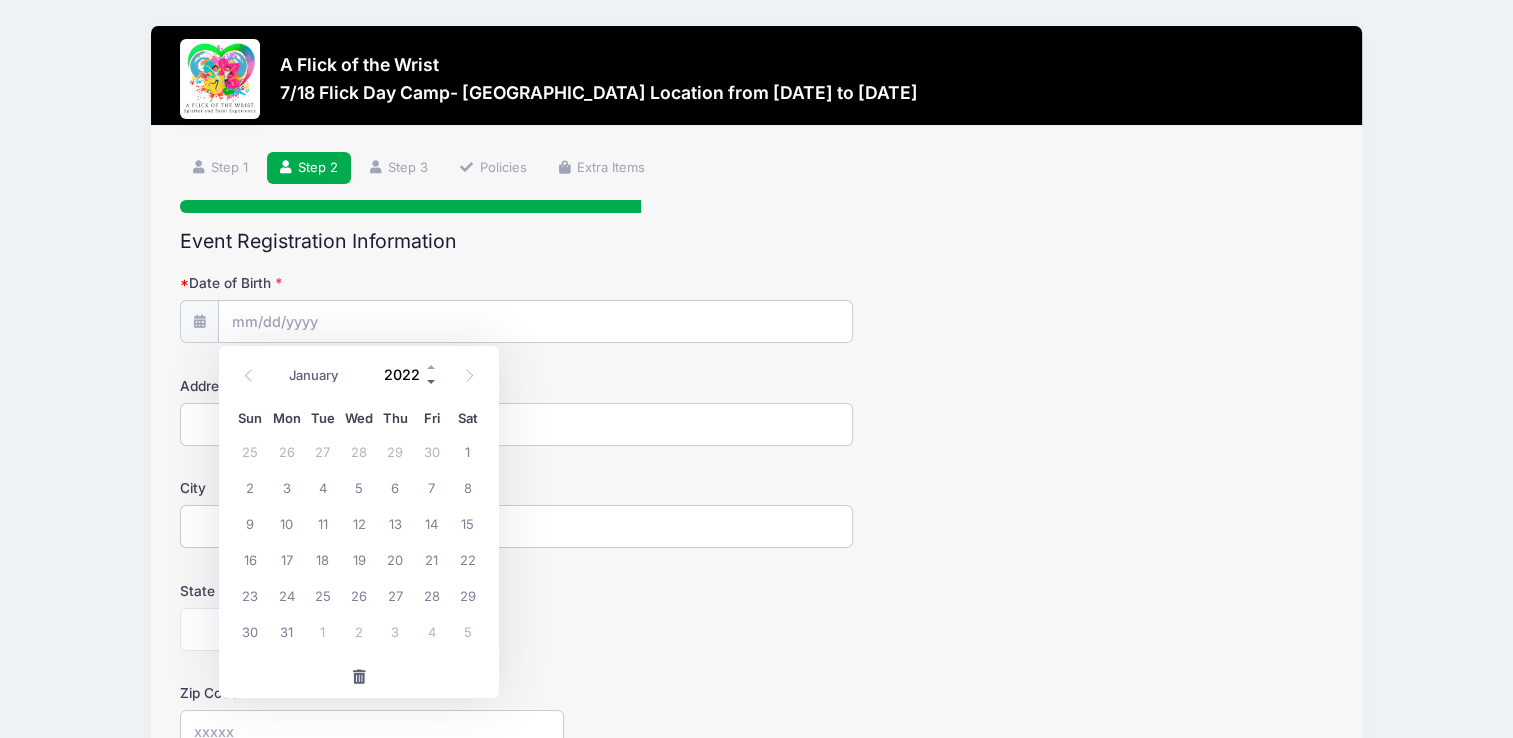 click at bounding box center [432, 382] 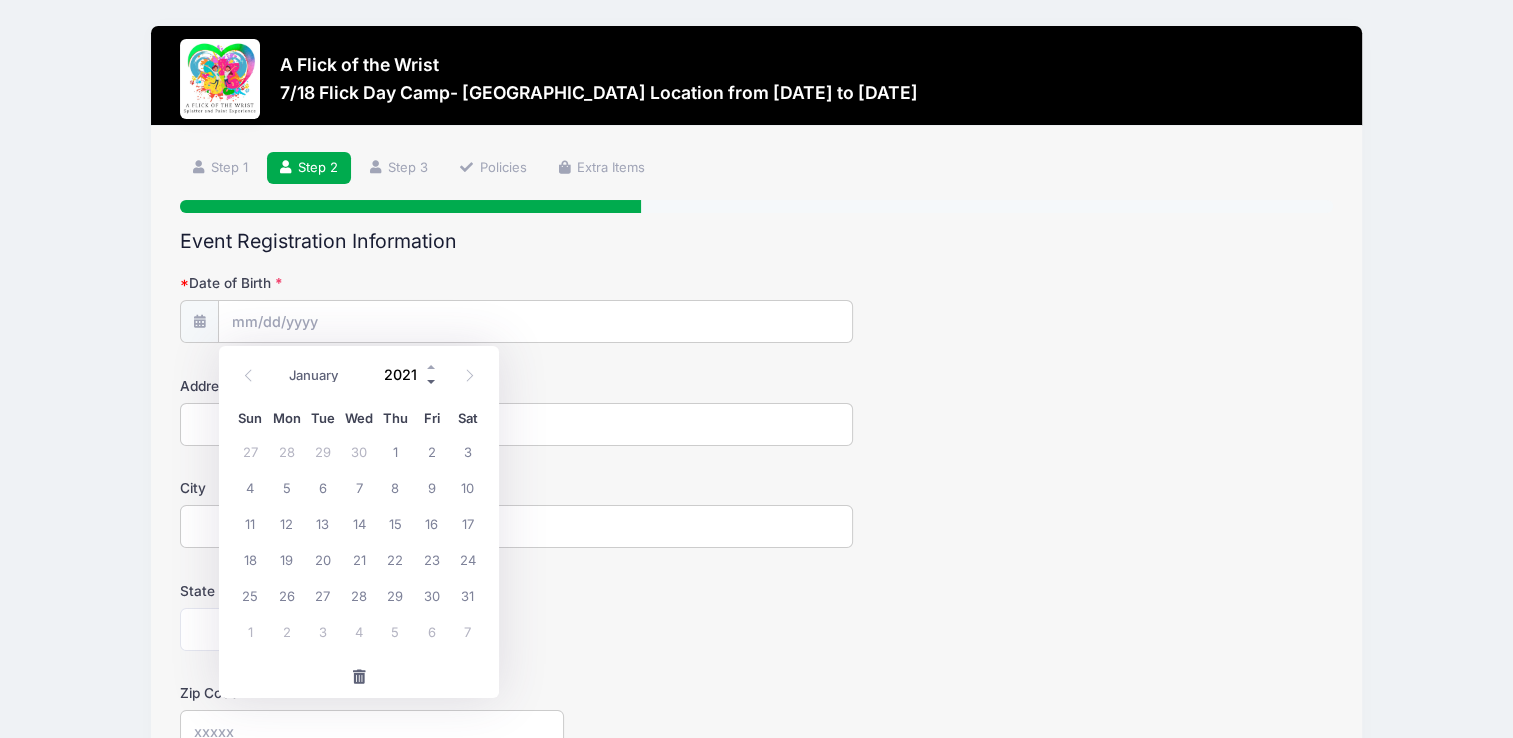 click at bounding box center [432, 382] 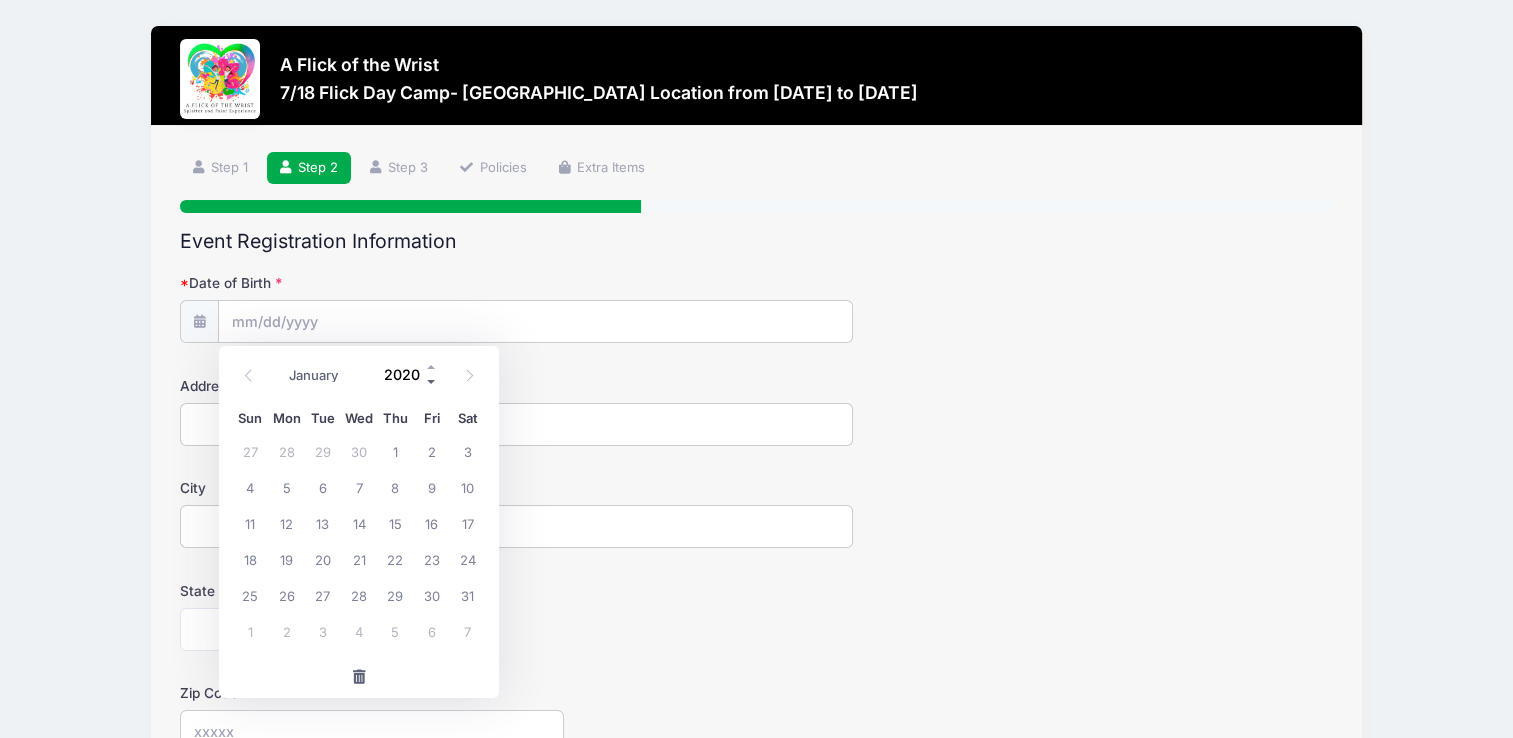 click at bounding box center [432, 382] 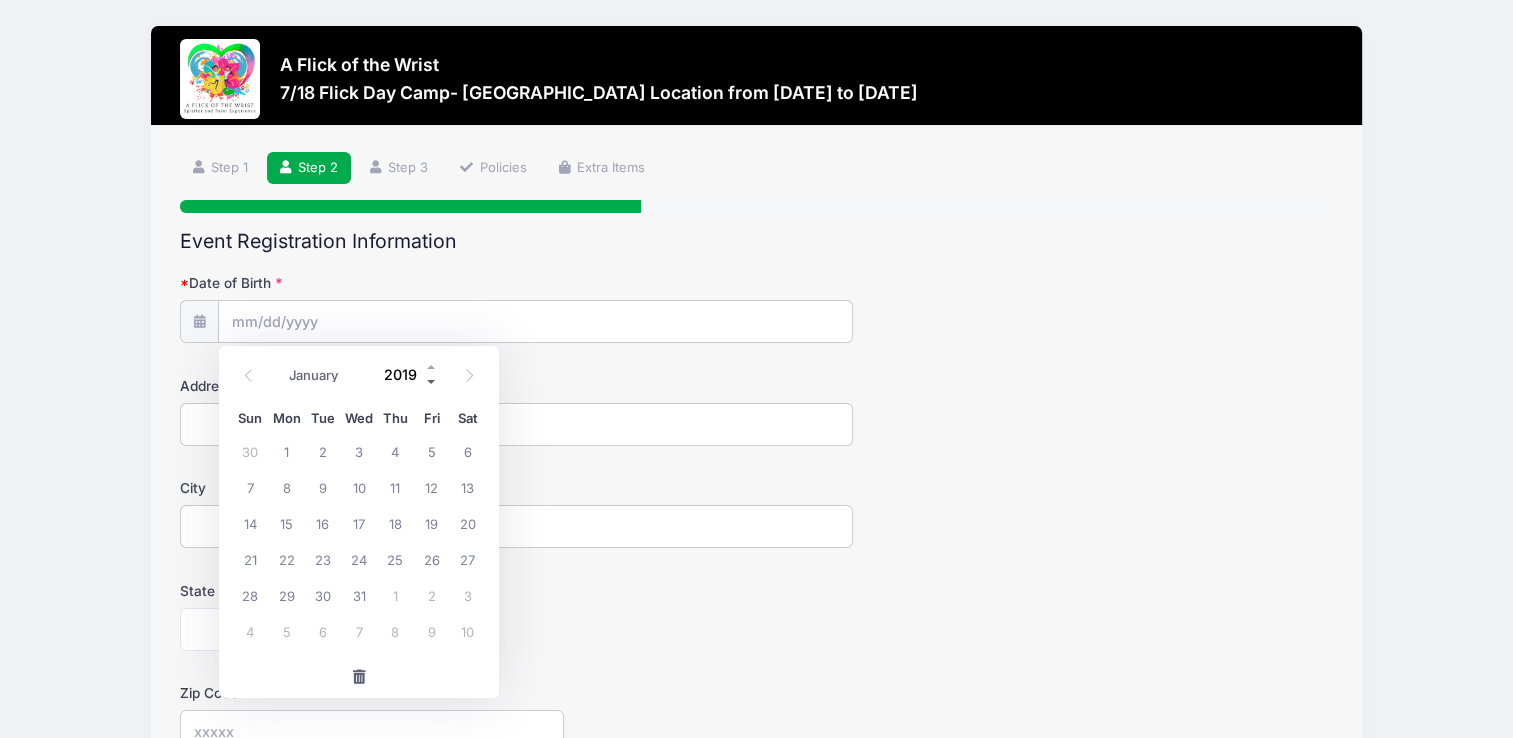 click at bounding box center [432, 382] 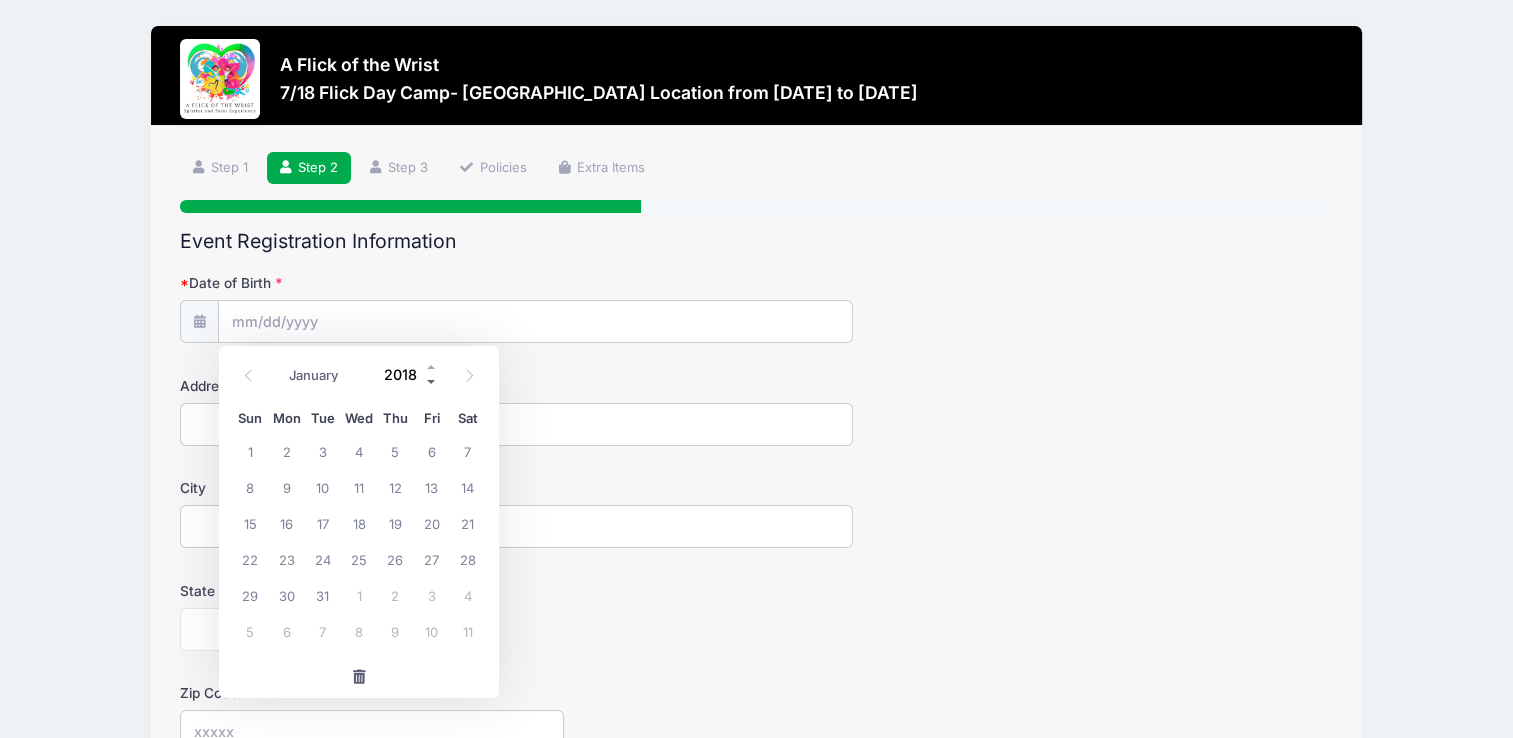 click at bounding box center [432, 382] 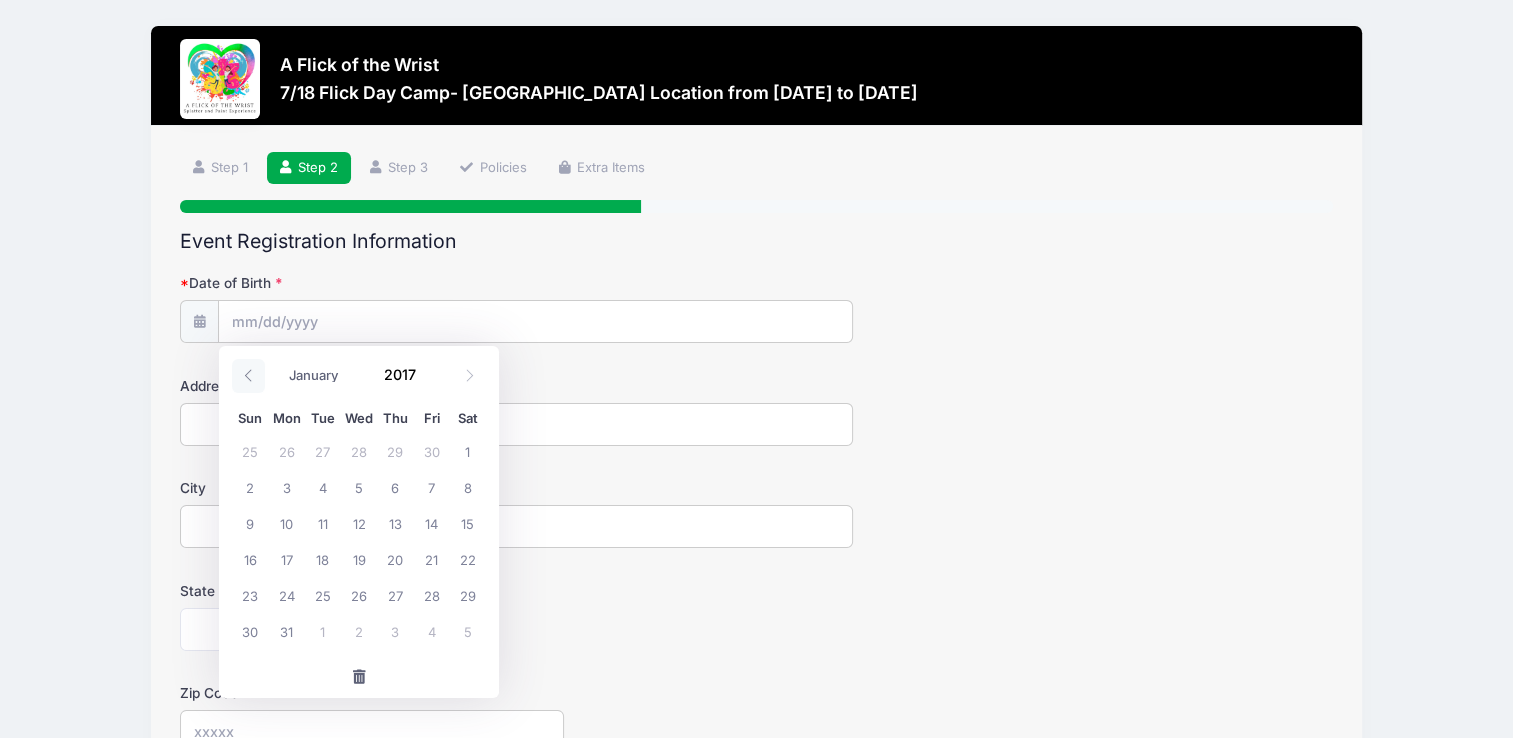 click 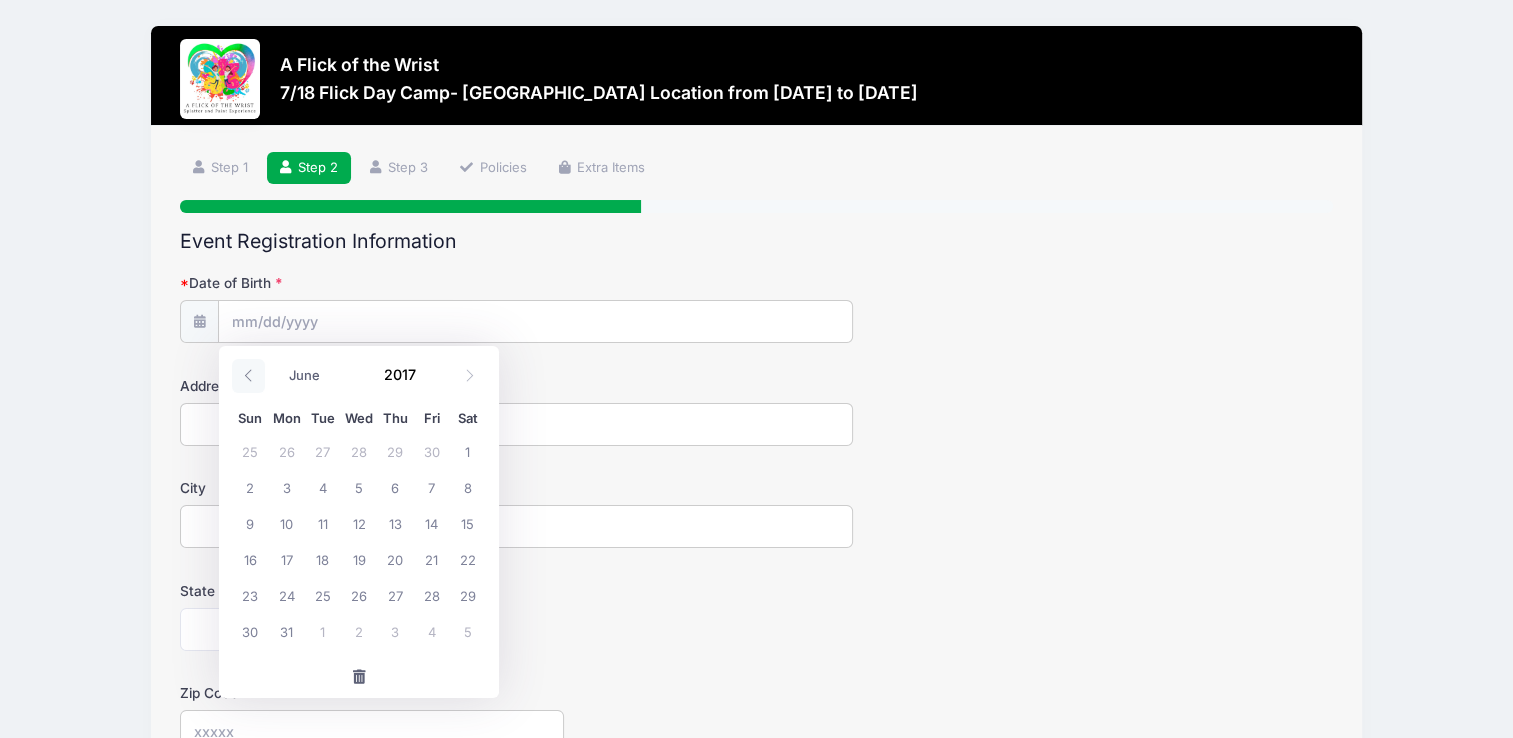 click 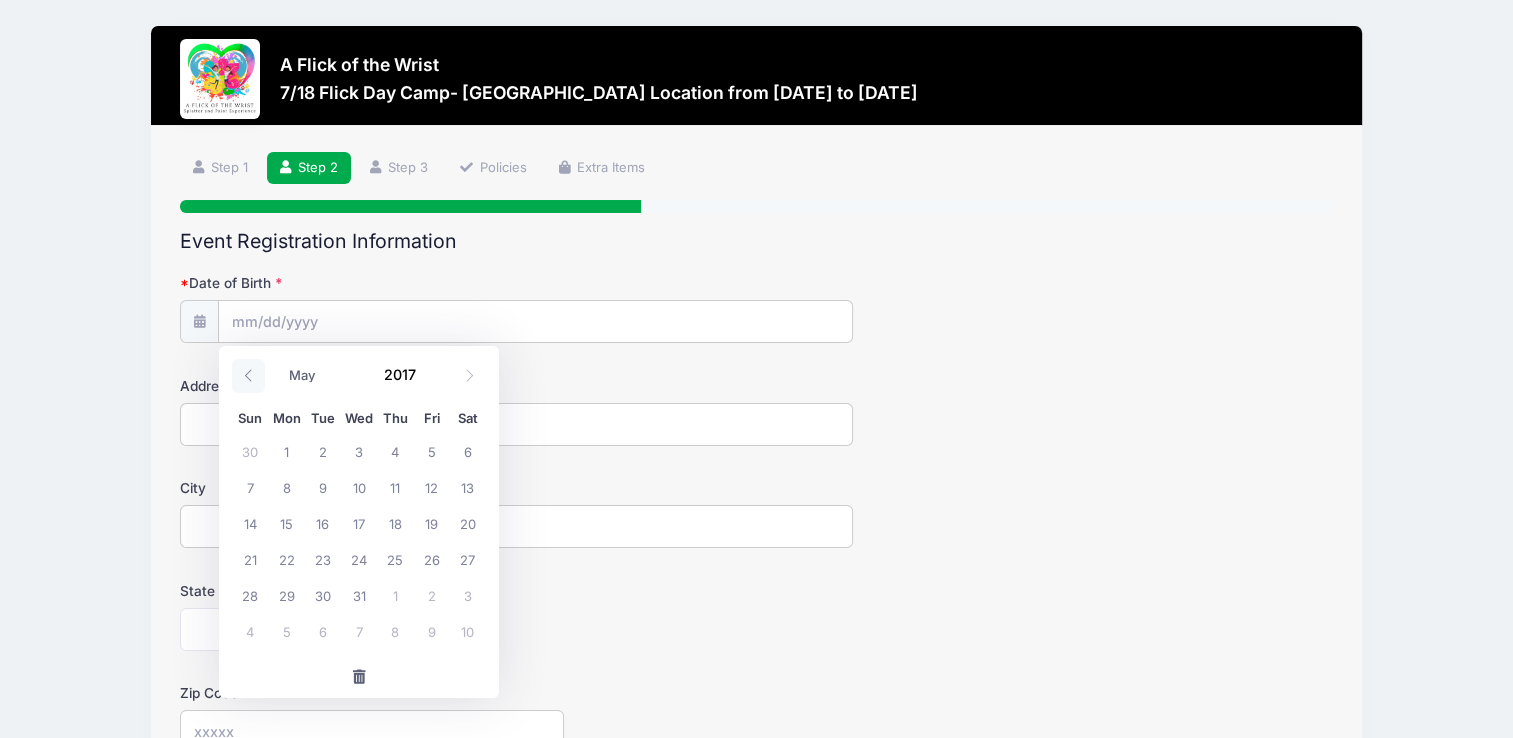 click 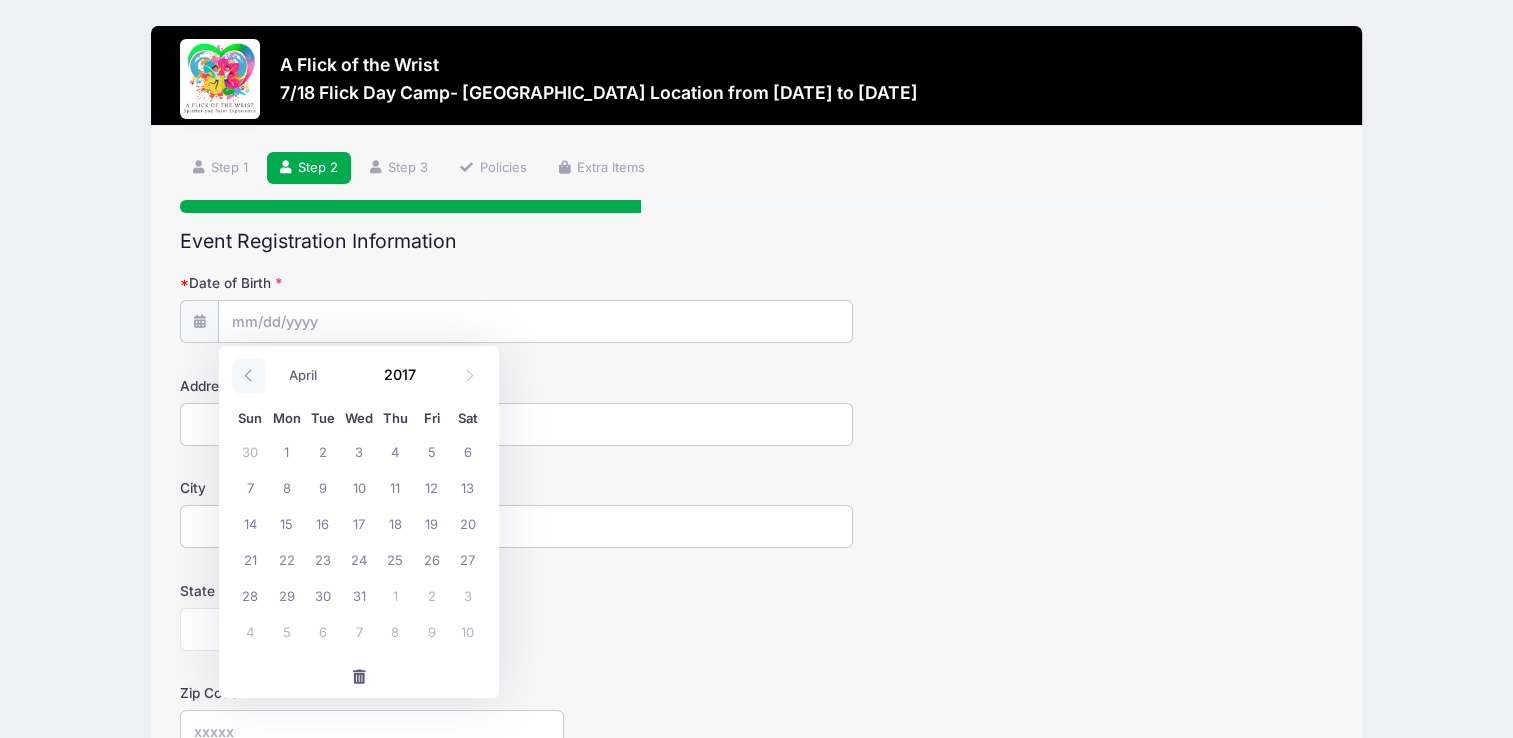click 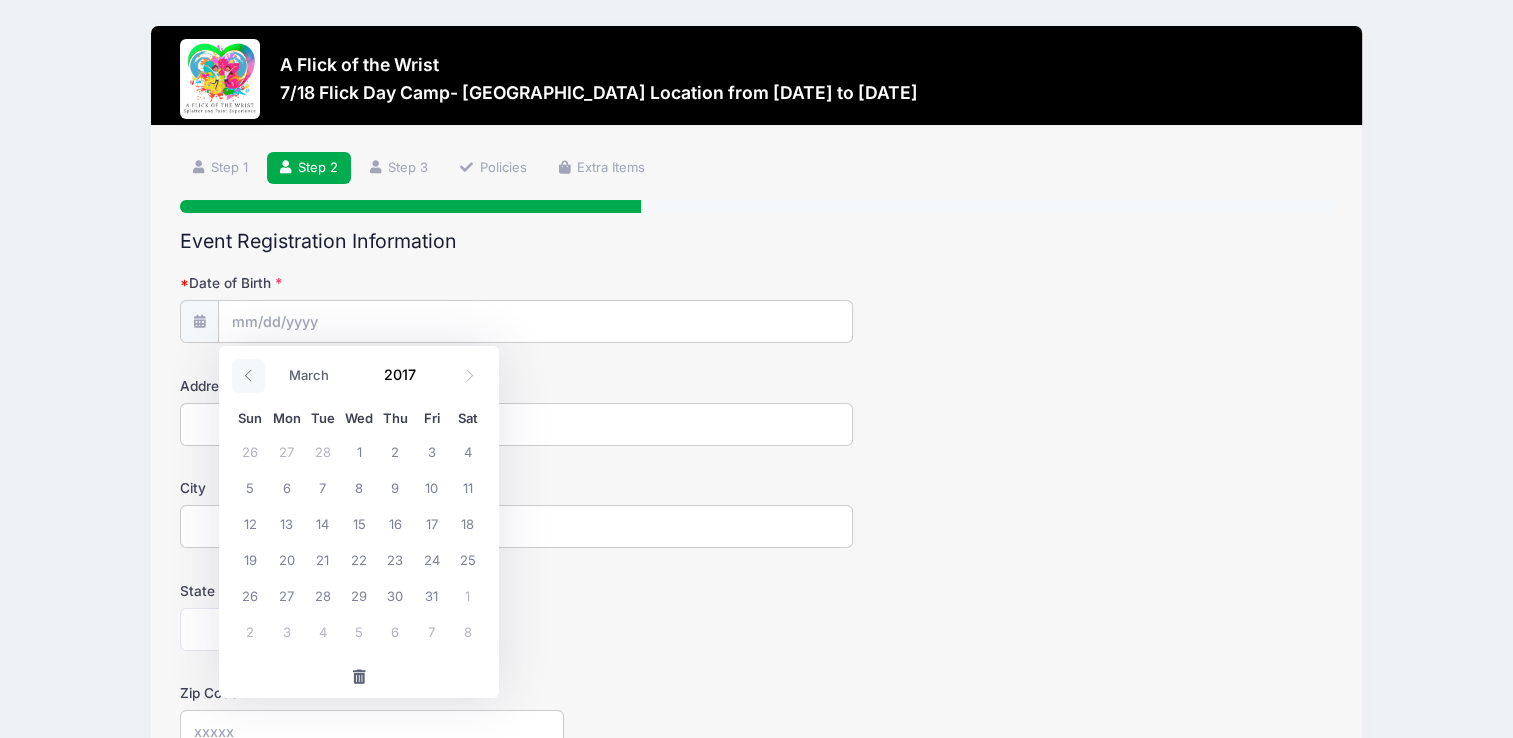 click 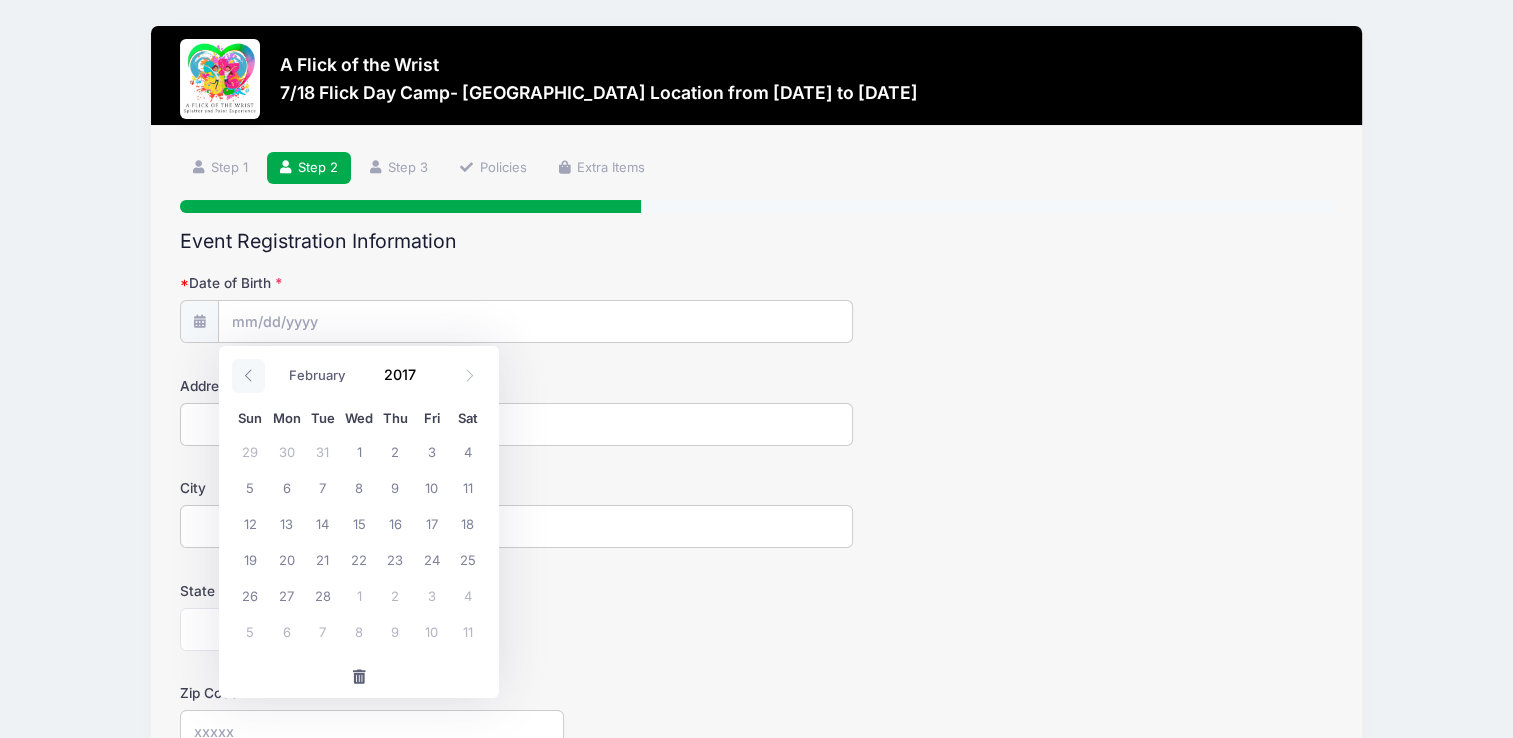 click 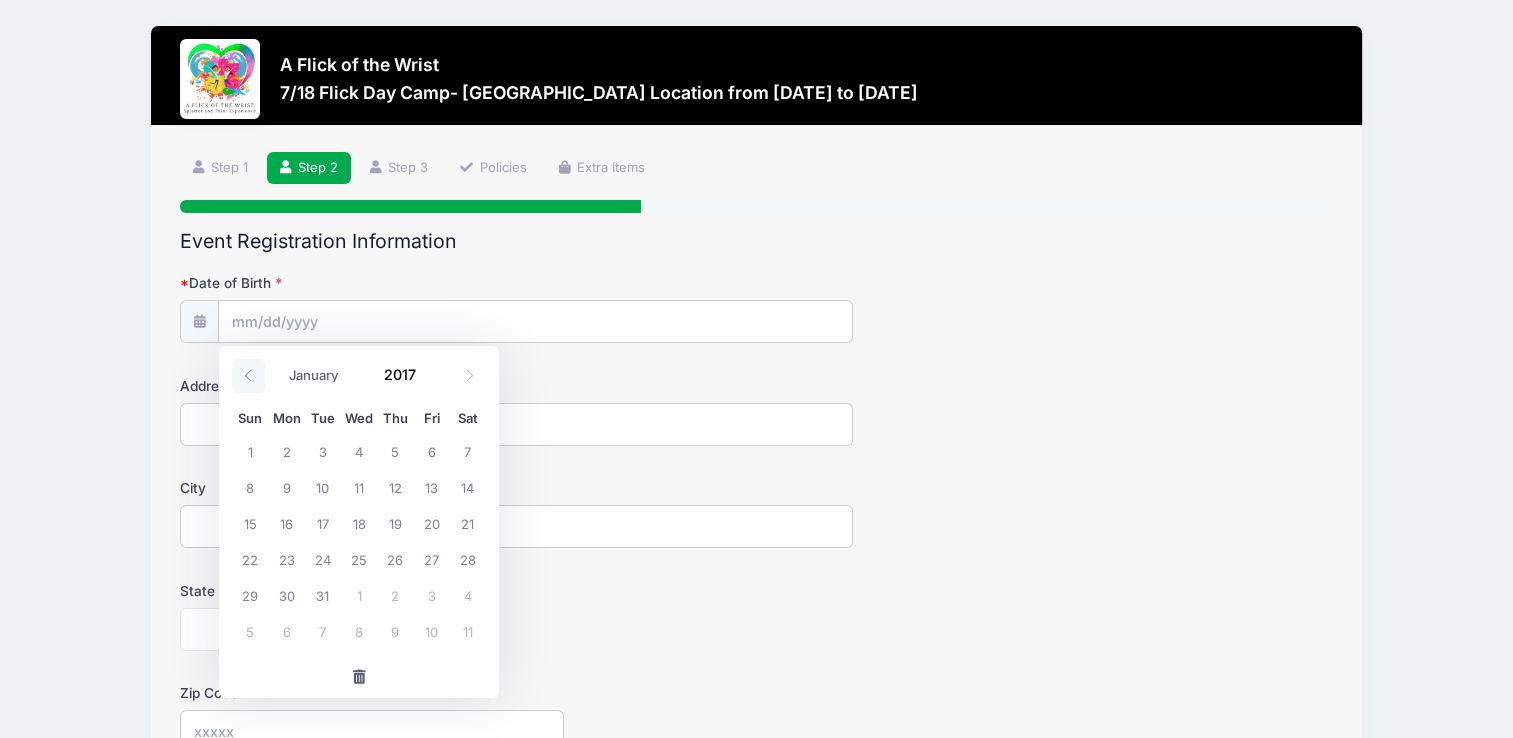 click 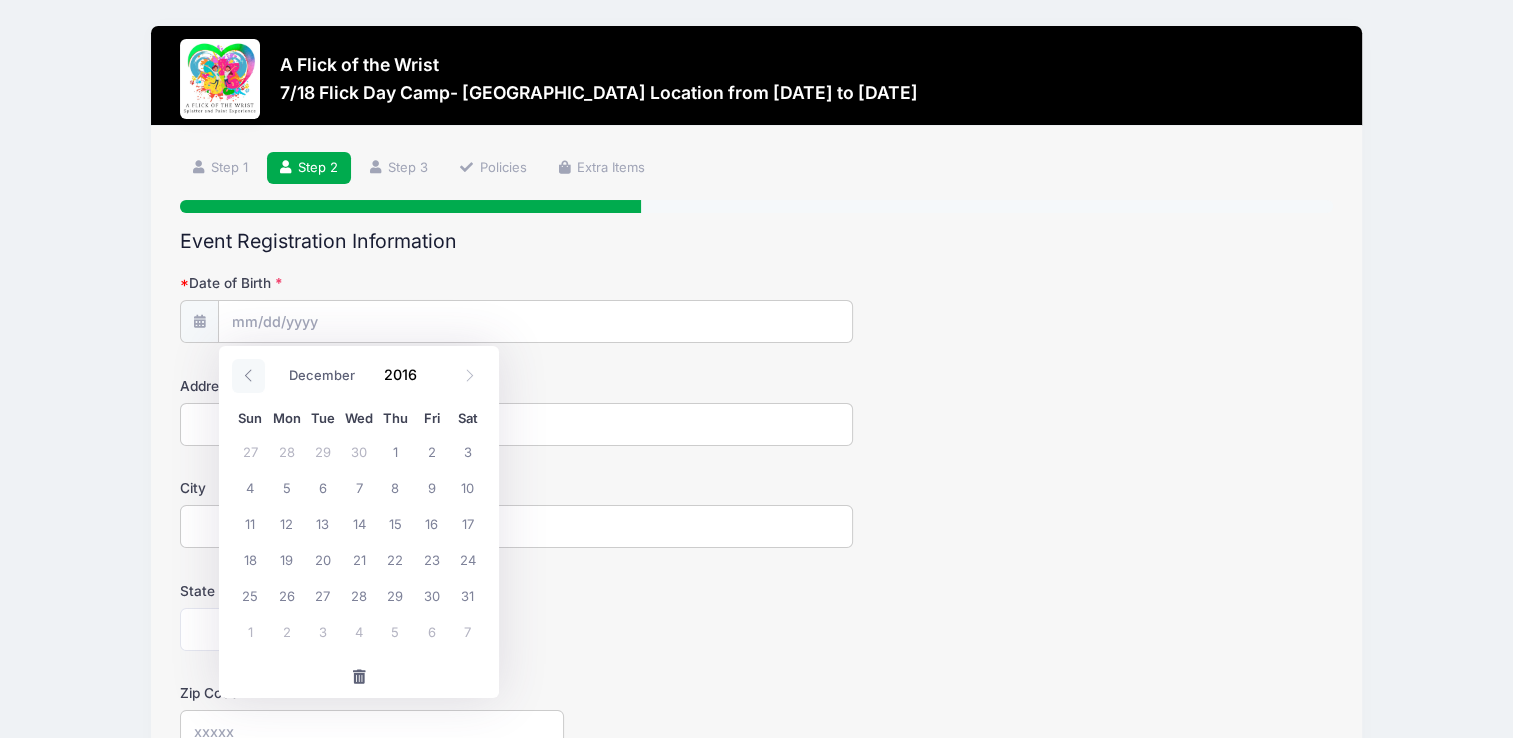 click 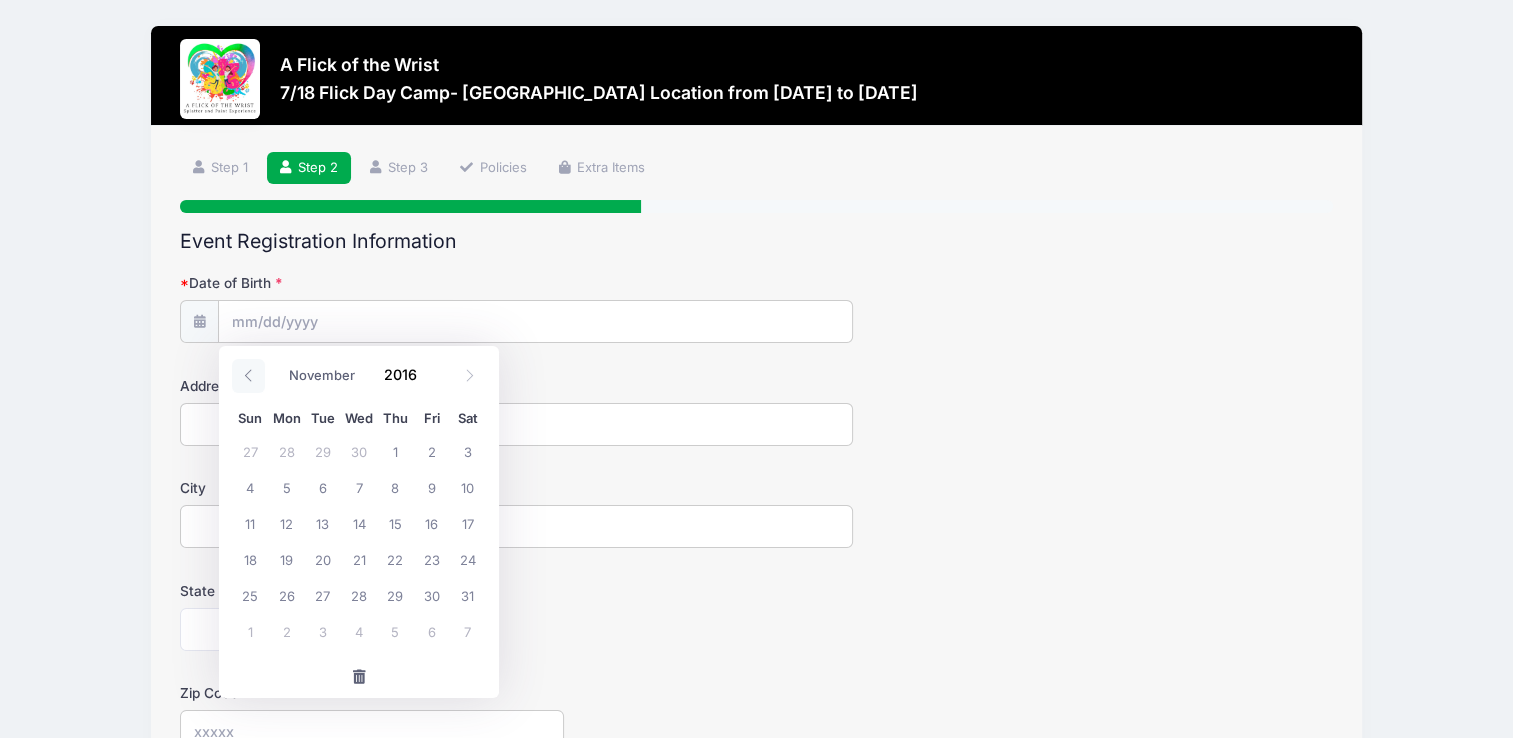 click 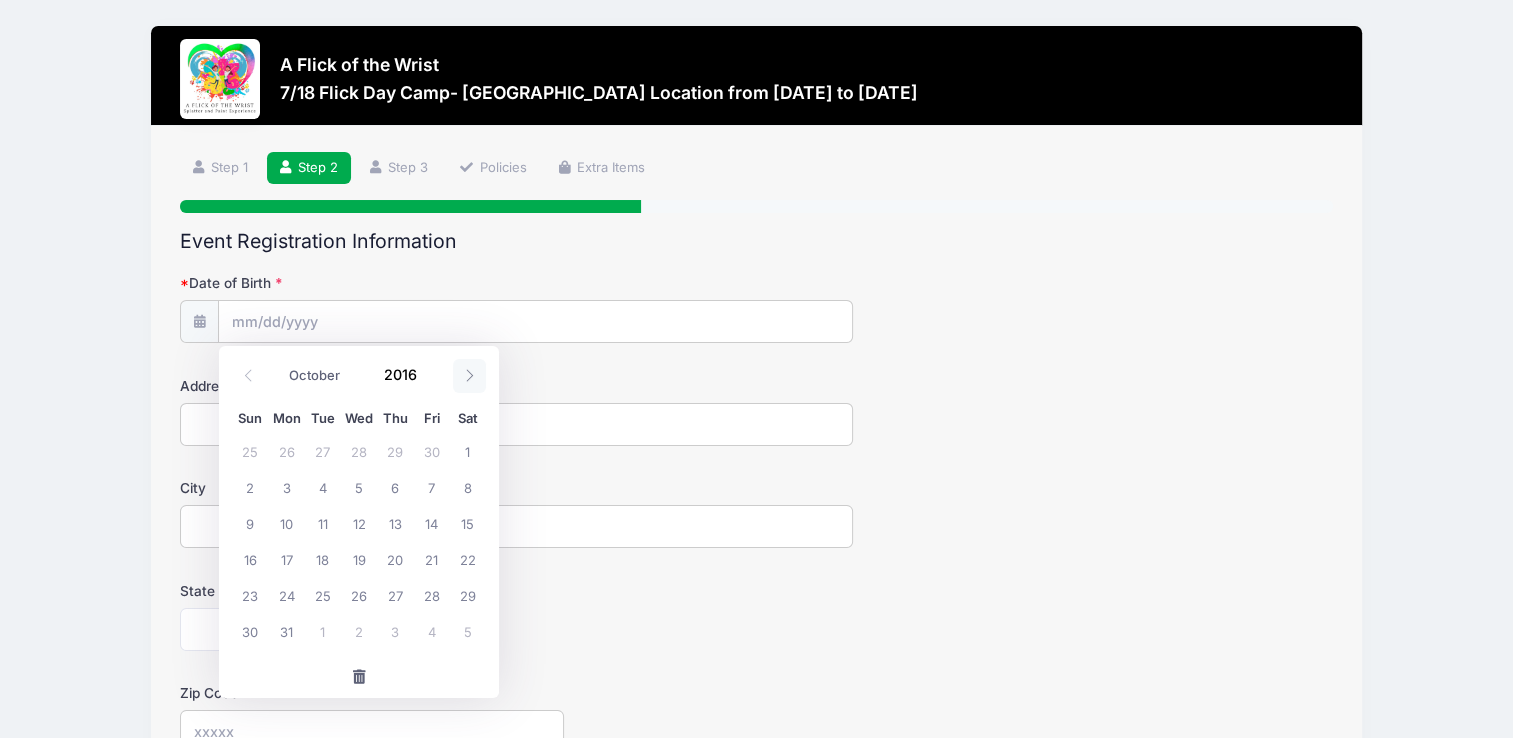 drag, startPoint x: 245, startPoint y: 370, endPoint x: 476, endPoint y: 379, distance: 231.17526 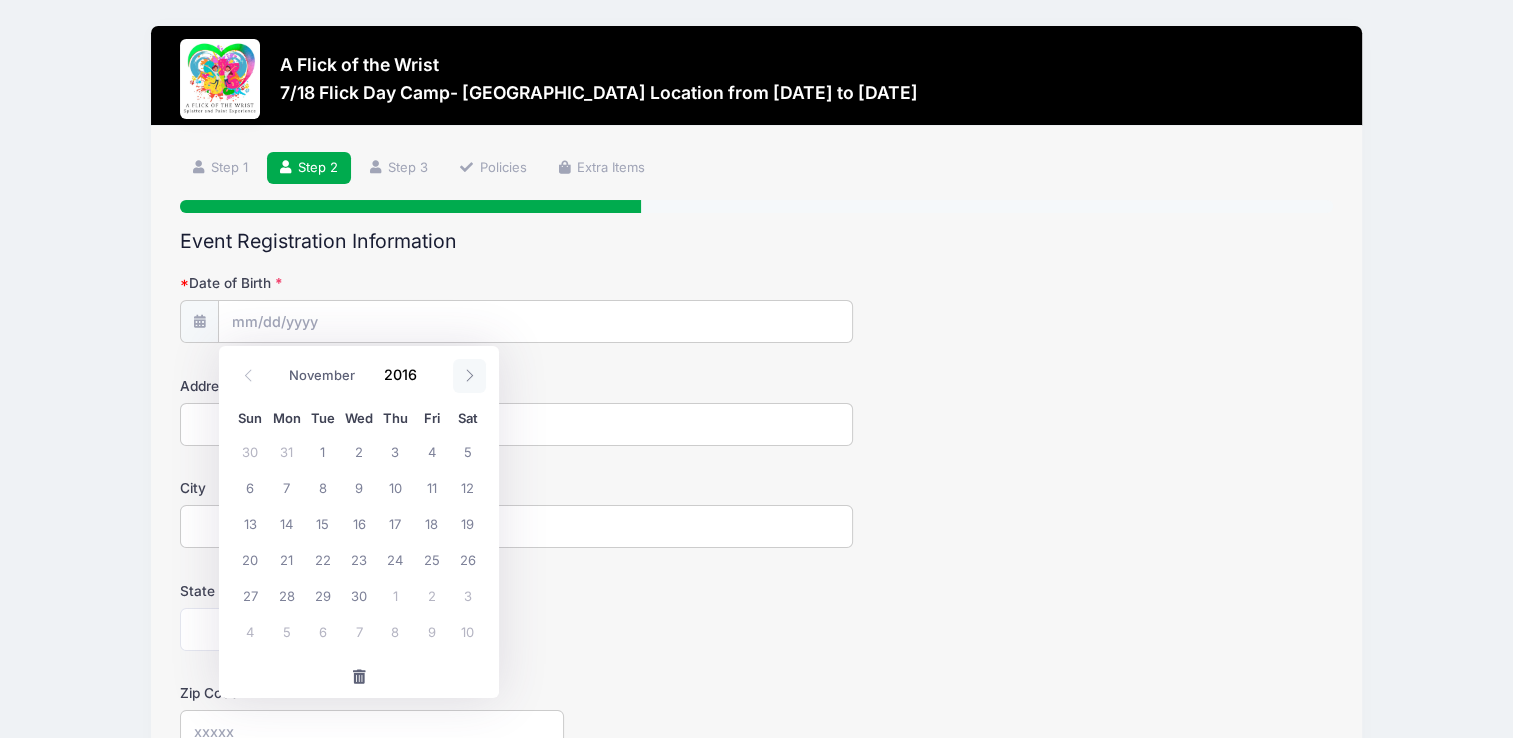 click 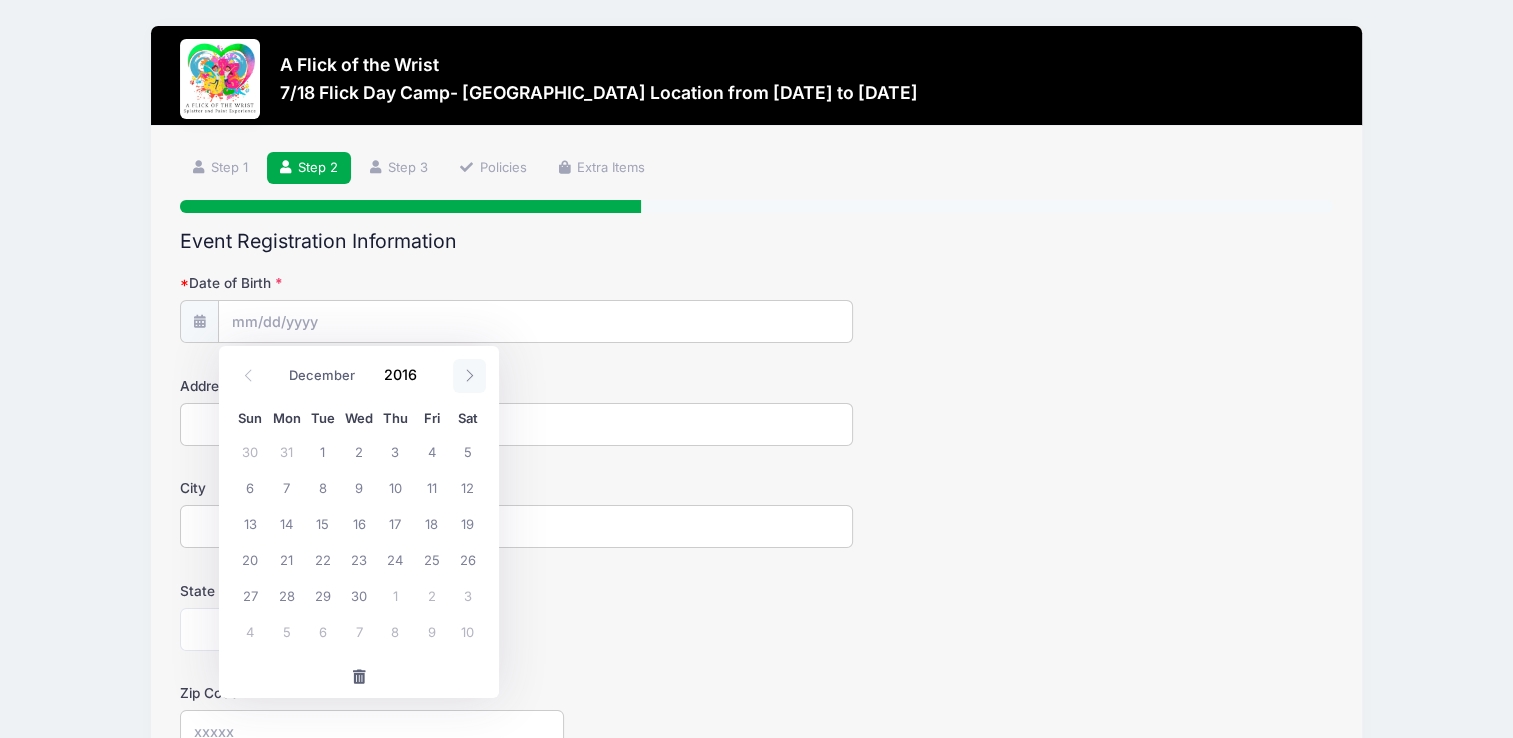 click 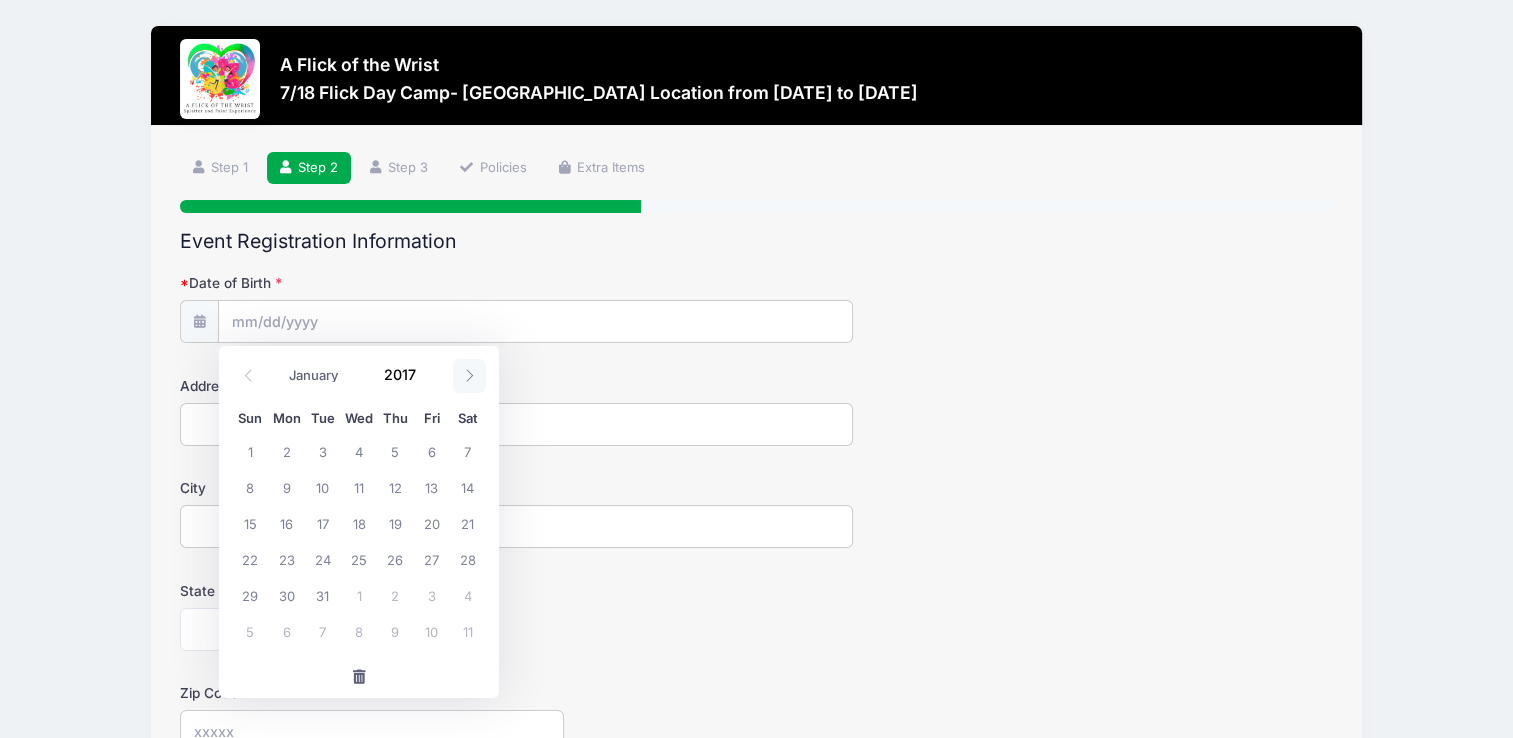 click 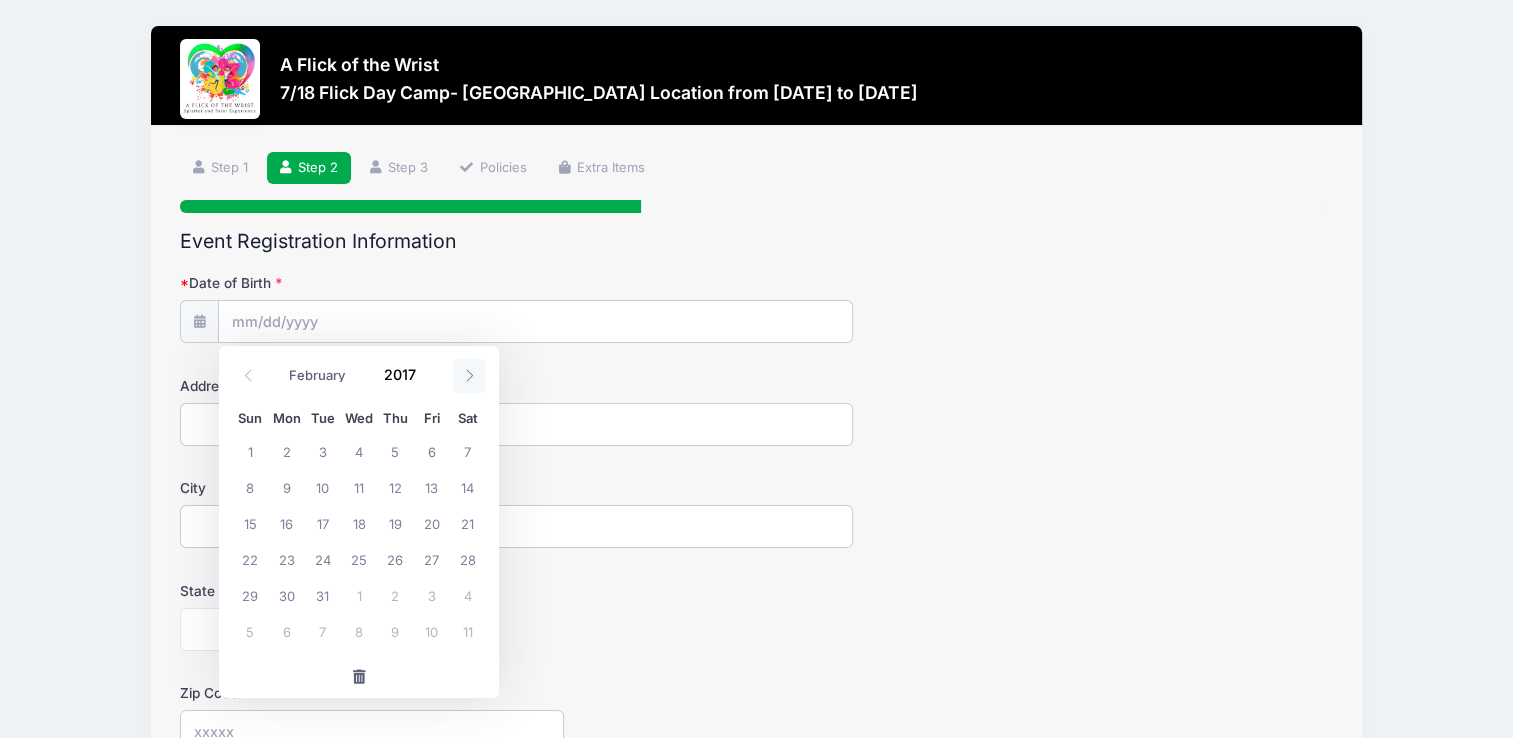 click 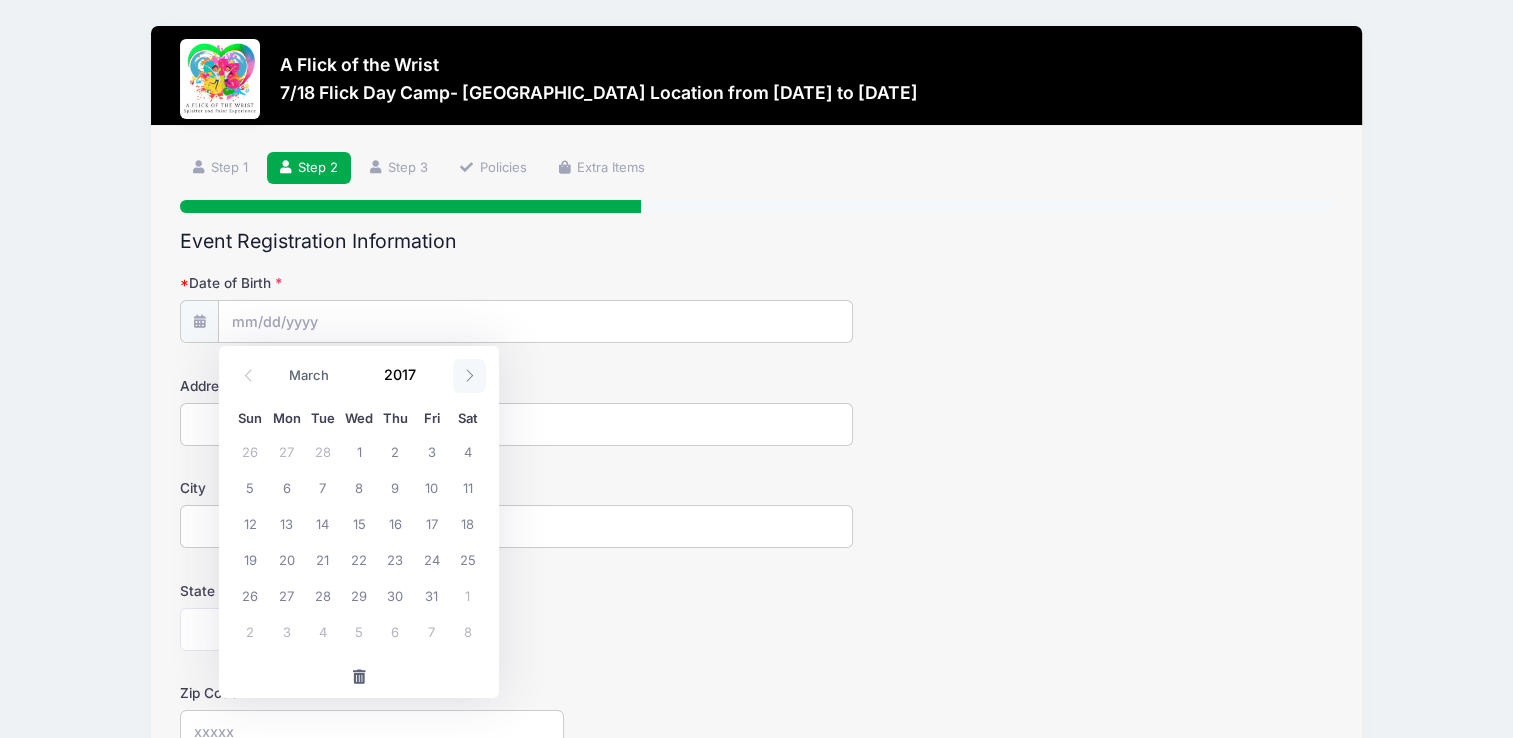 click 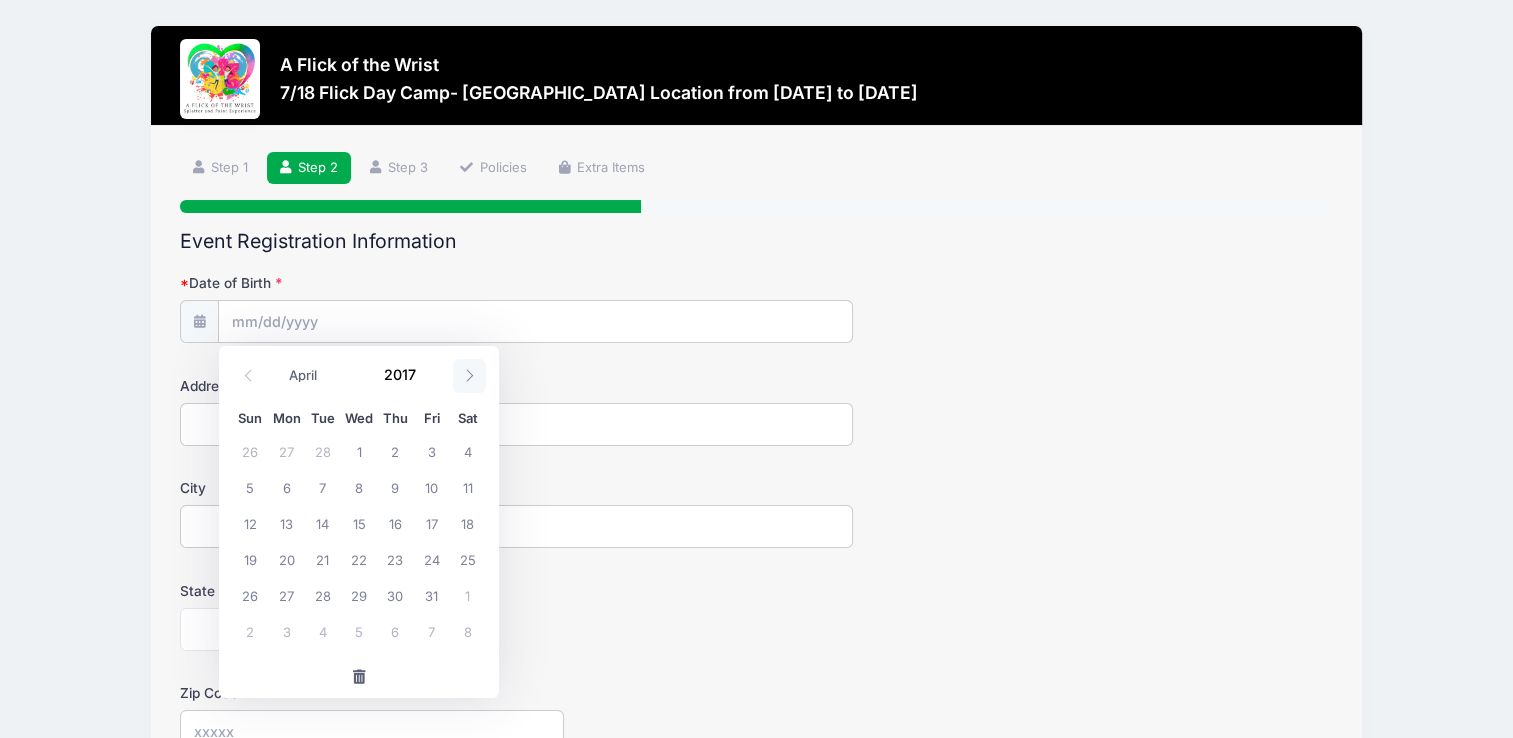 click 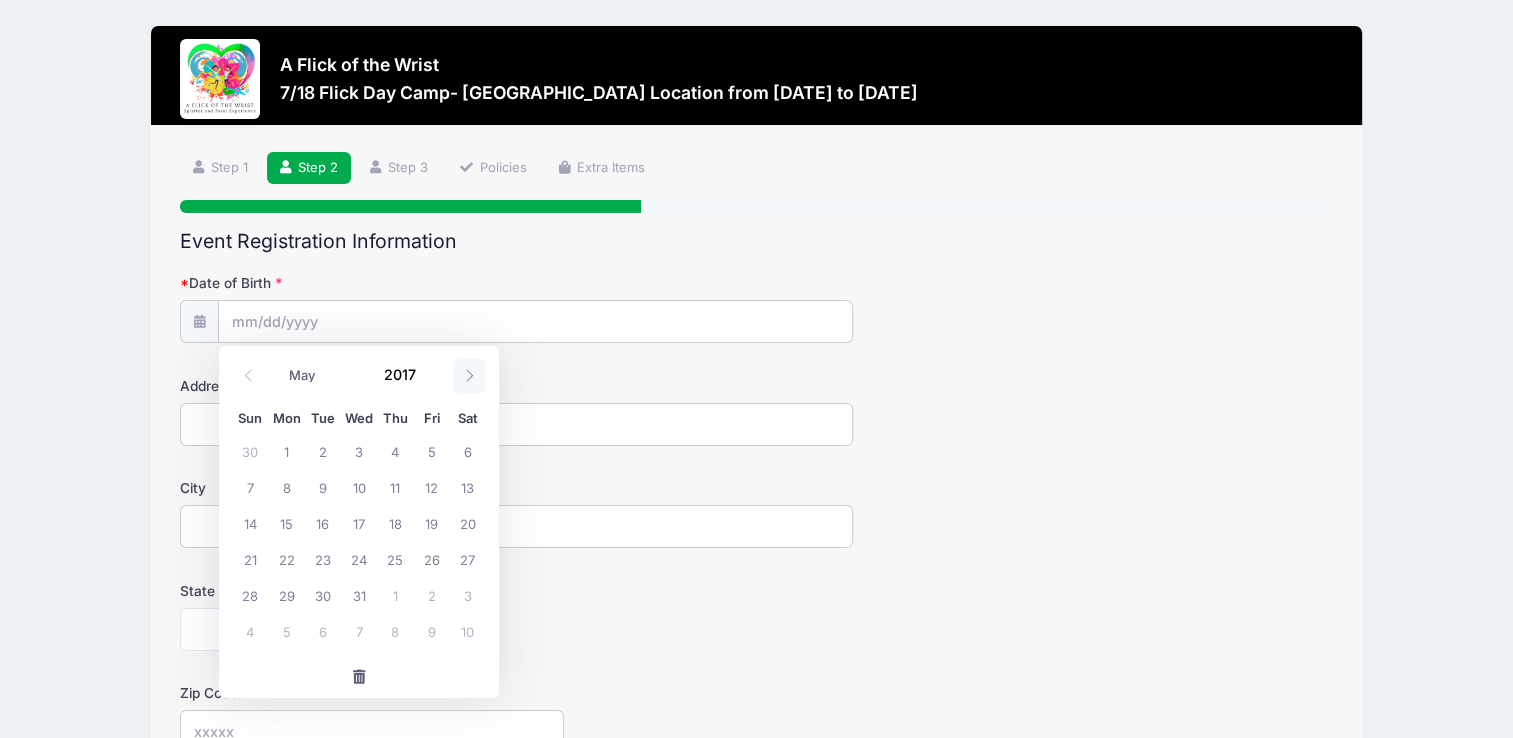 click 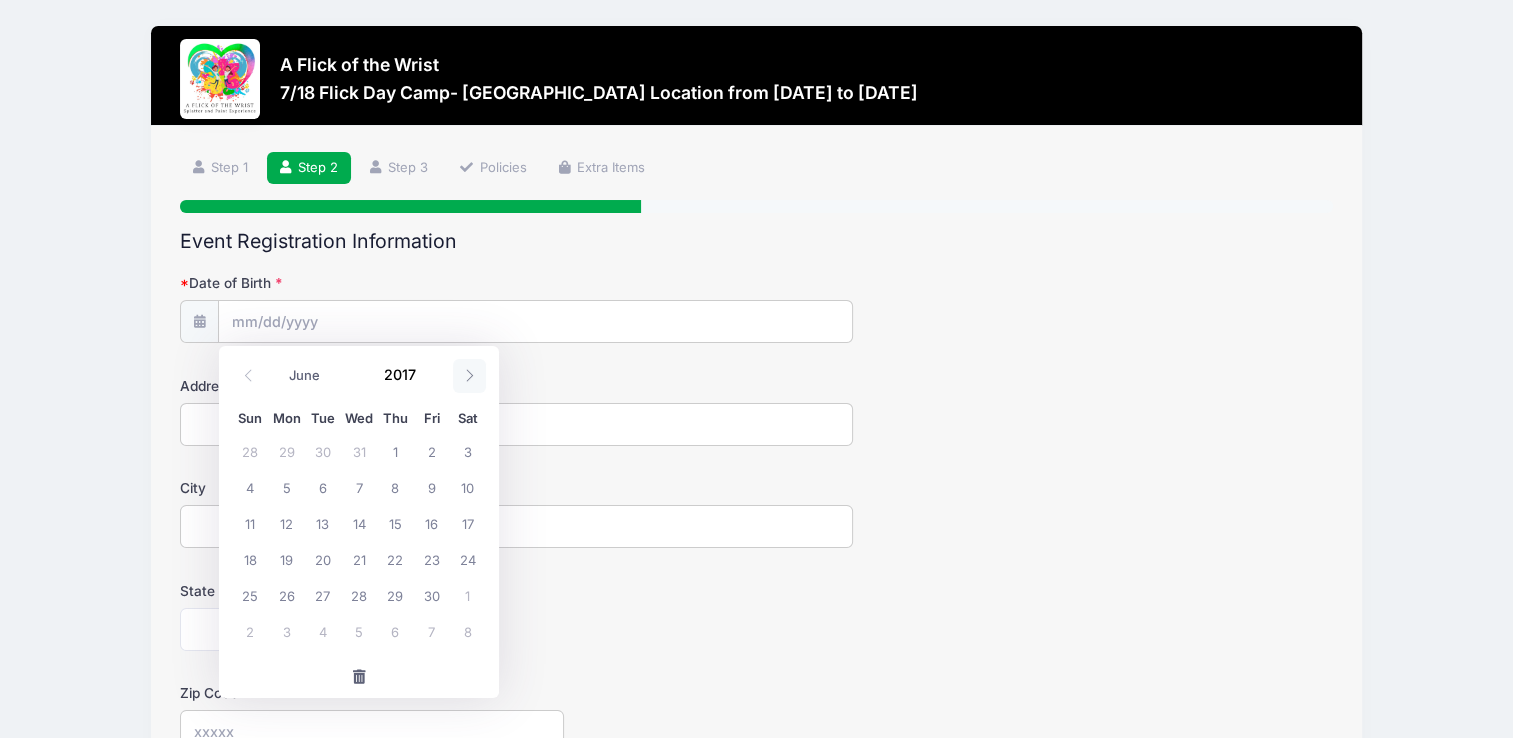 click 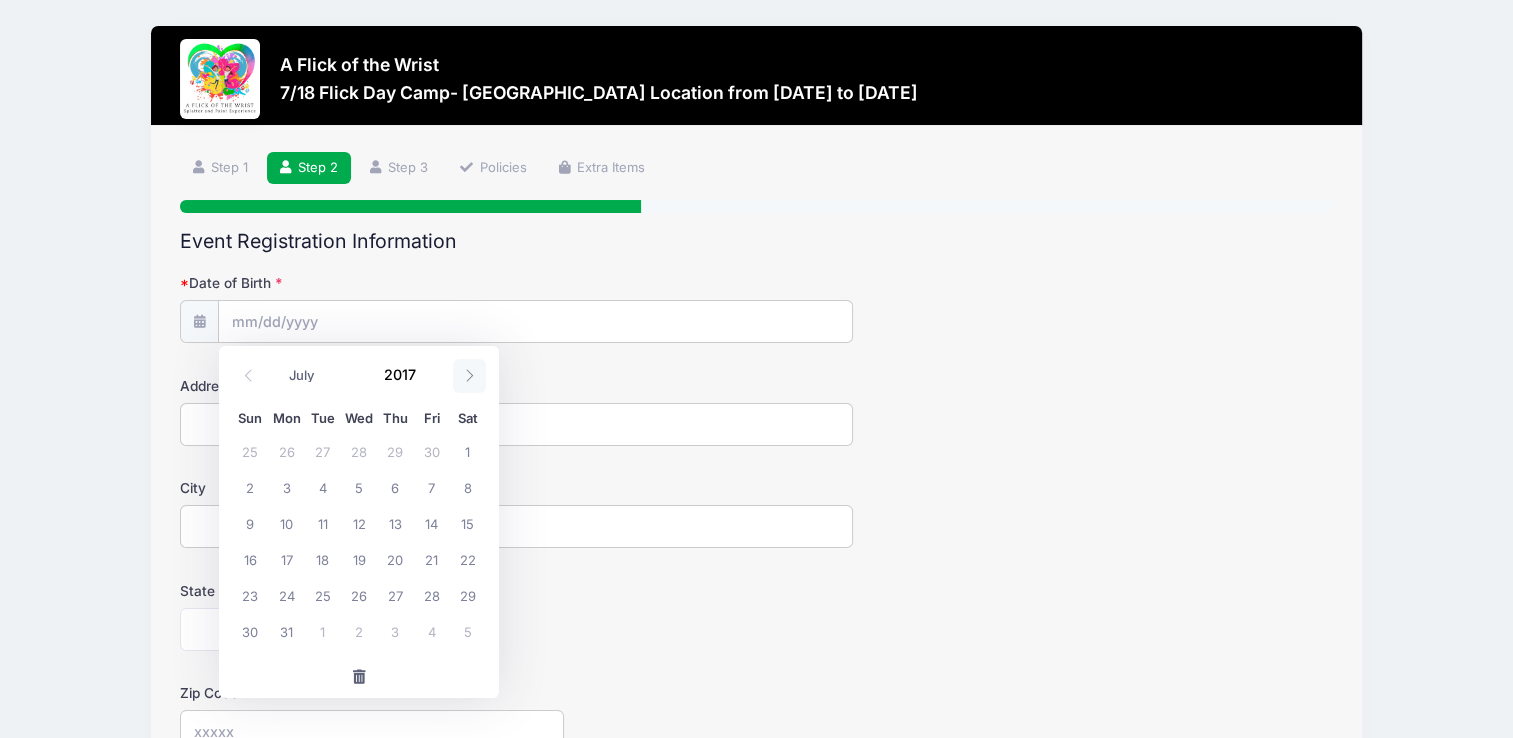 click 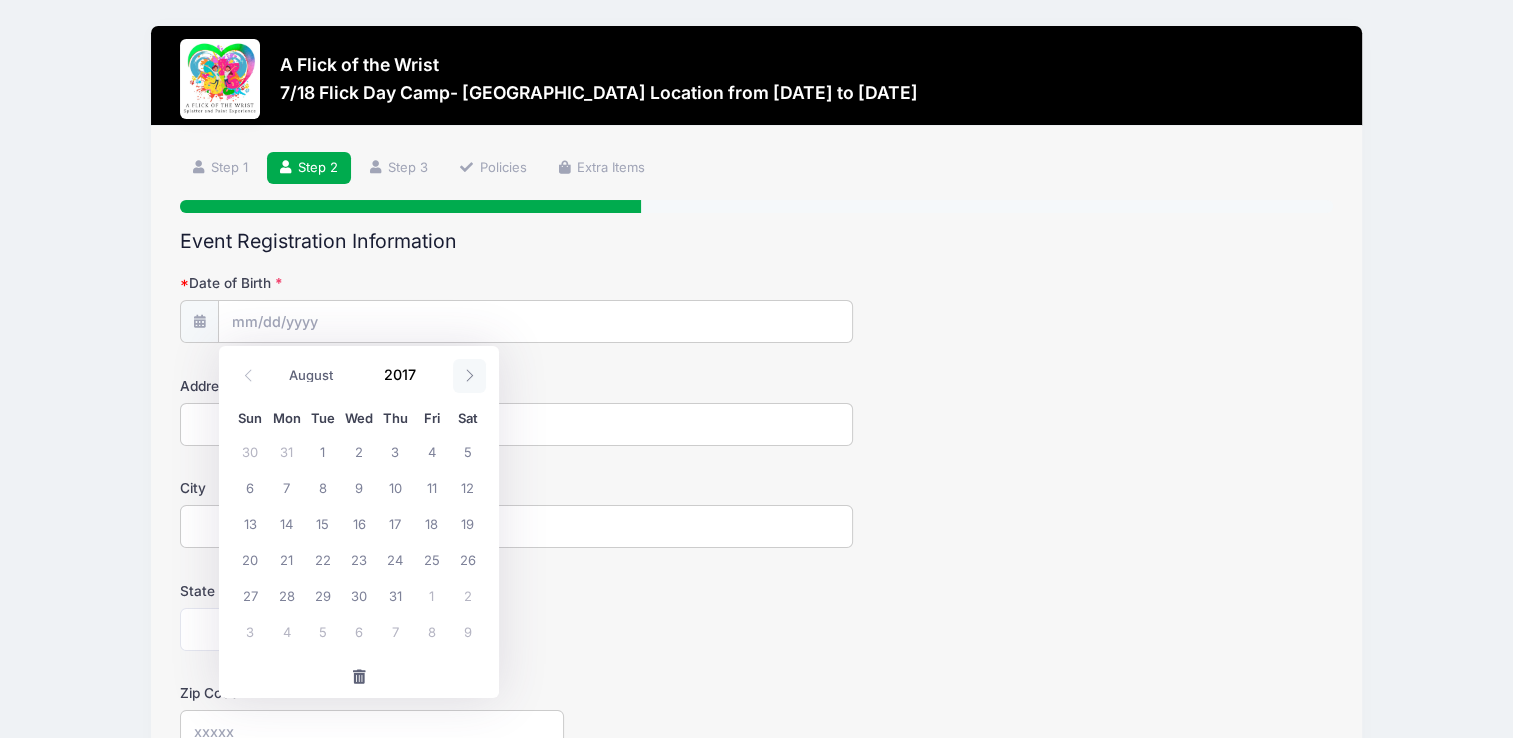 click 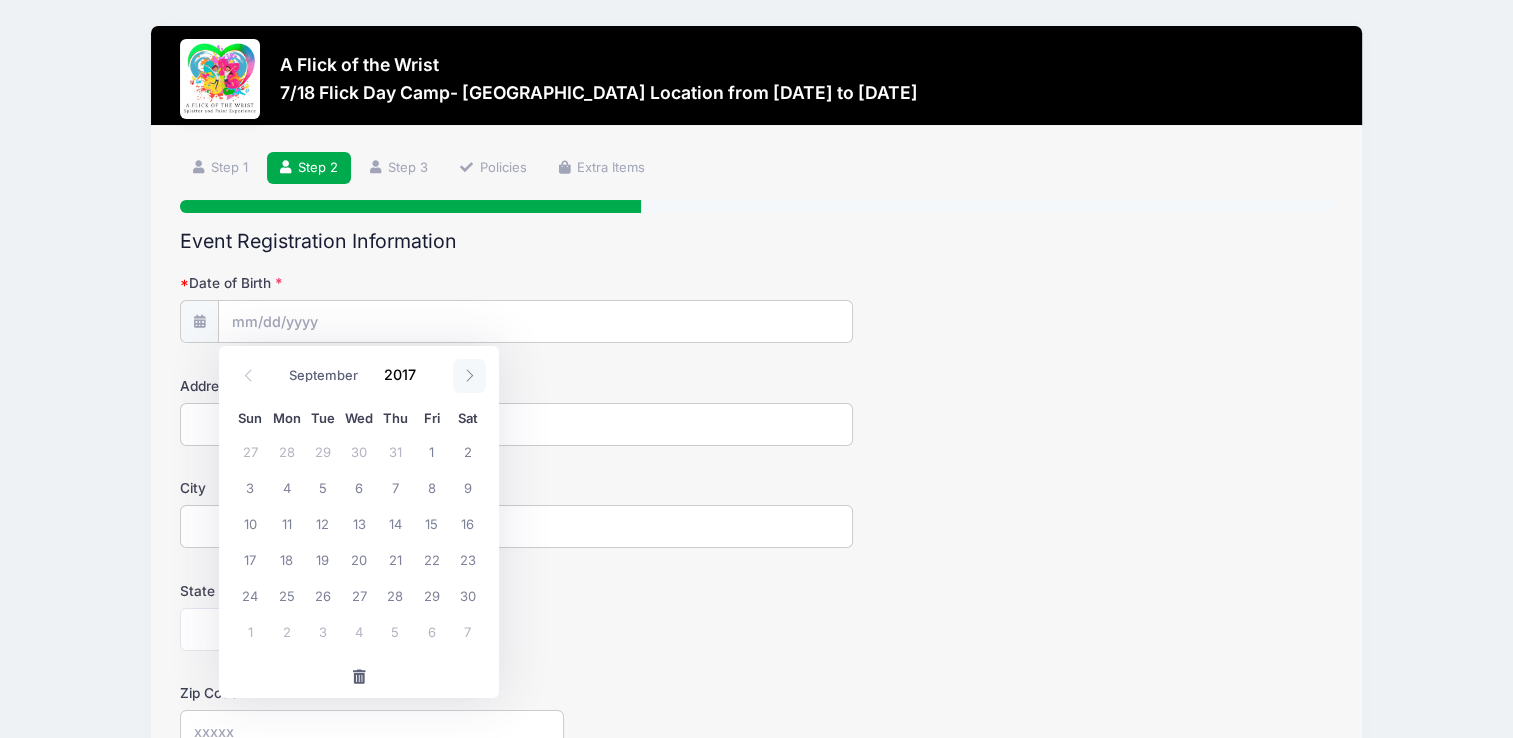 click 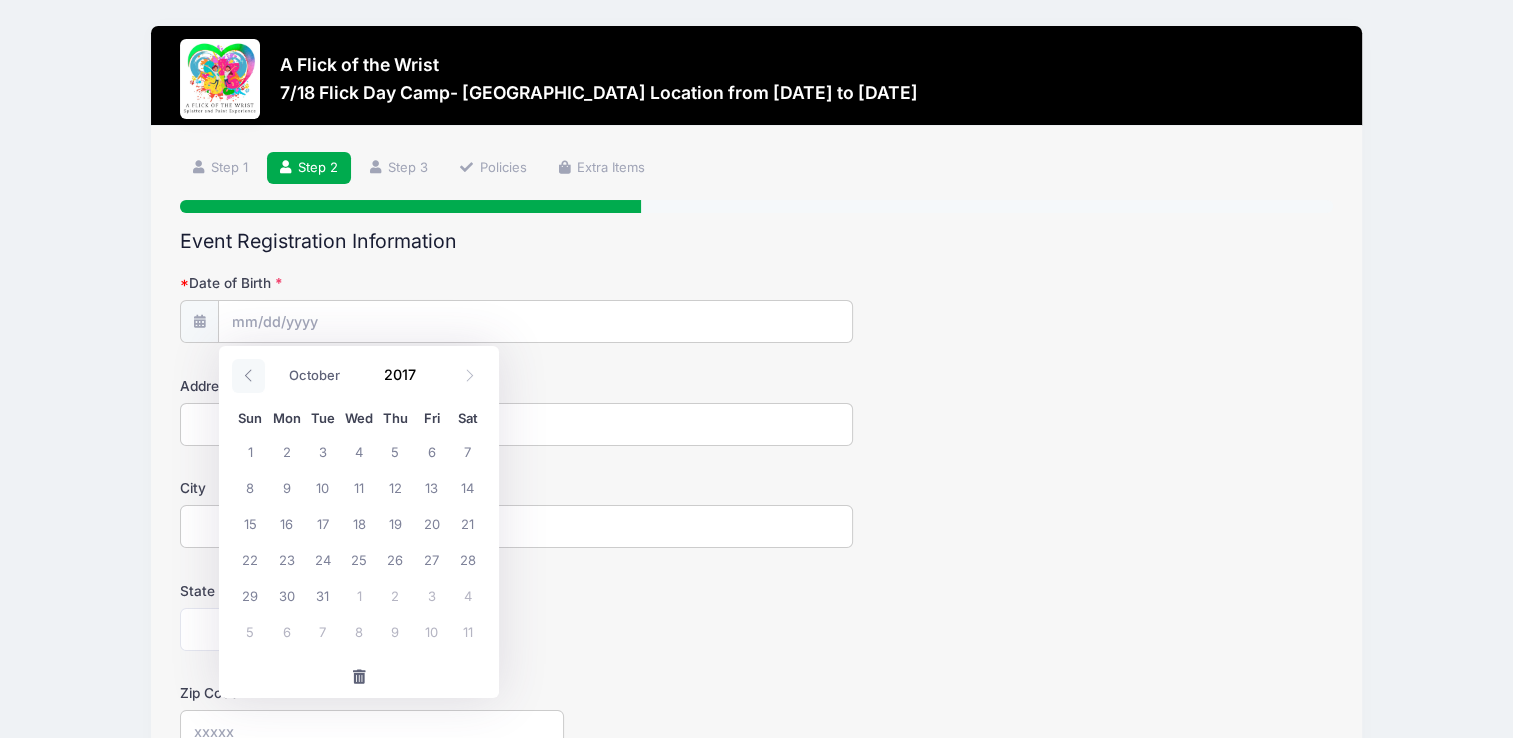 click 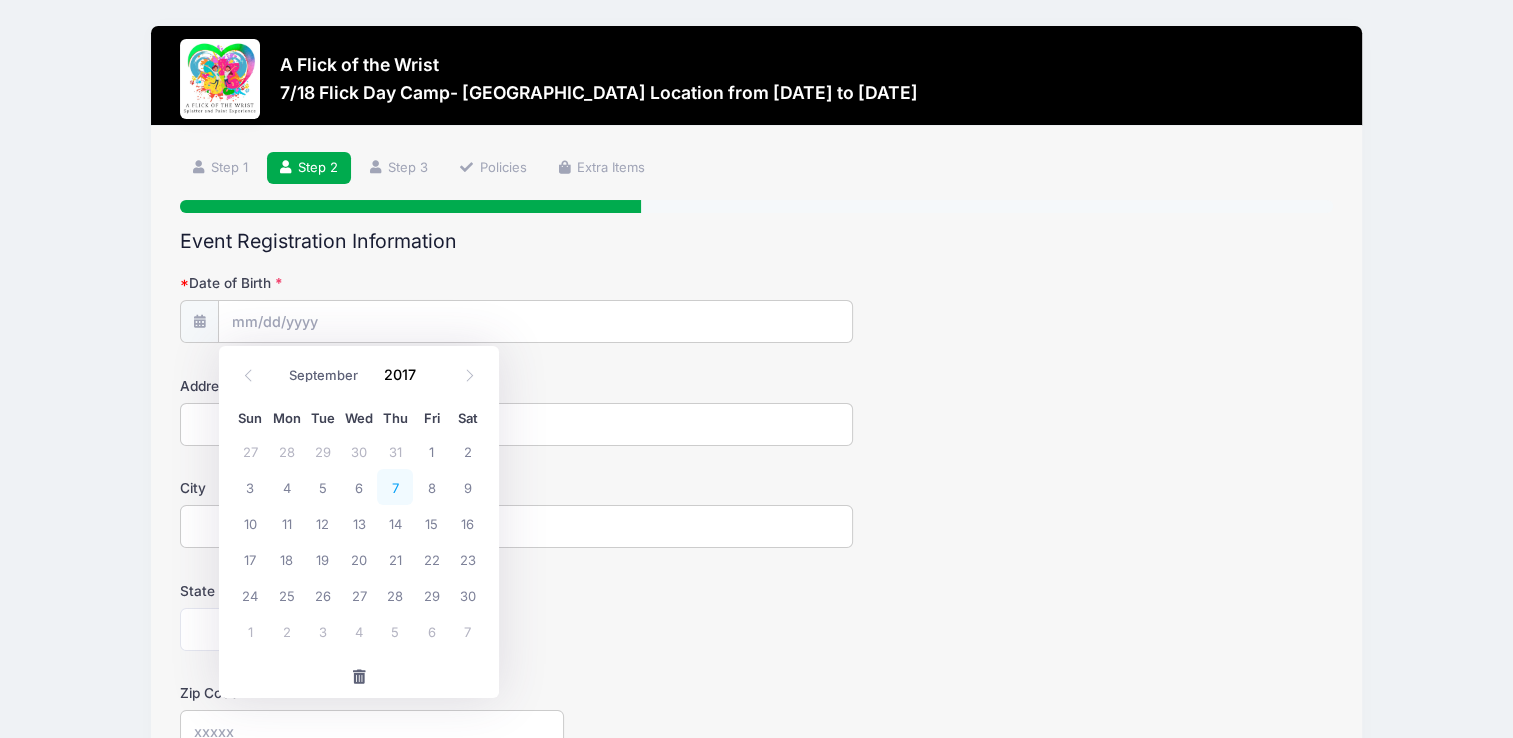 click on "7" at bounding box center (395, 487) 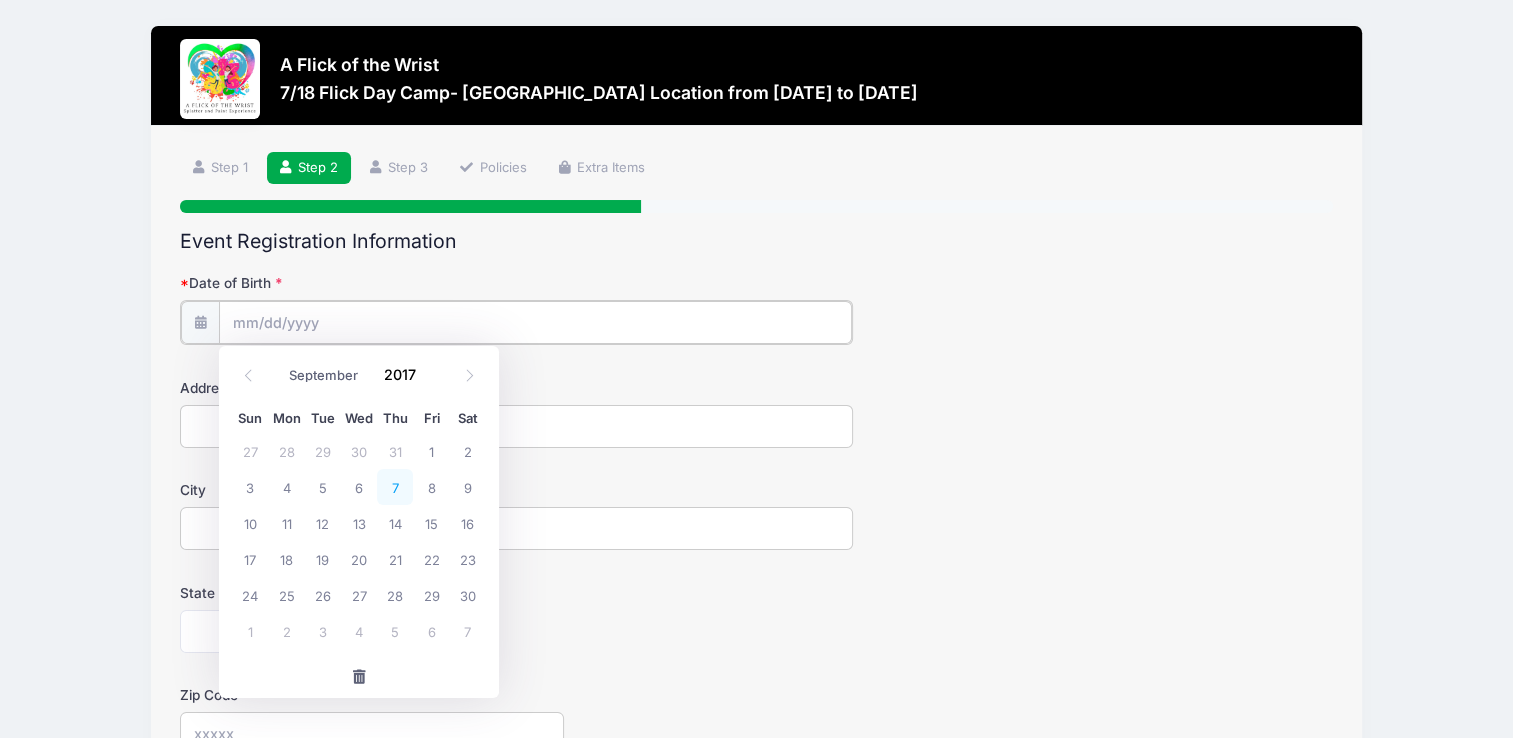 type on "09/07/2017" 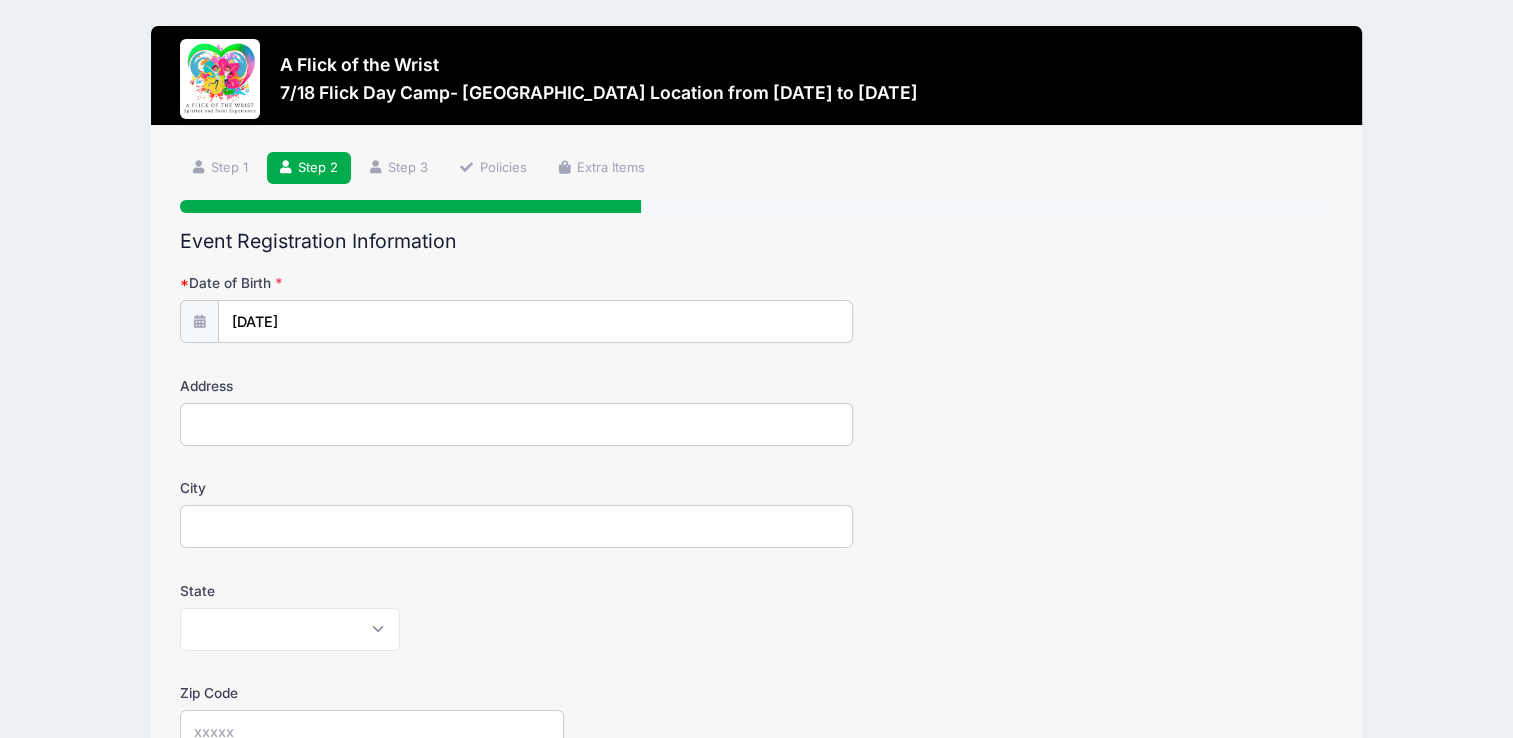 click on "Address" at bounding box center [516, 424] 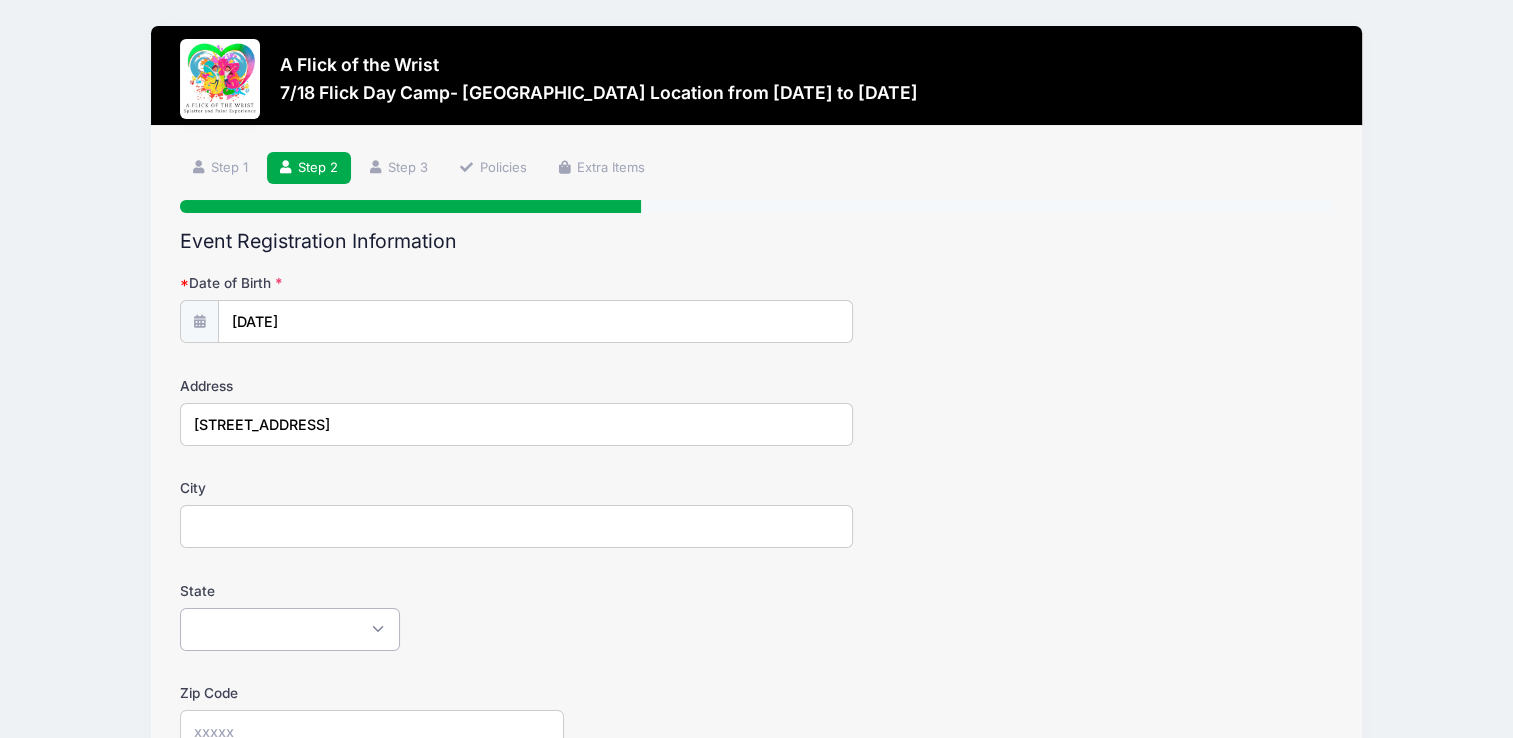 select on "PA" 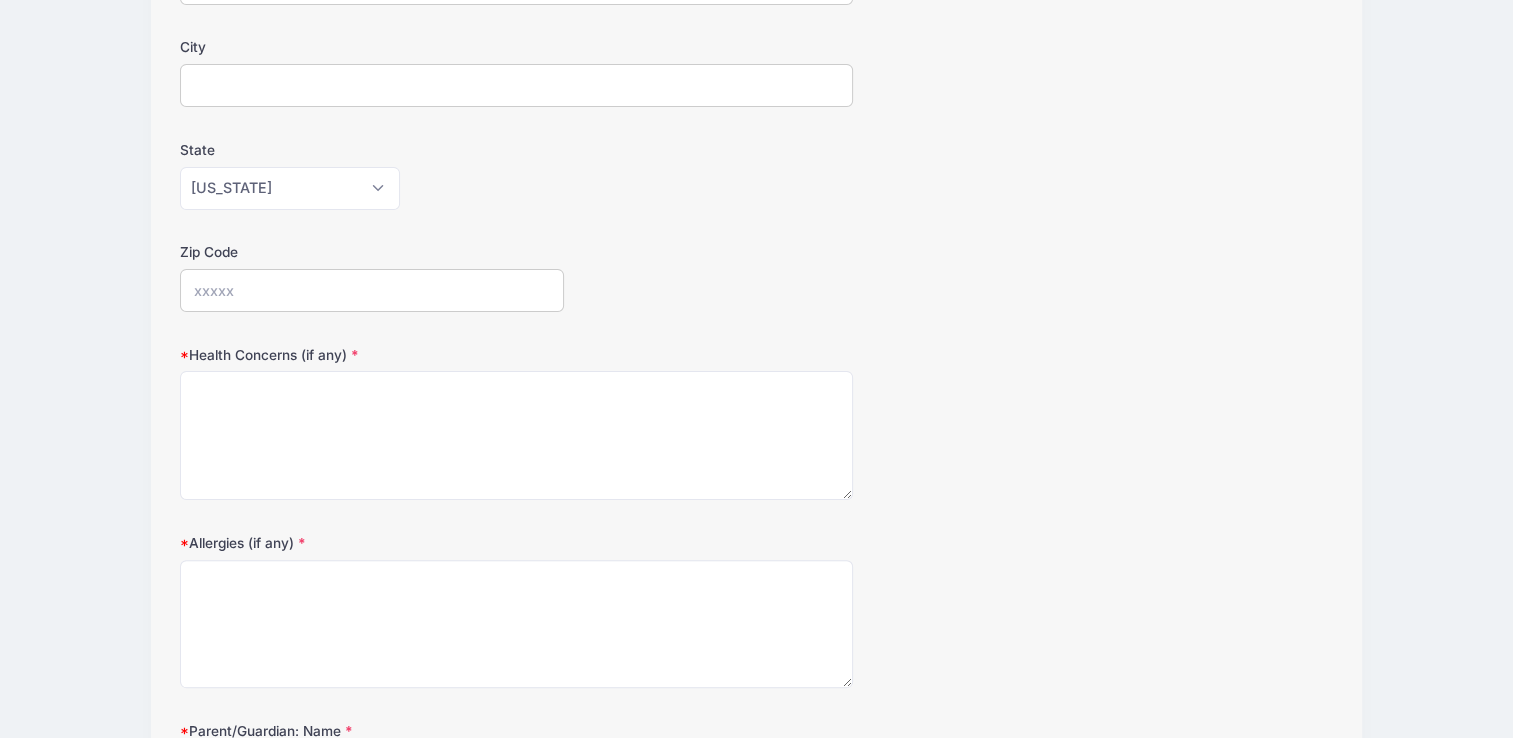 scroll, scrollTop: 500, scrollLeft: 0, axis: vertical 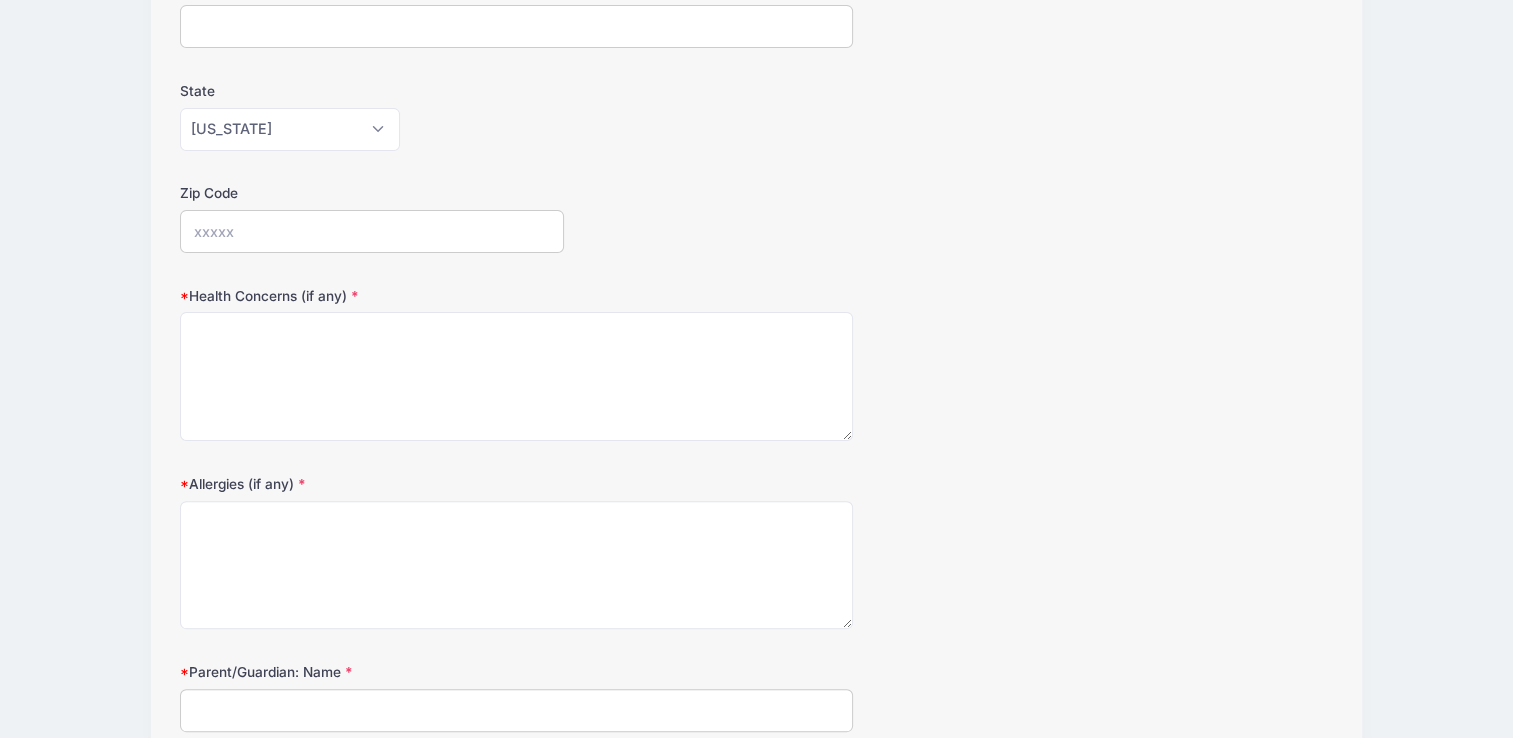 click on "Zip Code" at bounding box center (372, 231) 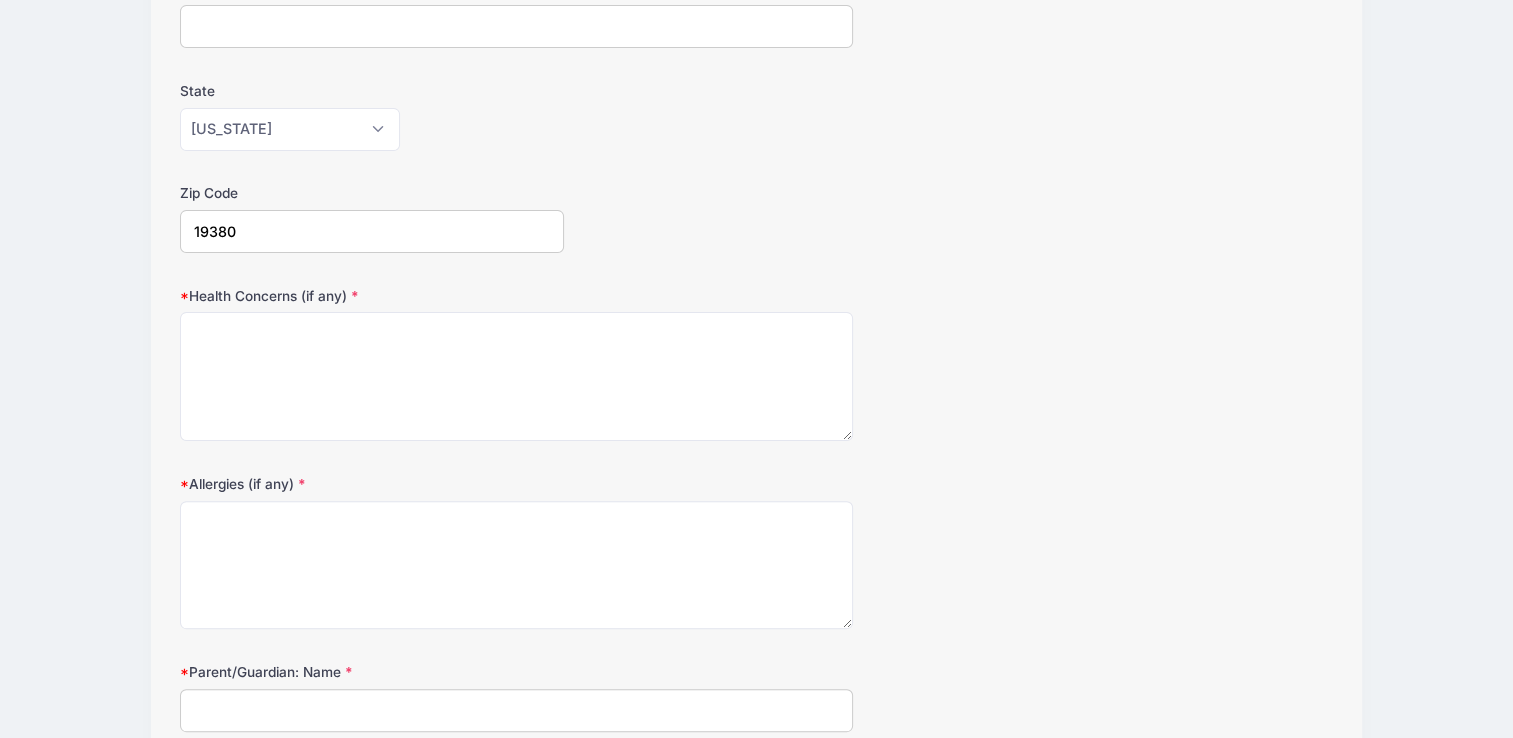 type on "19380" 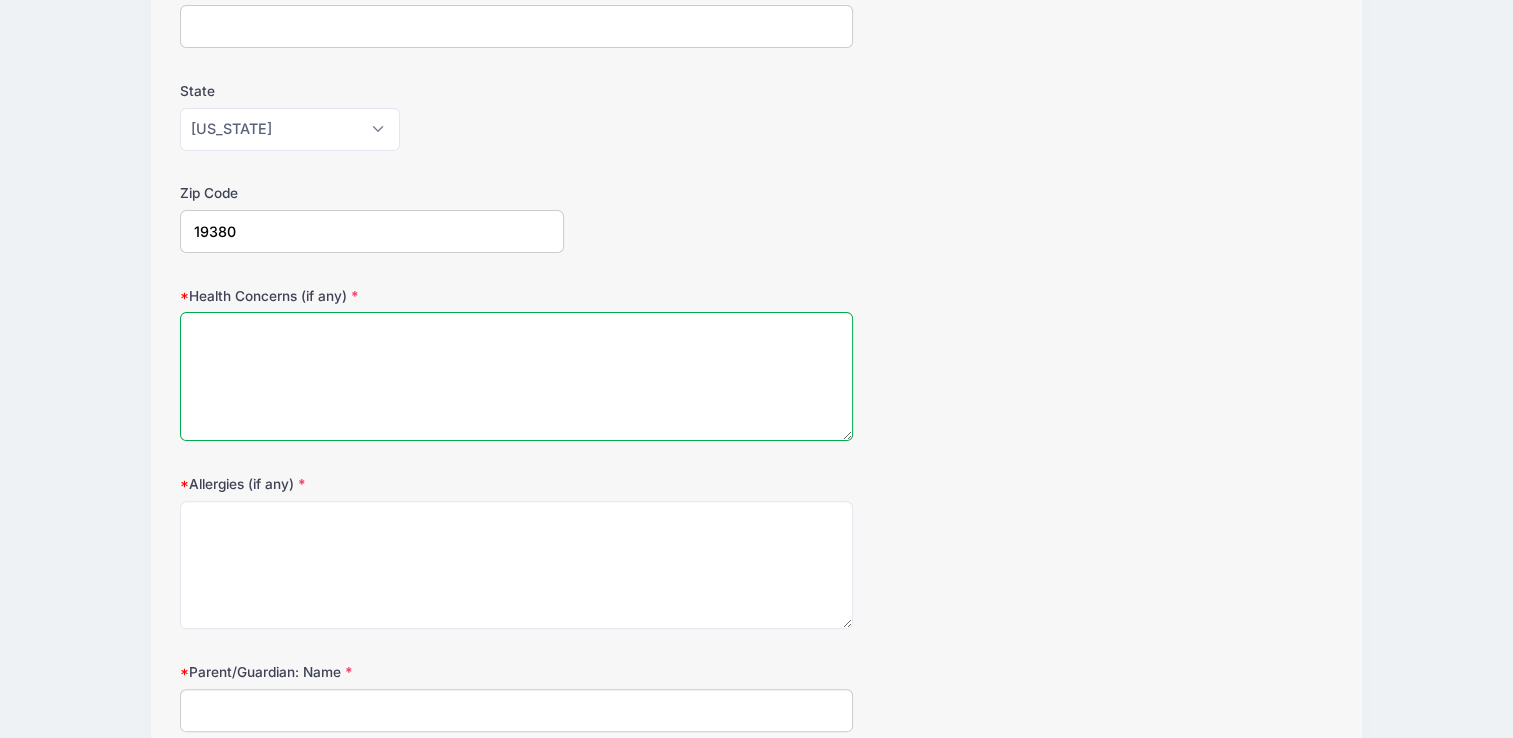 click on "Health Concerns (if any)" at bounding box center [516, 376] 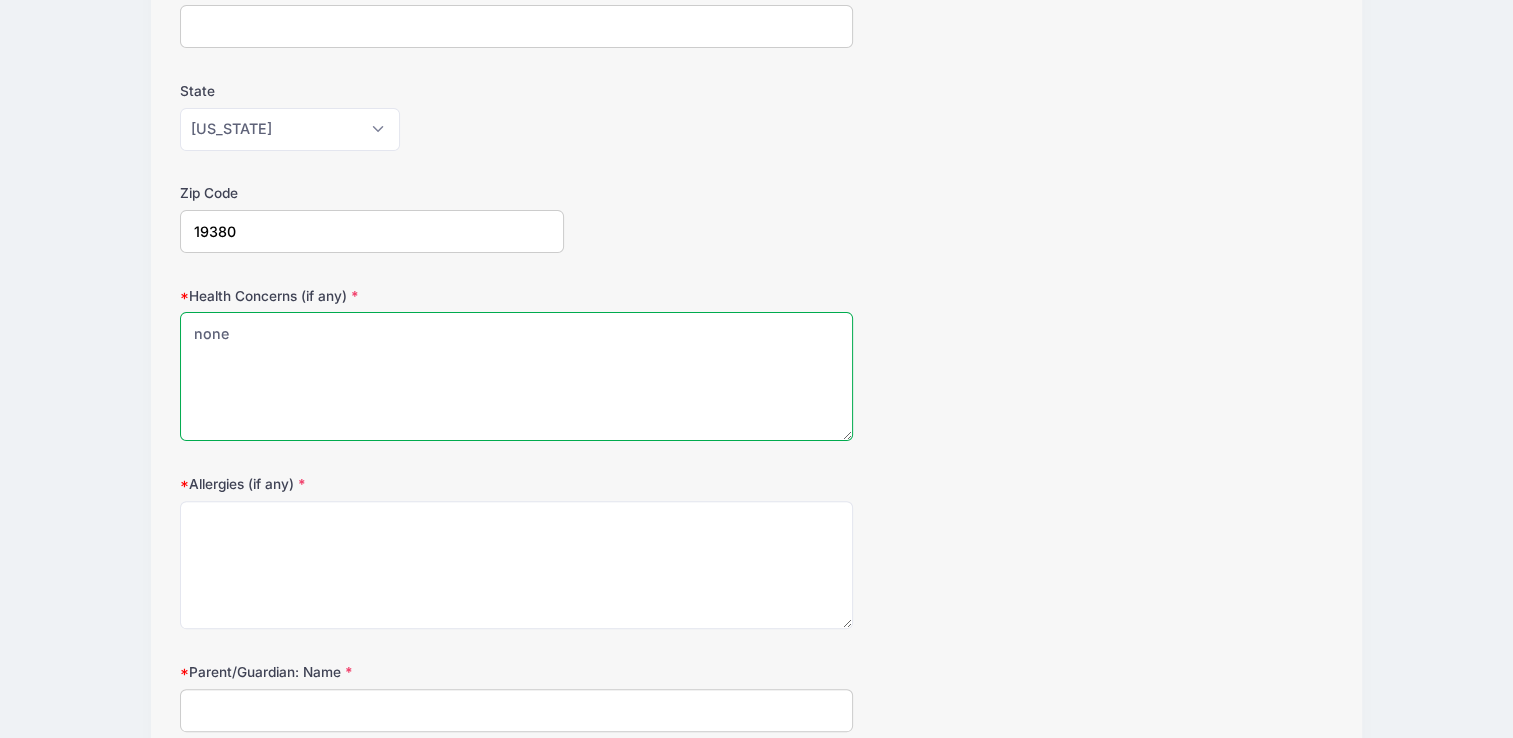 type on "none" 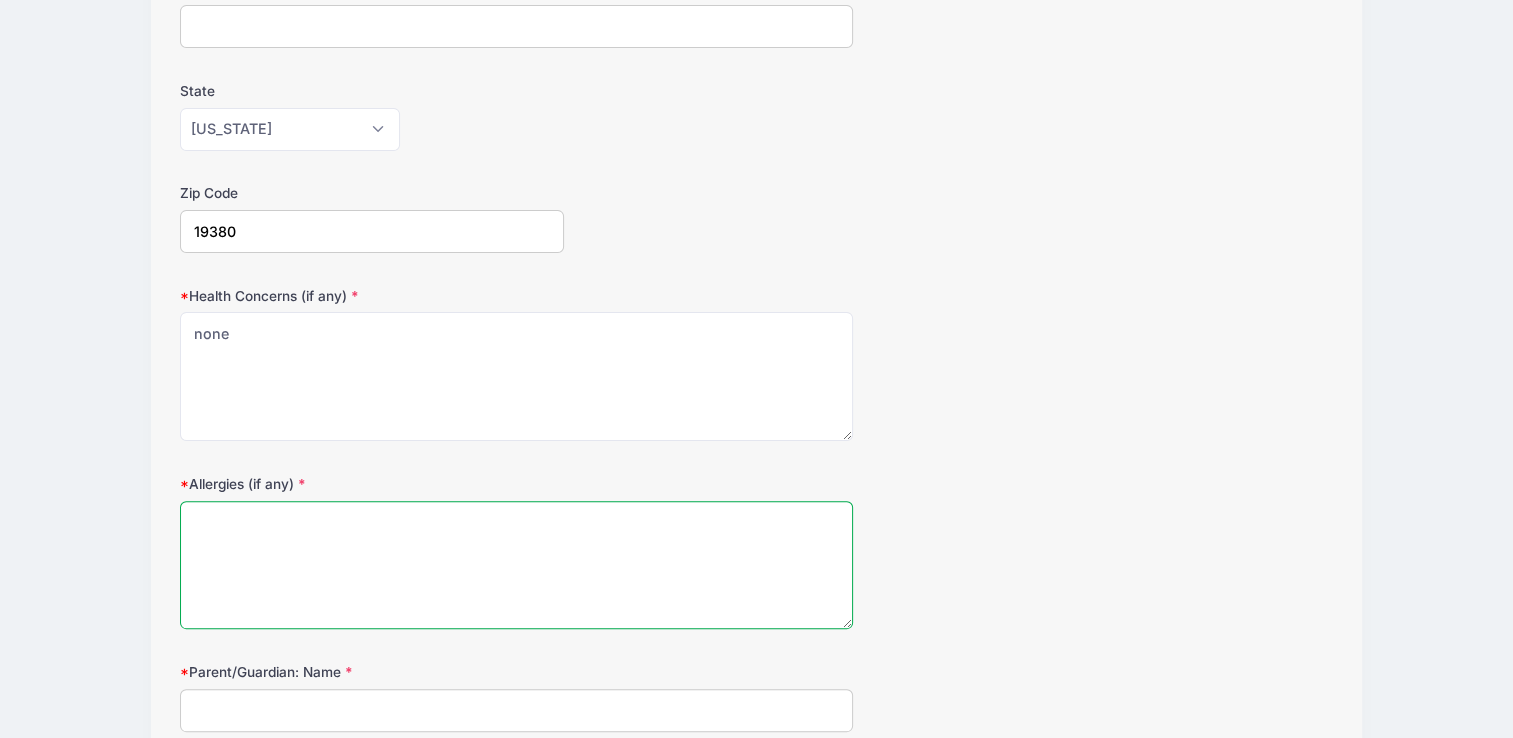 click on "Allergies (if any)" at bounding box center [516, 565] 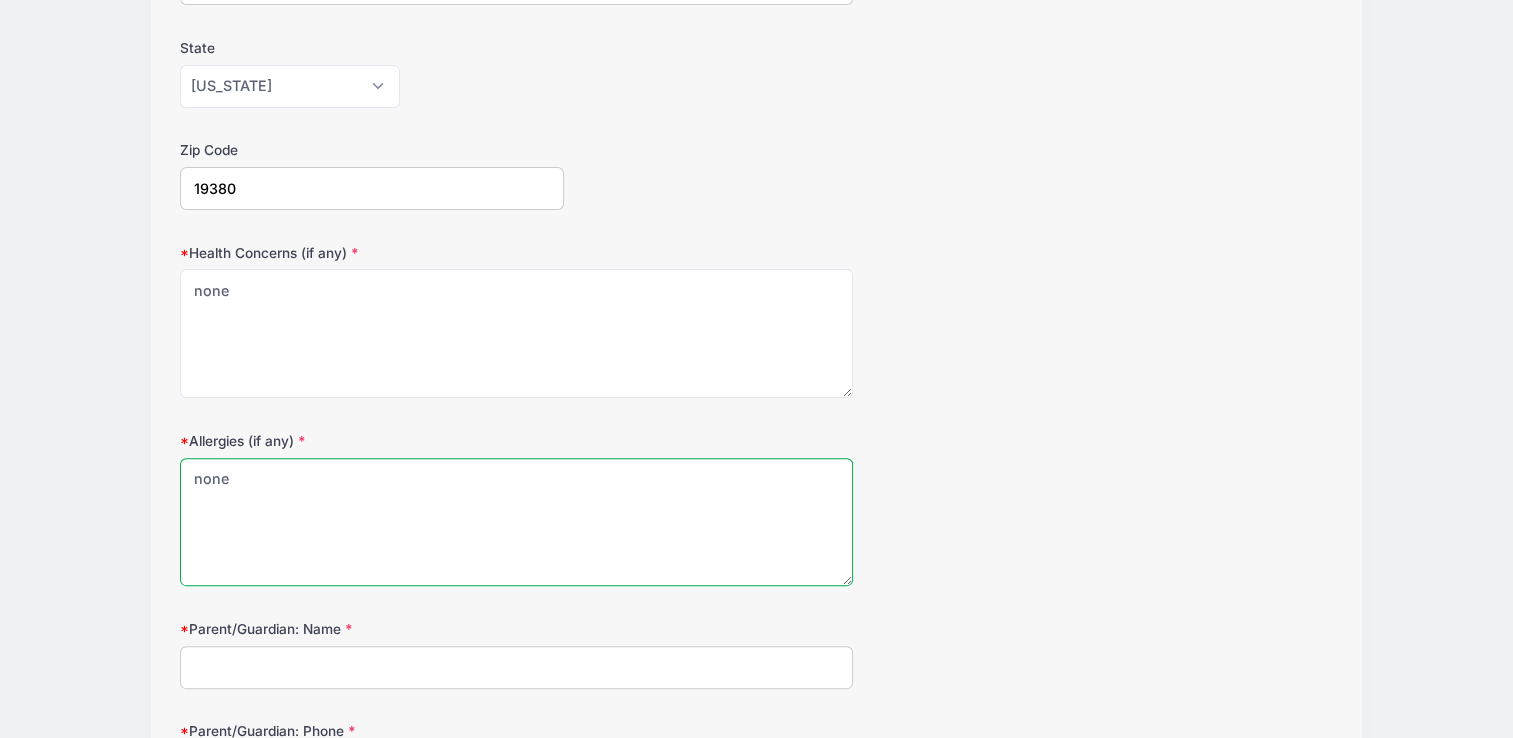 scroll, scrollTop: 700, scrollLeft: 0, axis: vertical 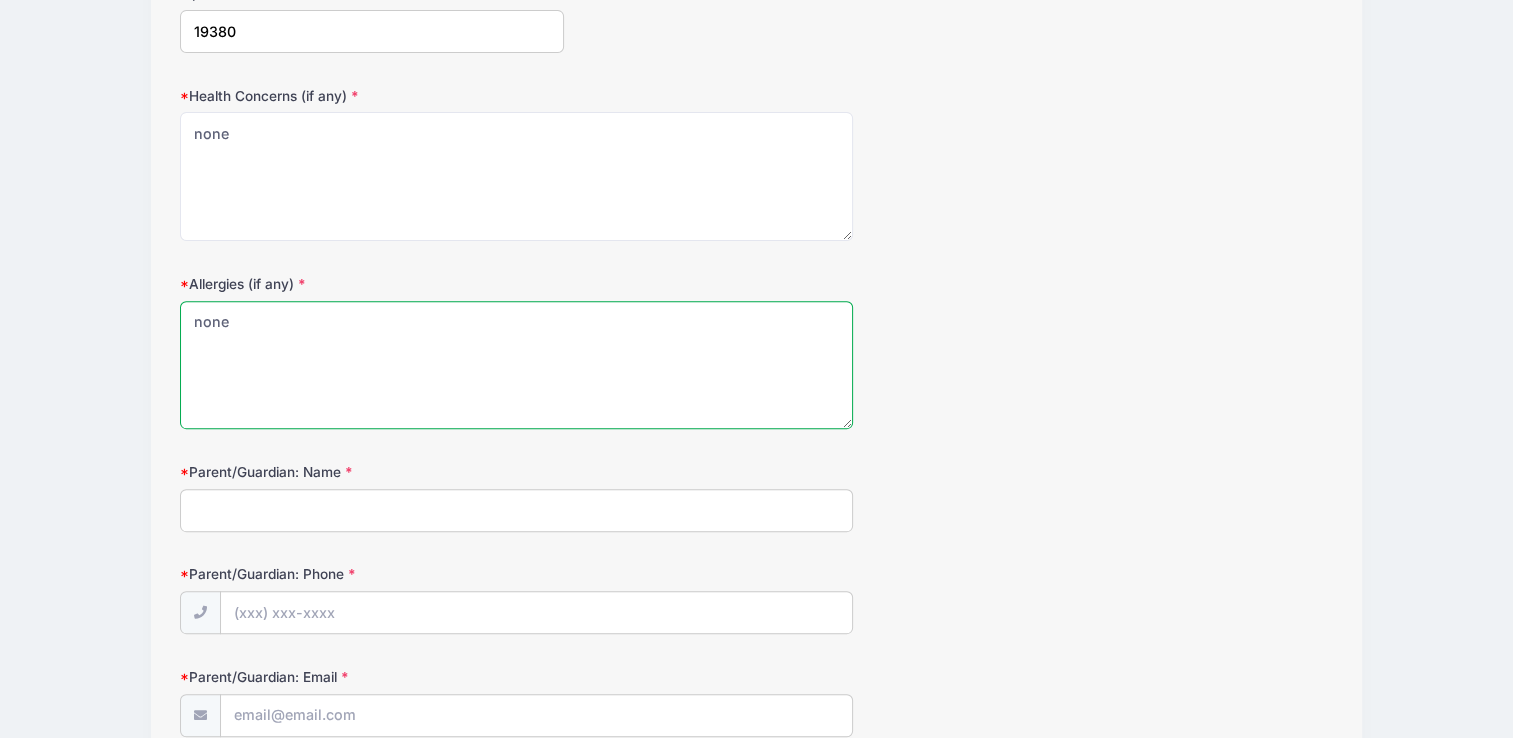type on "none" 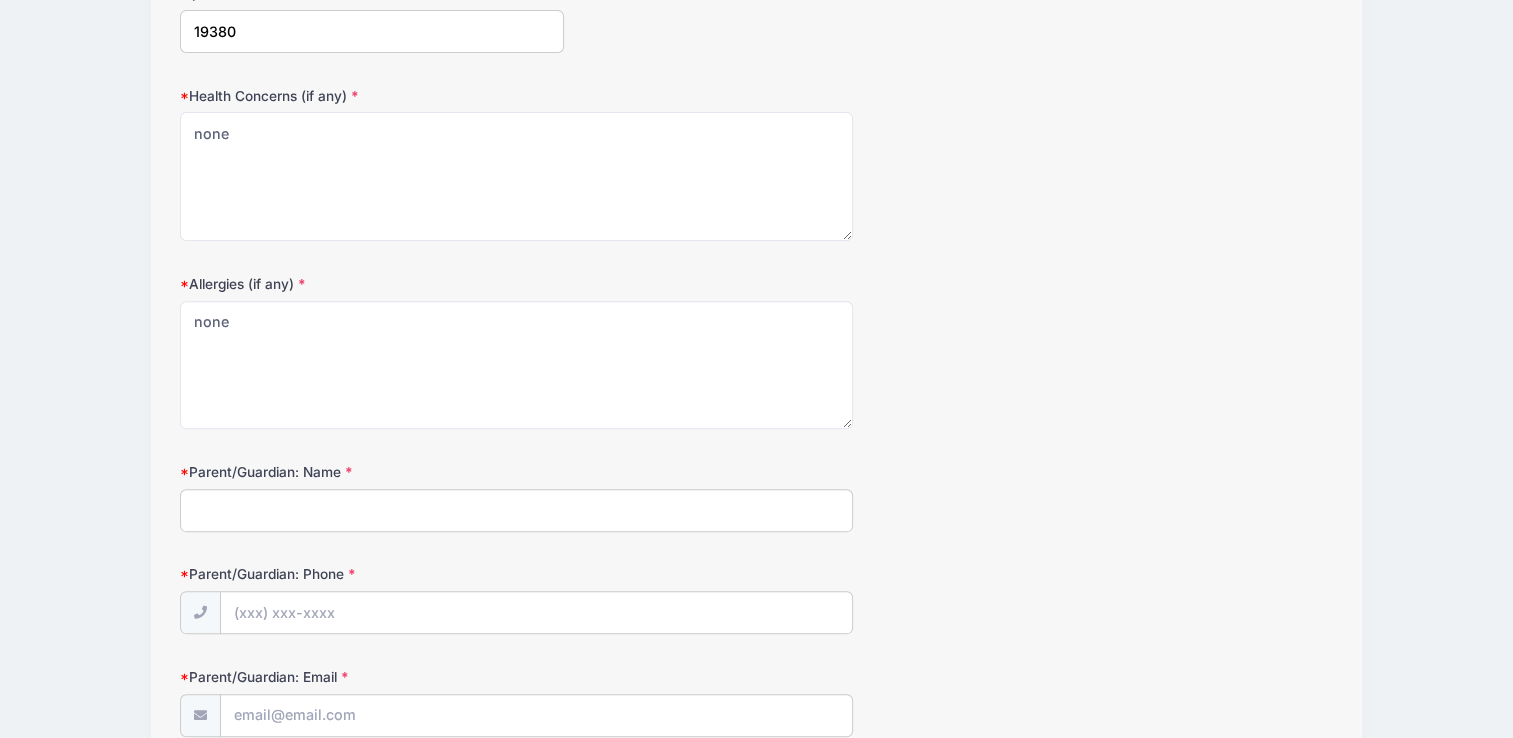 click on "Parent/Guardian: Name" at bounding box center (516, 510) 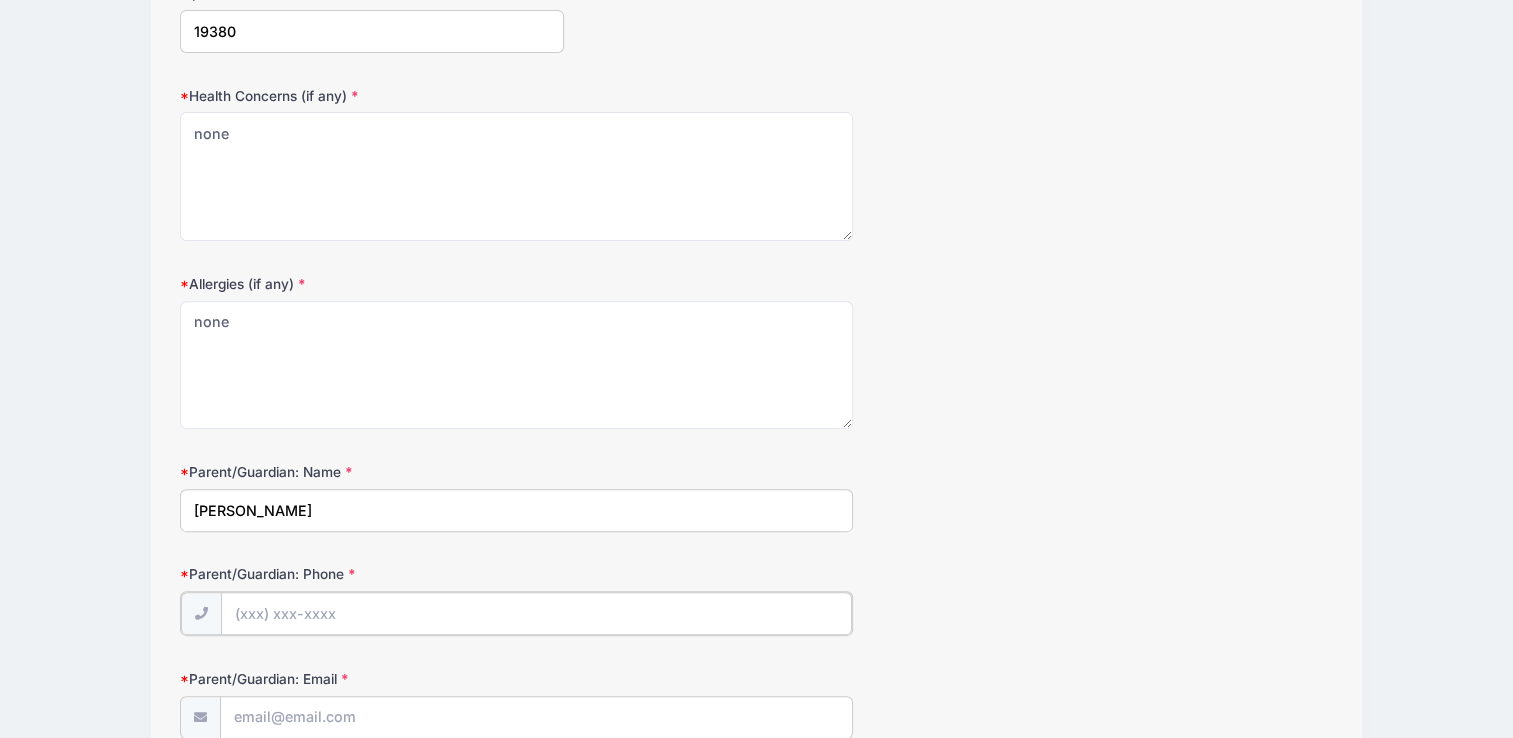 click on "Parent/Guardian: Phone" at bounding box center [536, 613] 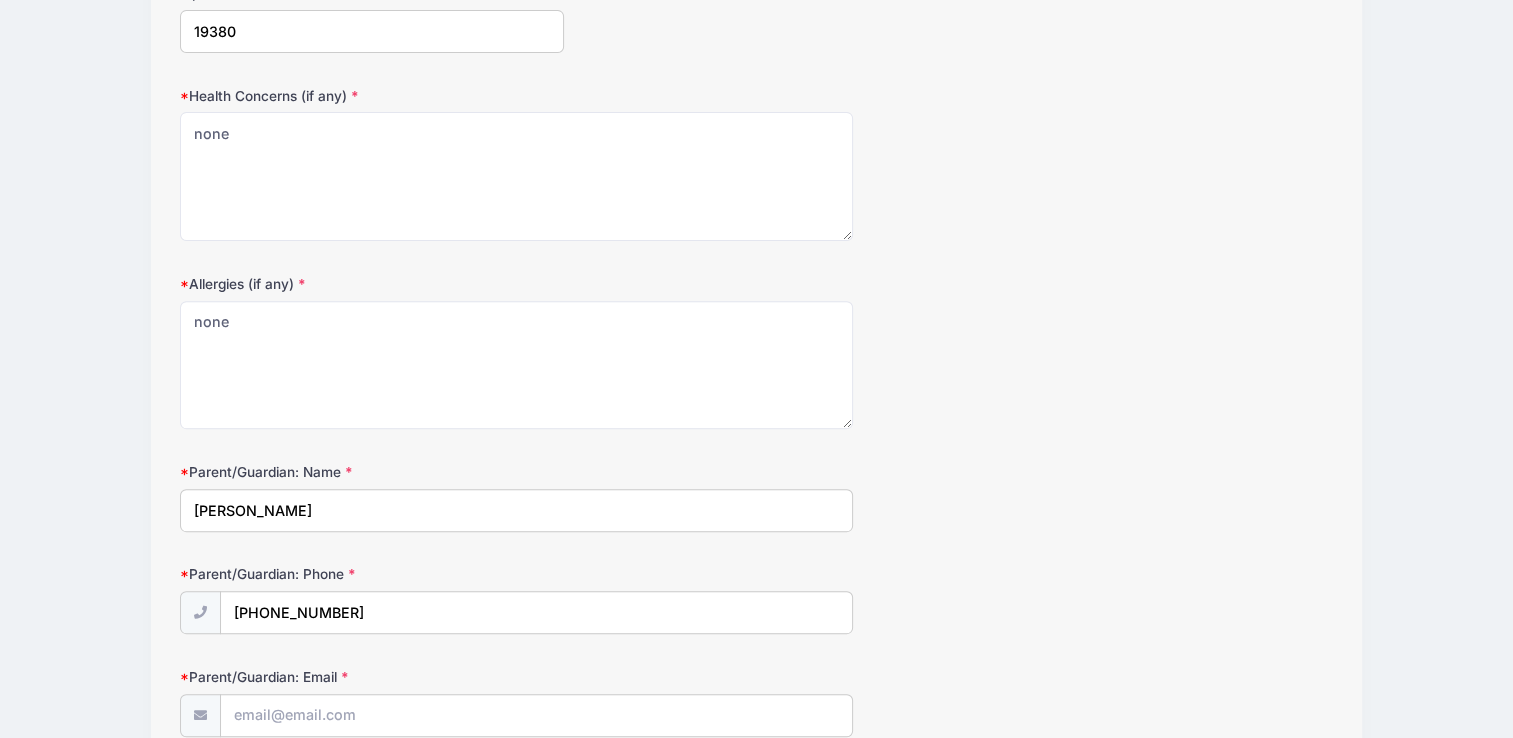 type on "[GEOGRAPHIC_DATA]" 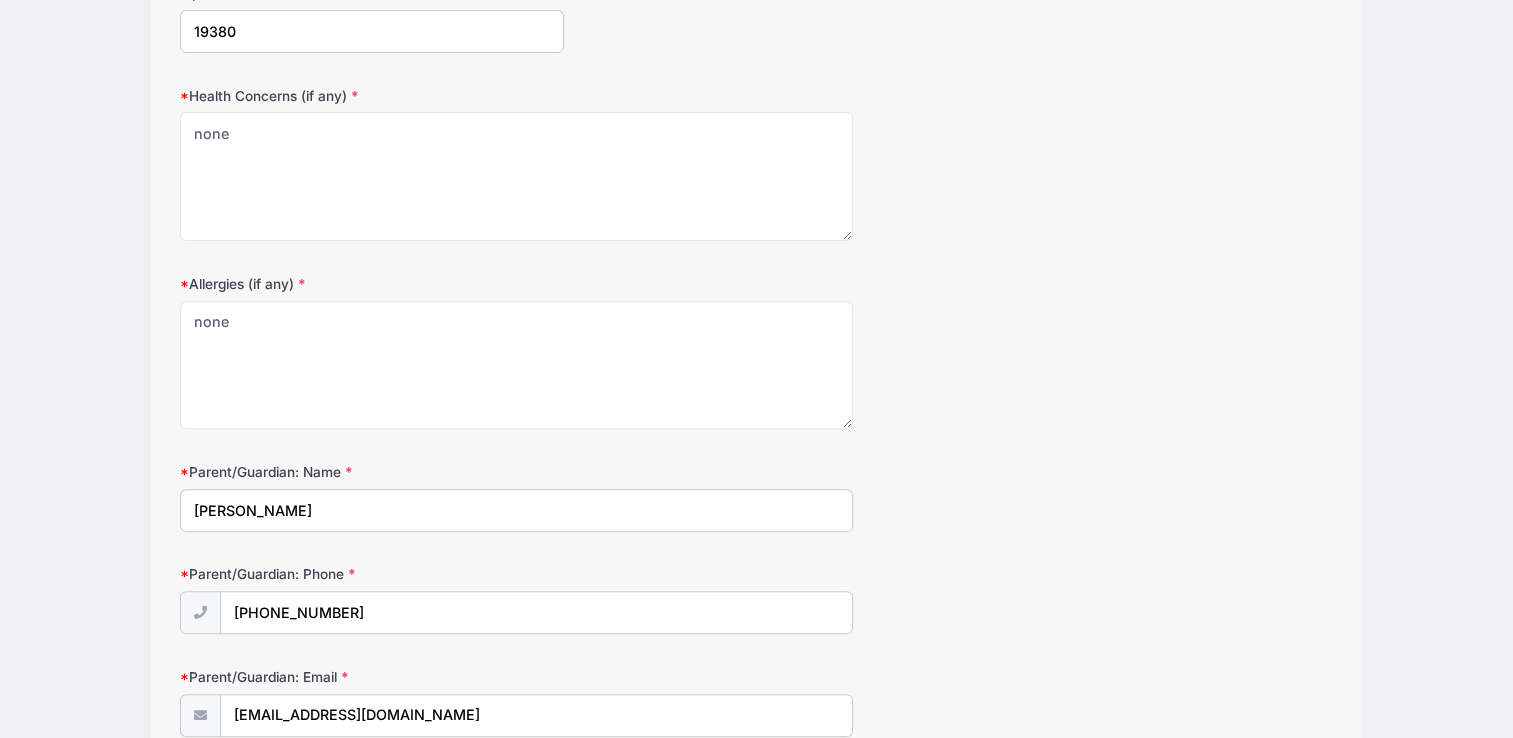 type on "[EMAIL_ADDRESS][DOMAIN_NAME]" 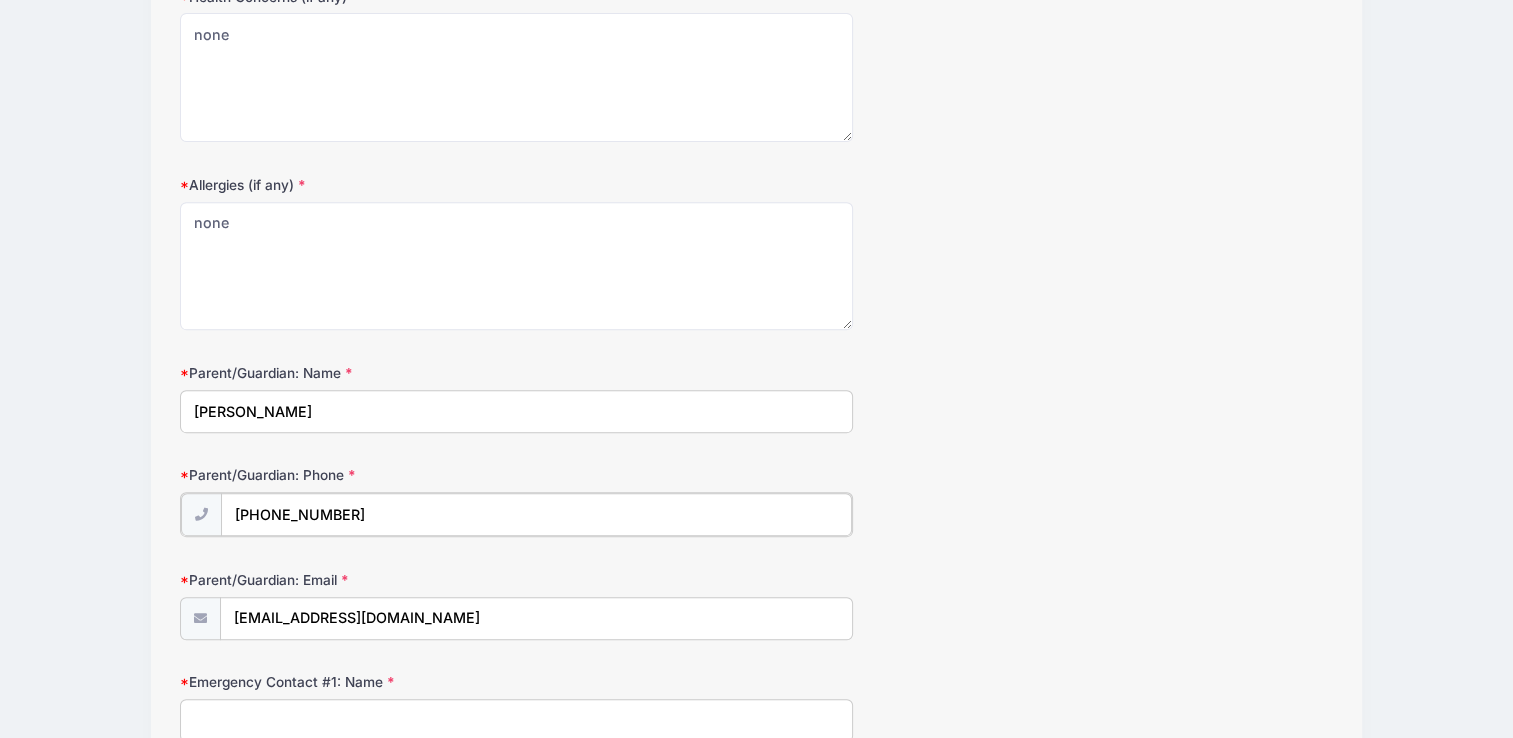 scroll, scrollTop: 800, scrollLeft: 0, axis: vertical 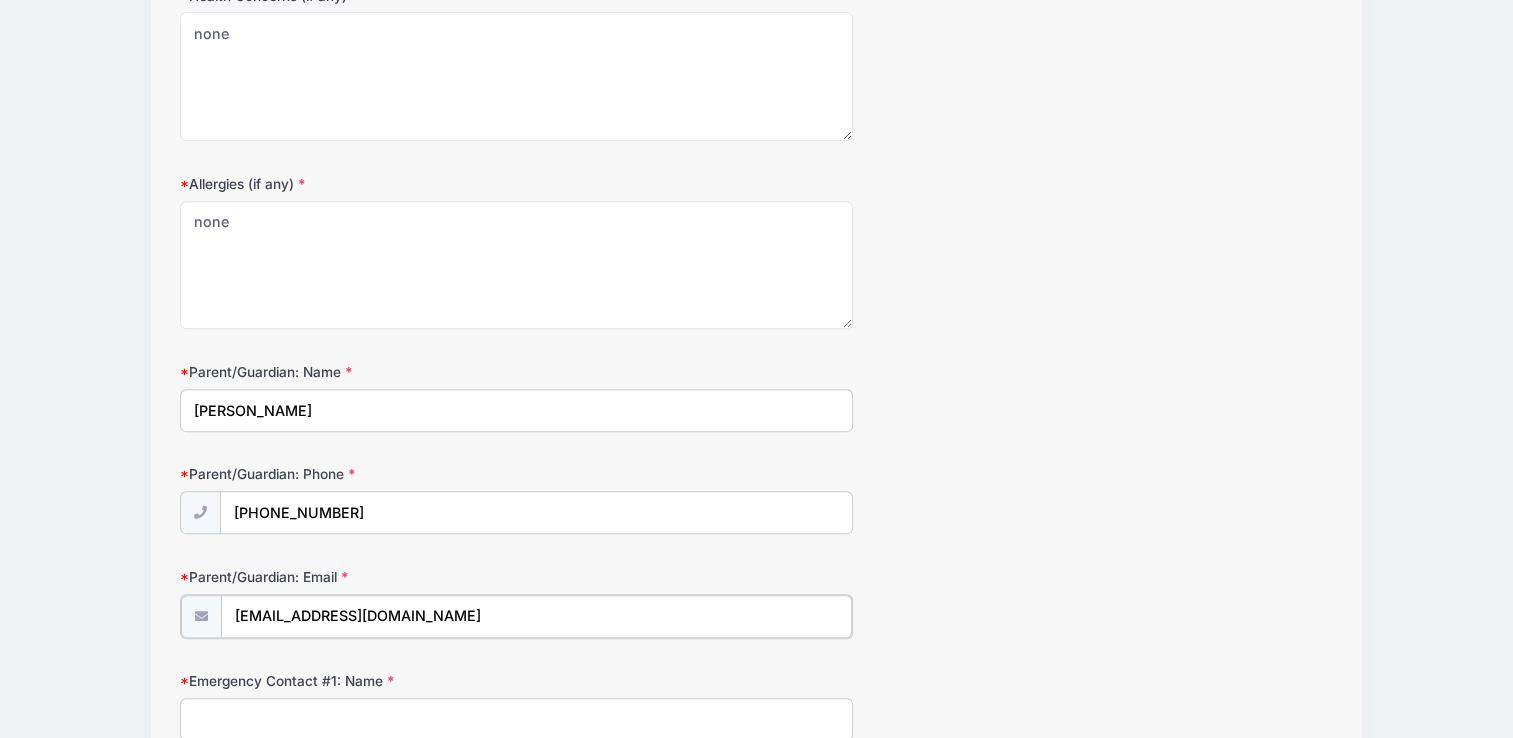 click on "madison@livelove.com" at bounding box center [536, 616] 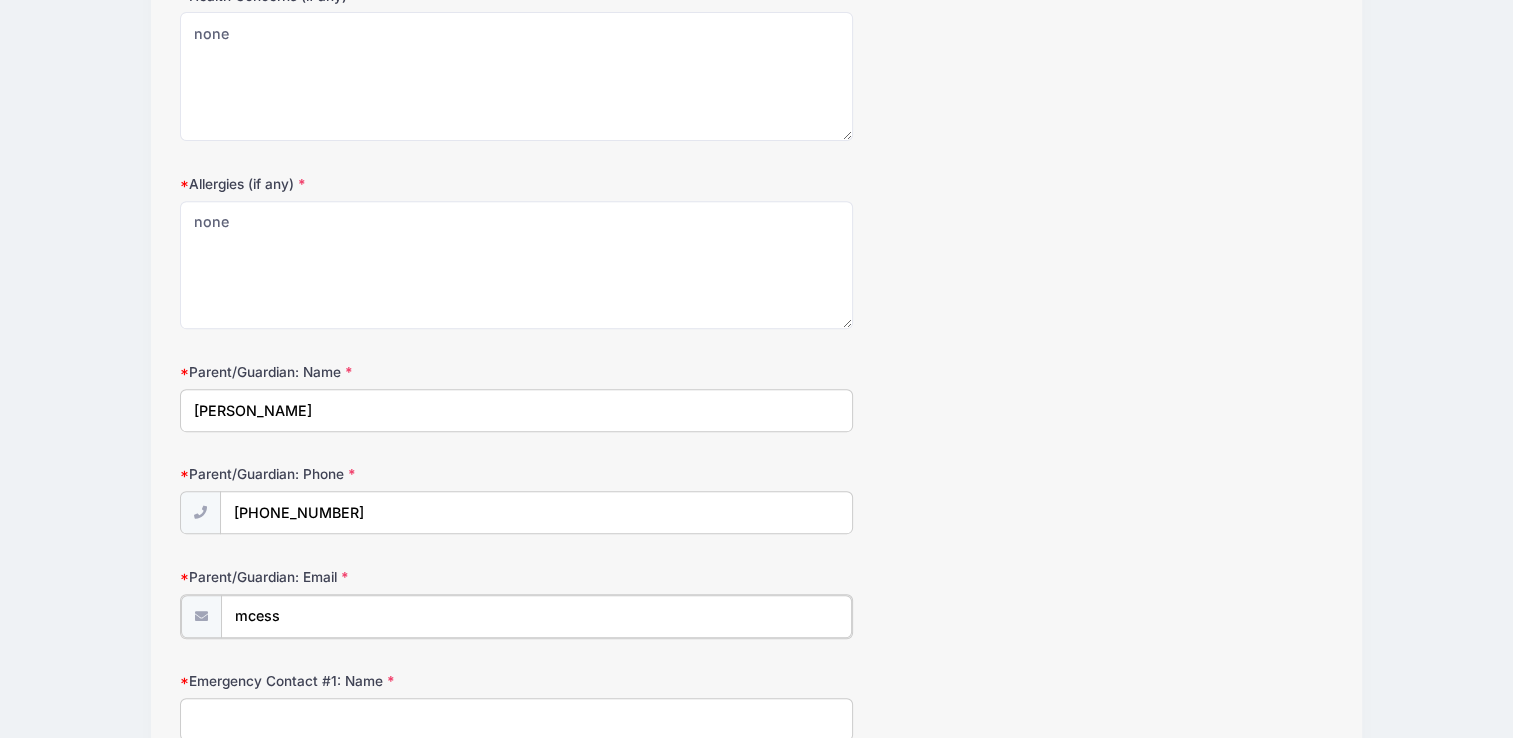 type on "mcessna2@gmail.com" 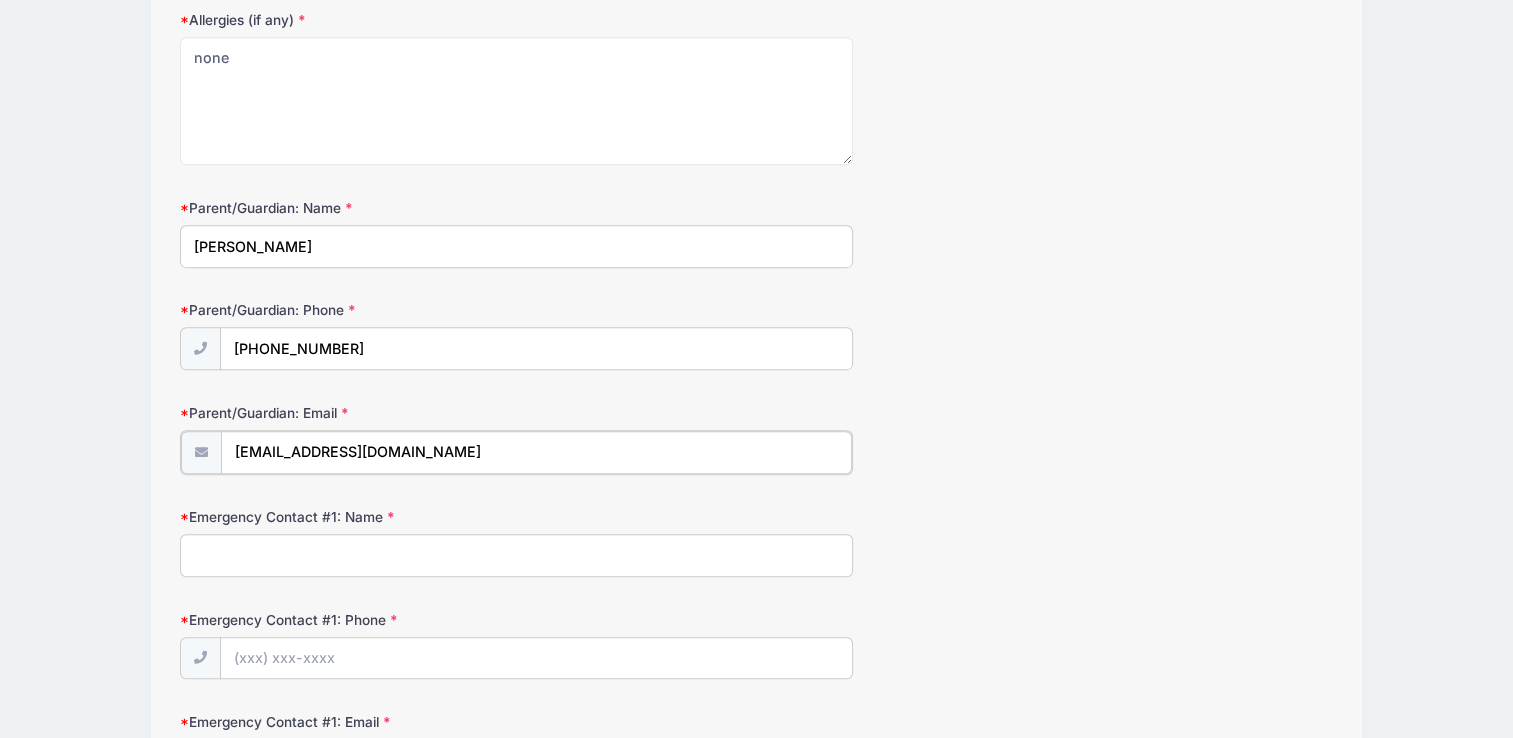 scroll, scrollTop: 1000, scrollLeft: 0, axis: vertical 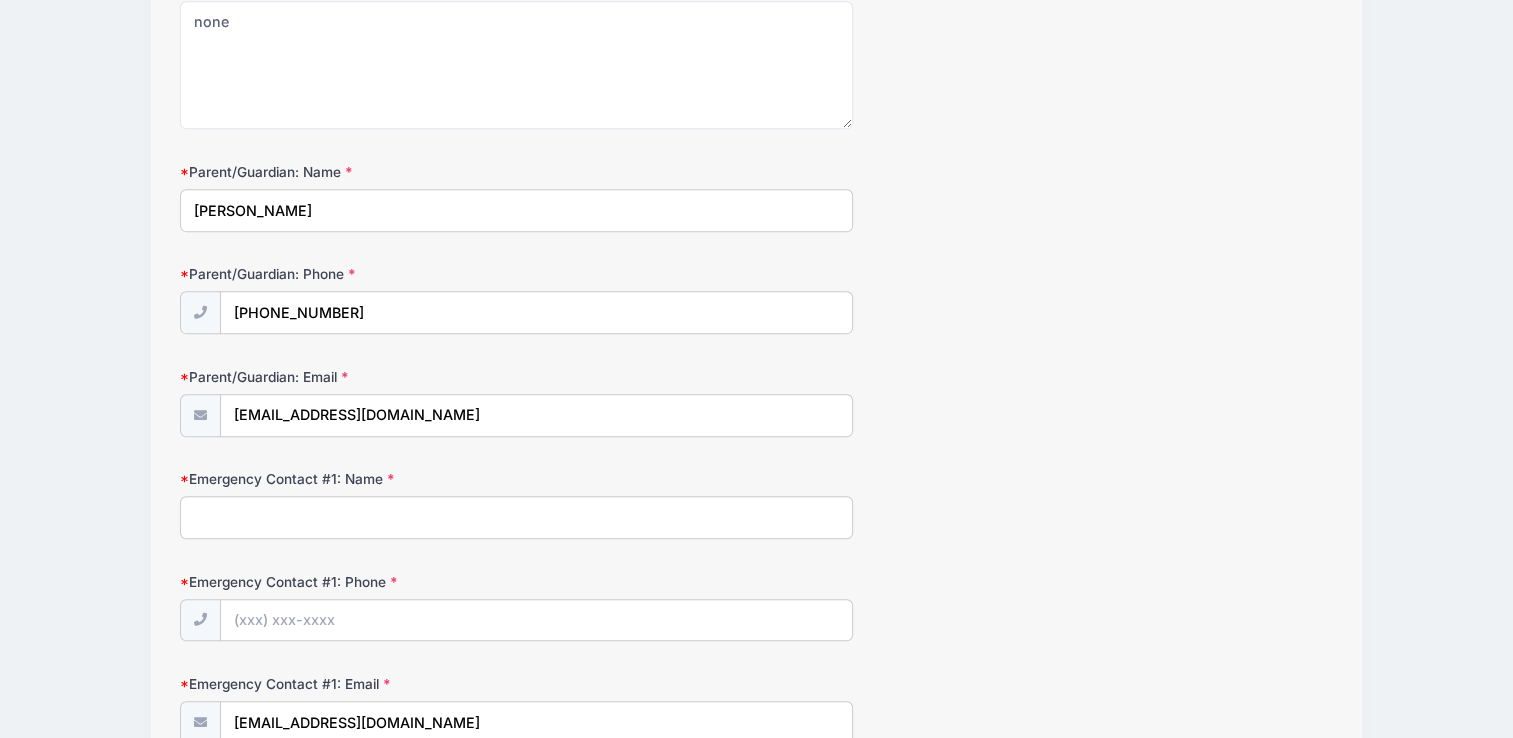 click on "Emergency Contact #1: Name" at bounding box center (516, 517) 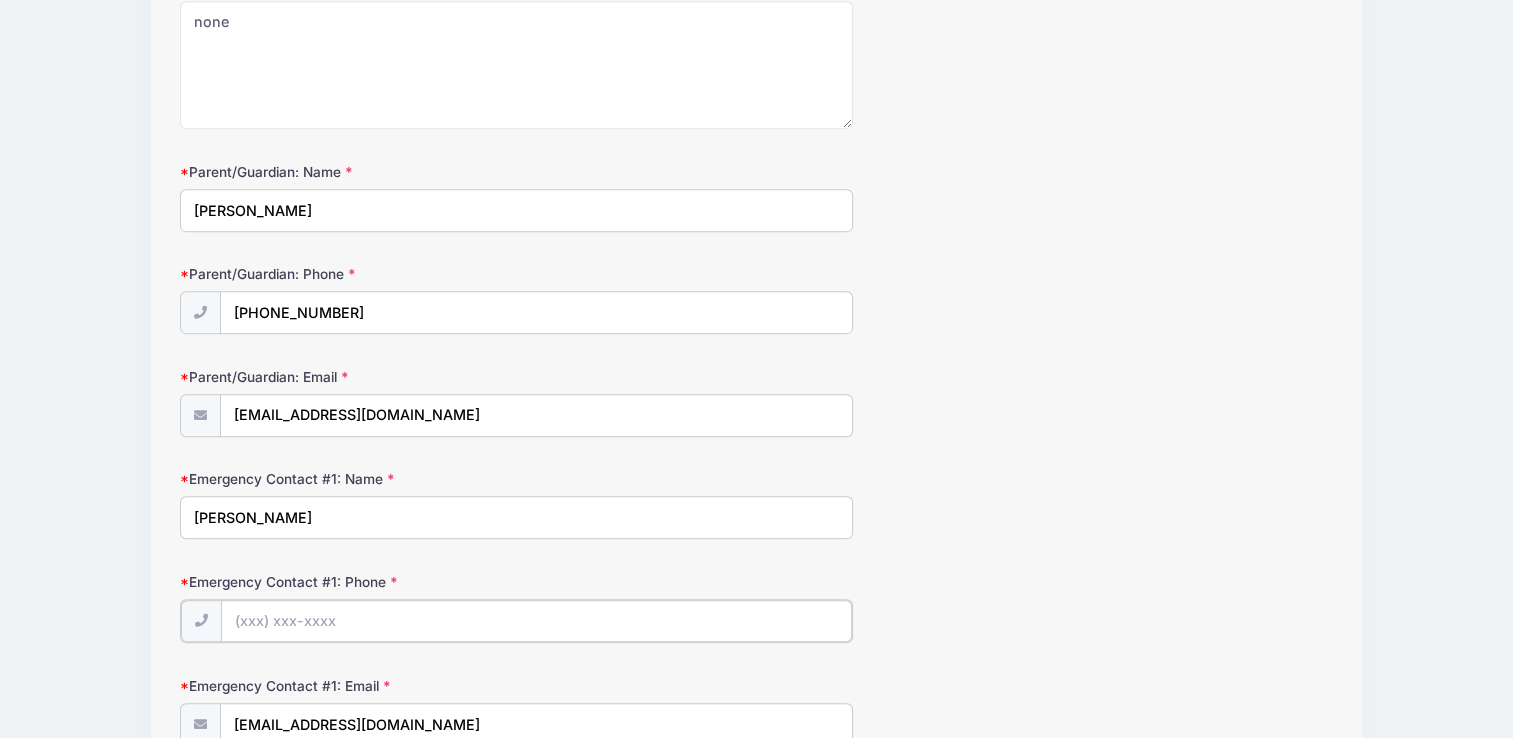 click on "Emergency Contact #1: Phone" at bounding box center [536, 621] 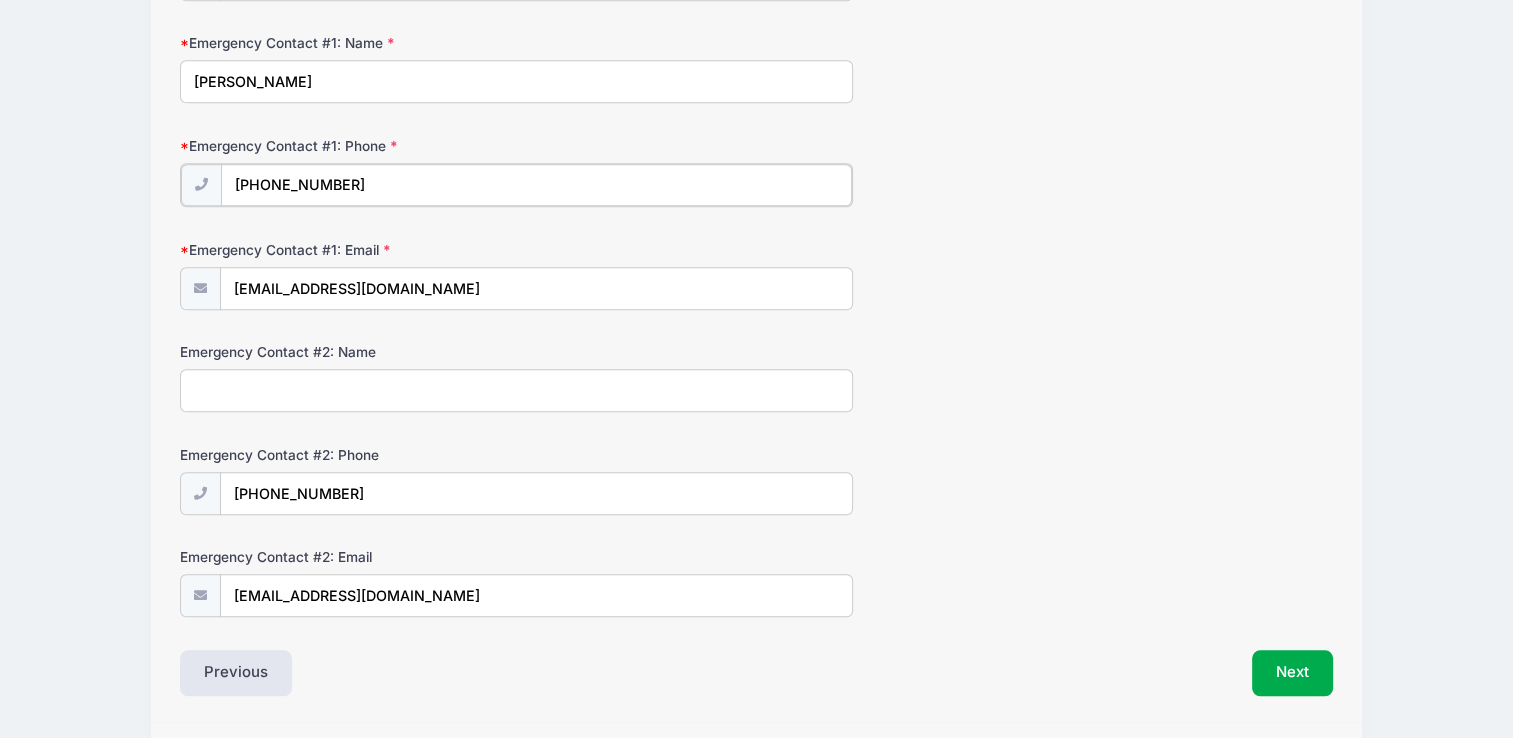 scroll, scrollTop: 1490, scrollLeft: 0, axis: vertical 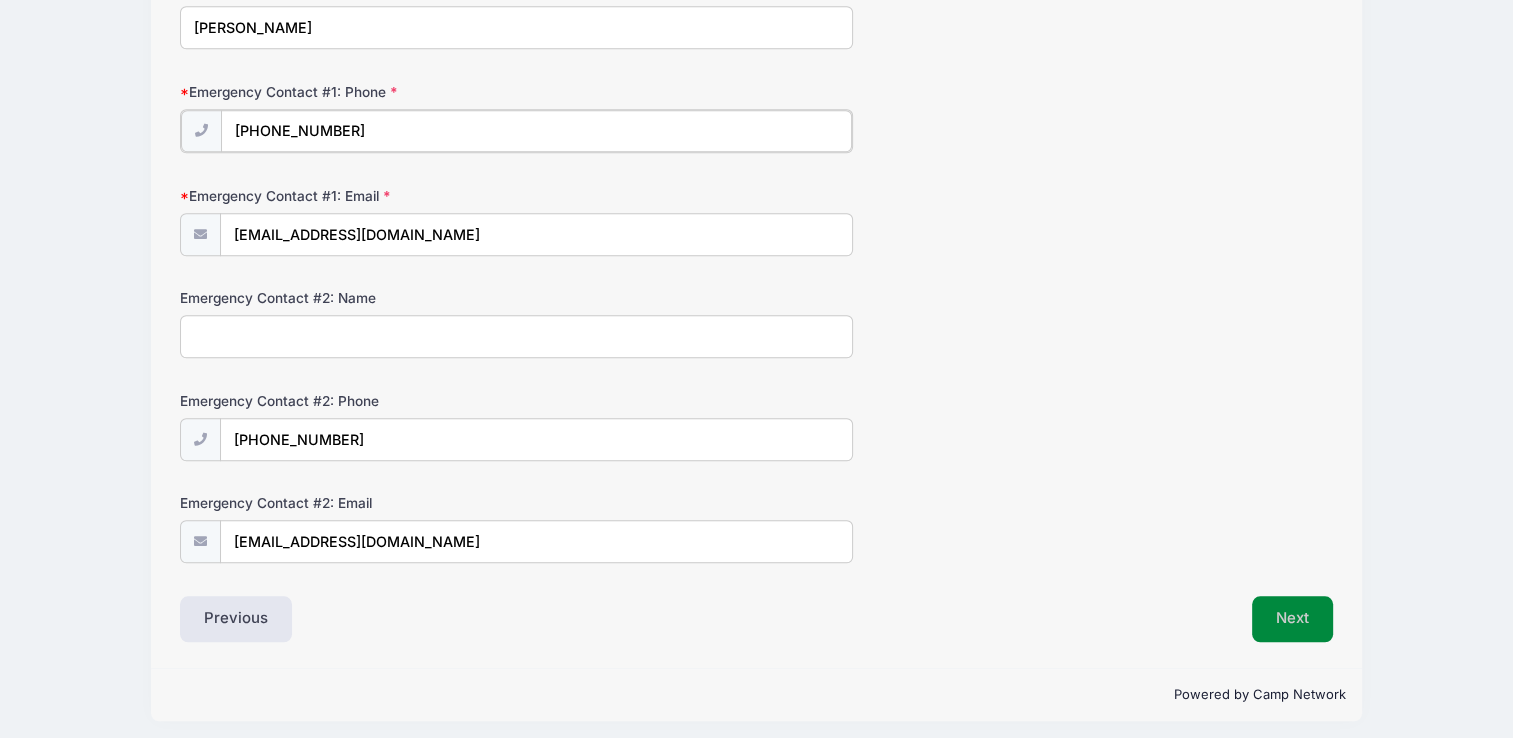type on "(215) 370-4869" 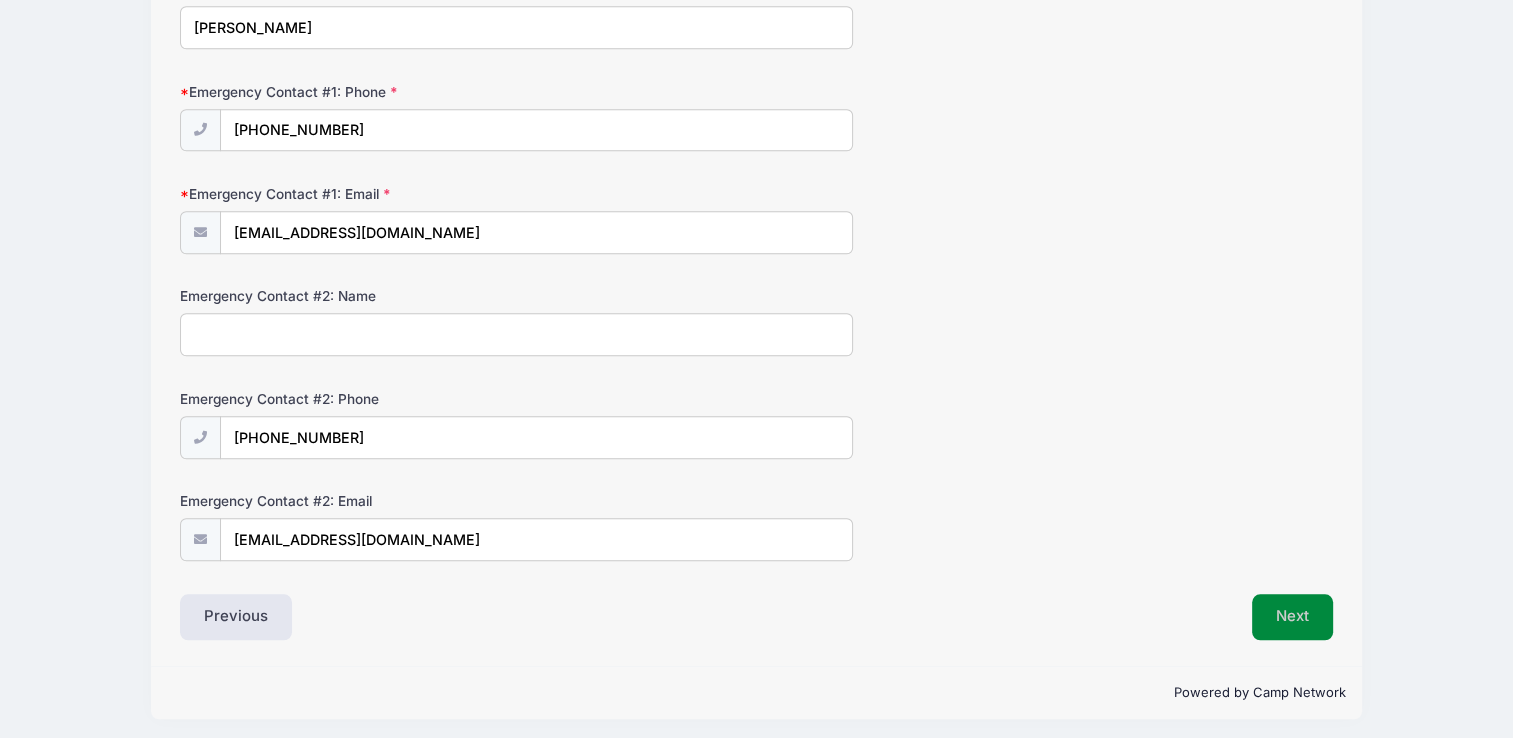 click on "Next" at bounding box center (1292, 617) 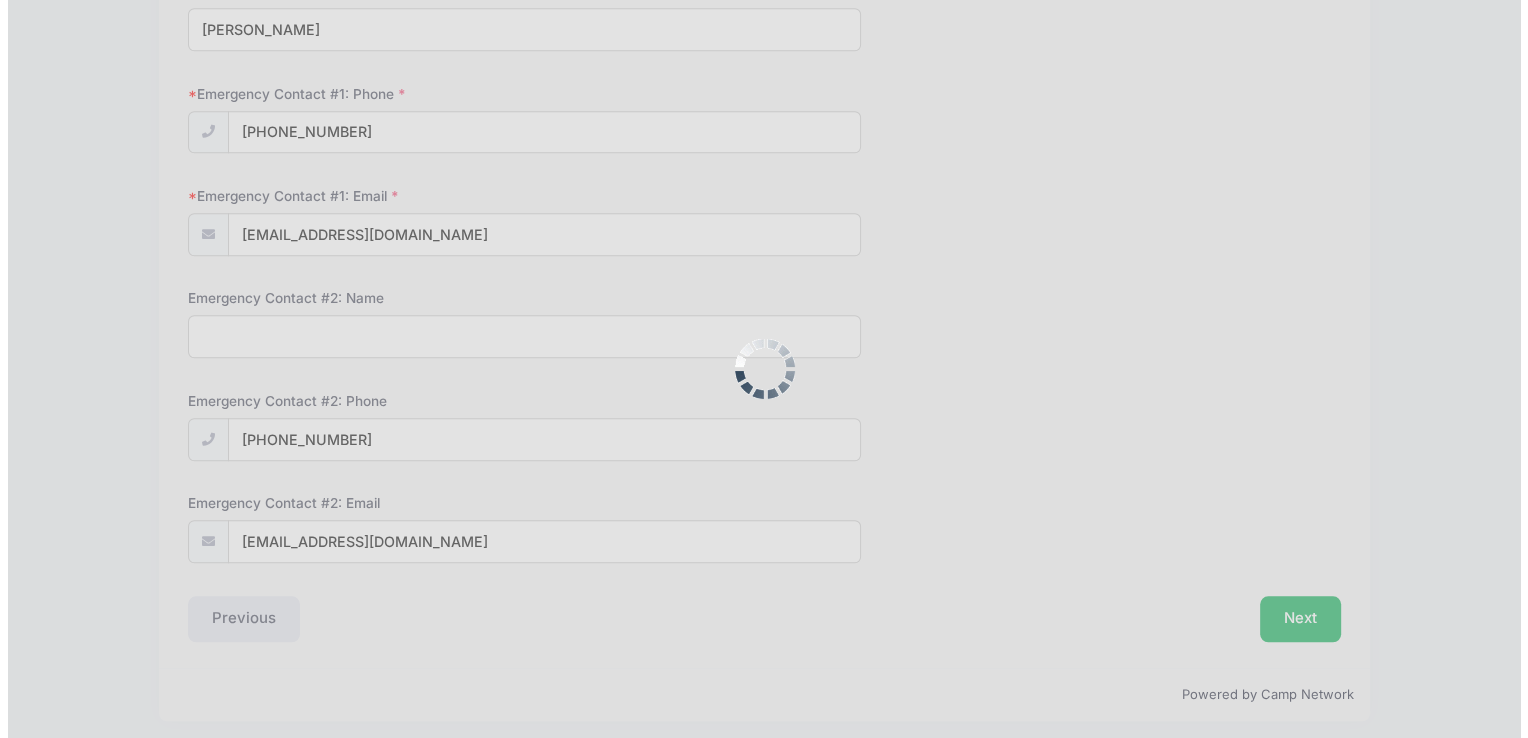 scroll, scrollTop: 0, scrollLeft: 0, axis: both 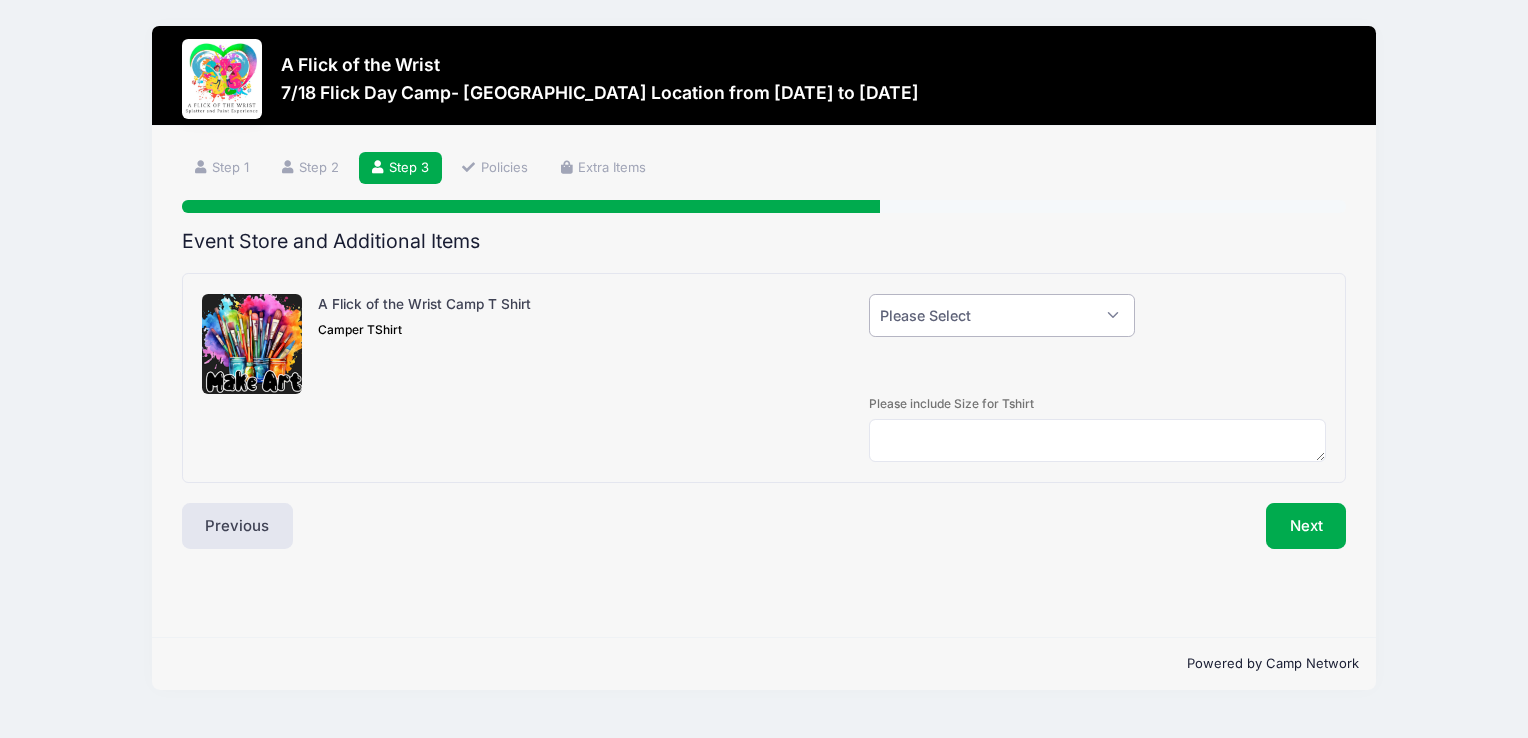 drag, startPoint x: 1024, startPoint y: 325, endPoint x: 1018, endPoint y: 338, distance: 14.3178215 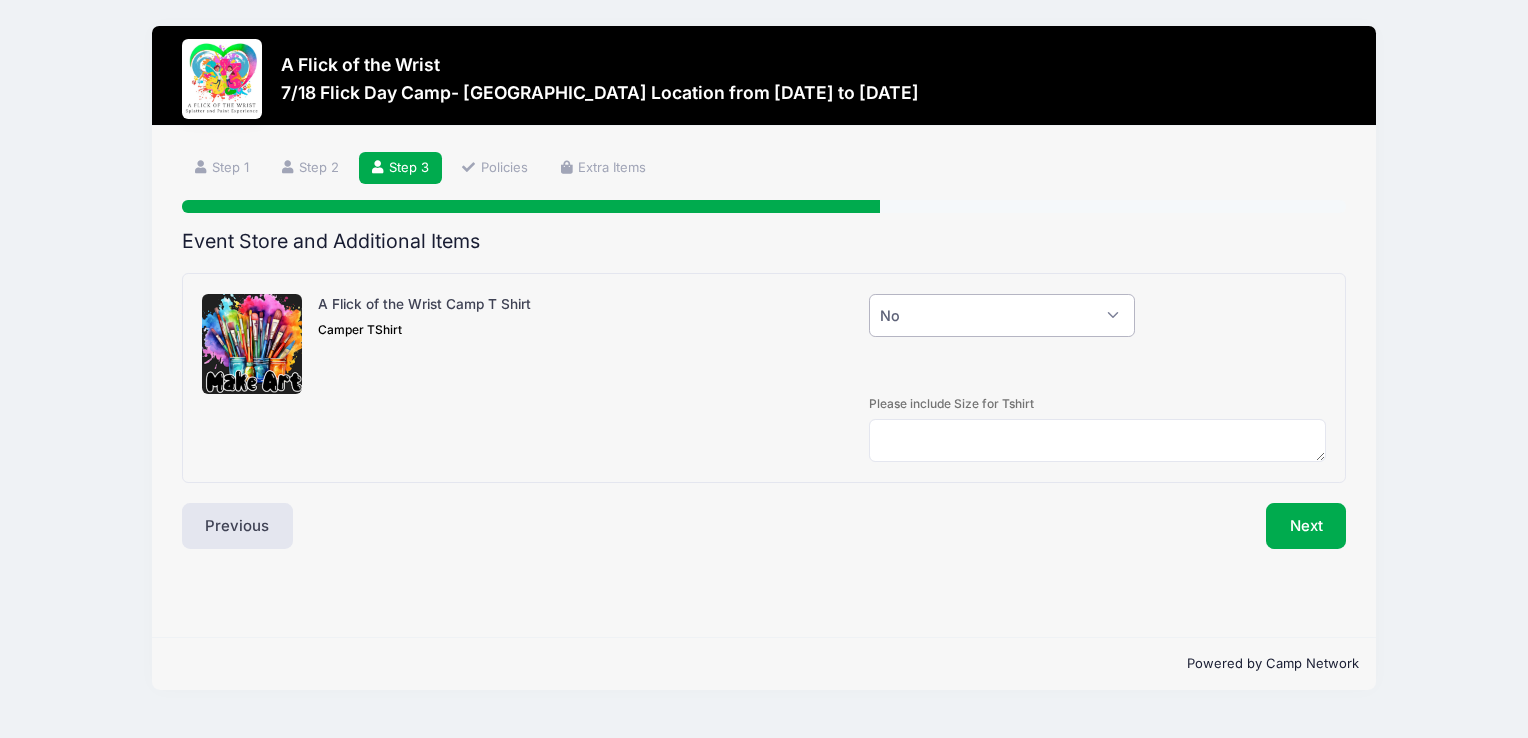click on "Please Select Yes (+$28.00)
No" at bounding box center (1002, 315) 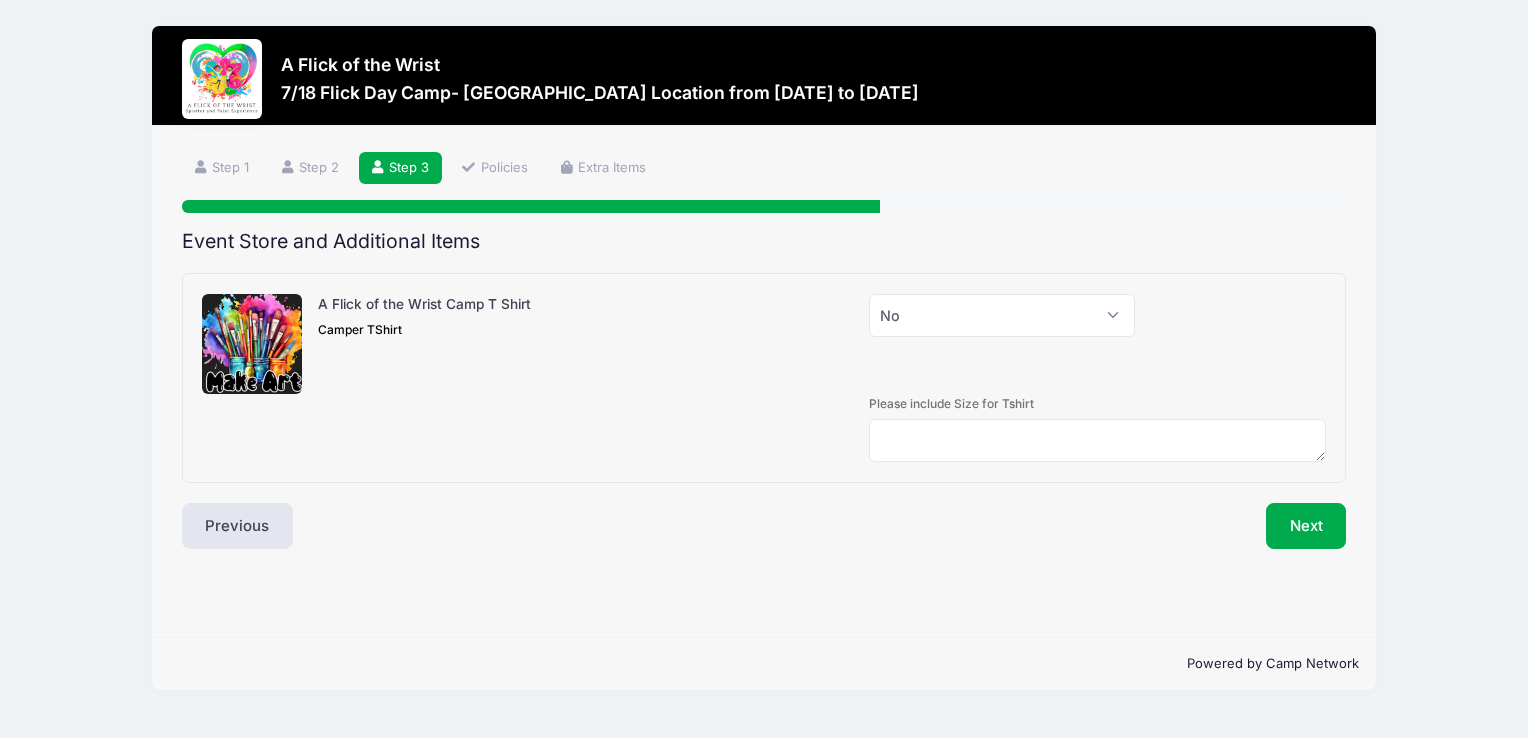 click at bounding box center [1240, 344] 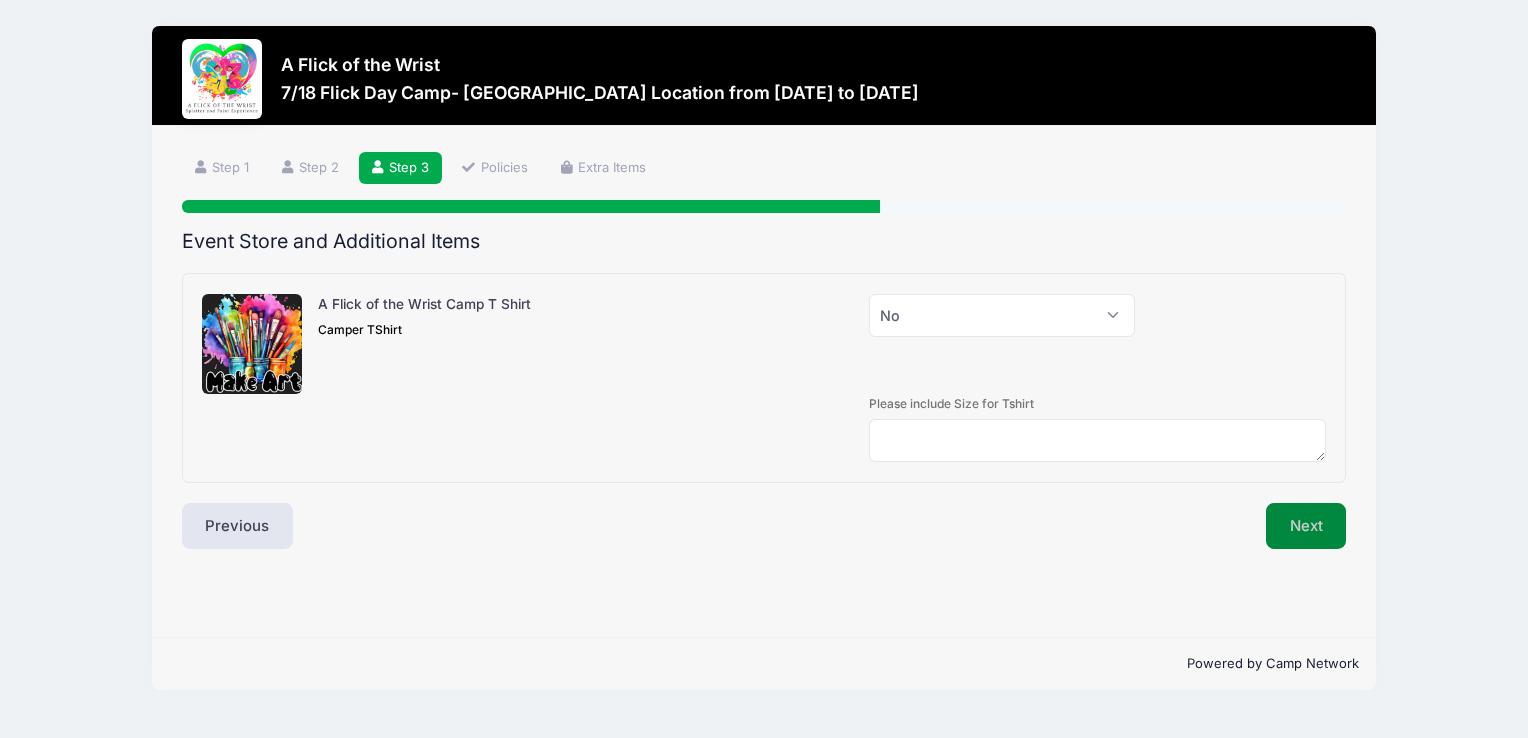 click on "Next" at bounding box center [1306, 526] 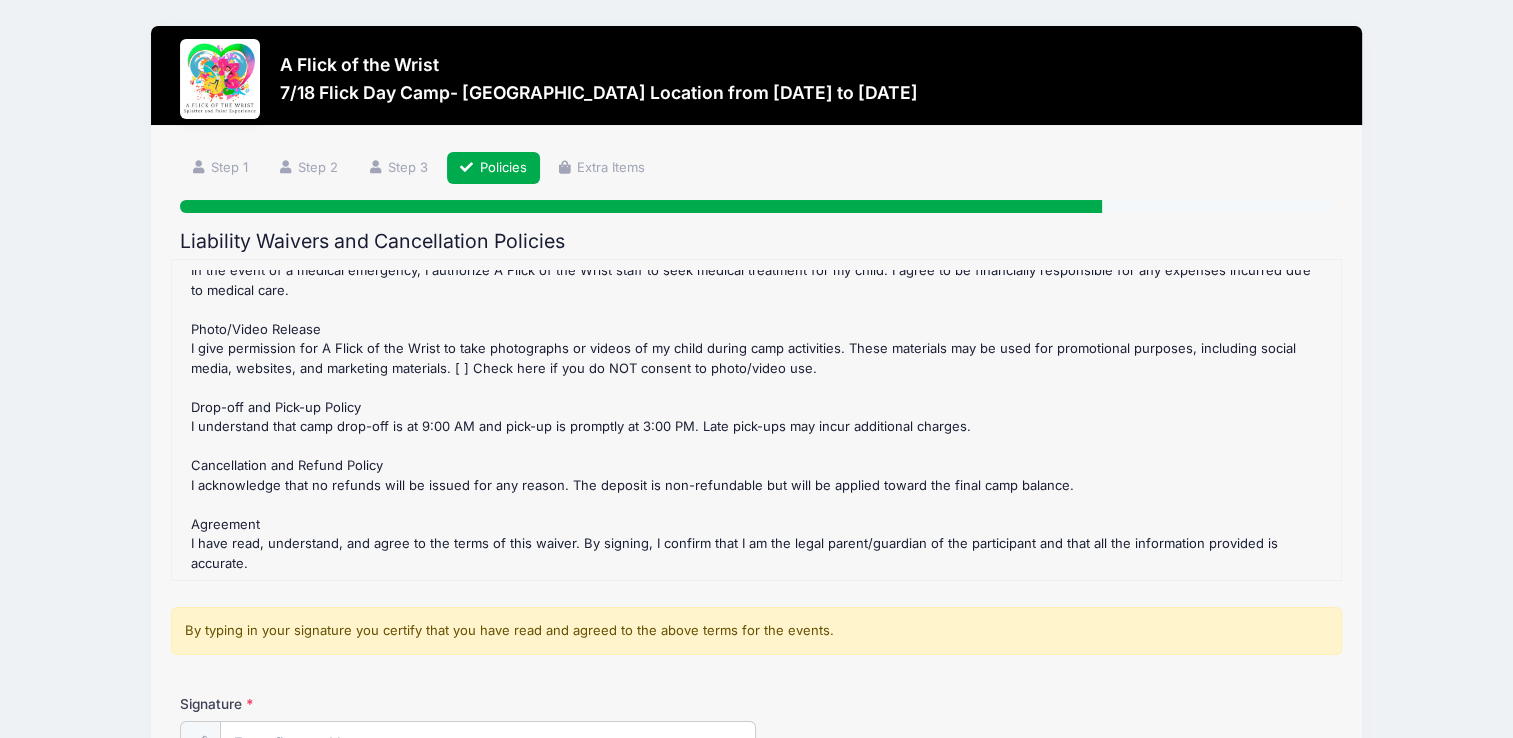 scroll, scrollTop: 480, scrollLeft: 0, axis: vertical 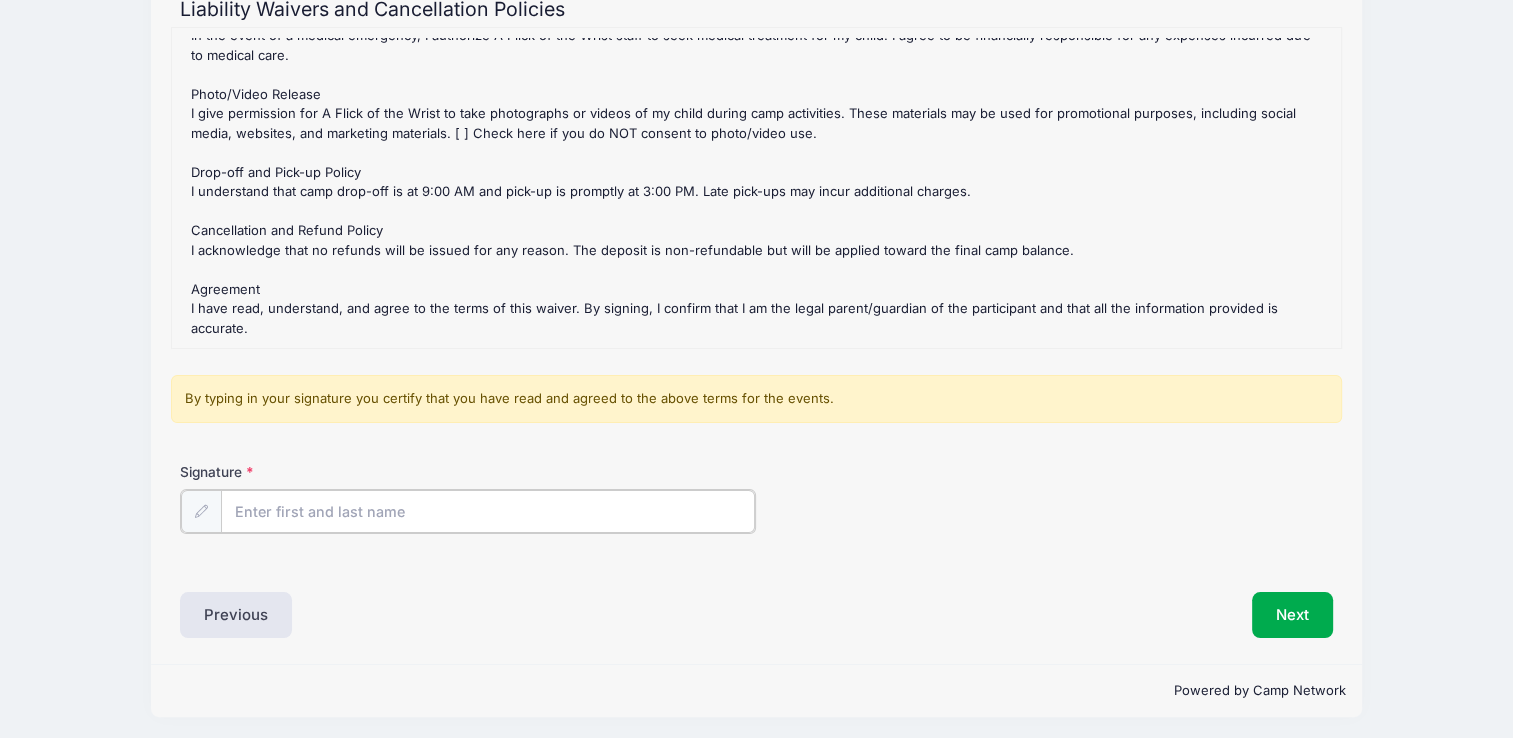 click on "Signature" at bounding box center (488, 511) 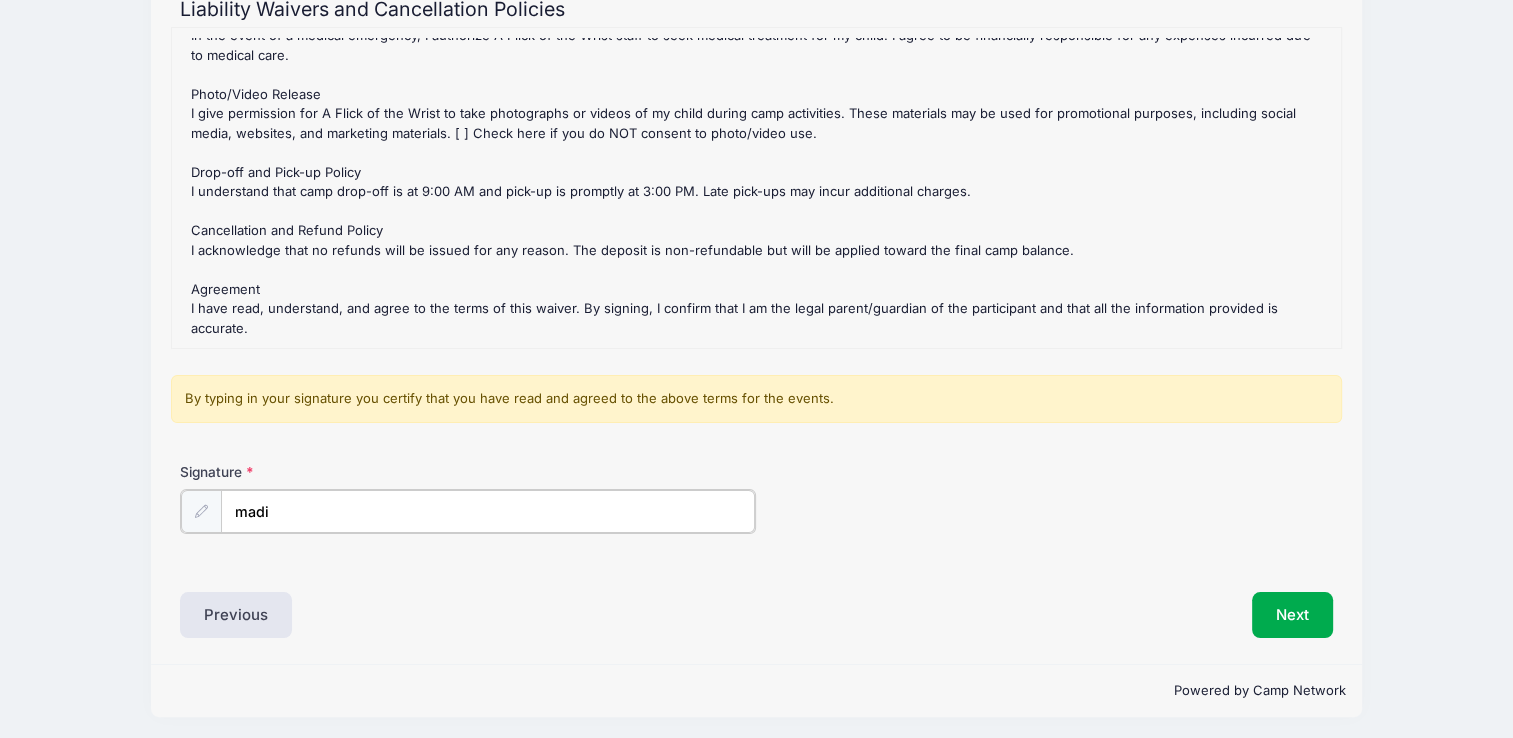 type on "Madison McCarron" 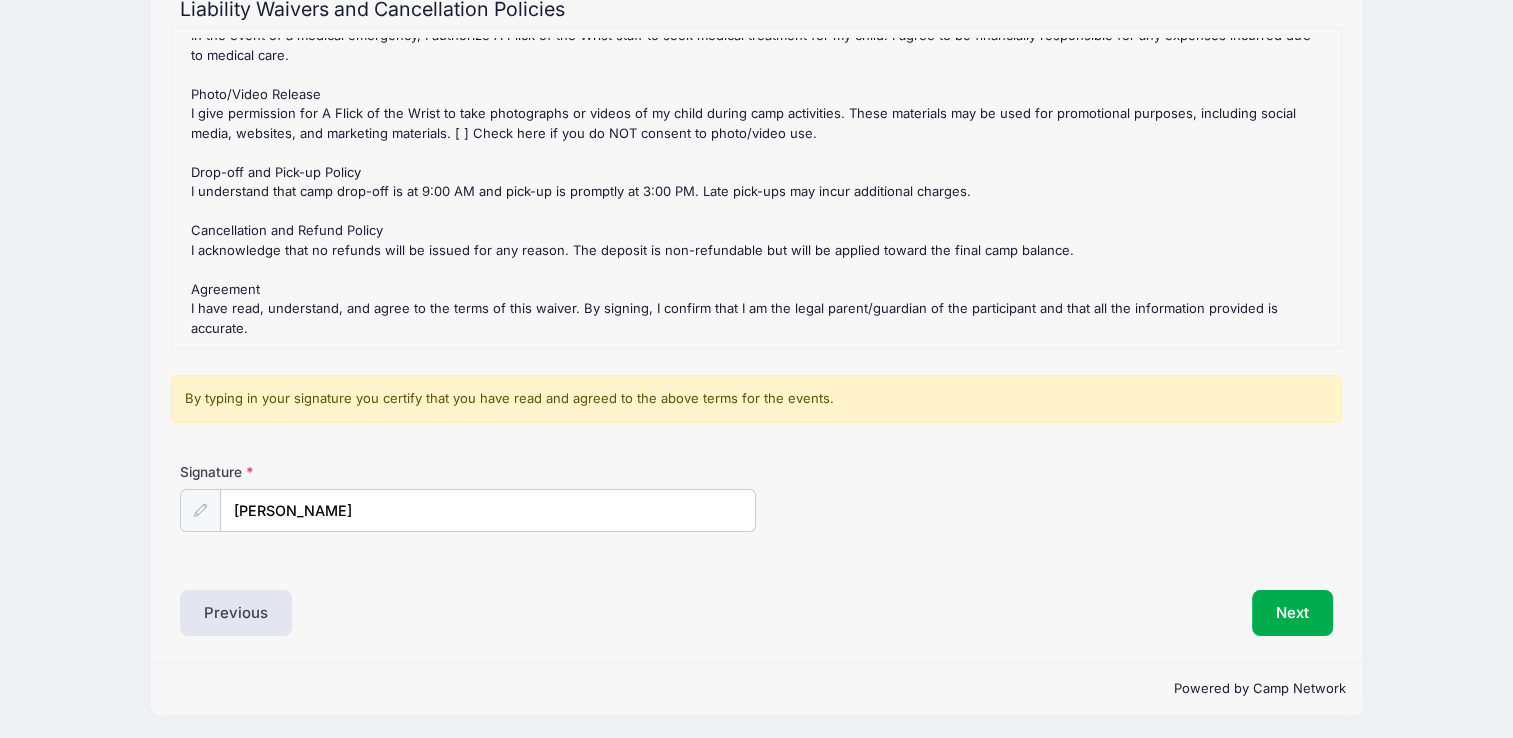 click on "7/18 Flick Day Camp- MALVERN Location Refund Policy :
Thank you for choosing A Flick of the Wrist Day Camp! Please review our cancellation and refund policy carefully:
No Refunds: All payments made for camp registration are non-refundable, including the deposit and any additional balances paid.
Non-Refundable Deposit: The deposit is non-refundable under any circumstances. However, it will be applied toward your final camp balance.
We understand that plans may change, and we encourage careful consideration before registering. Our policy ensures we can continue to provide the best experience for all our campers.
If you have any questions or concerns, please don’t hesitate to reach out.
Thank you for your understanding and support!
7/18 Flick Day Camp- MALVERN Location Waiver(s) :
Acknowledgment of Risk and Assumption of Responsibility
Release of Liability
Medical Consent
Photo/Video Release
Agreement Signature" at bounding box center (756, 295) 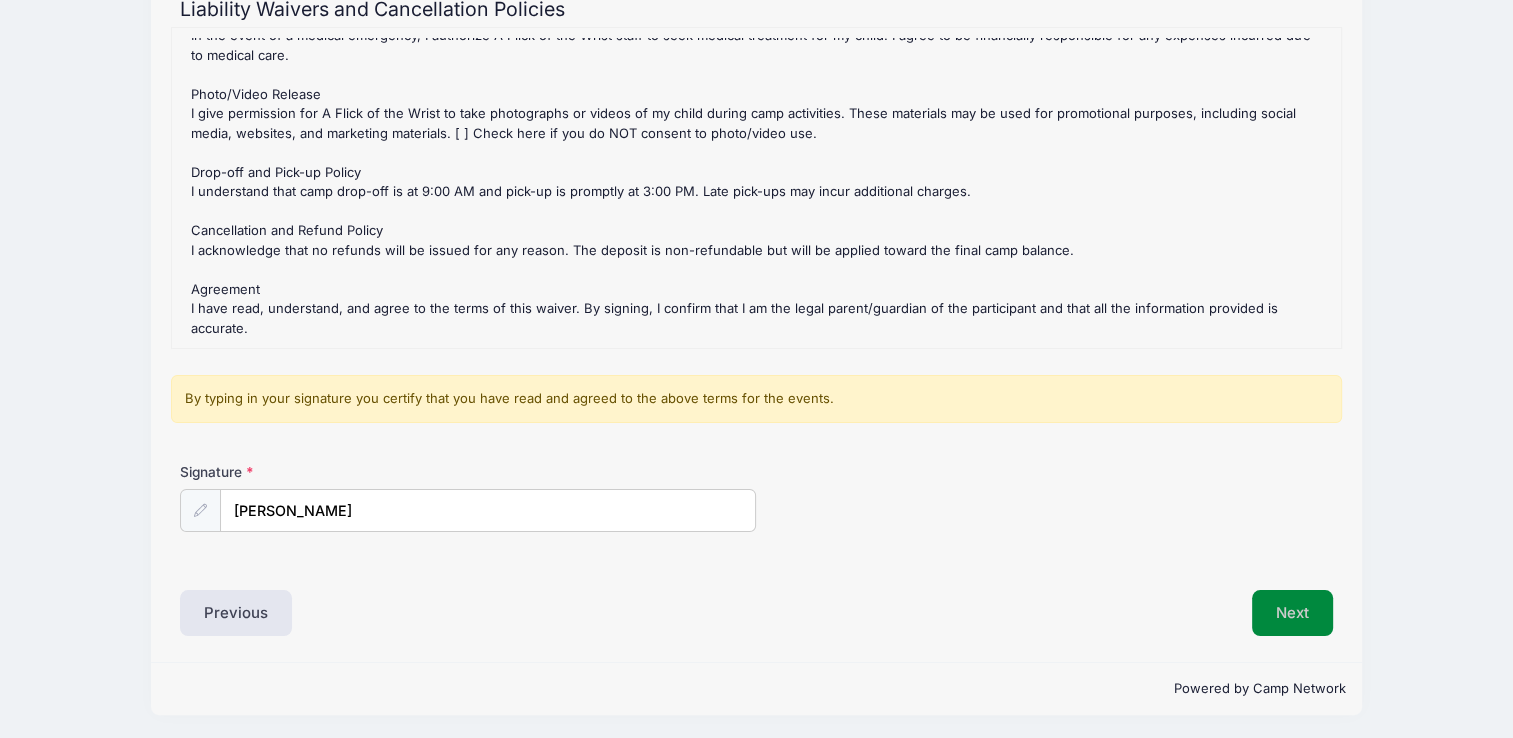 click on "Next" at bounding box center [1292, 613] 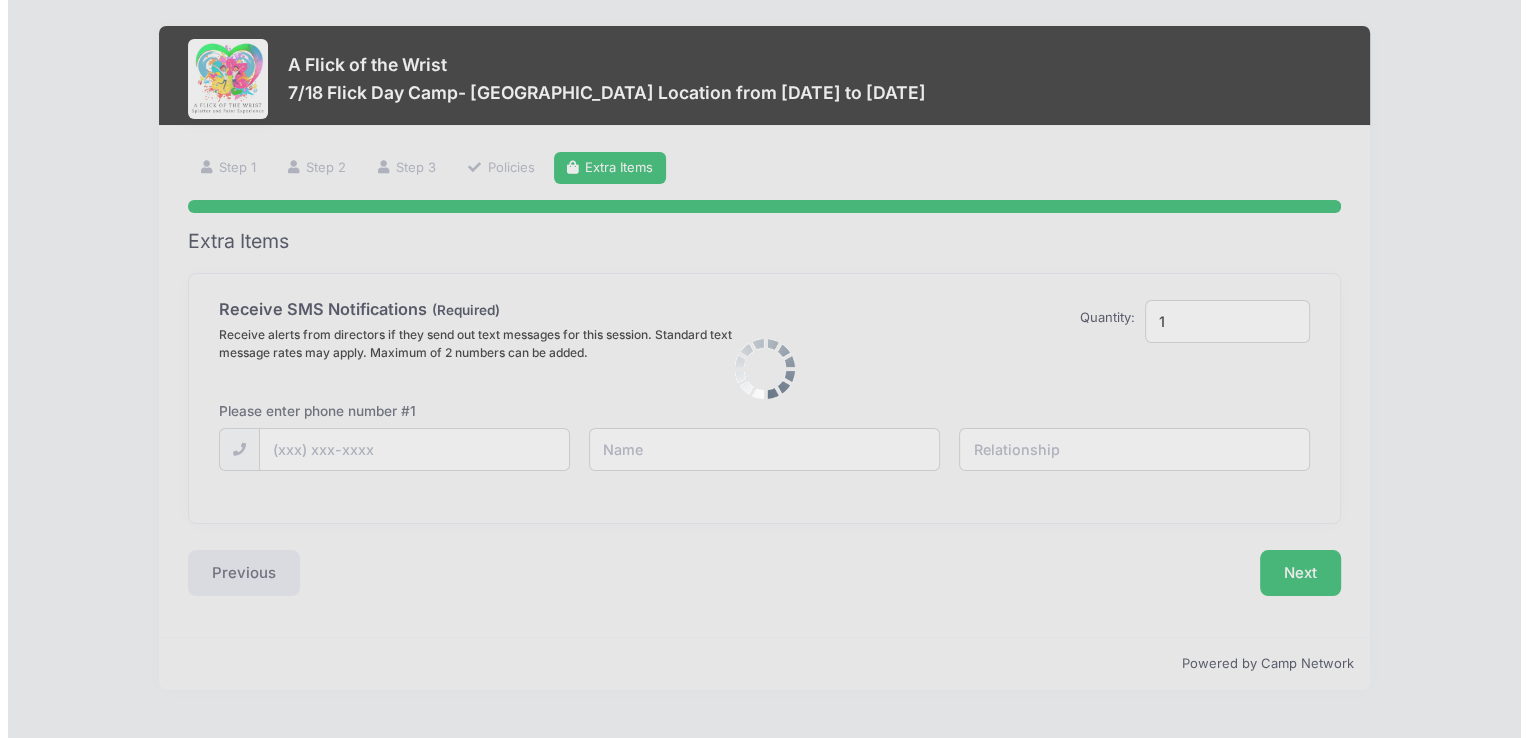 scroll, scrollTop: 0, scrollLeft: 0, axis: both 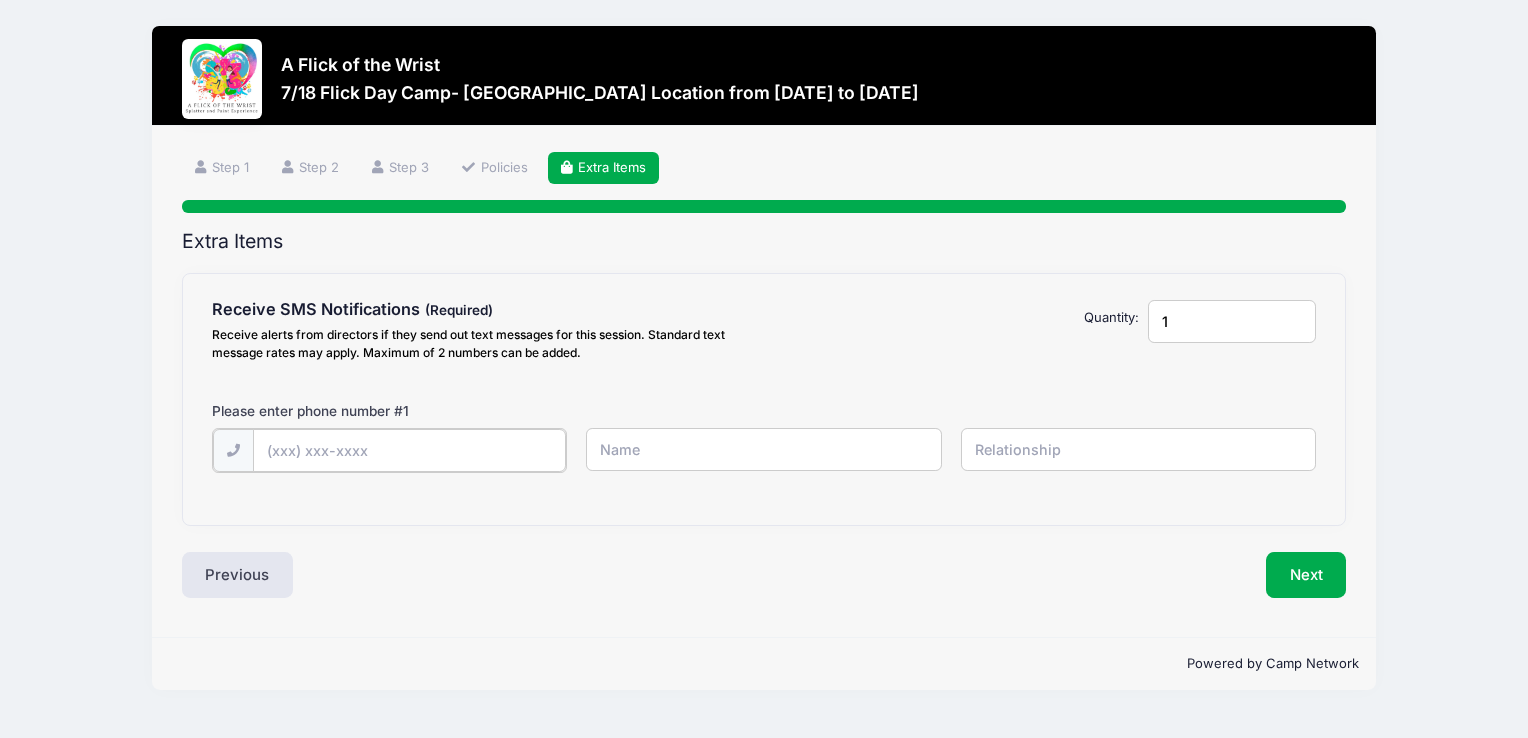 click at bounding box center (0, 0) 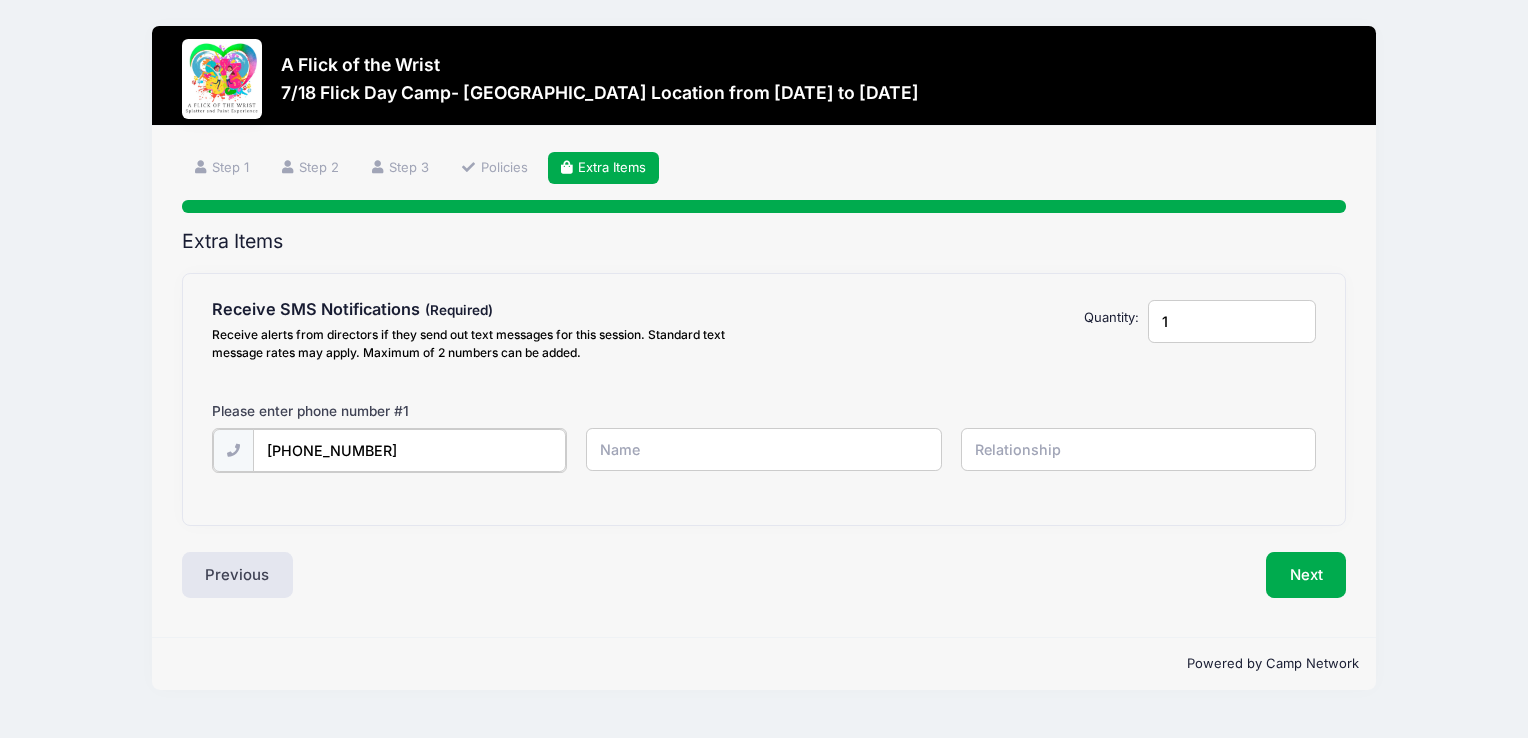 type on "(215) 370-4869" 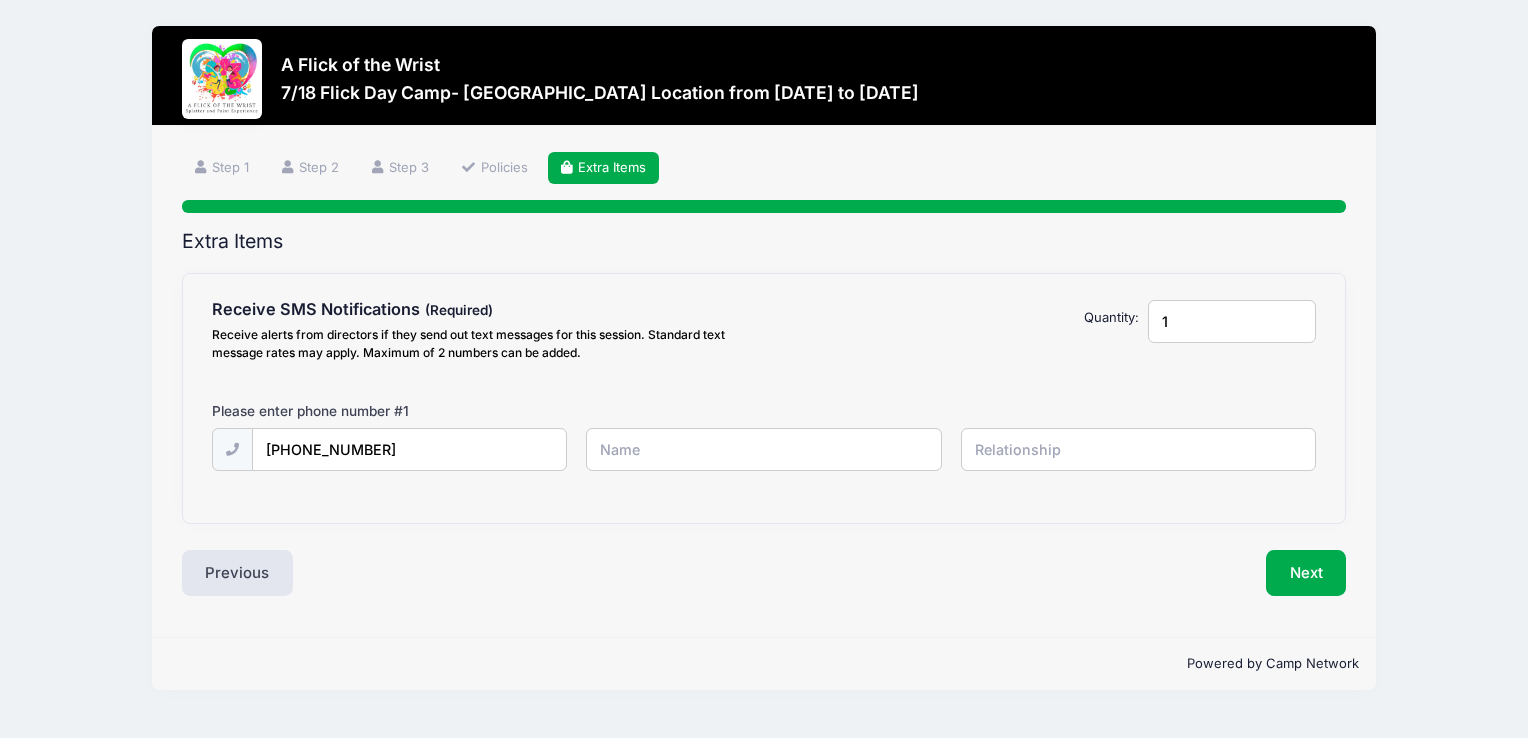 click at bounding box center (0, 0) 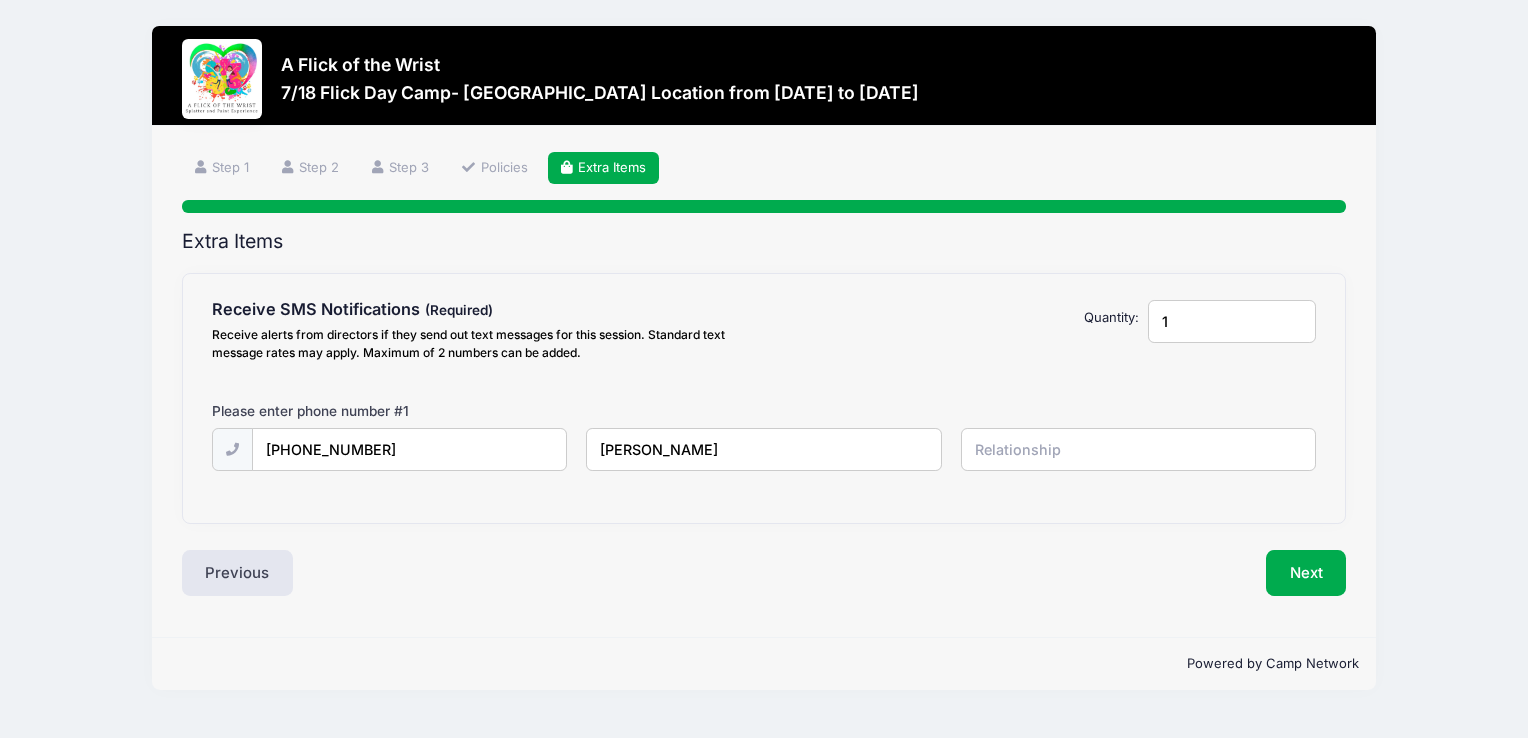 type on "john" 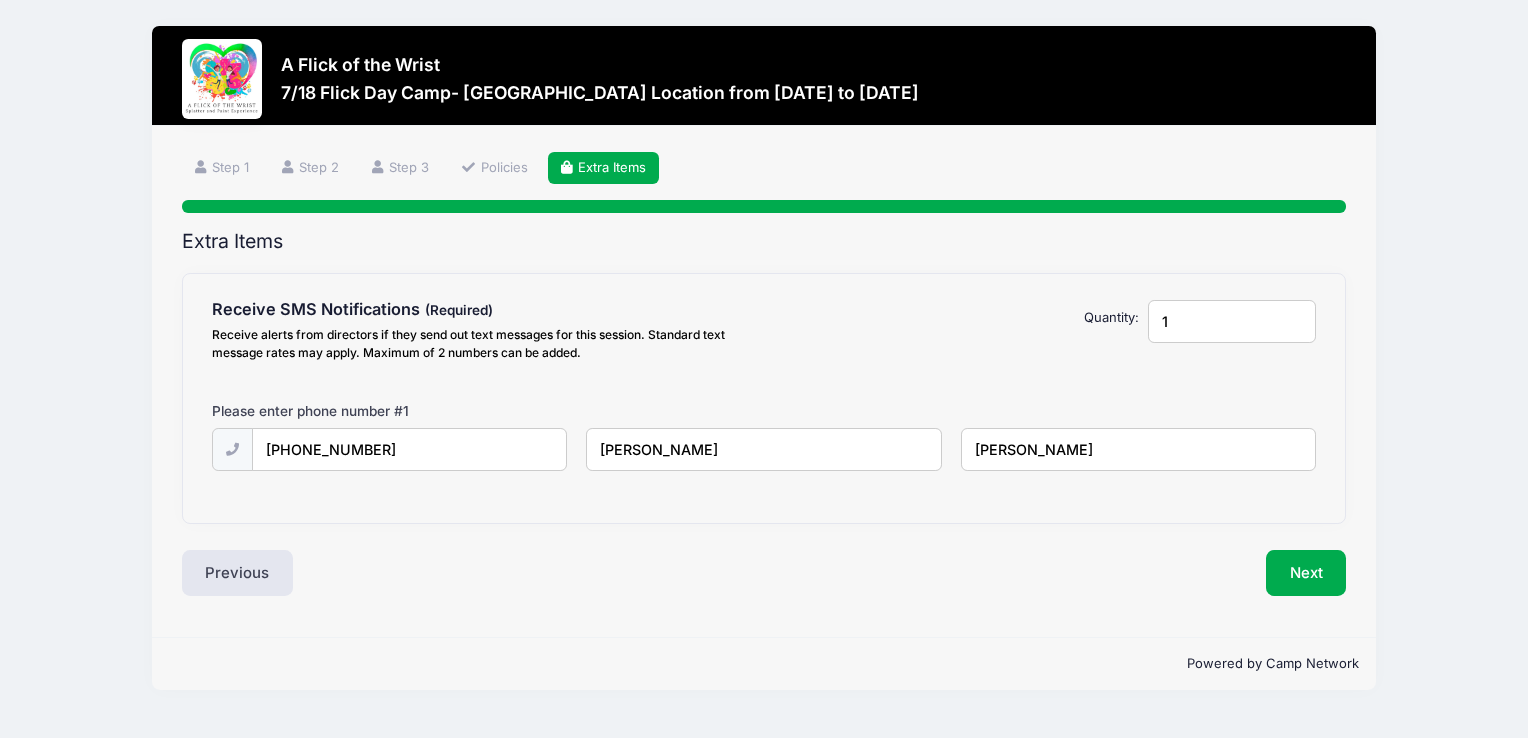 type on "mccarron" 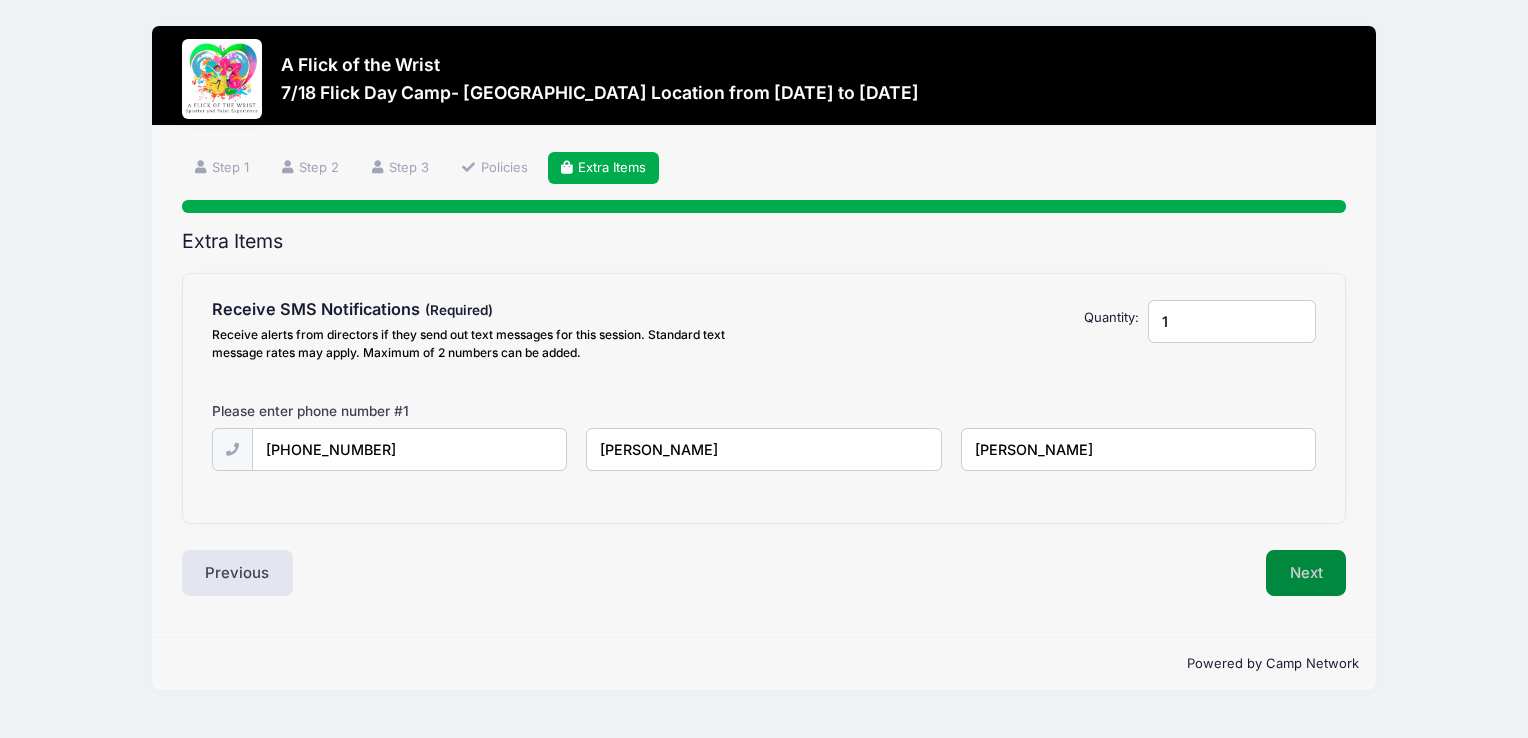 click on "Next" at bounding box center (1306, 573) 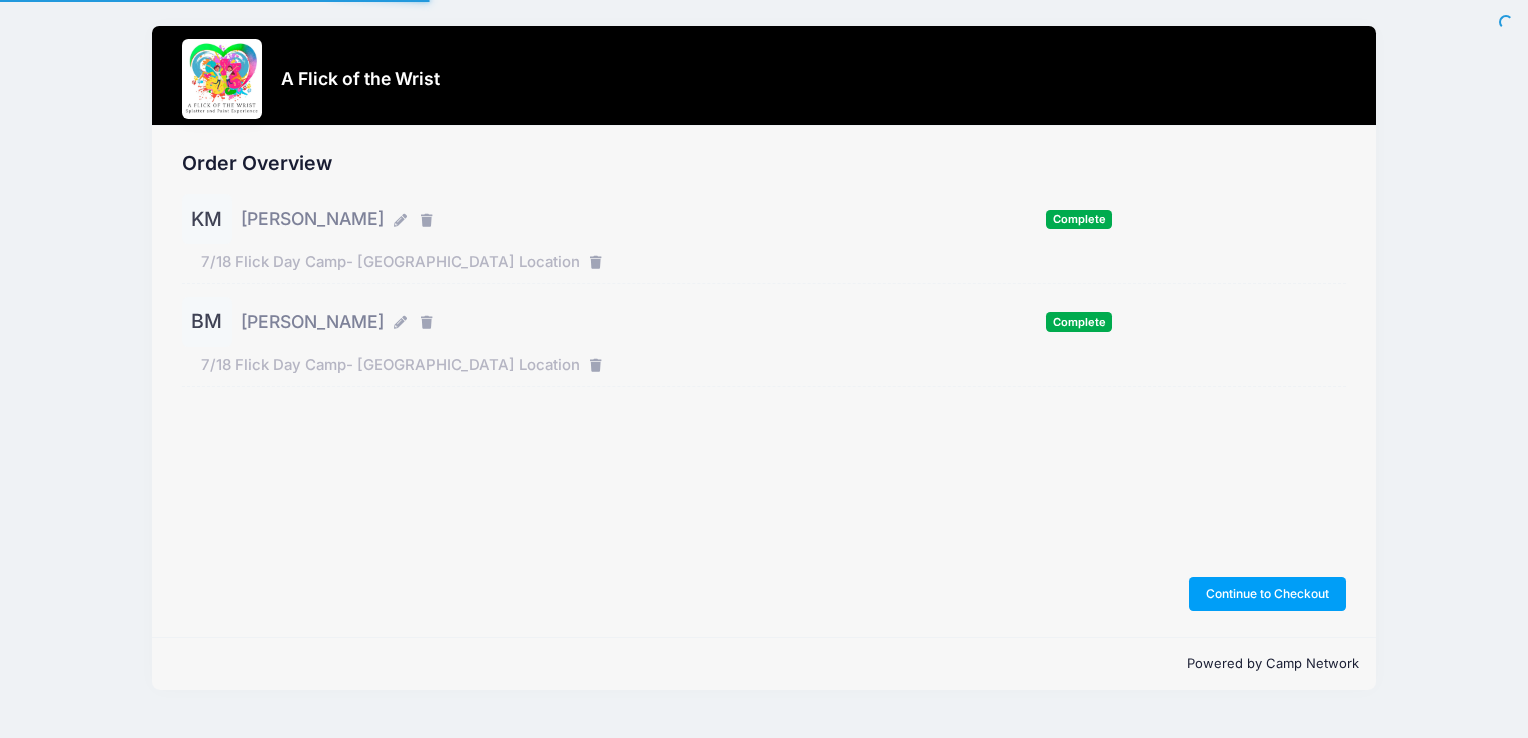 scroll, scrollTop: 0, scrollLeft: 0, axis: both 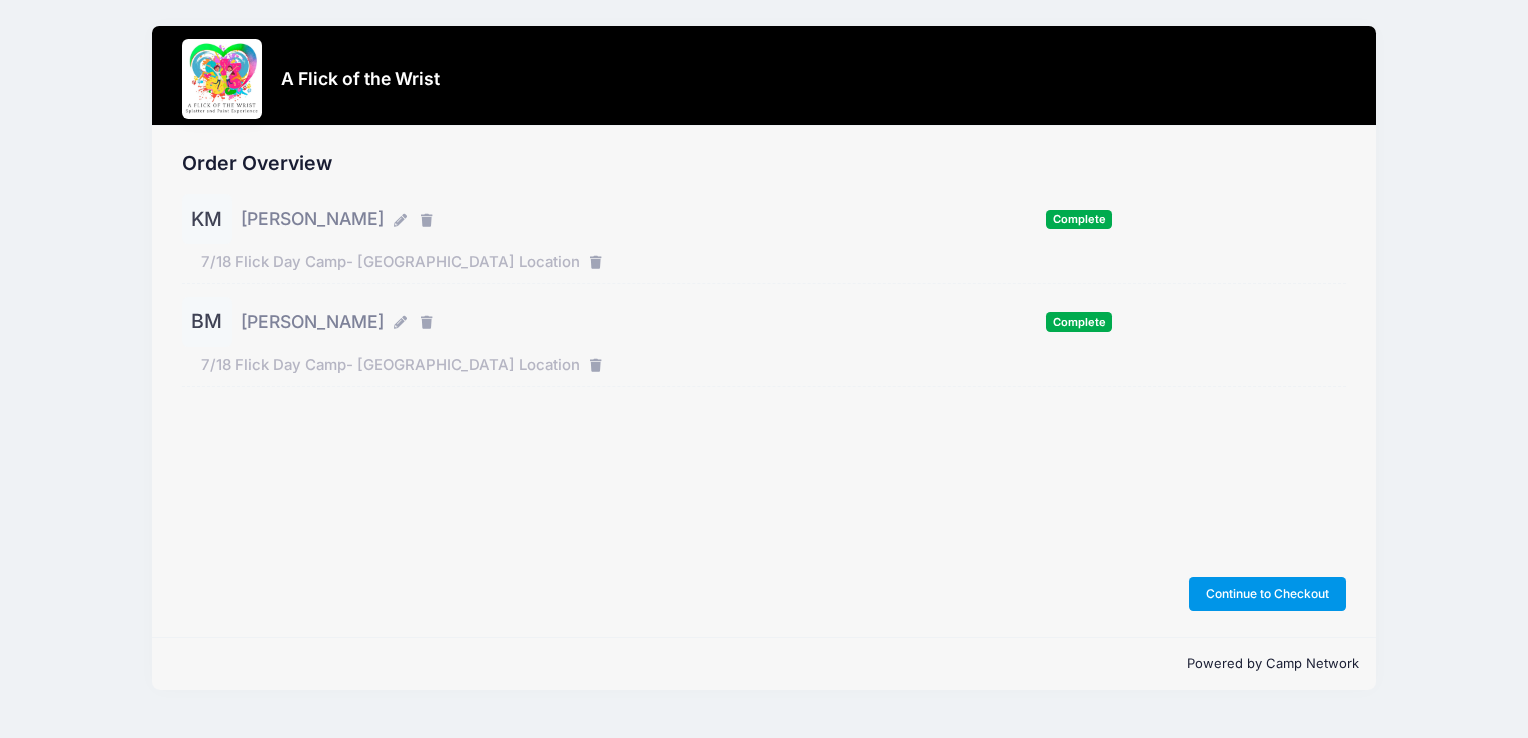 click on "Continue to Checkout" at bounding box center (1268, 594) 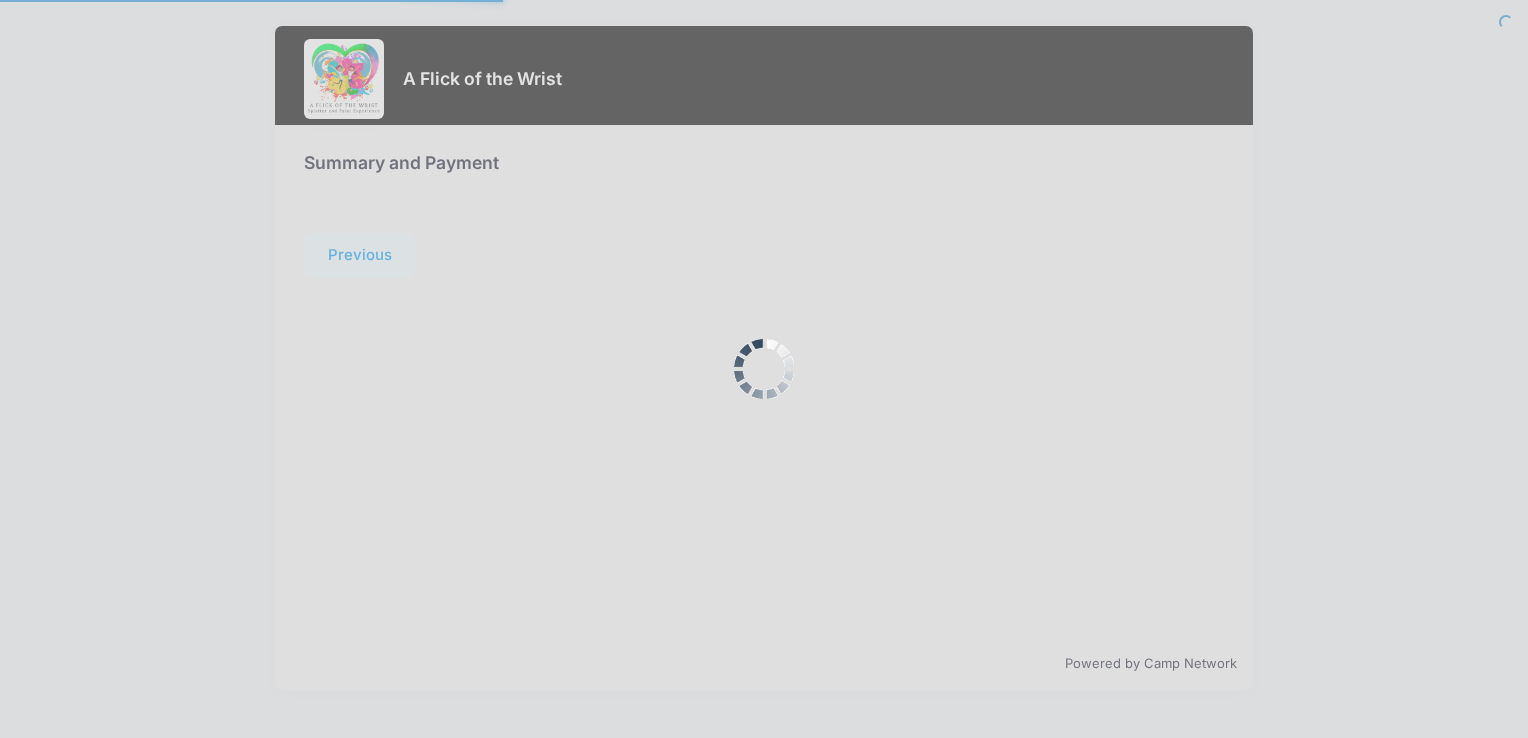 scroll, scrollTop: 0, scrollLeft: 0, axis: both 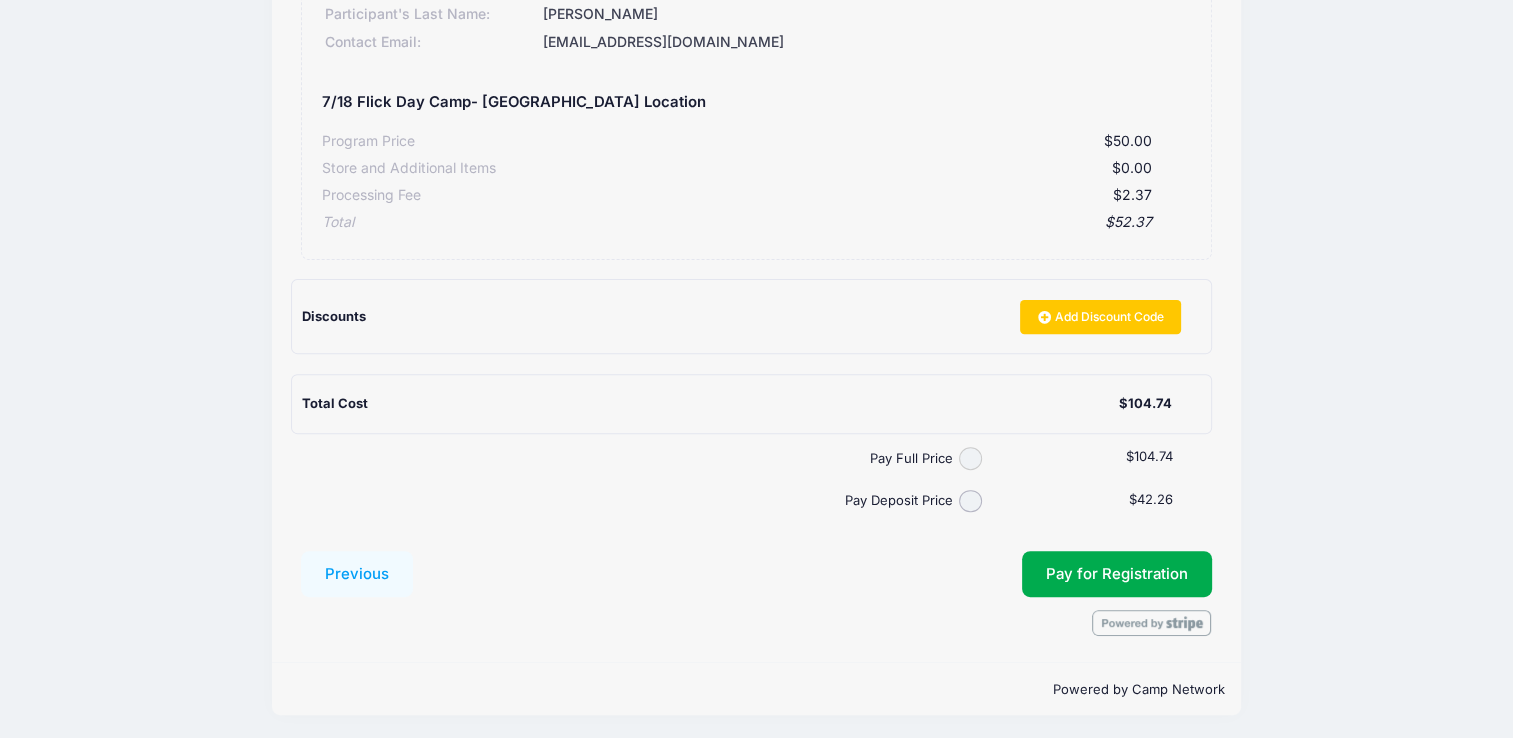 click on "Pay Full Price" at bounding box center [970, 458] 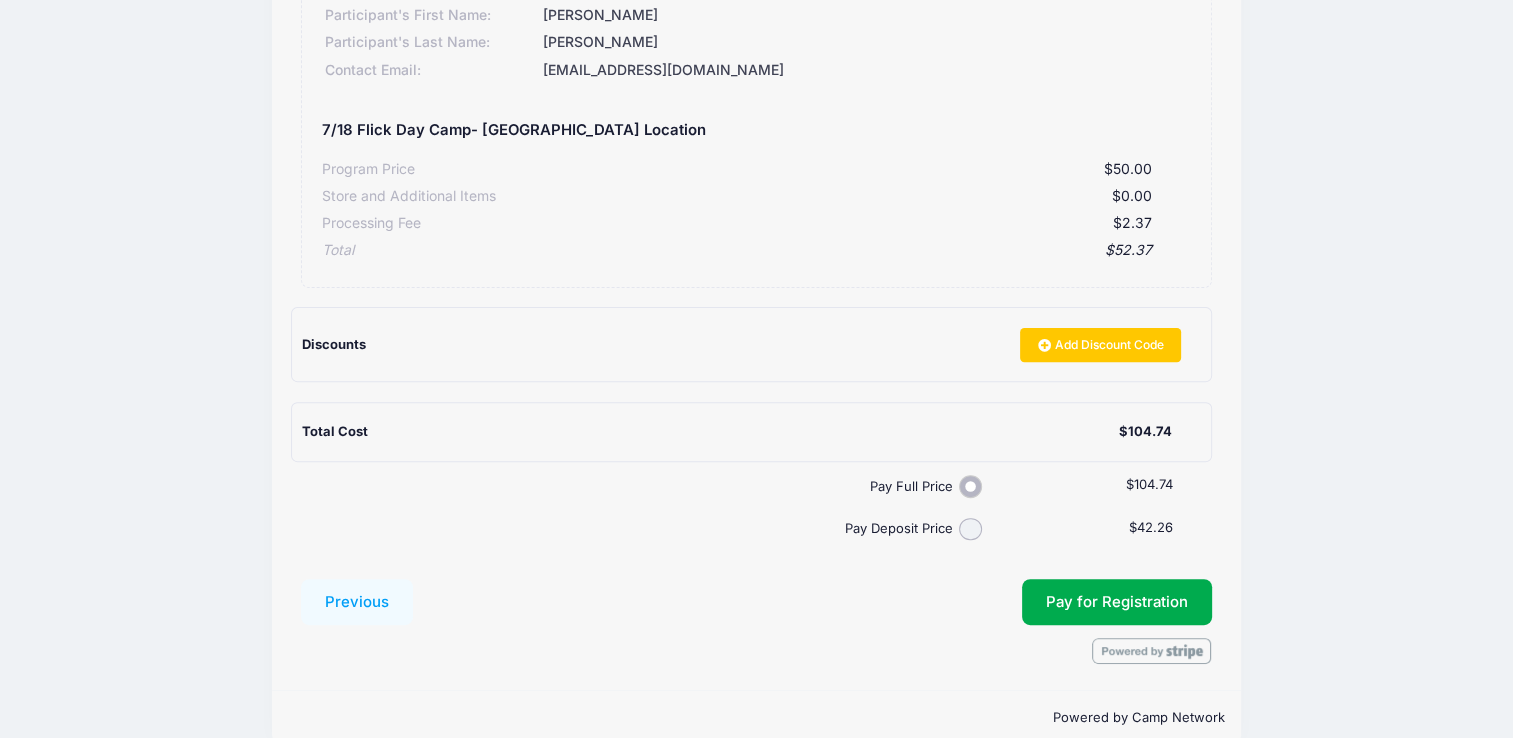 scroll, scrollTop: 624, scrollLeft: 0, axis: vertical 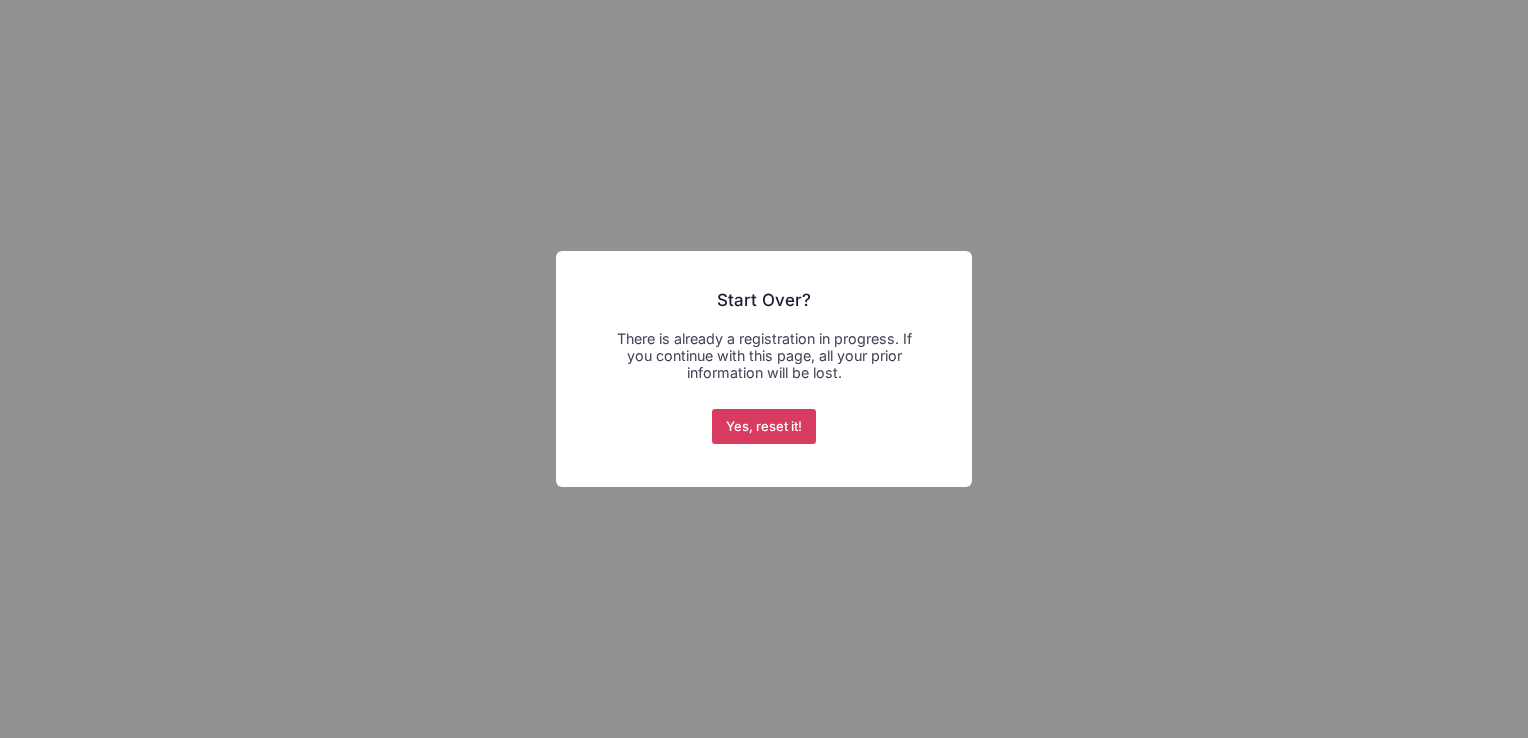 click on "Yes, reset it!" at bounding box center (764, 427) 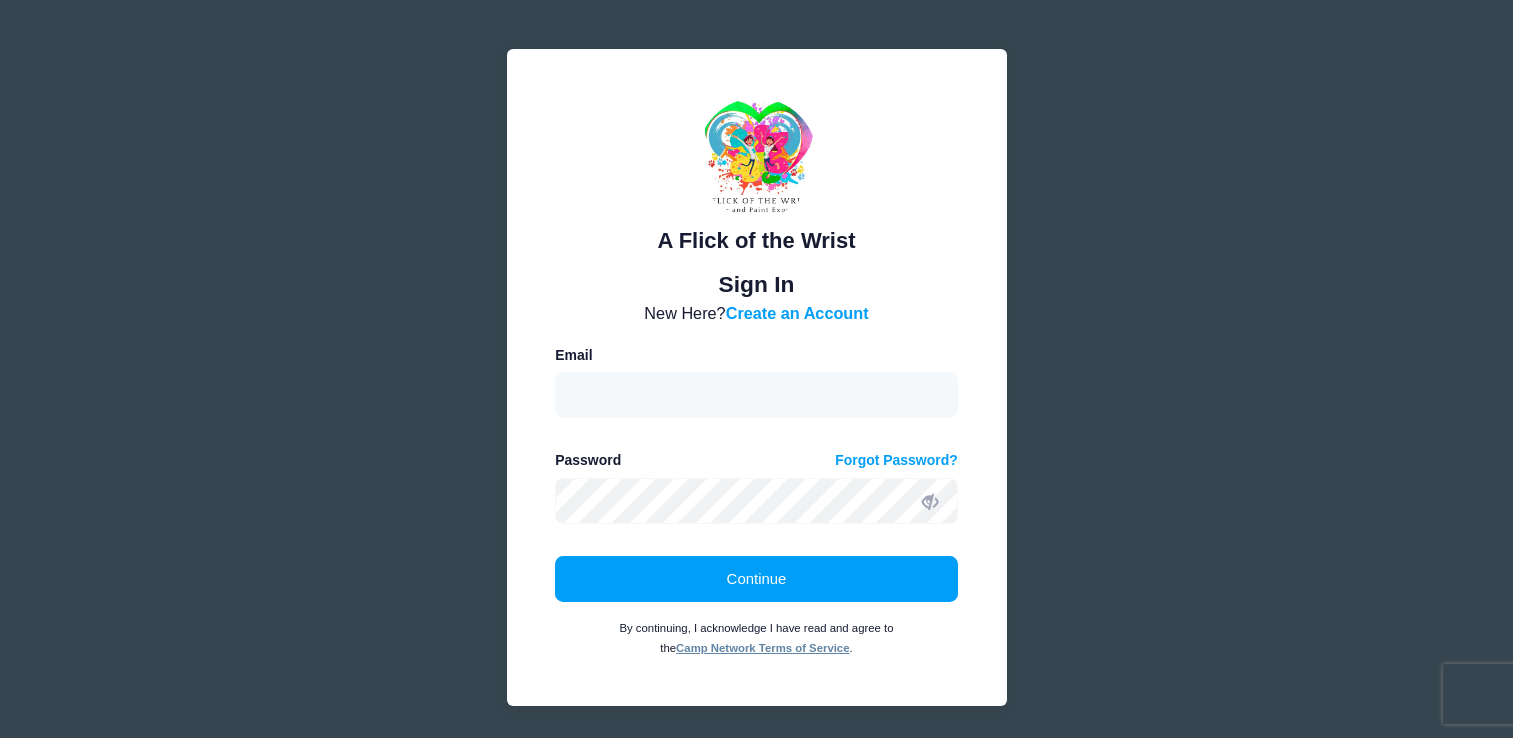 scroll, scrollTop: 0, scrollLeft: 0, axis: both 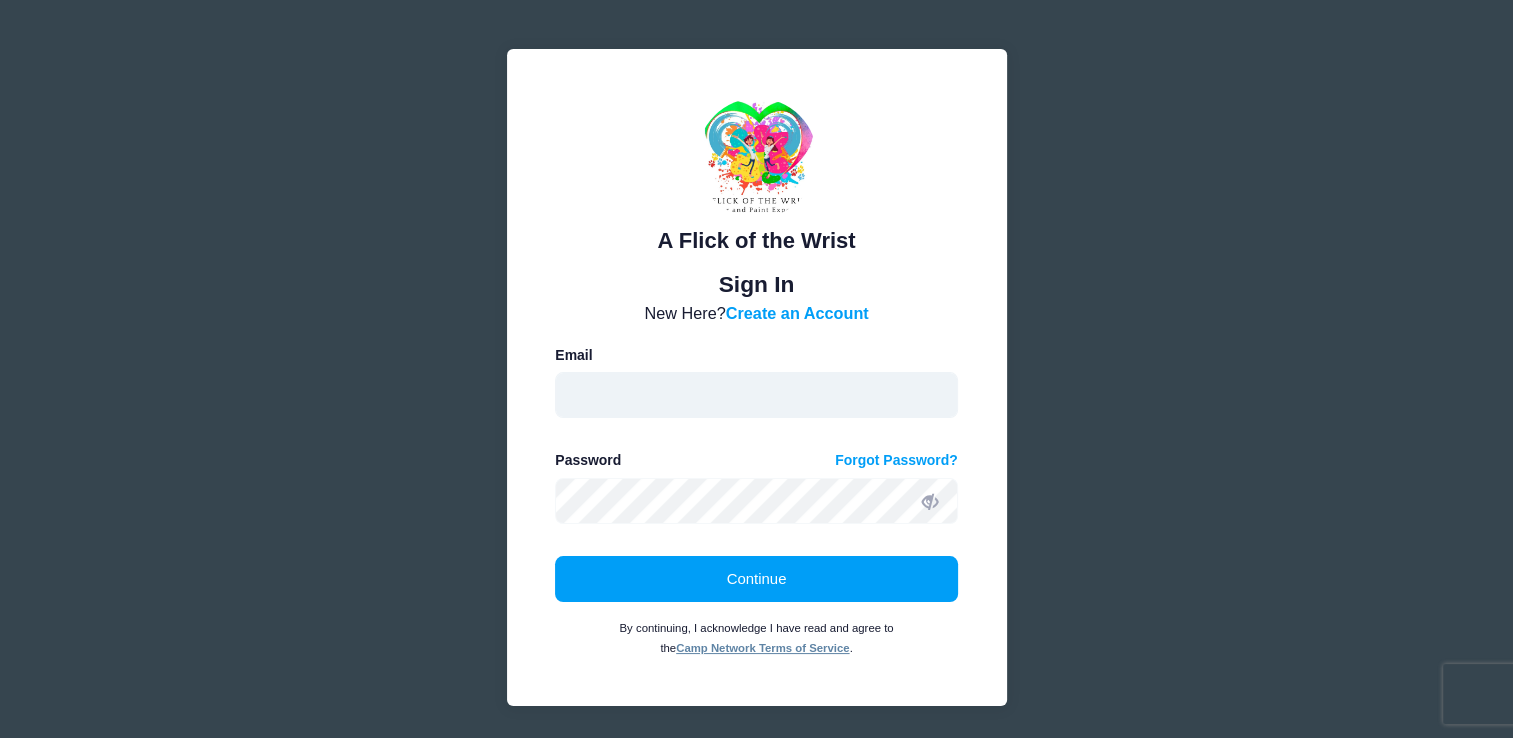 click at bounding box center [756, 395] 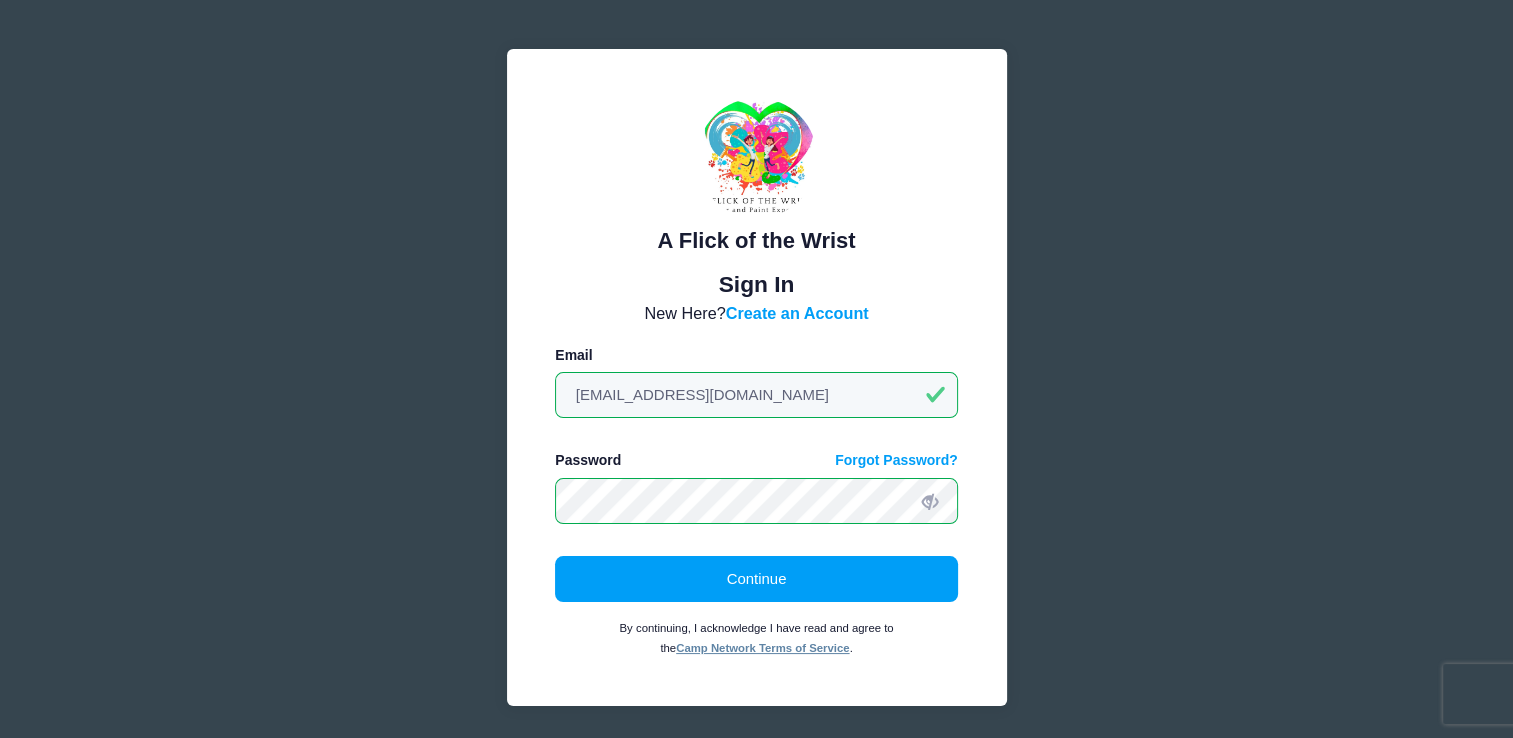 click on "Continue" at bounding box center (756, 579) 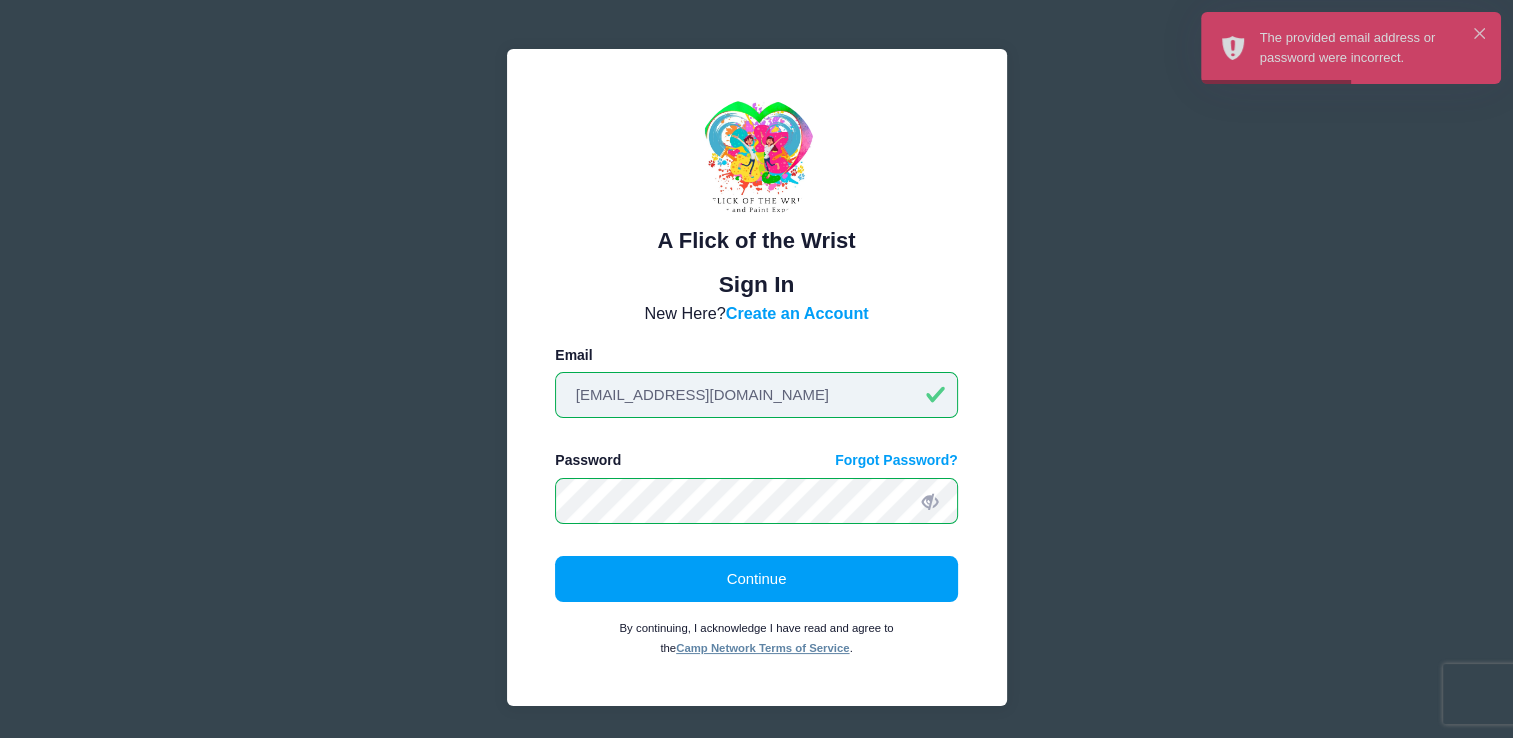 click on "madison@livelove.com" at bounding box center (756, 395) 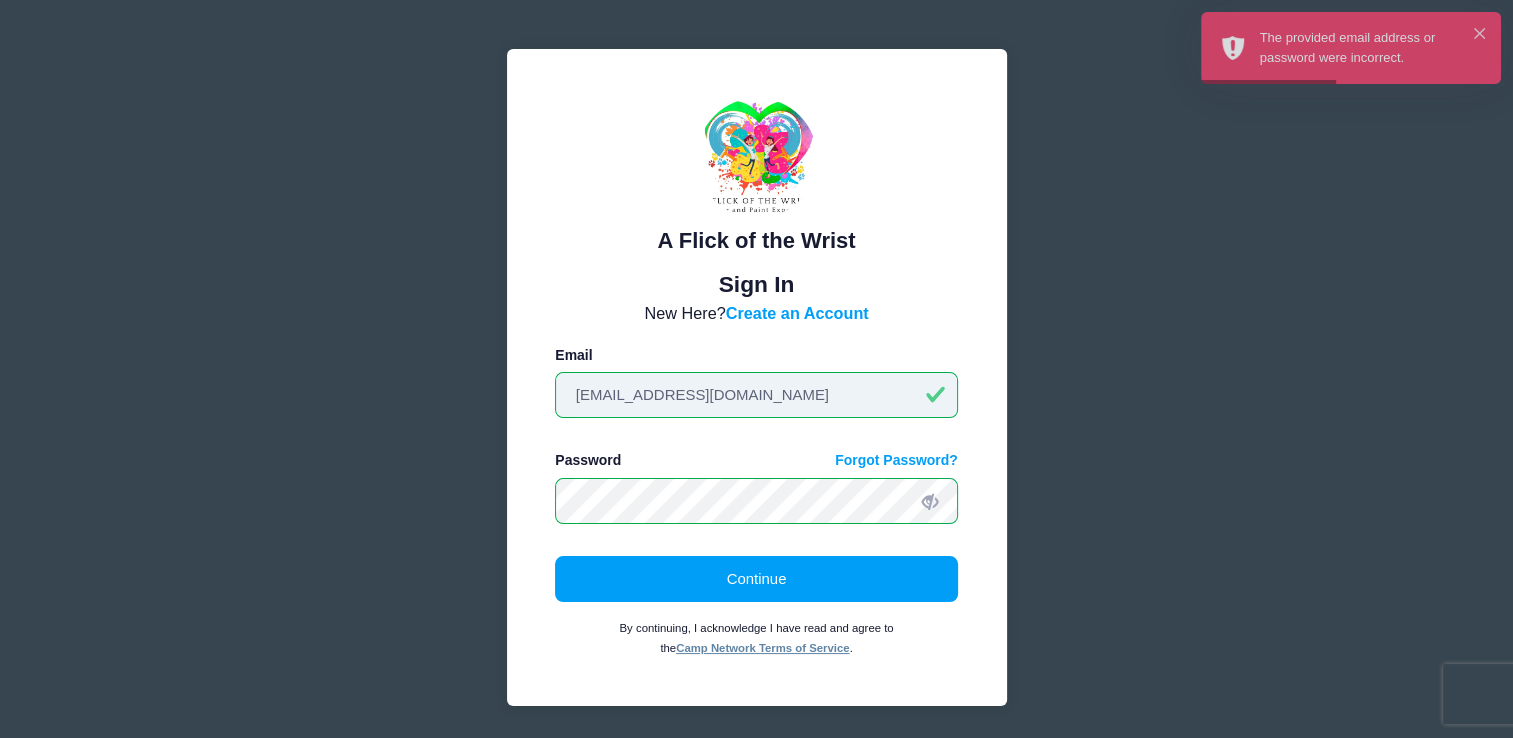 click on "madison@livelove.com" at bounding box center (756, 395) 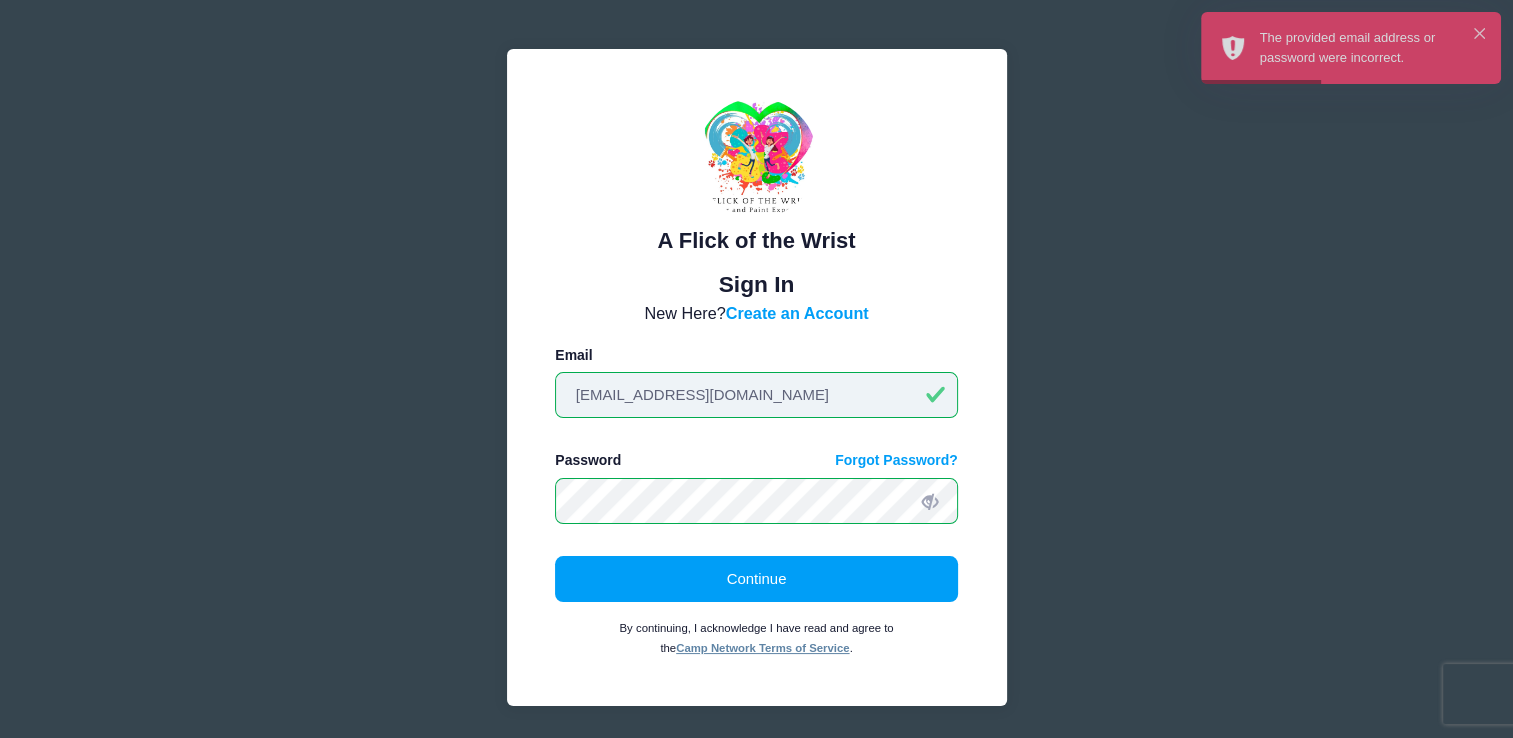 click on "madison@livelove.com" at bounding box center (756, 395) 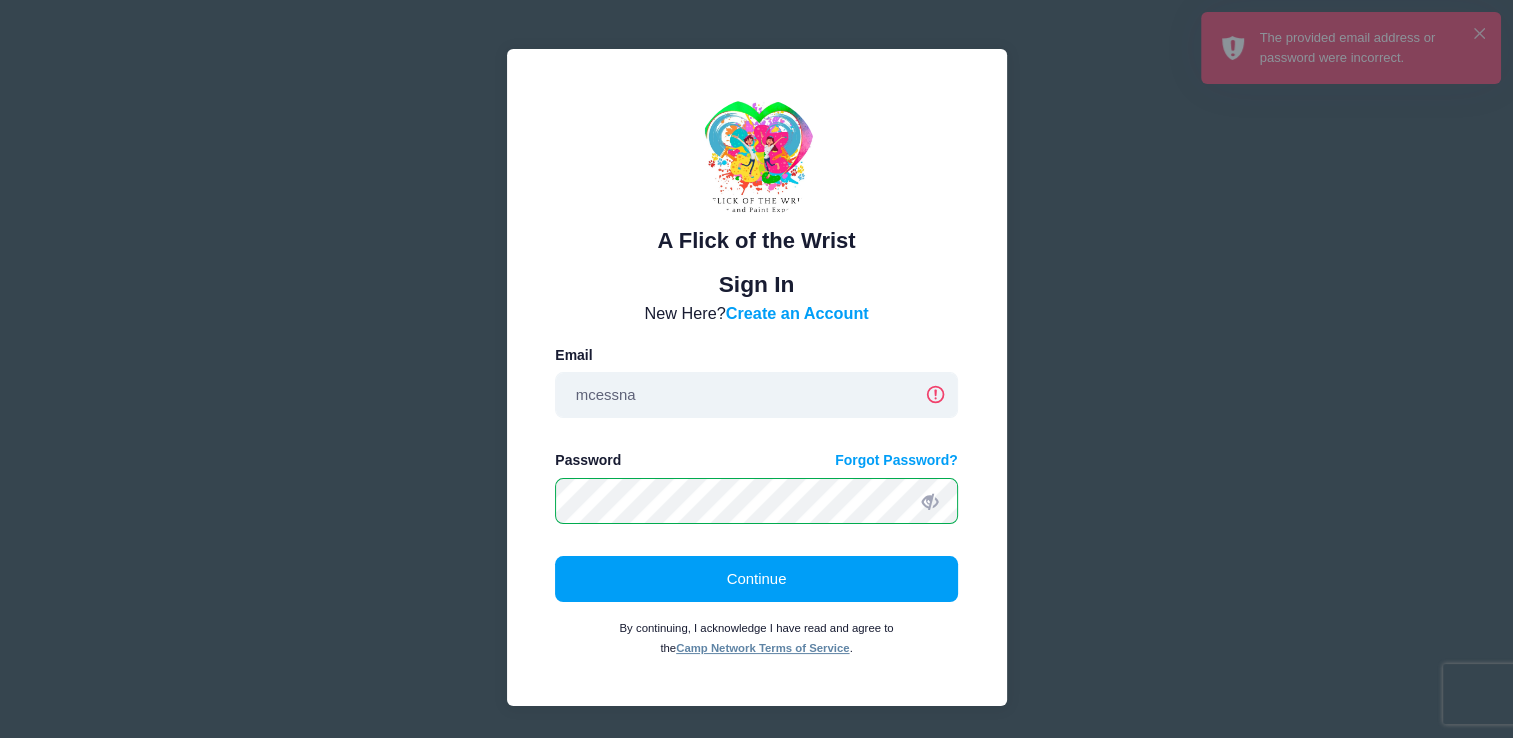 type on "mcessna2@gmail.com" 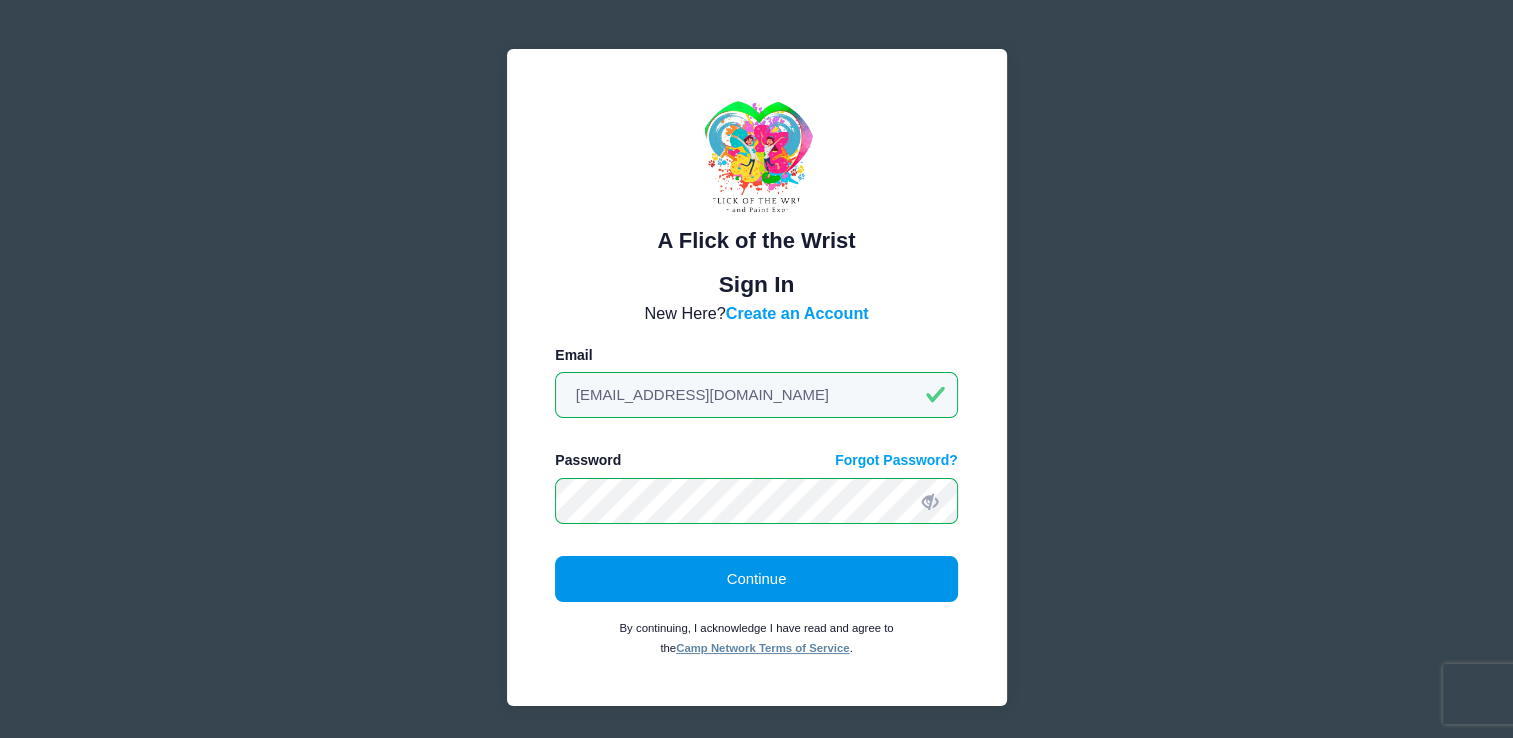 click on "Continue" at bounding box center [756, 579] 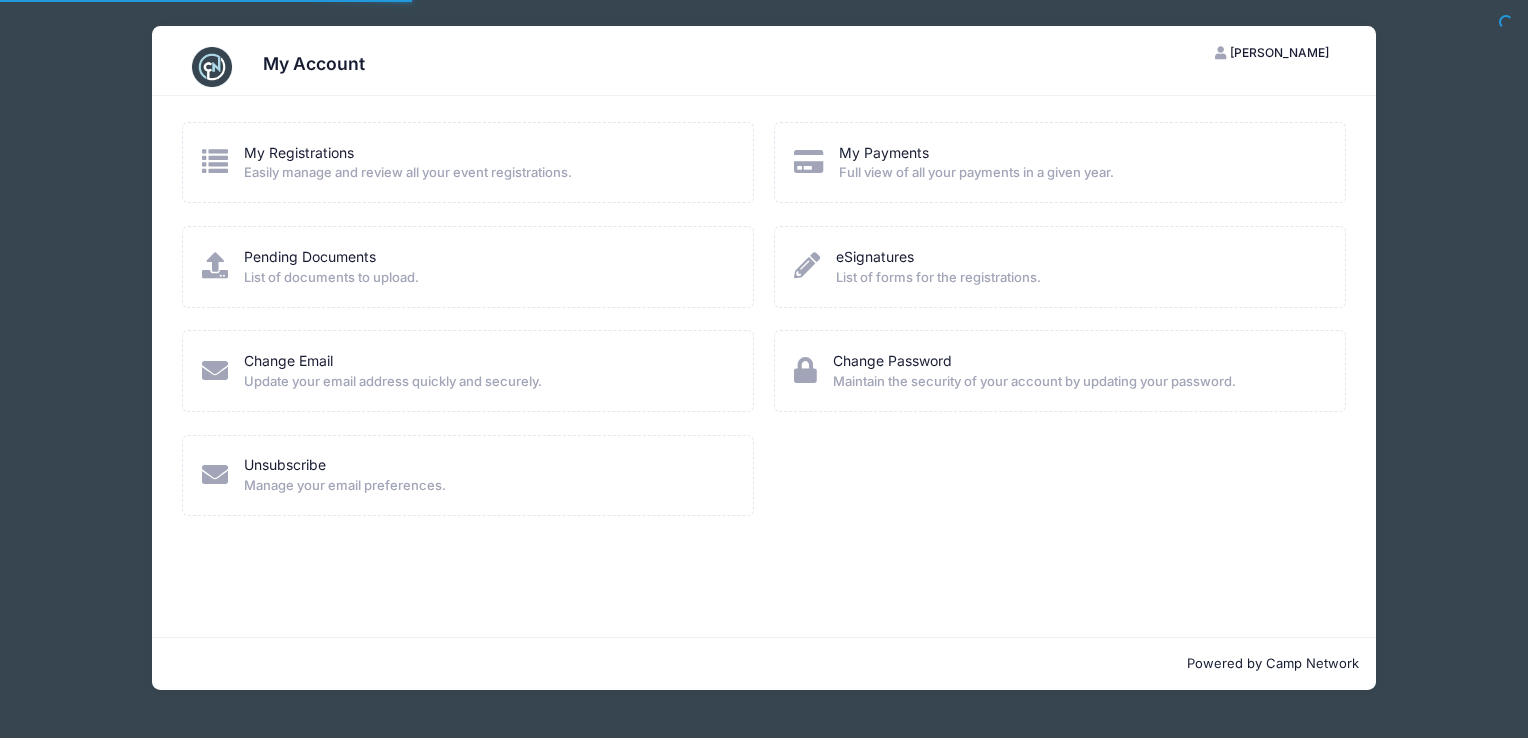 scroll, scrollTop: 0, scrollLeft: 0, axis: both 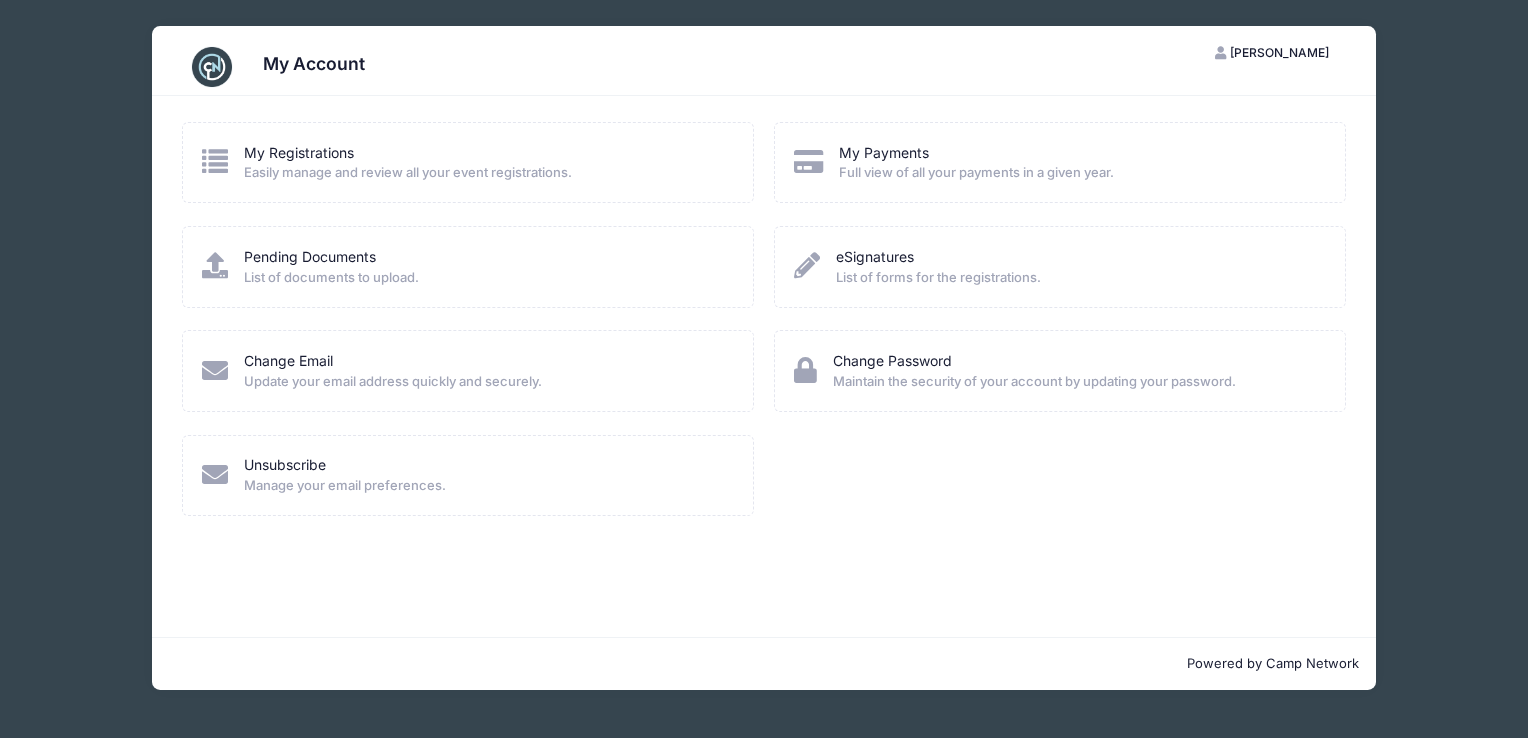 click on "Easily manage and review all your event registrations." at bounding box center [408, 173] 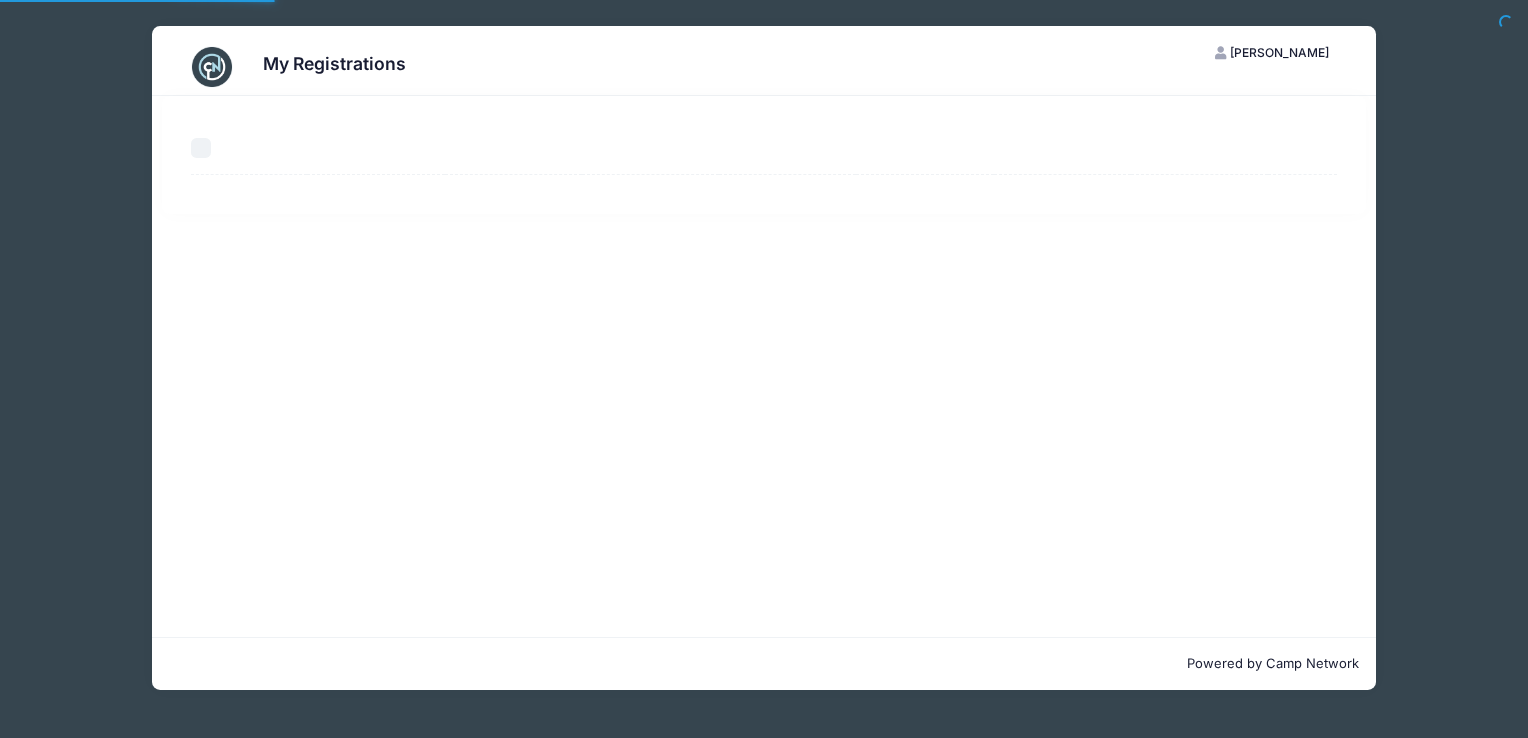 scroll, scrollTop: 0, scrollLeft: 0, axis: both 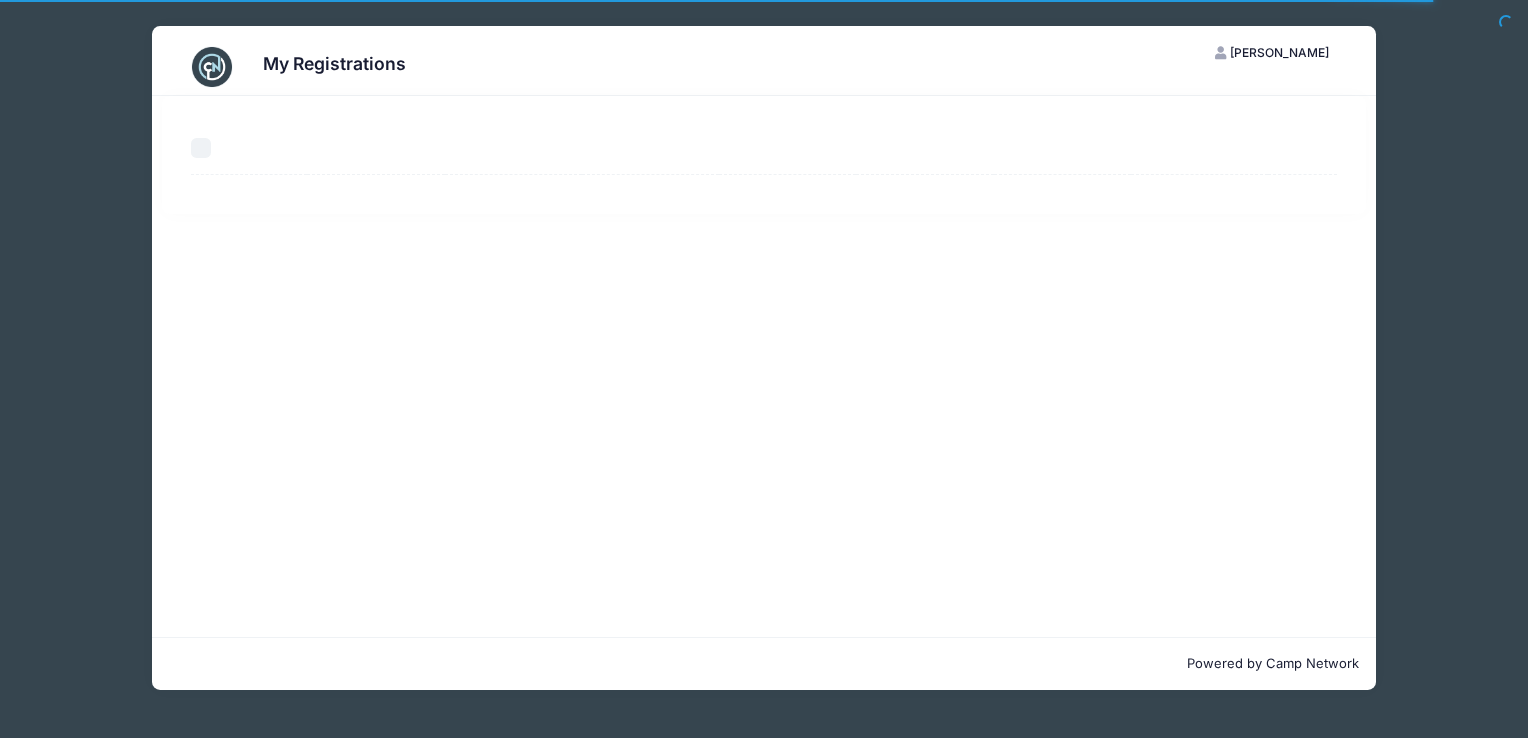 select on "50" 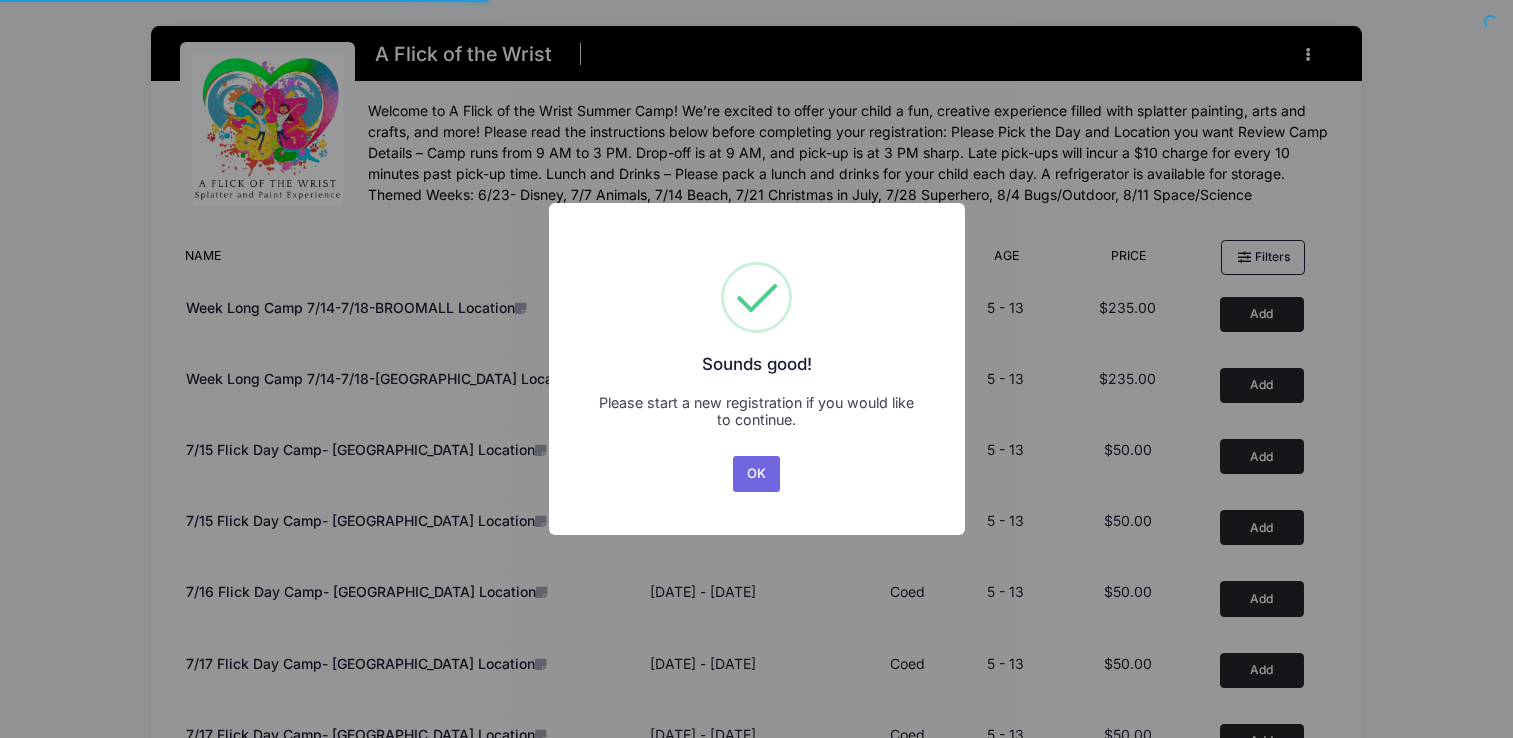 scroll, scrollTop: 0, scrollLeft: 0, axis: both 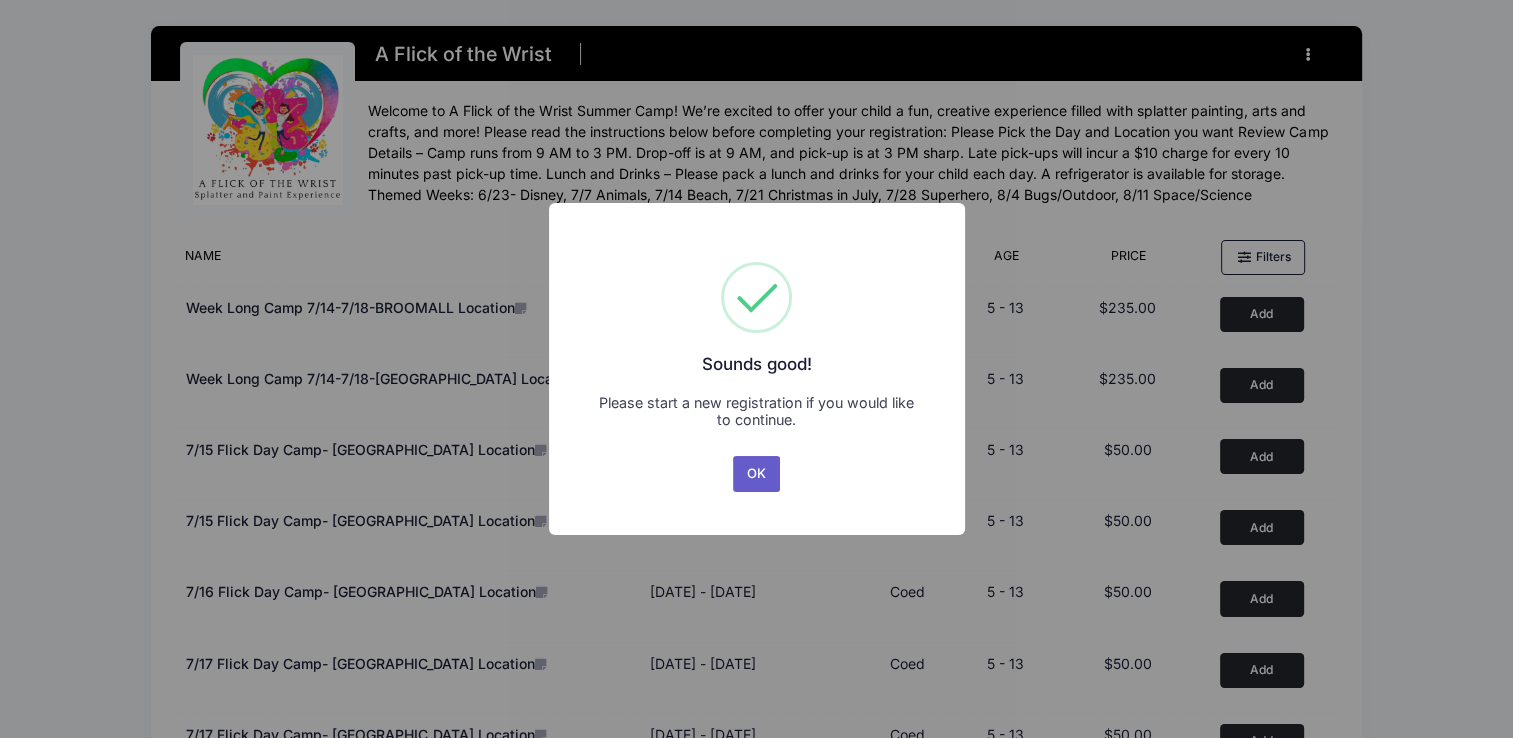 click on "OK" at bounding box center [757, 474] 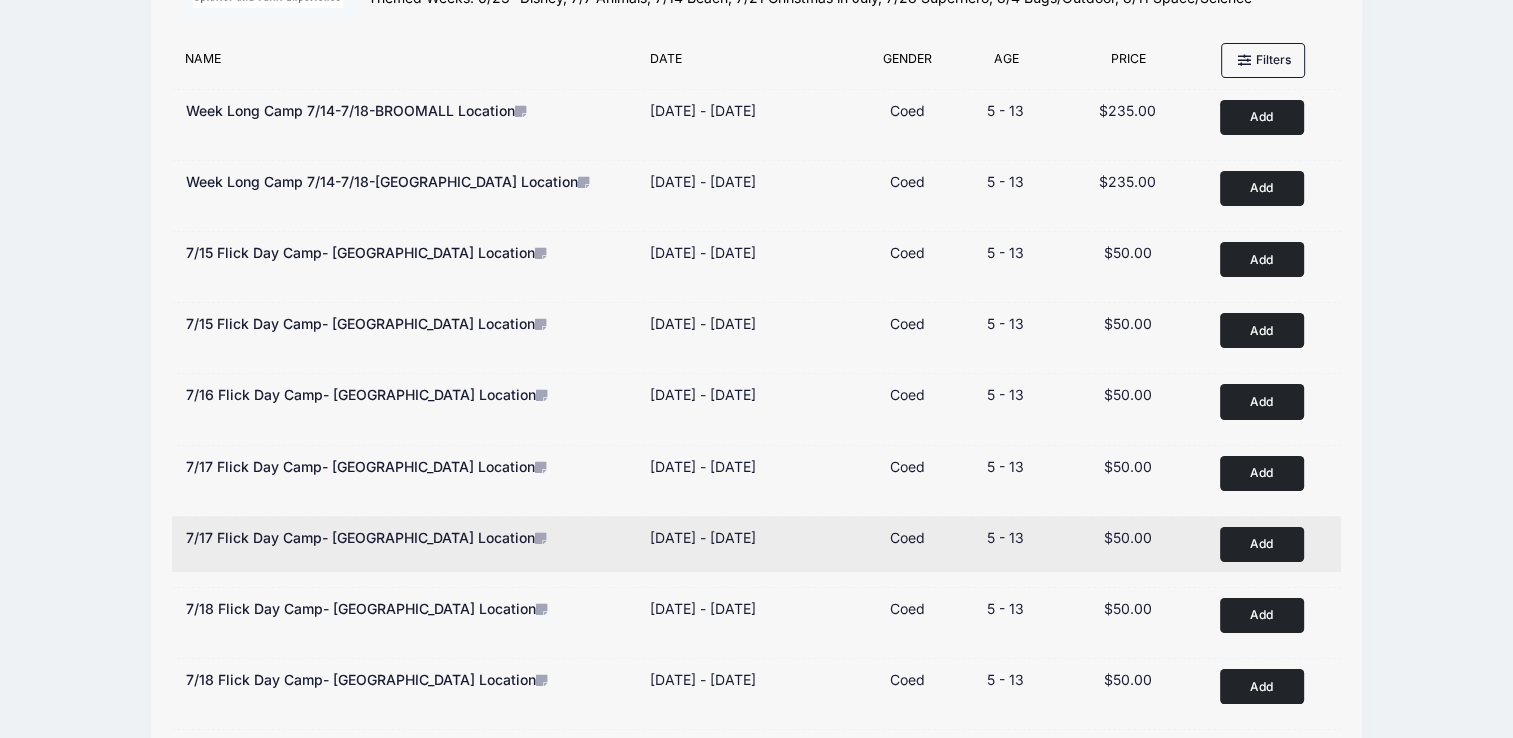 scroll, scrollTop: 200, scrollLeft: 0, axis: vertical 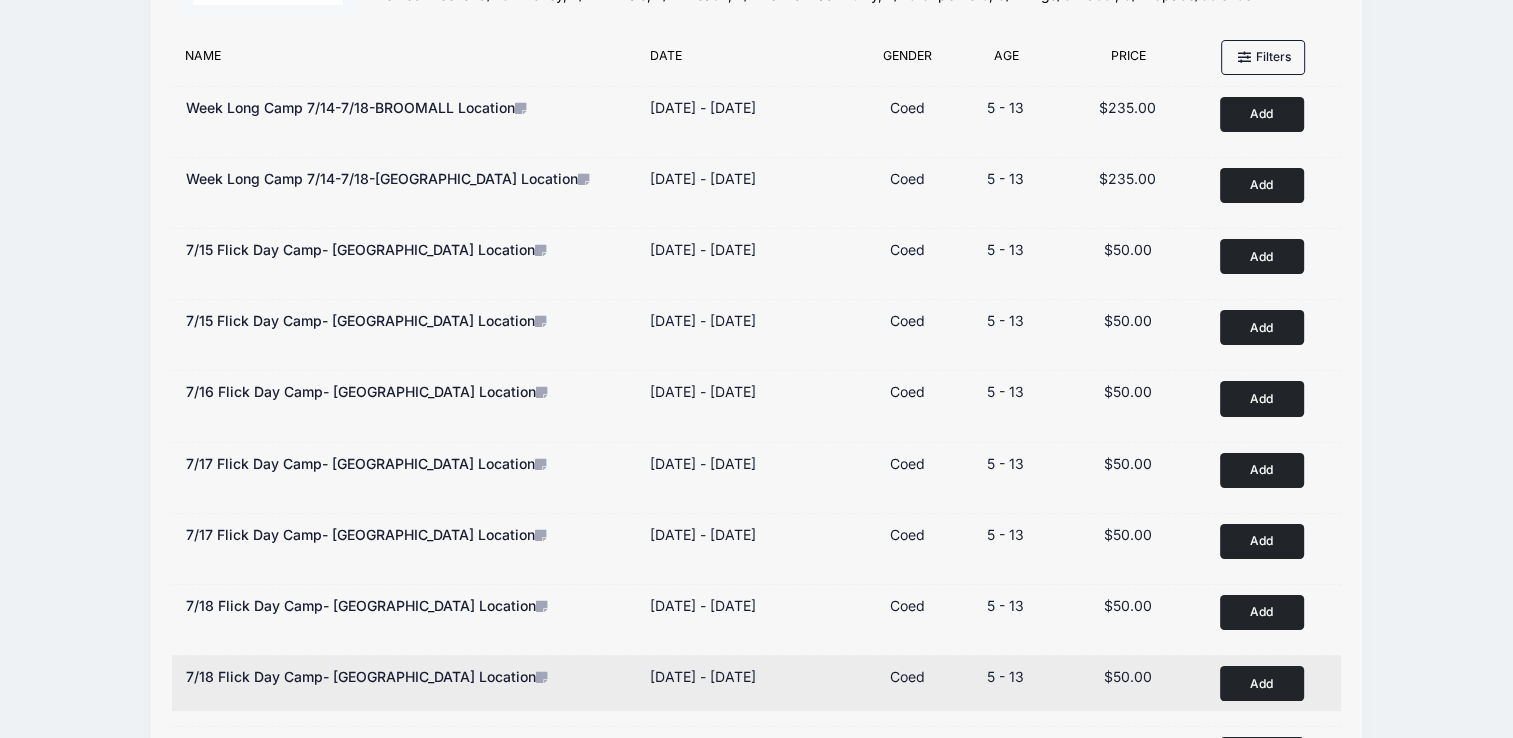 click on "Add" at bounding box center [1262, 683] 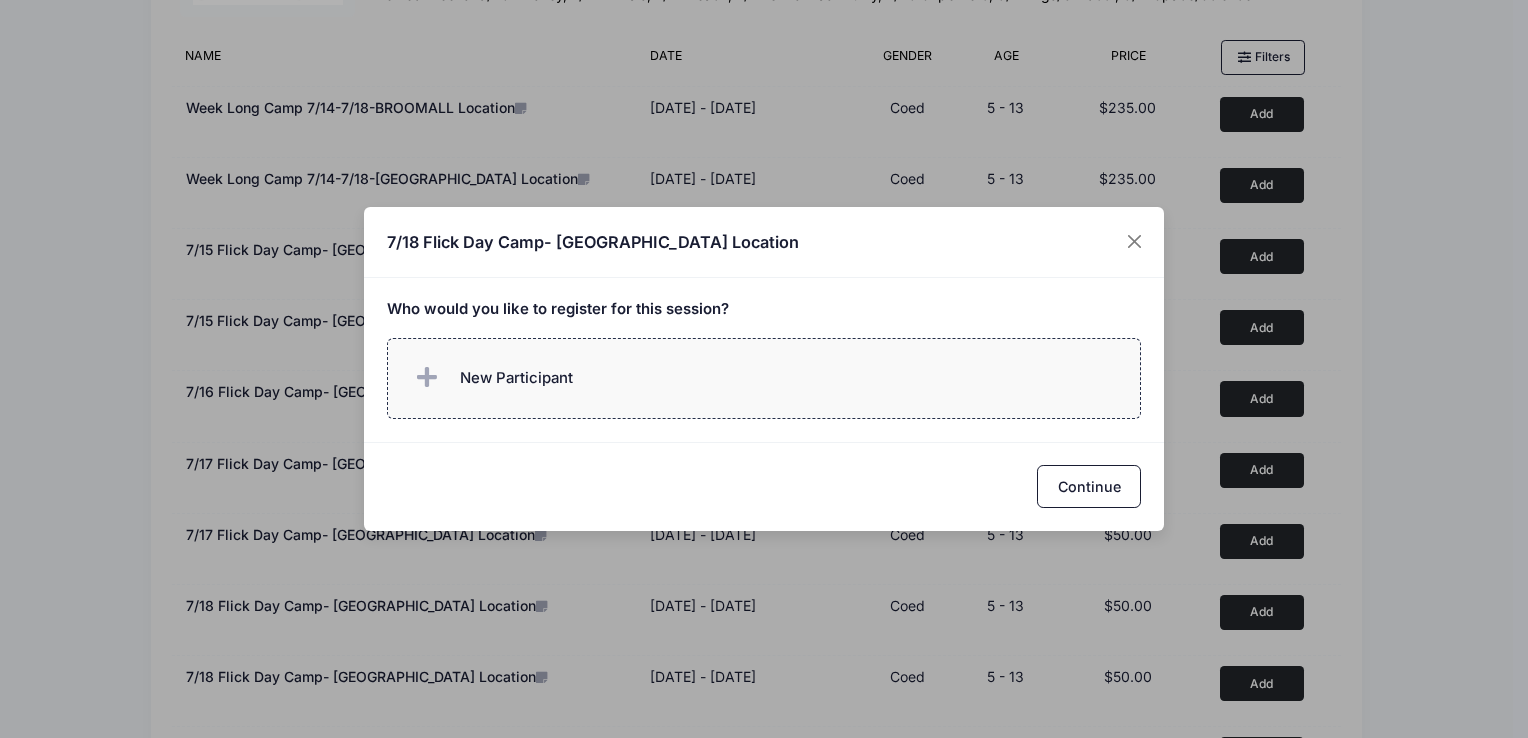 click on "New Participant" at bounding box center [516, 378] 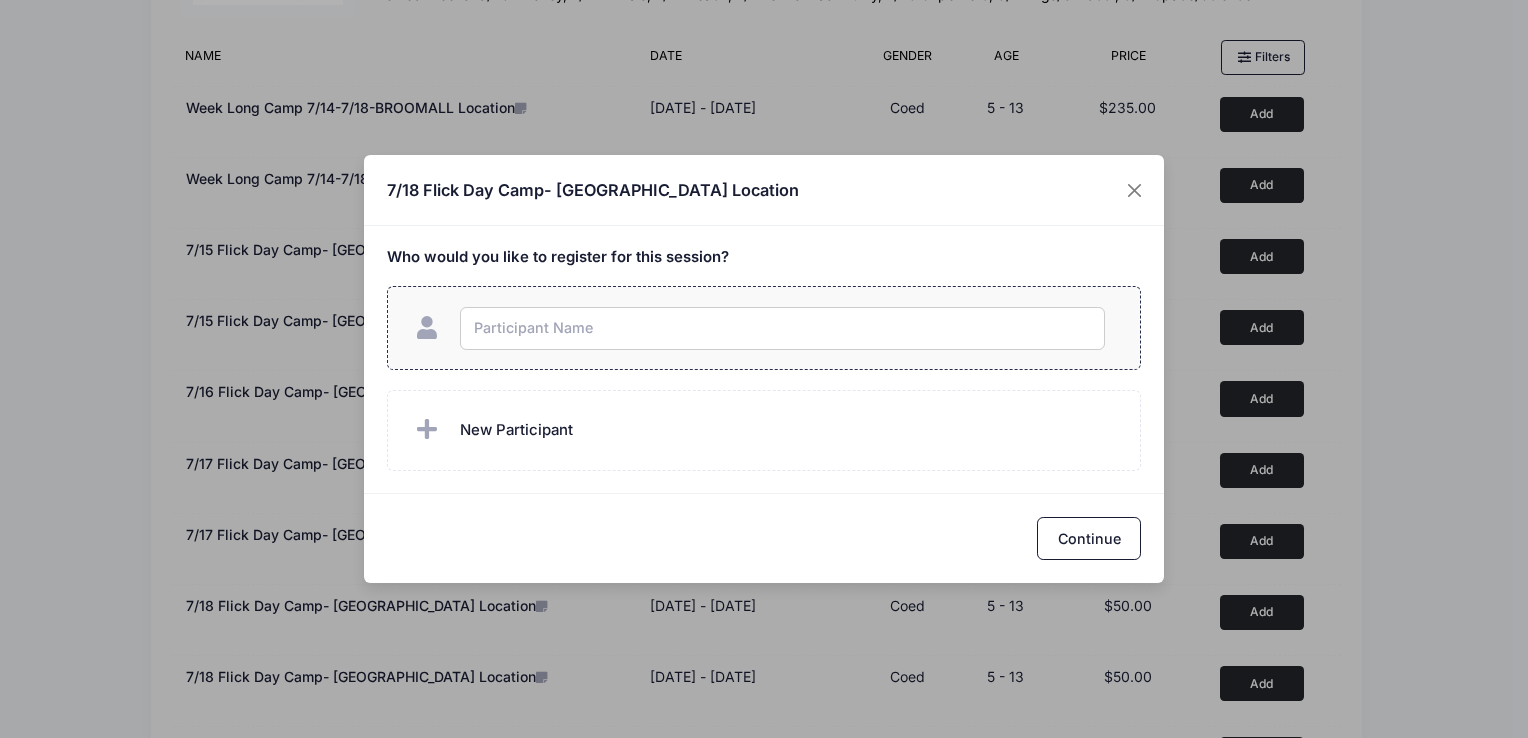 click at bounding box center [782, 328] 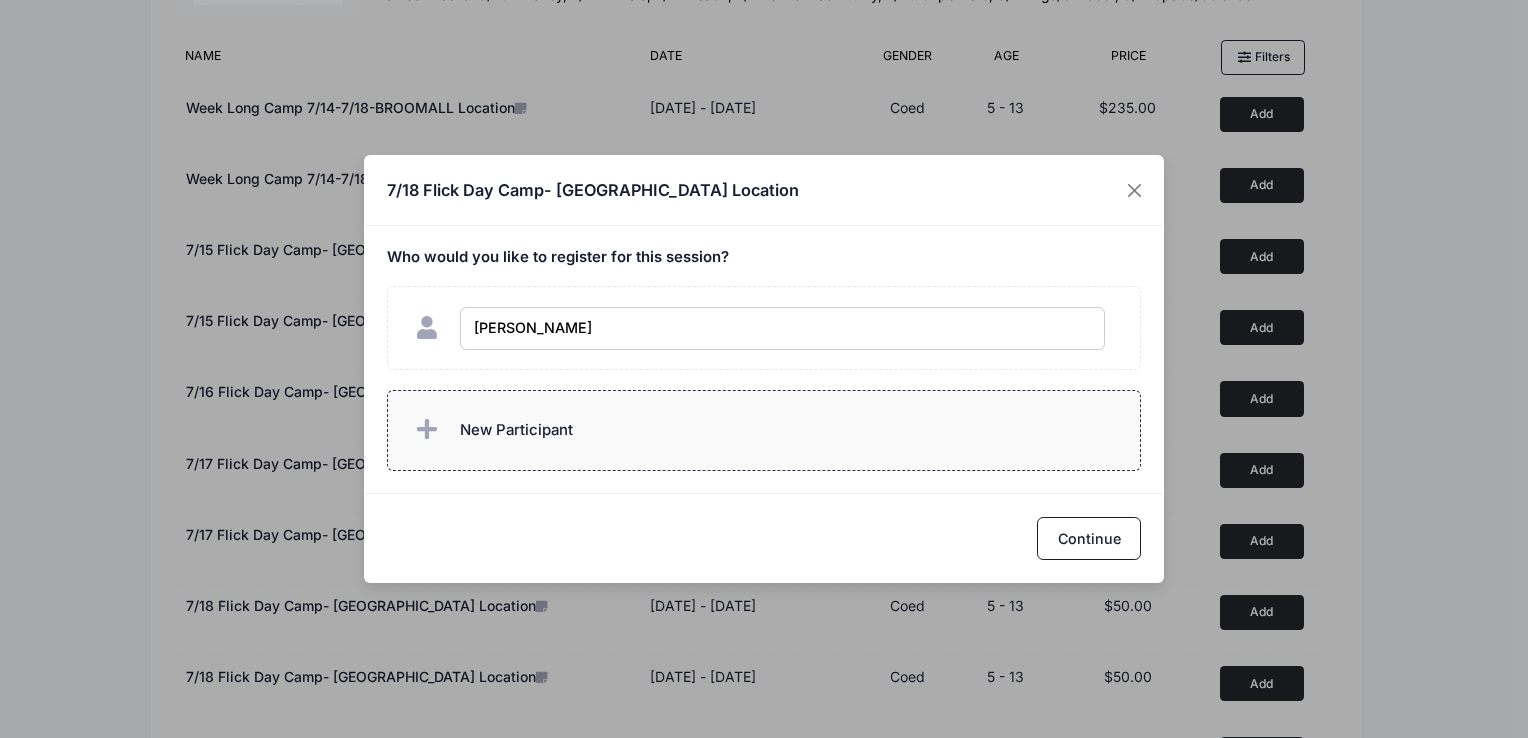 checkbox on "true" 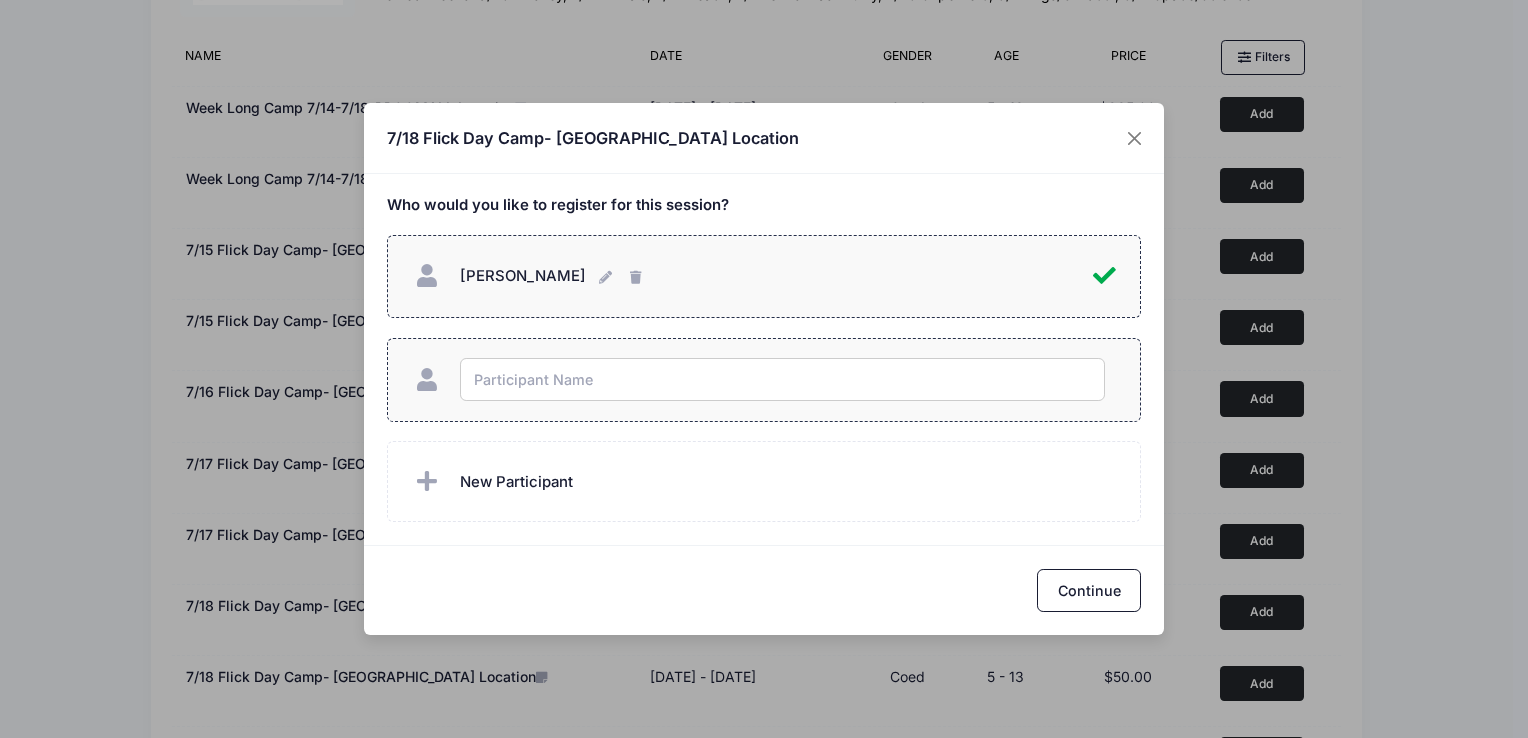 click at bounding box center [782, 379] 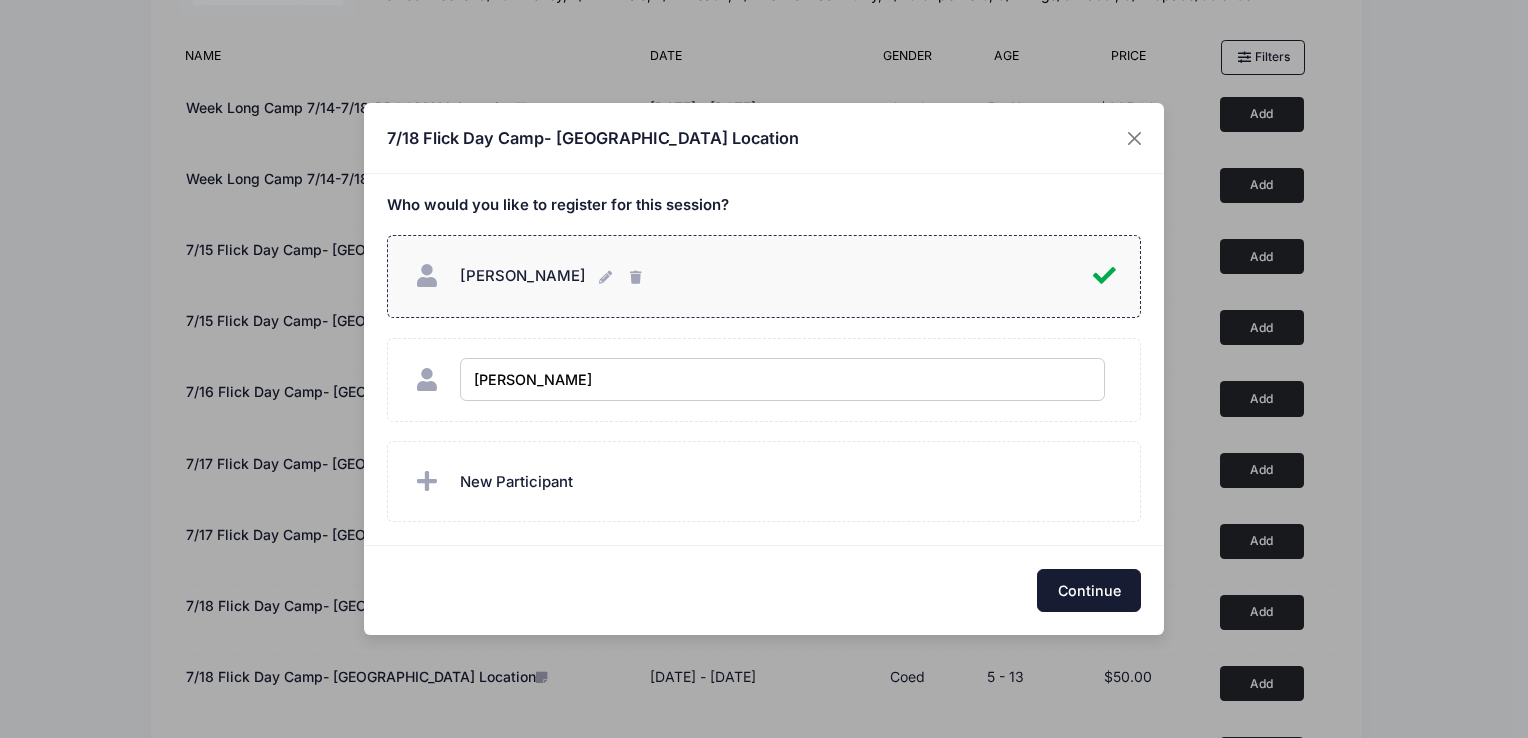 checkbox on "true" 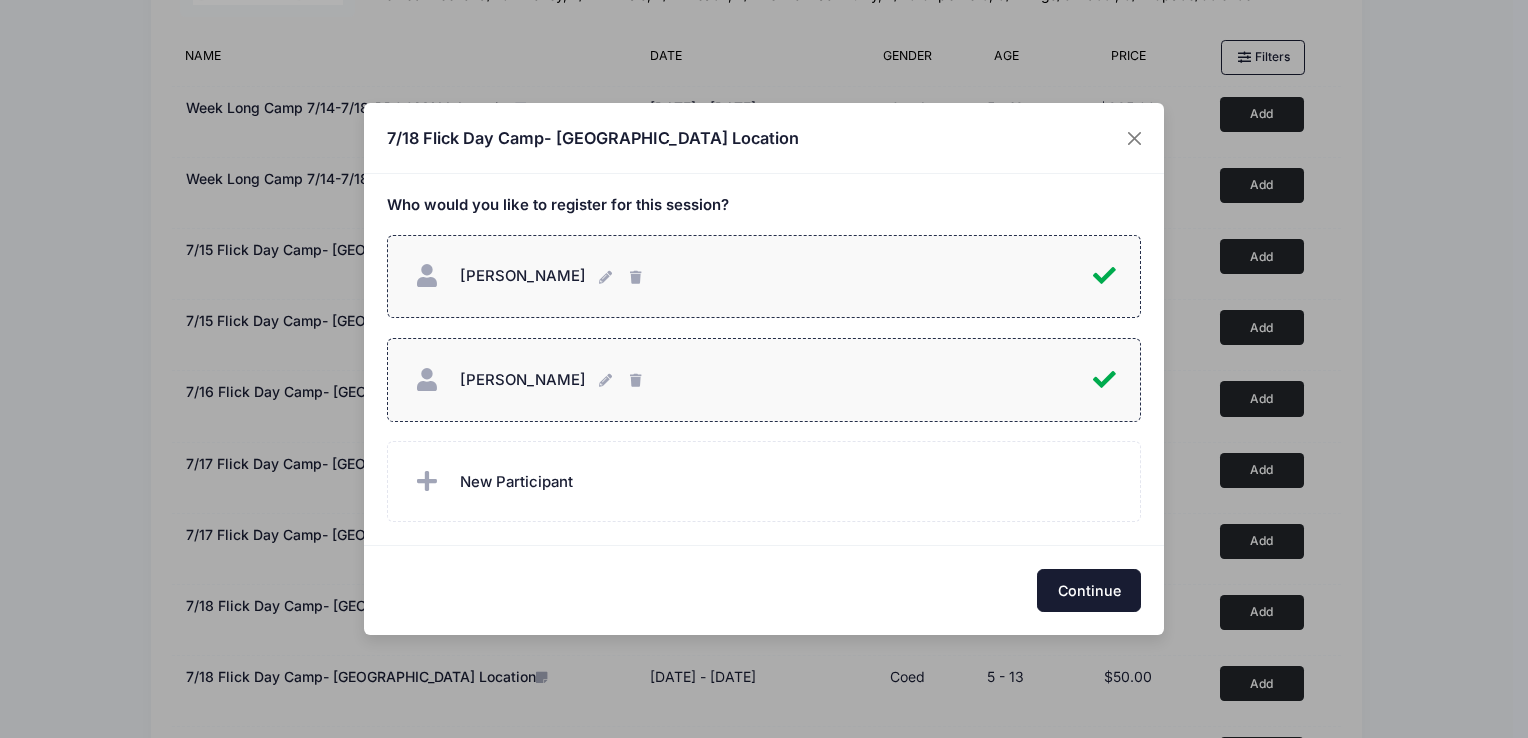 click on "Continue" at bounding box center [1089, 590] 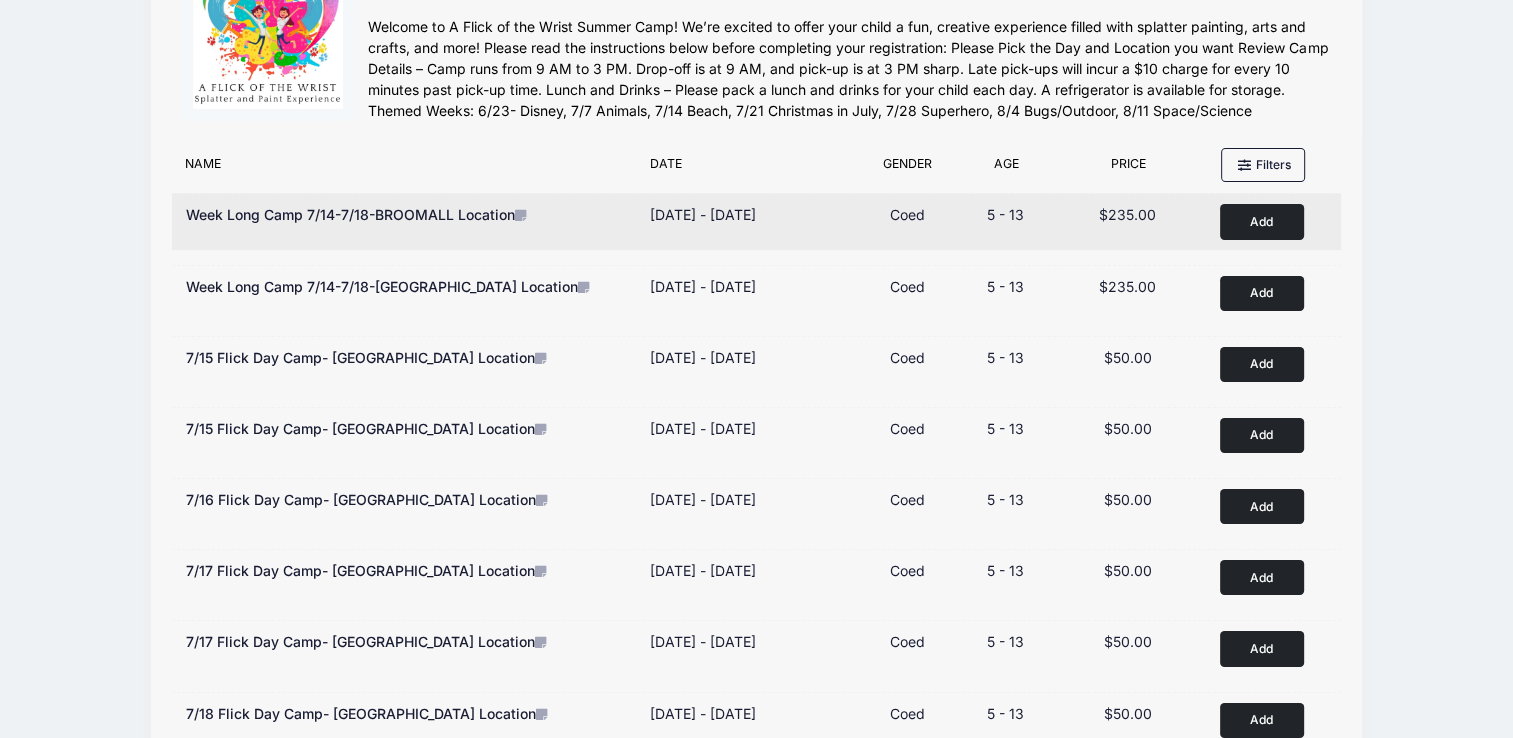 scroll, scrollTop: 0, scrollLeft: 0, axis: both 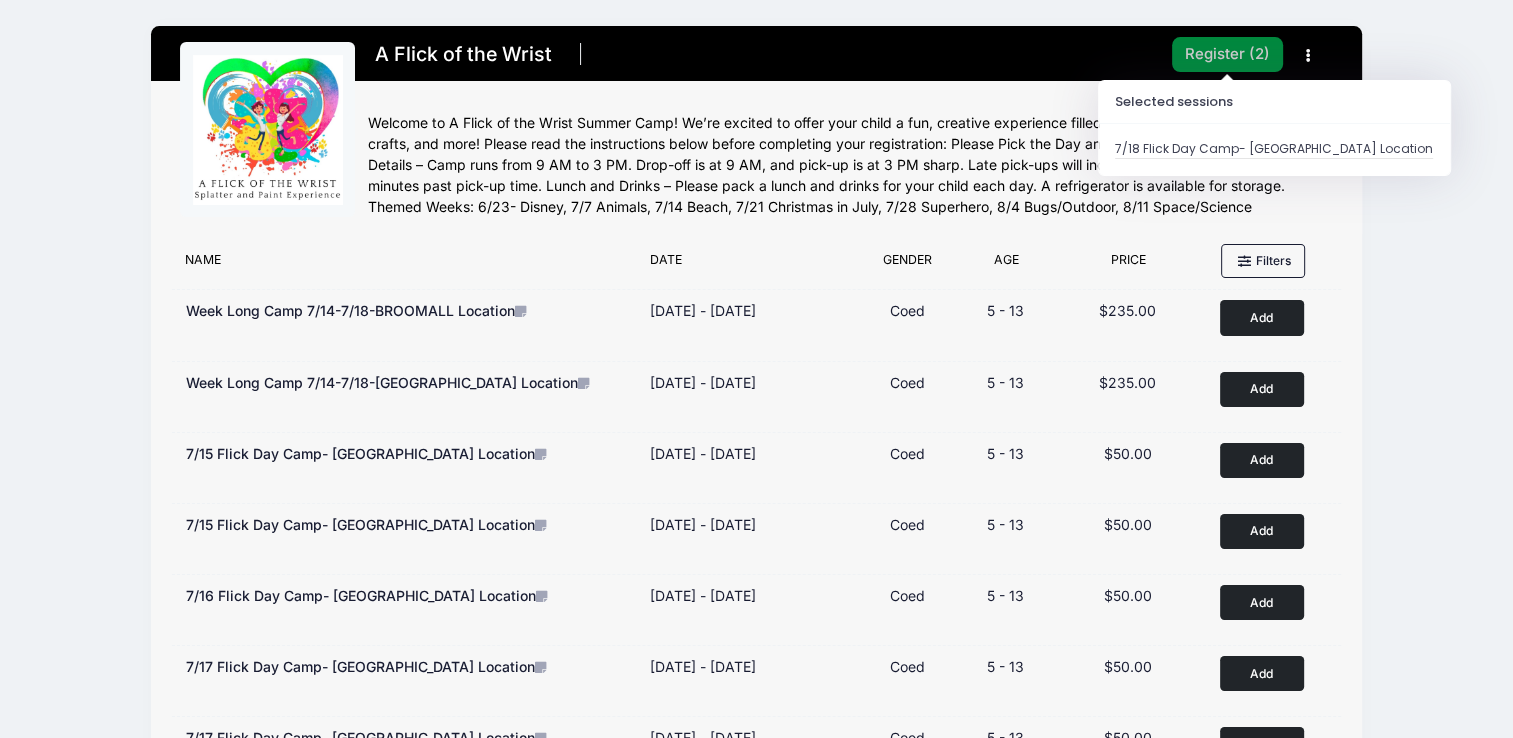 click on "Register ( 2 )" at bounding box center [1227, 54] 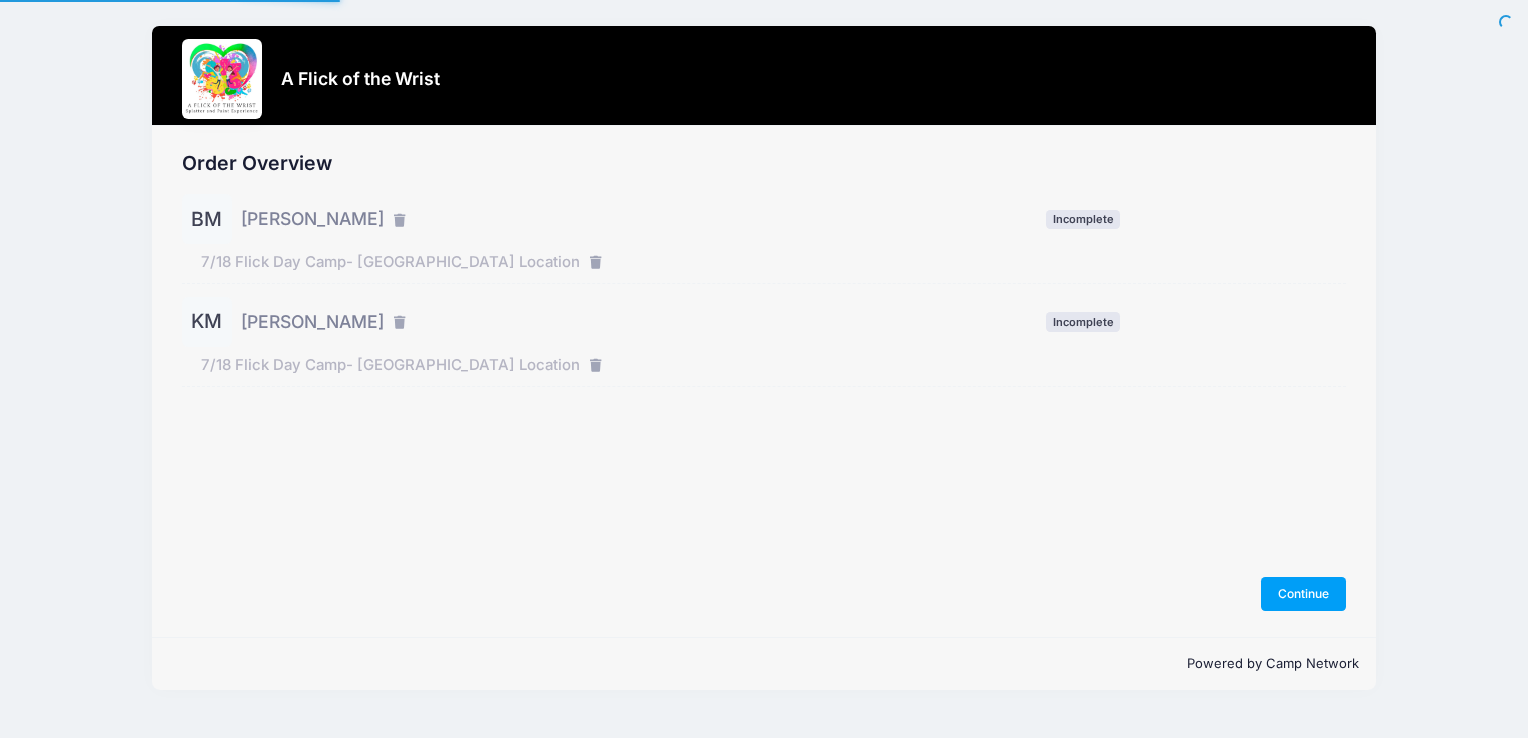 scroll, scrollTop: 0, scrollLeft: 0, axis: both 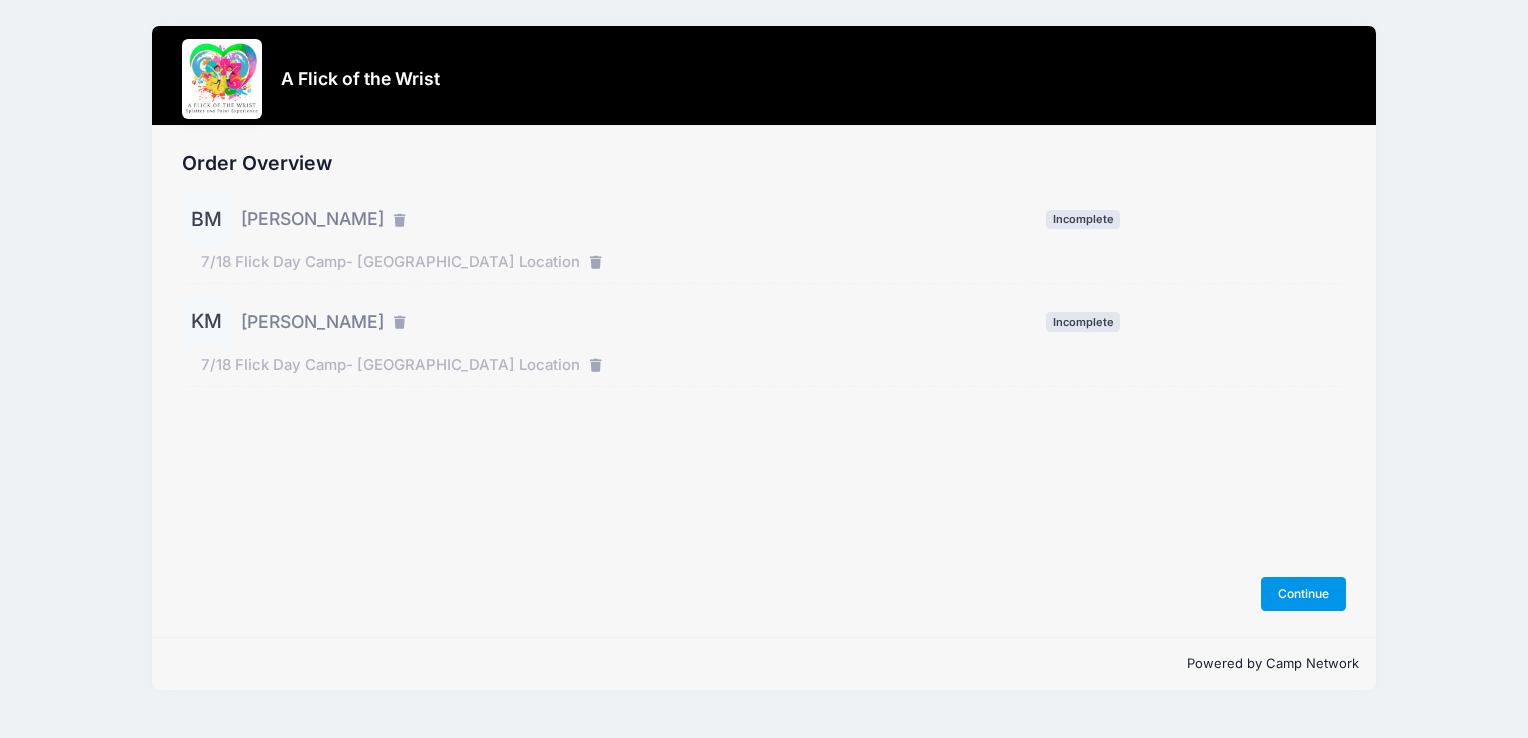 click on "Continue" at bounding box center [1304, 594] 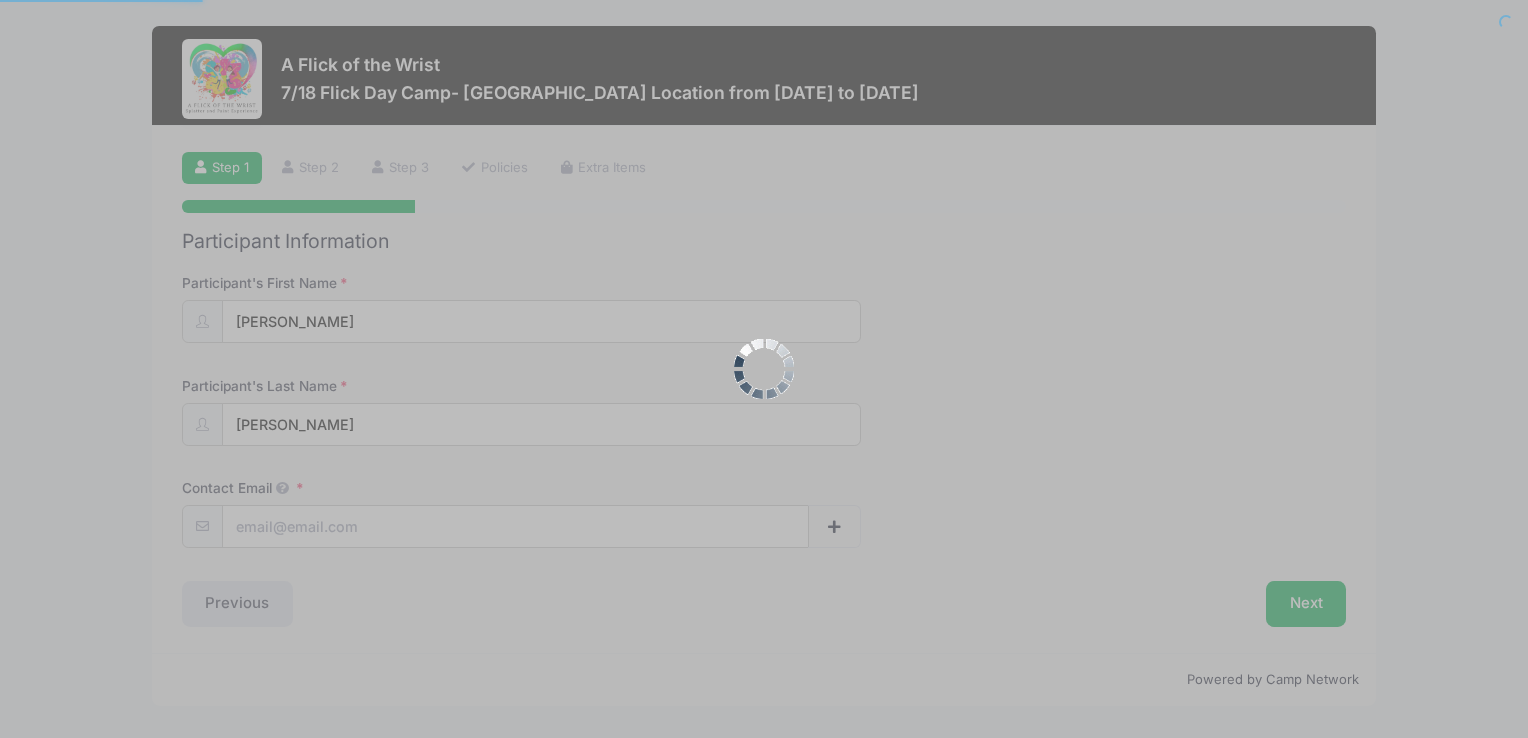 scroll, scrollTop: 0, scrollLeft: 0, axis: both 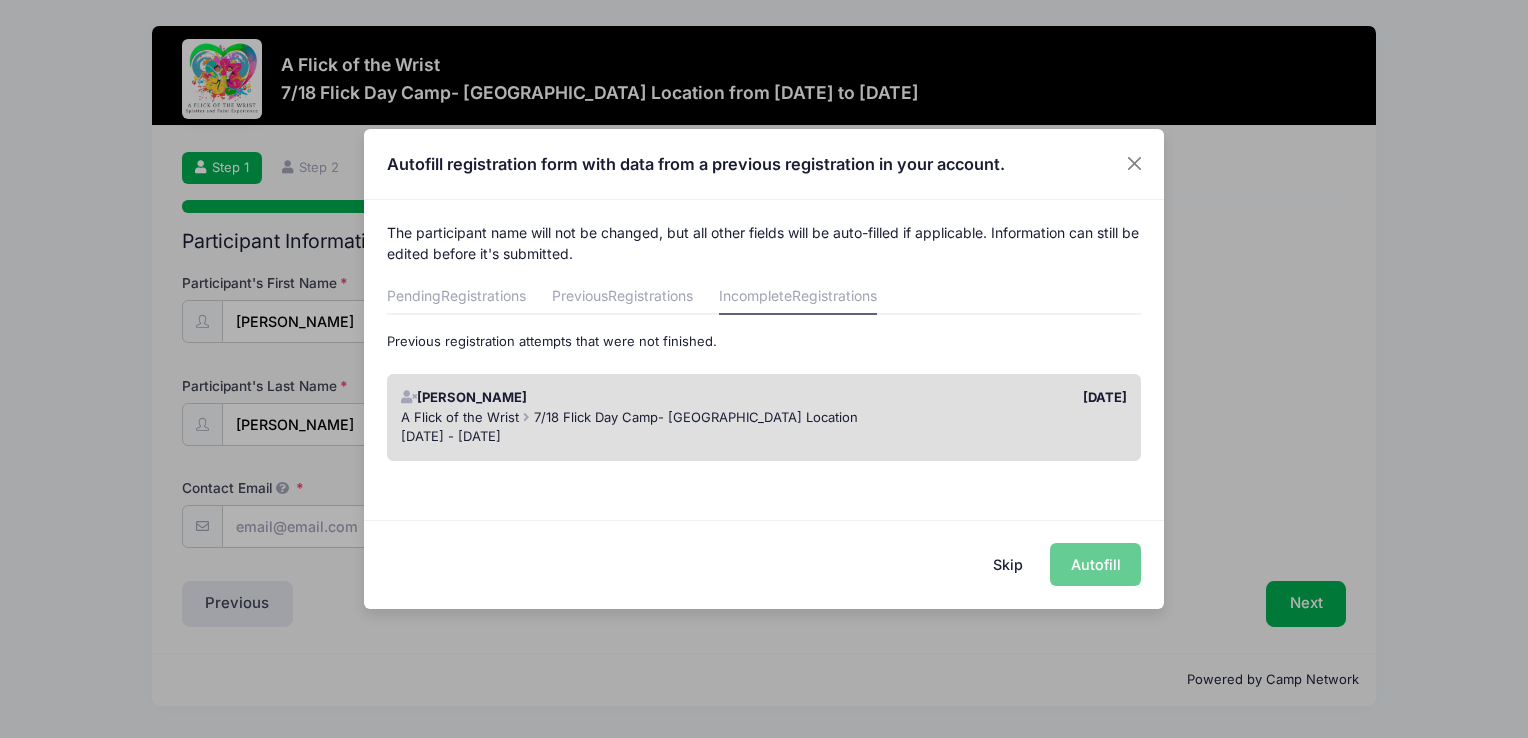 click on "Skip
Autofill" at bounding box center [764, 564] 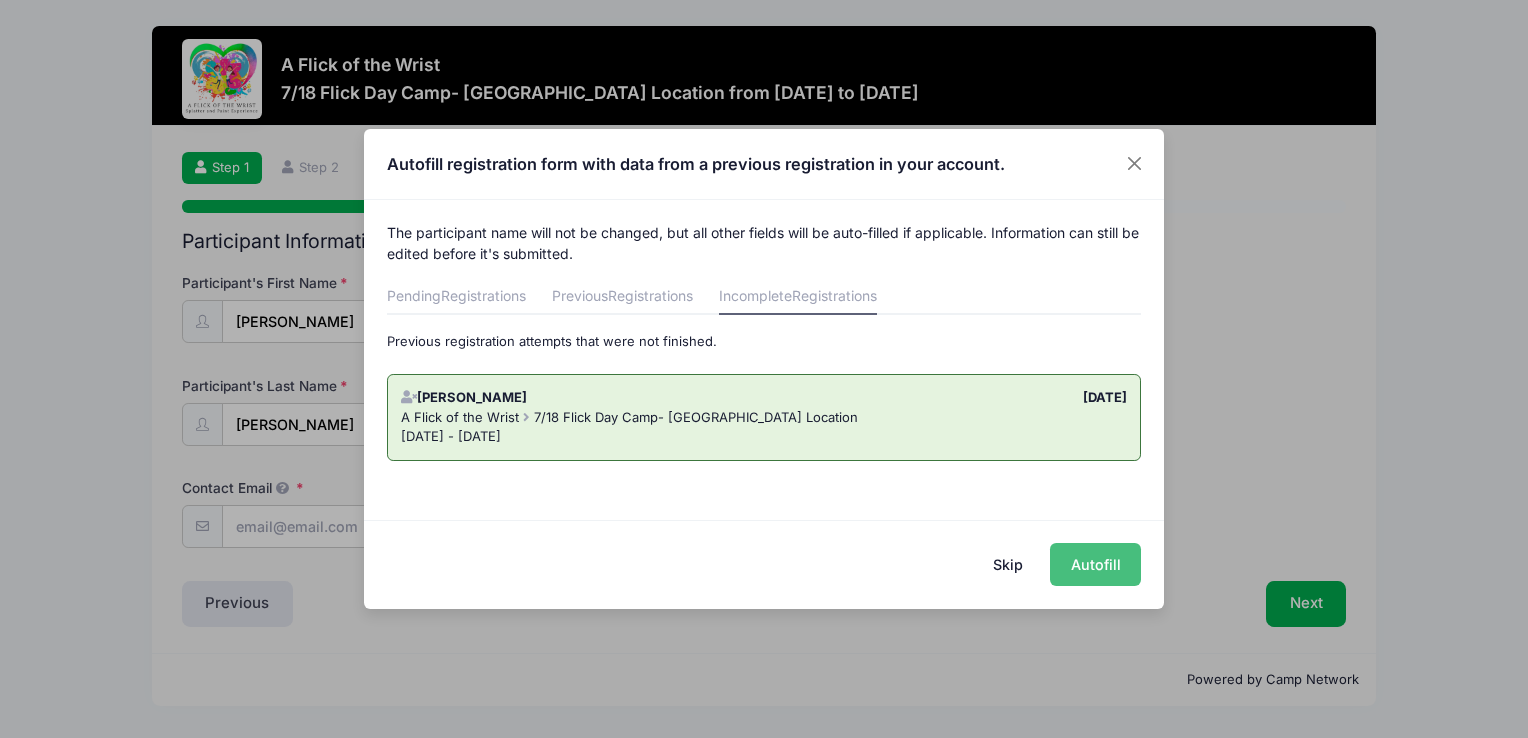 click on "Autofill" at bounding box center [1095, 564] 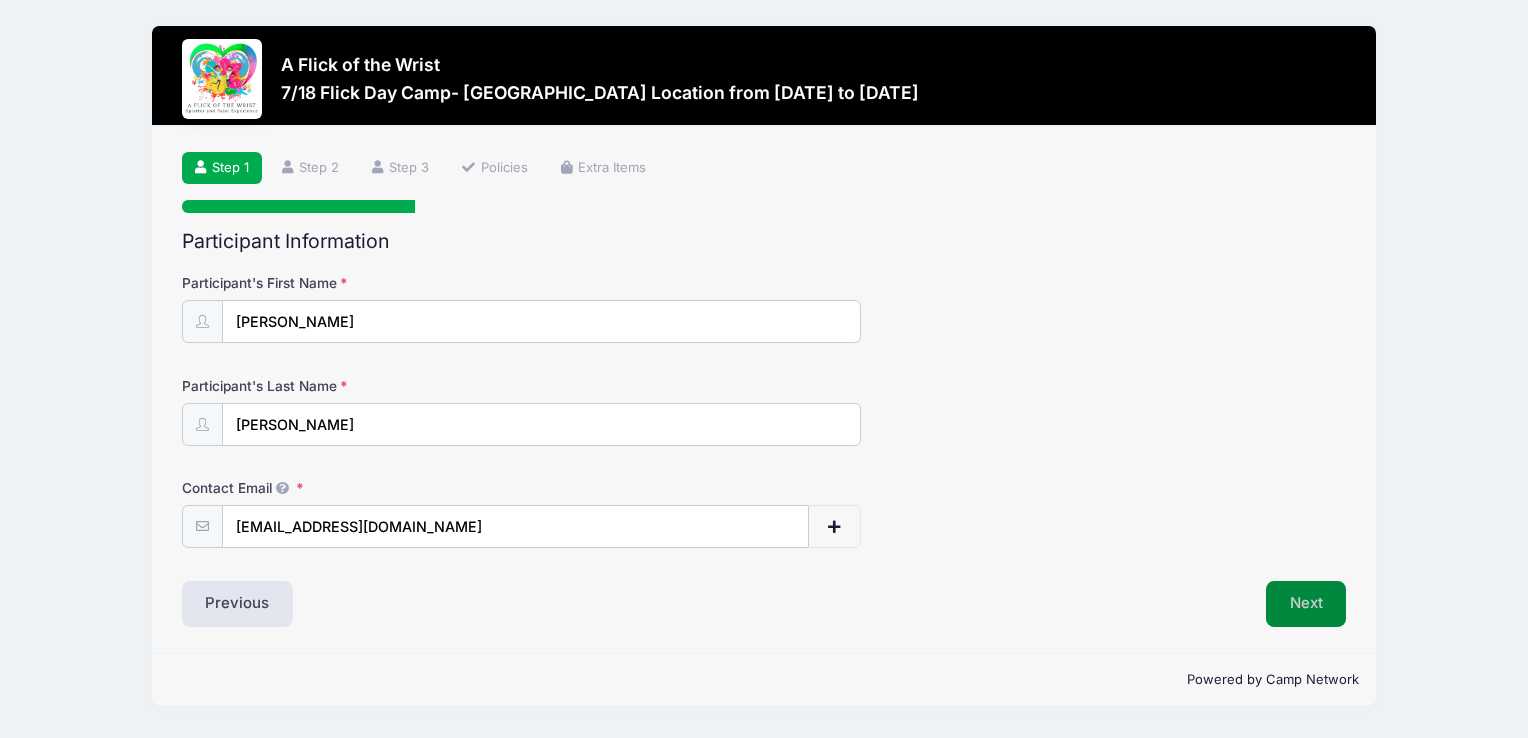 click on "Next" at bounding box center (1306, 604) 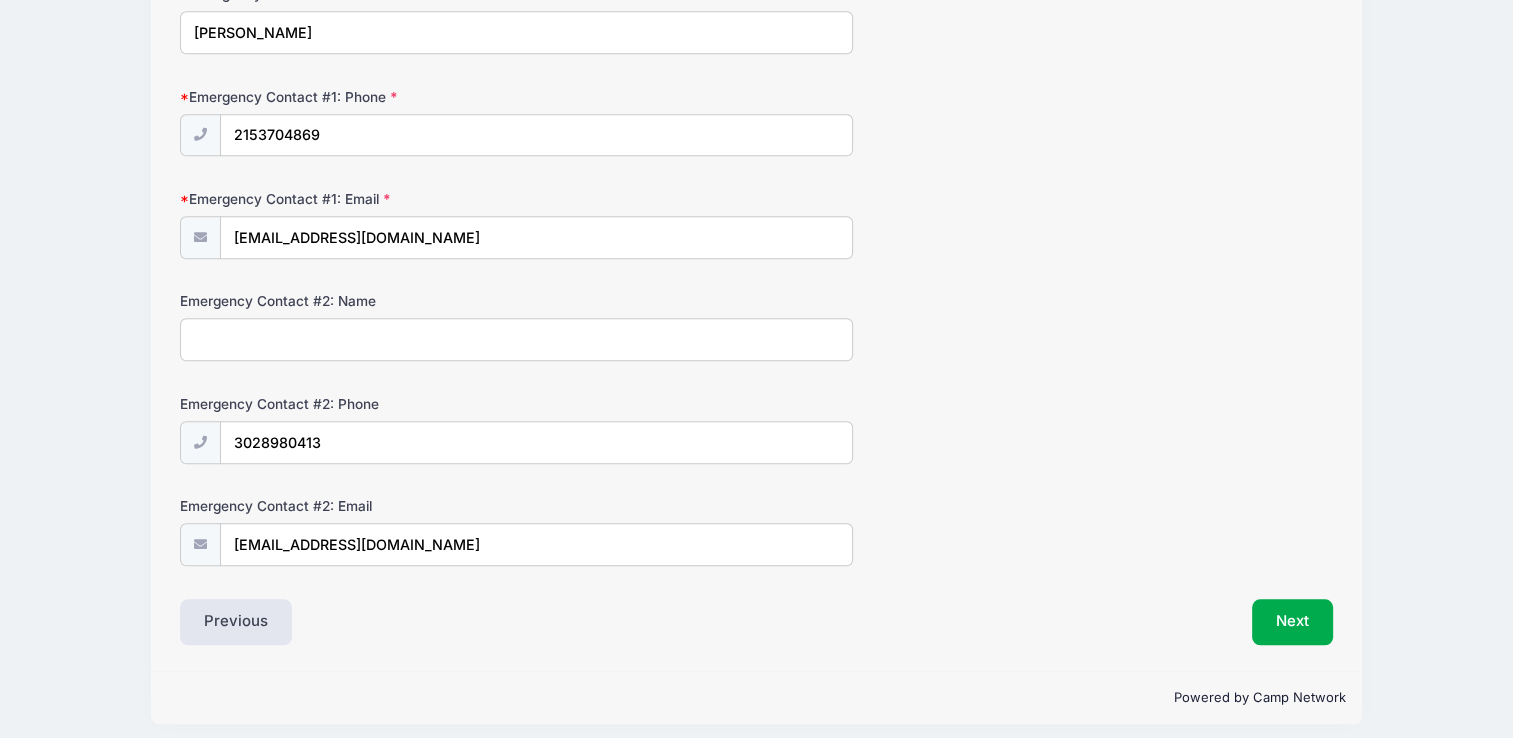 scroll, scrollTop: 1488, scrollLeft: 0, axis: vertical 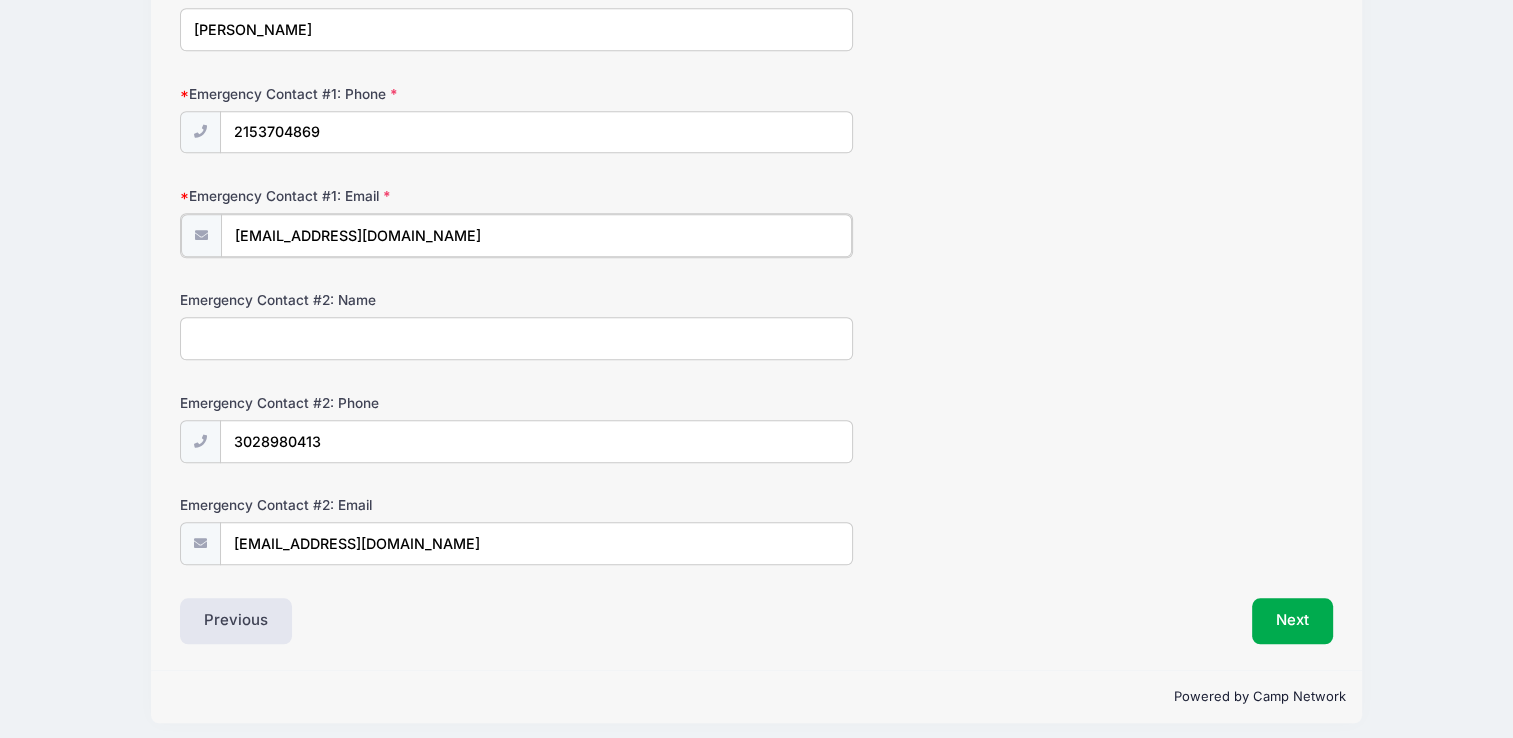 click on "[EMAIL_ADDRESS][DOMAIN_NAME]" at bounding box center [536, 235] 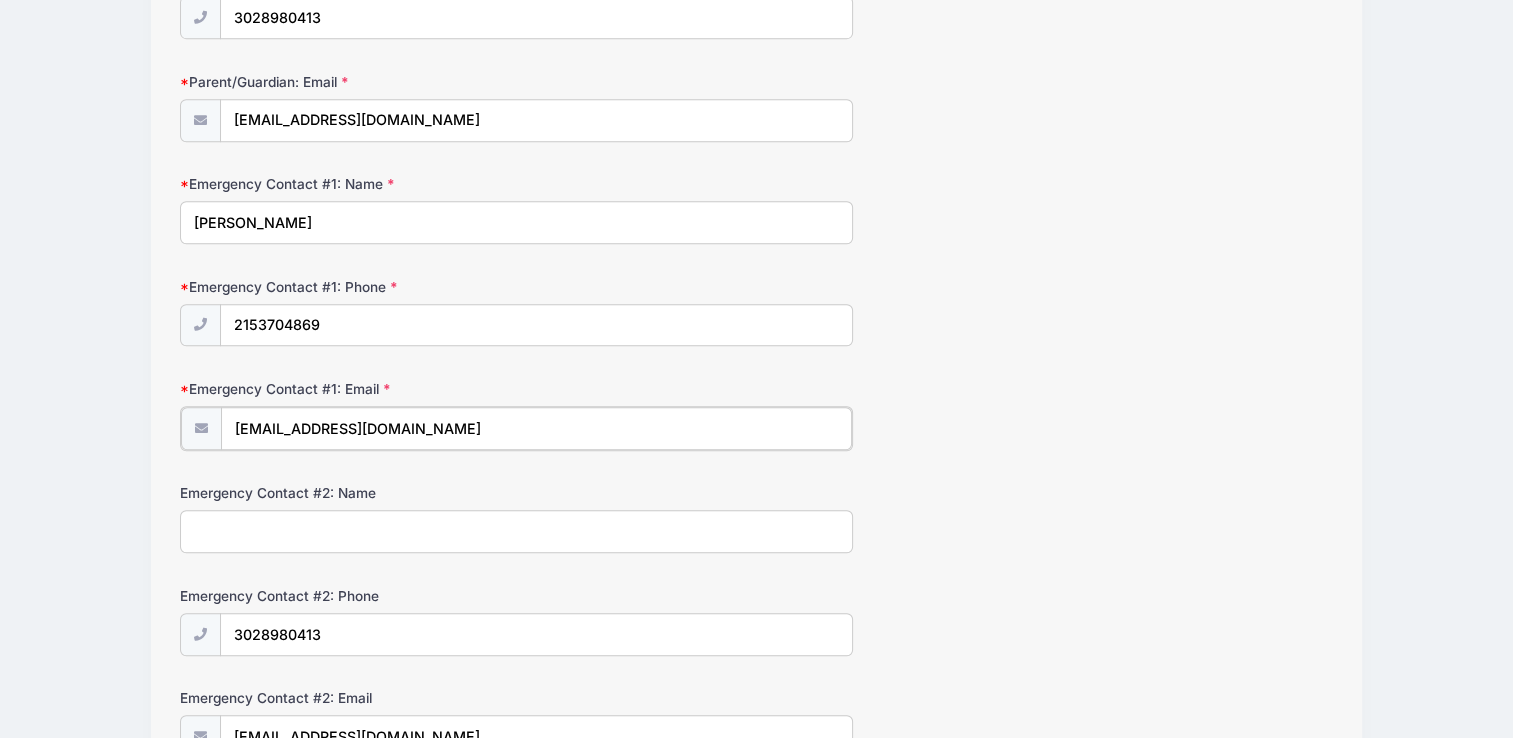 scroll, scrollTop: 1288, scrollLeft: 0, axis: vertical 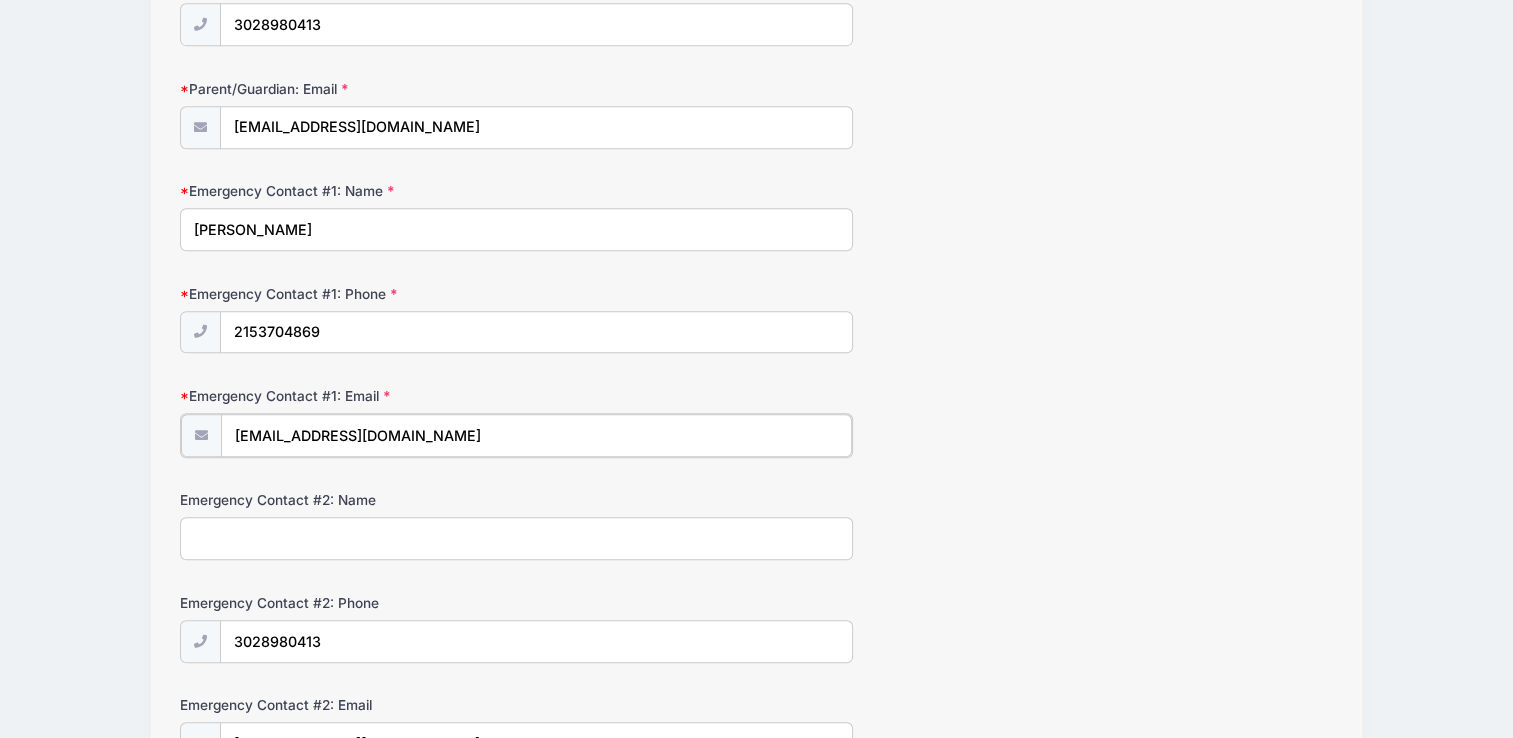 click on "[EMAIL_ADDRESS][DOMAIN_NAME]" at bounding box center (536, 435) 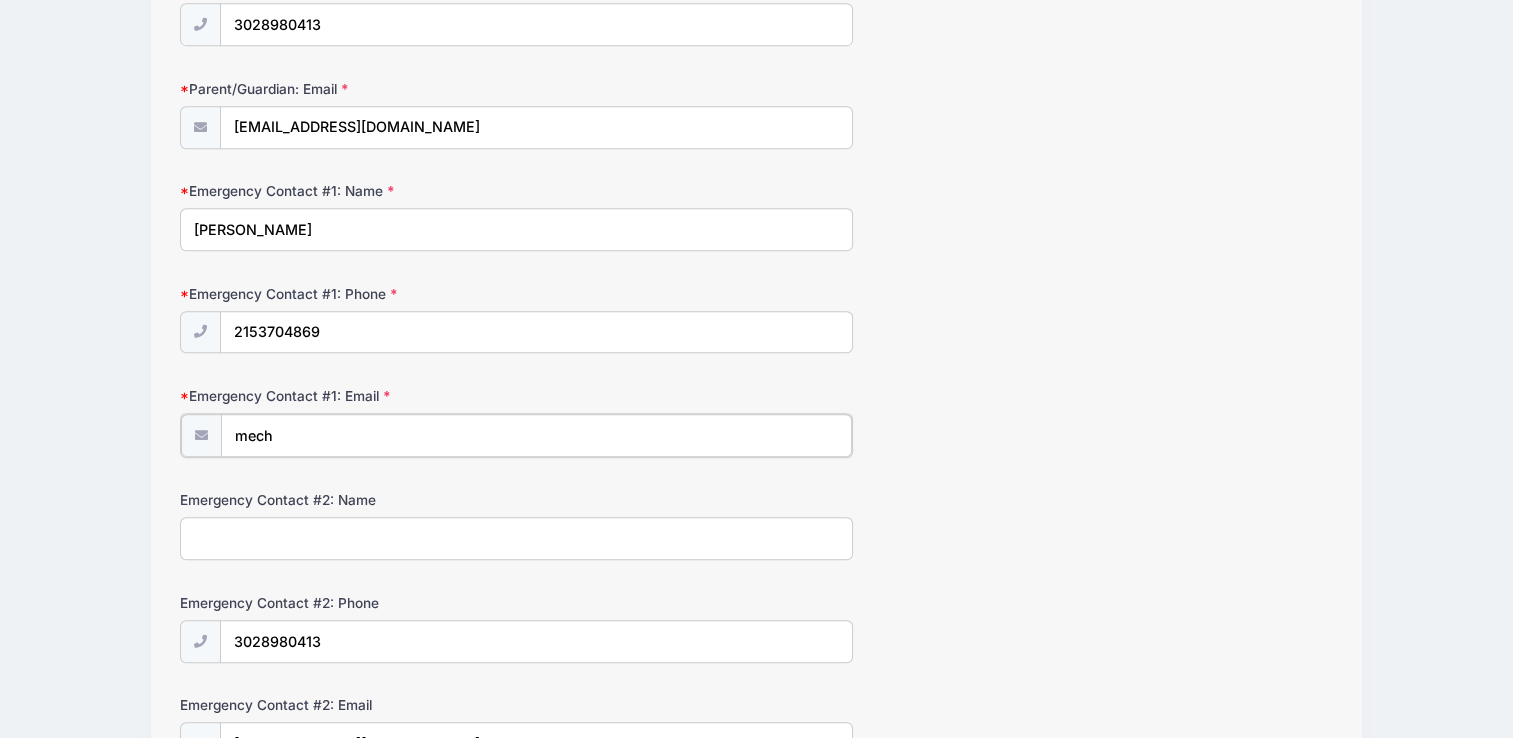 type on "mechanix6484@gmail.com" 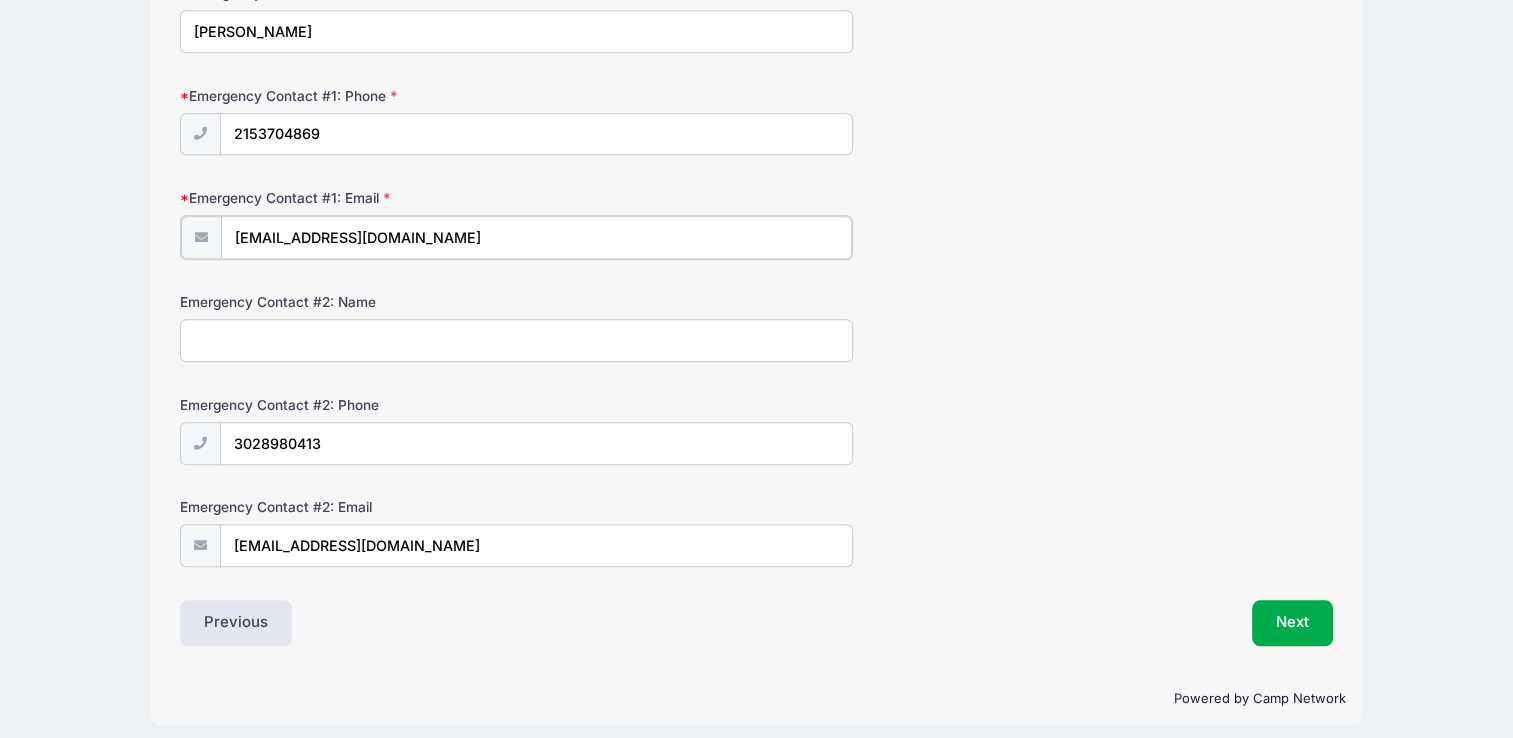 scroll, scrollTop: 1490, scrollLeft: 0, axis: vertical 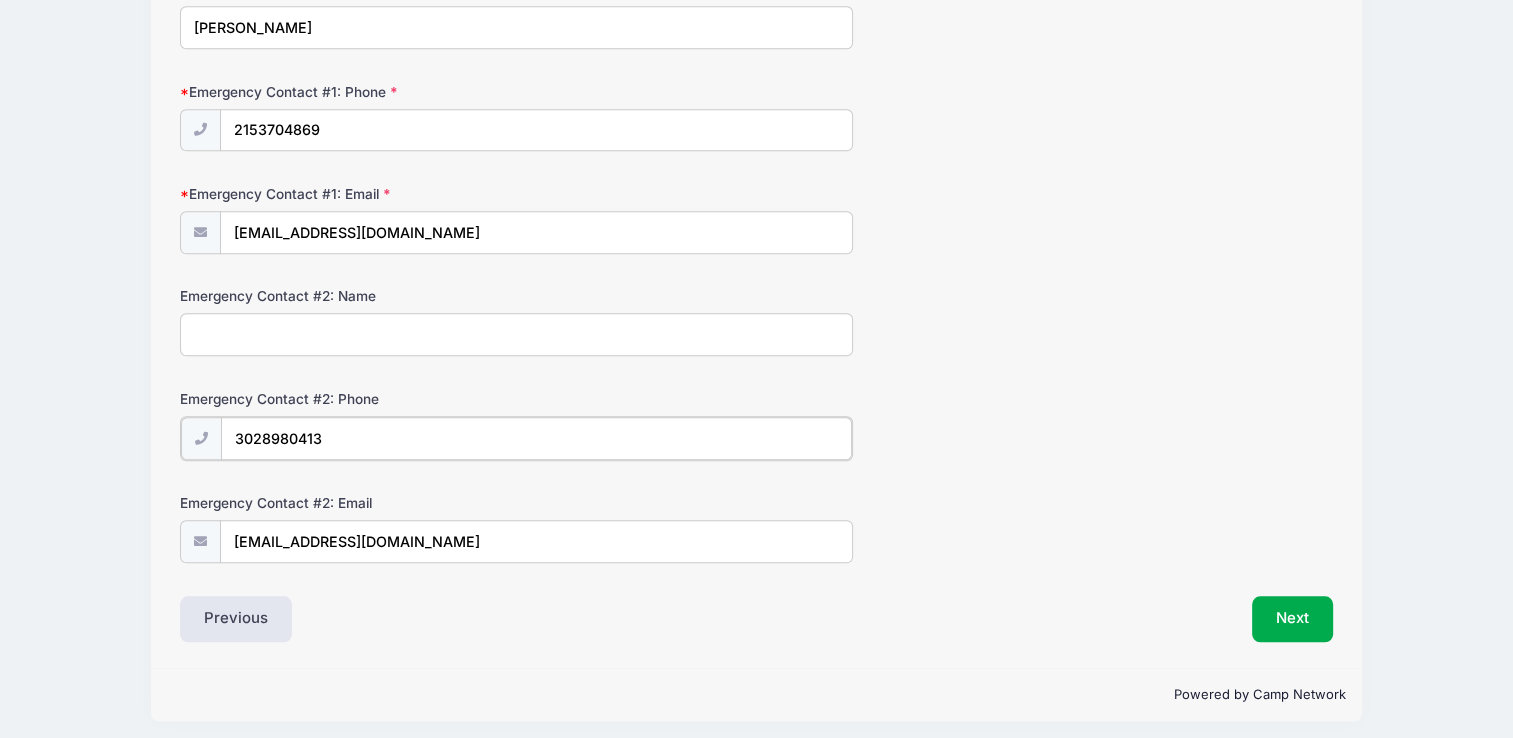 click on "3028980413" at bounding box center [536, 438] 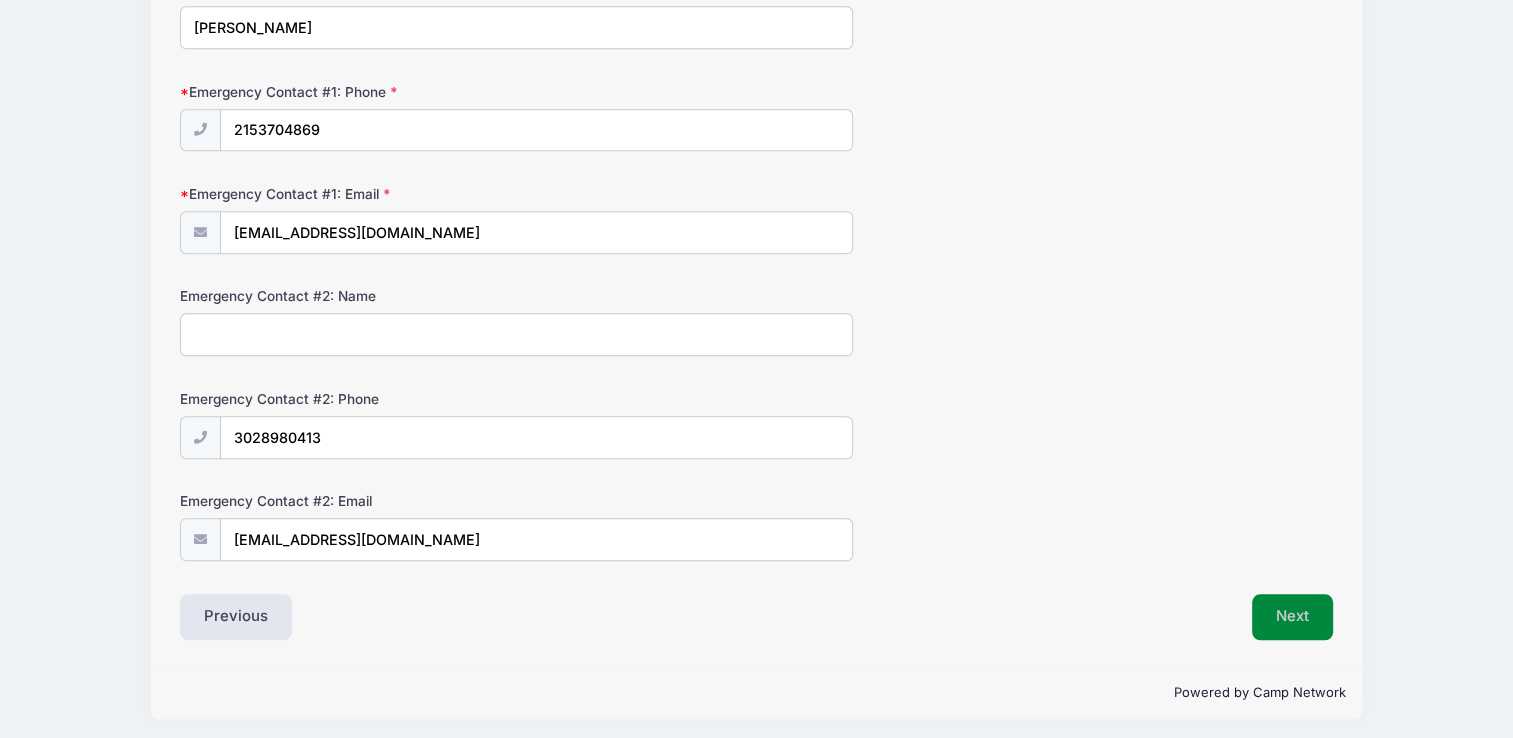 scroll, scrollTop: 1488, scrollLeft: 0, axis: vertical 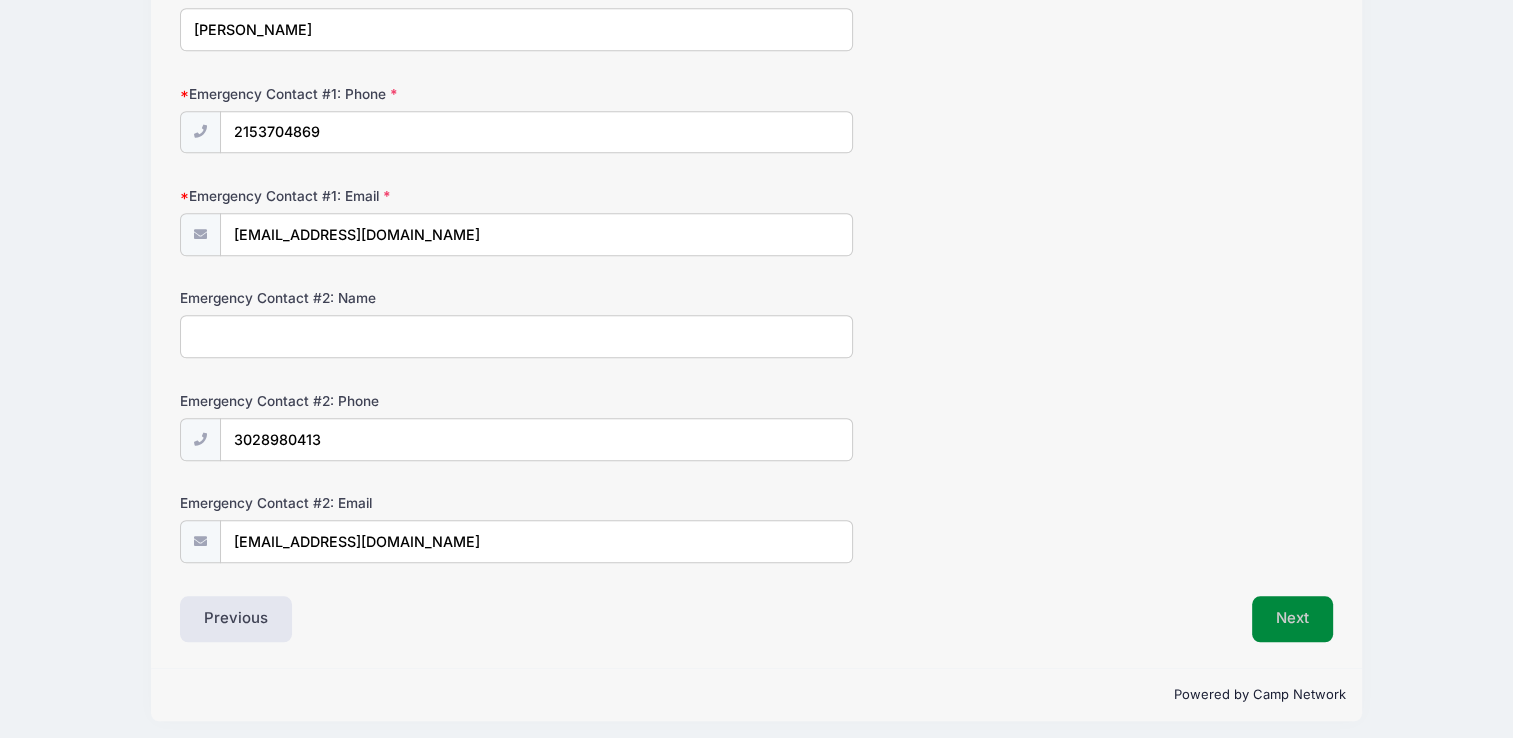 click on "Next" at bounding box center (1292, 619) 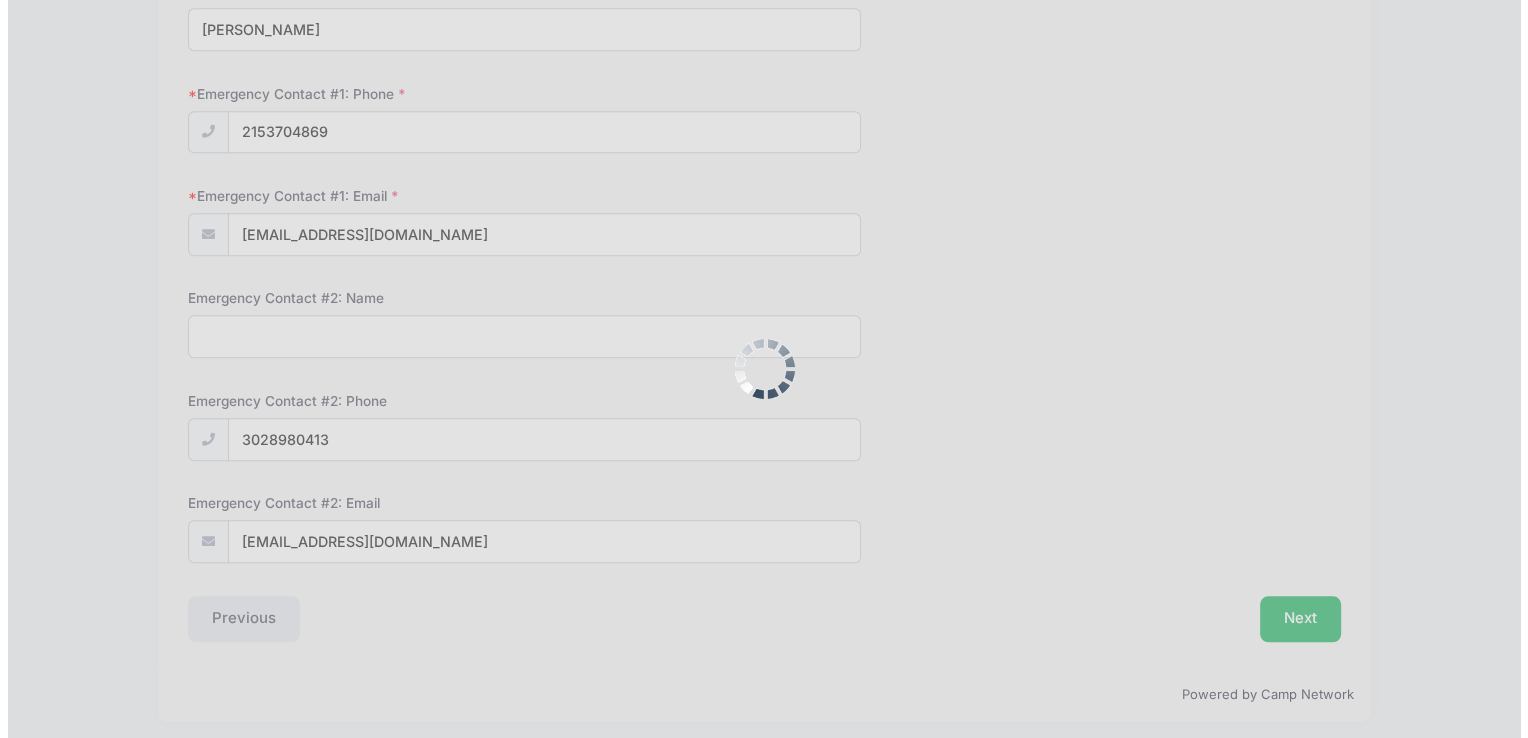 scroll, scrollTop: 0, scrollLeft: 0, axis: both 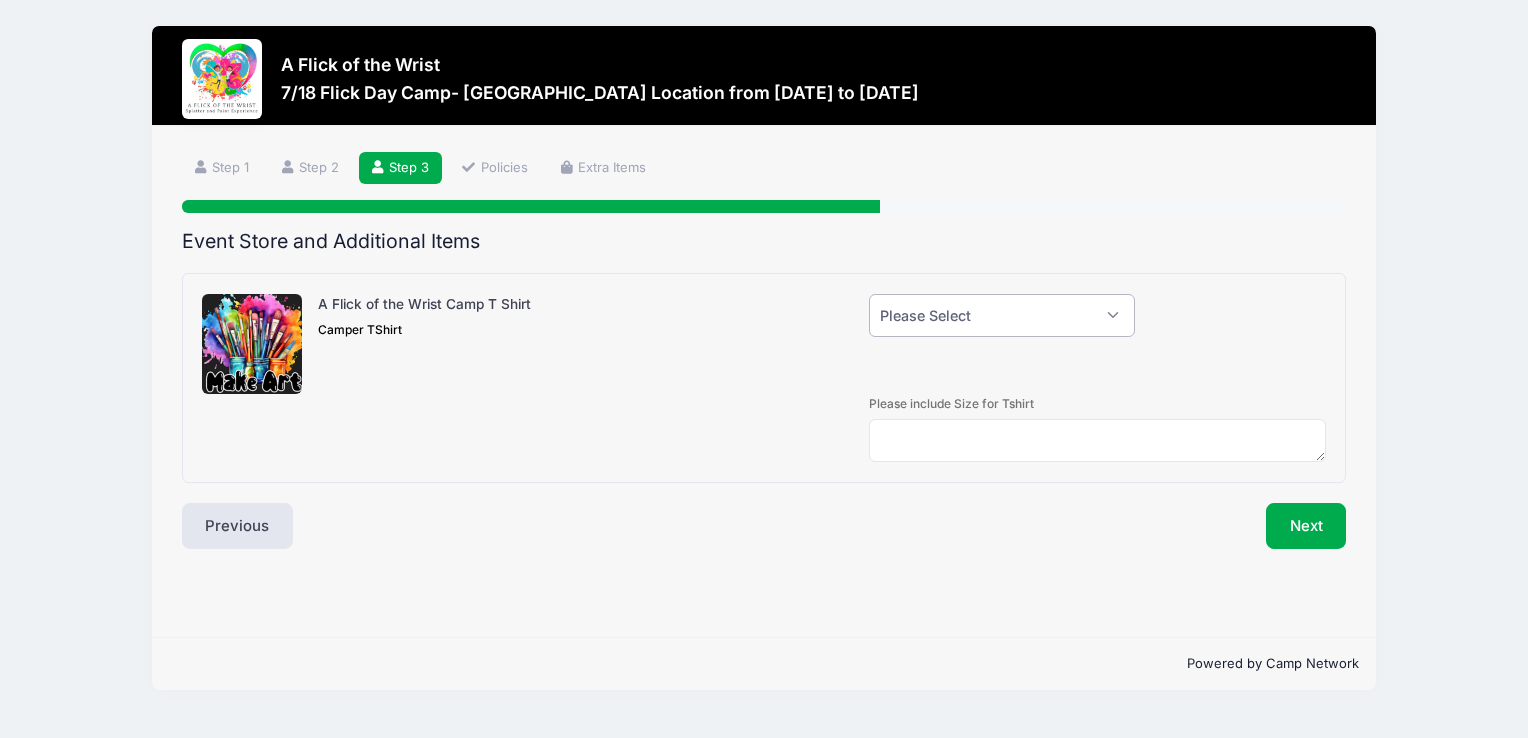 click on "Please Select Yes (+$28.00)
No" at bounding box center (1002, 315) 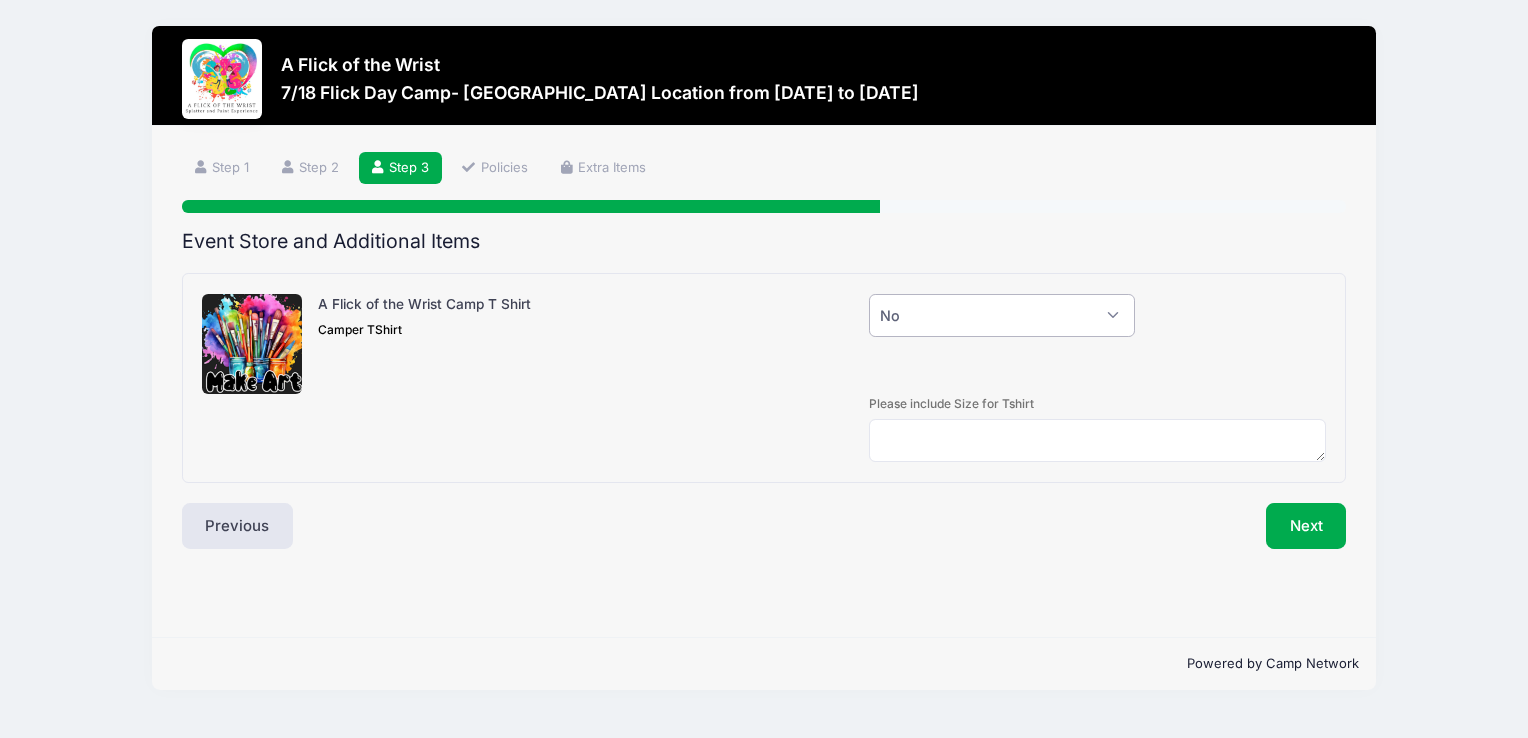 click on "Please Select Yes (+$28.00)
No" at bounding box center (1002, 315) 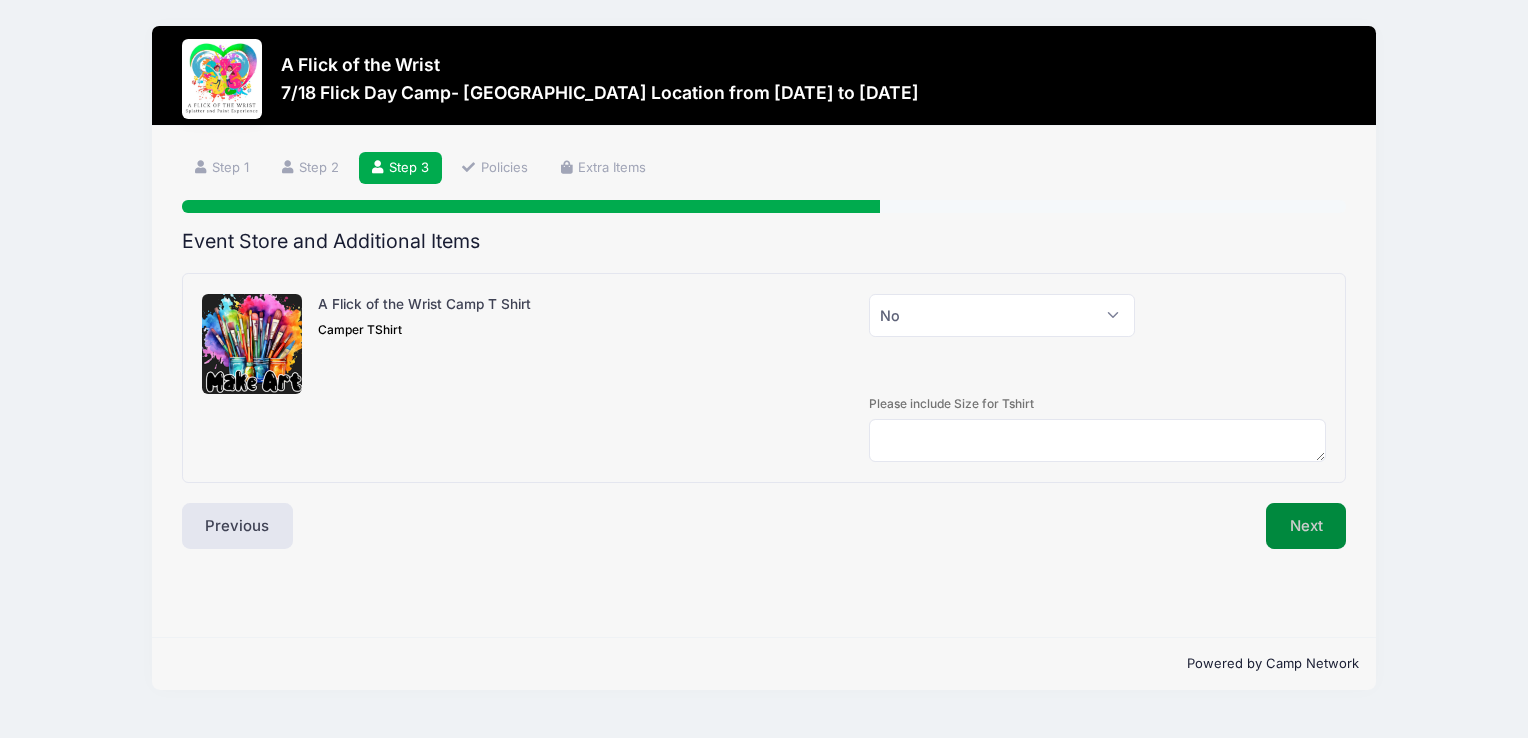 click on "Next" at bounding box center (1306, 526) 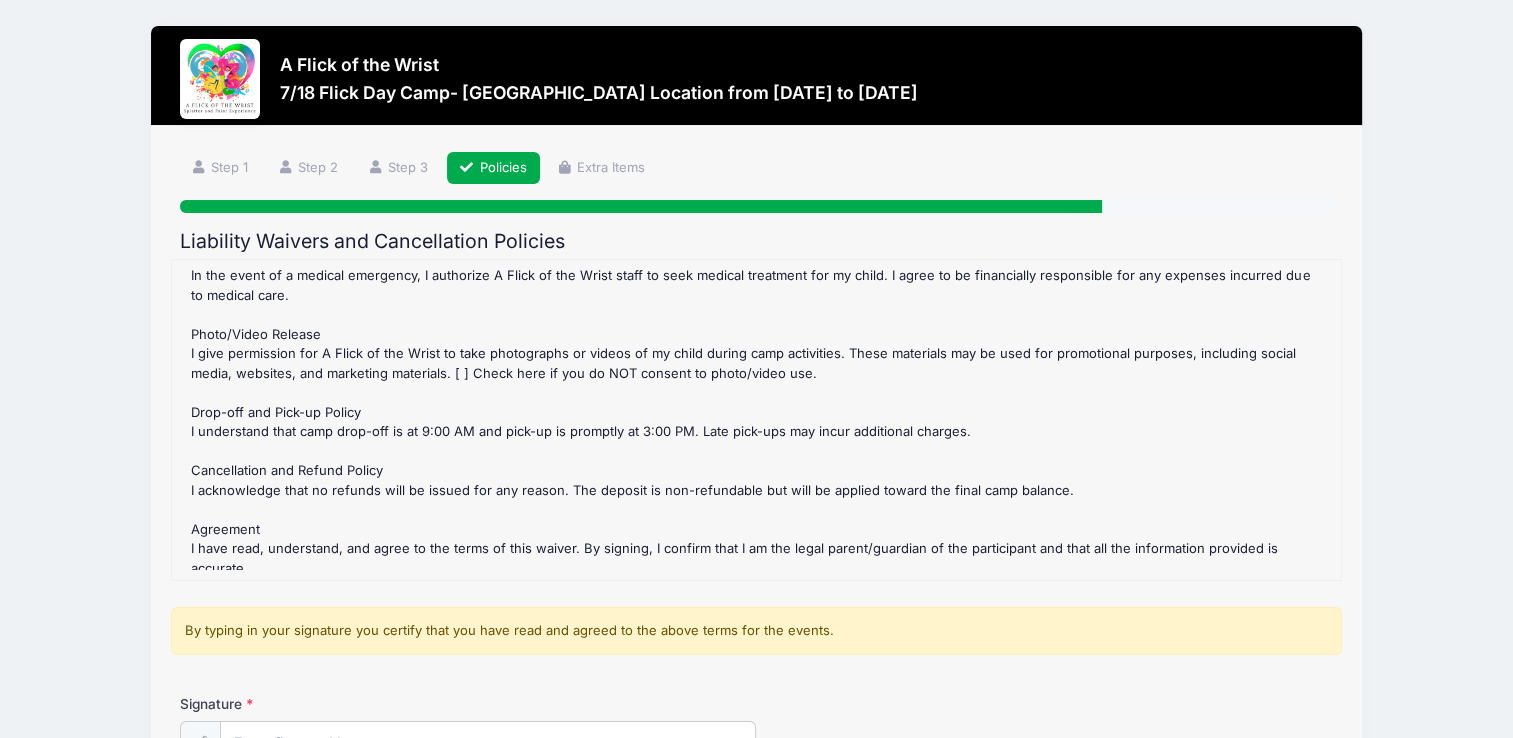 scroll, scrollTop: 480, scrollLeft: 0, axis: vertical 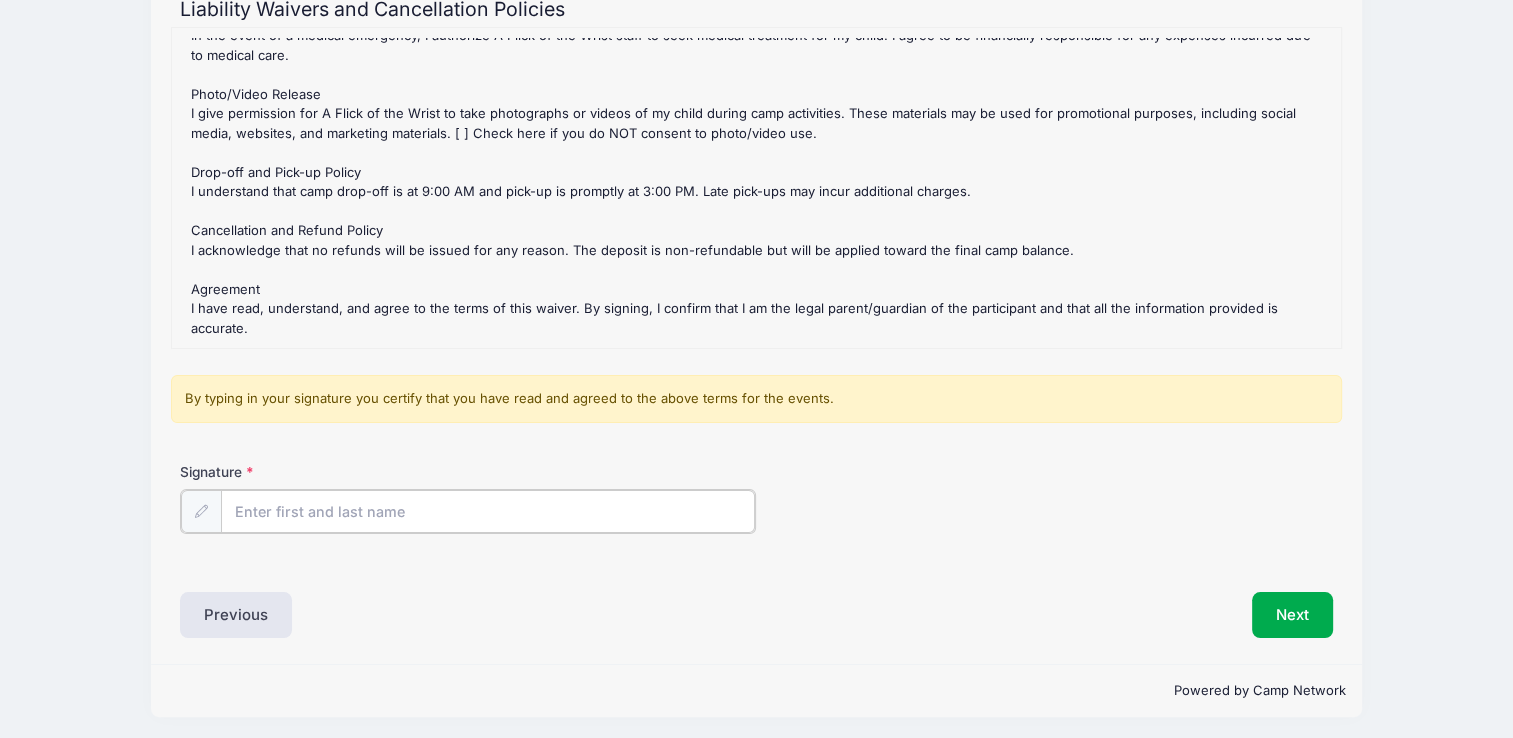 click on "Signature" at bounding box center (488, 511) 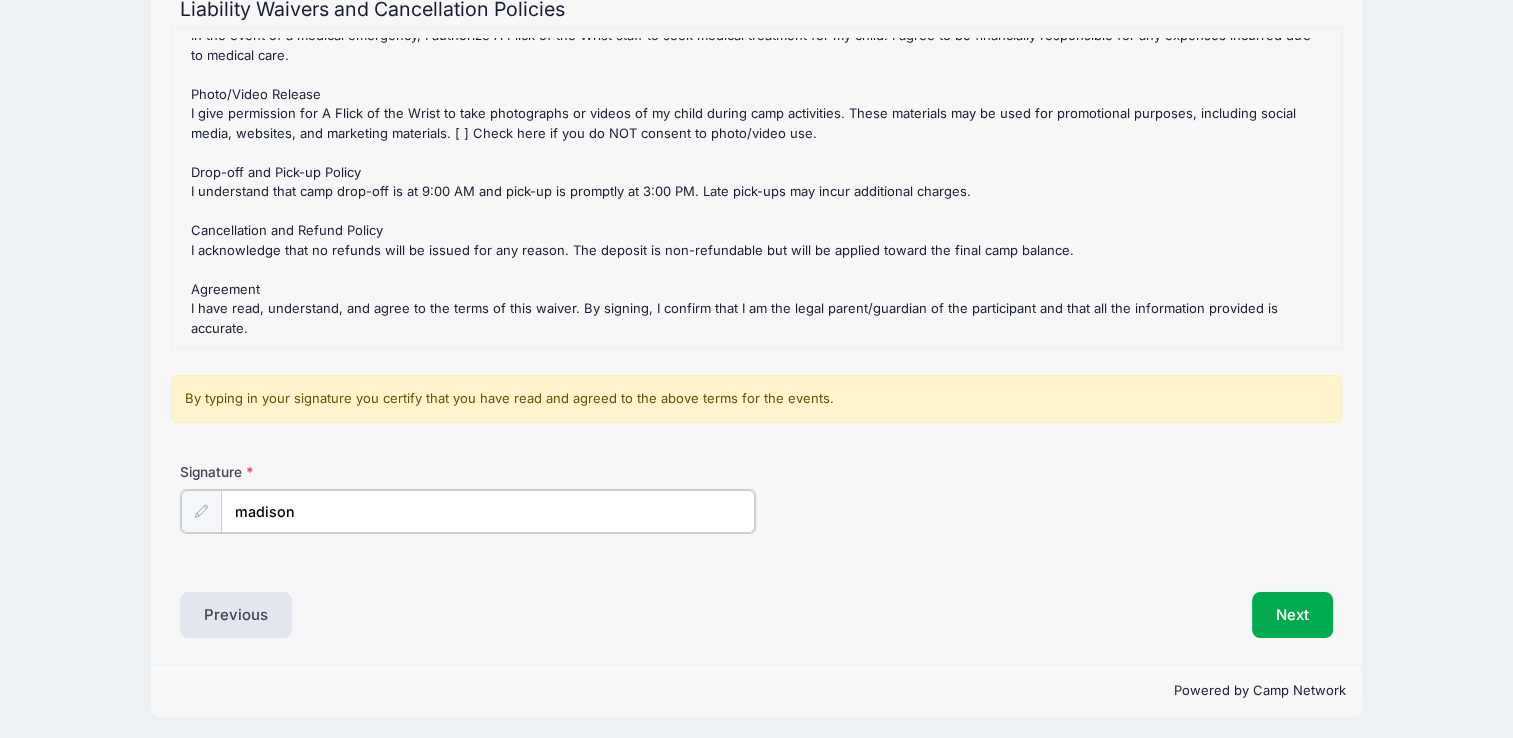 type on "Madison McCarron" 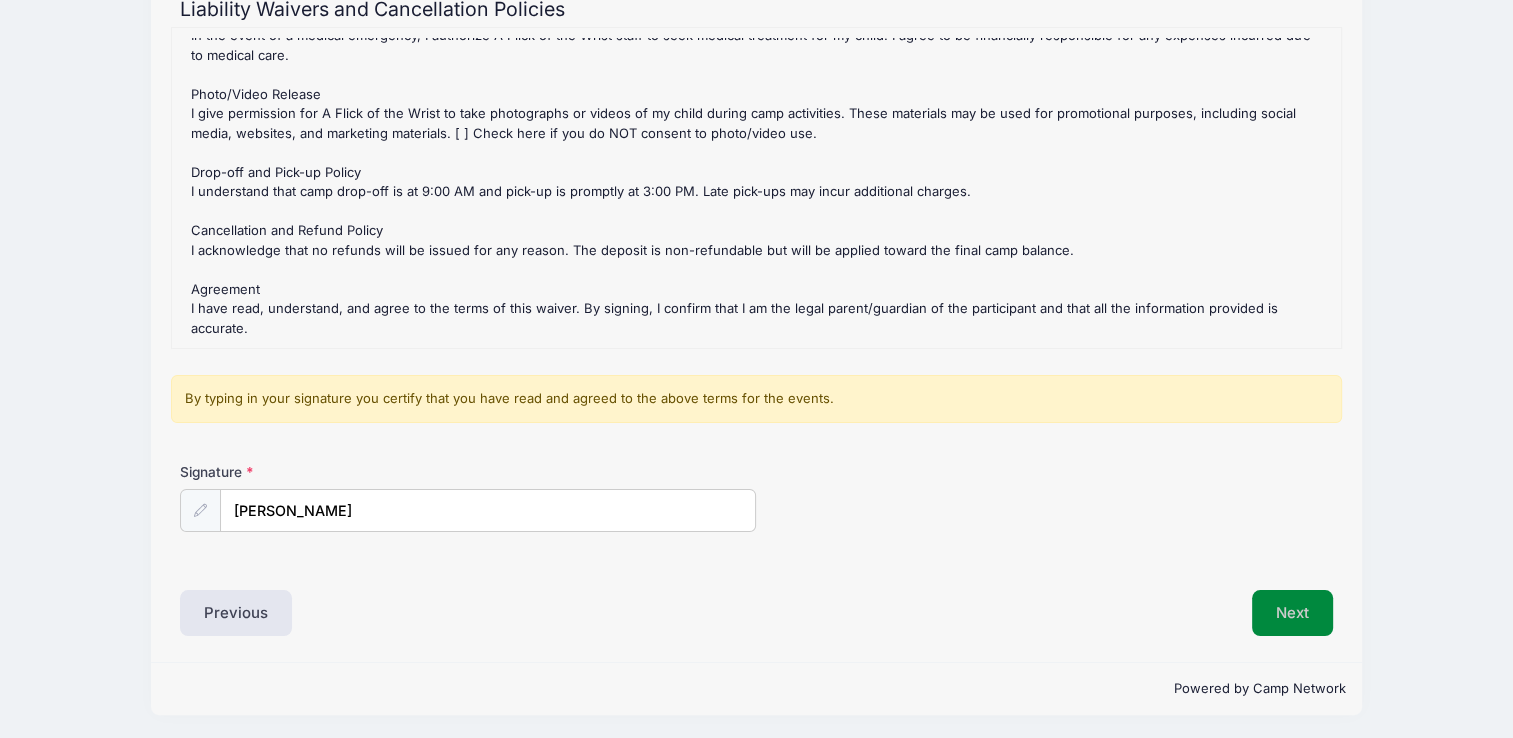click on "Next" at bounding box center (1292, 613) 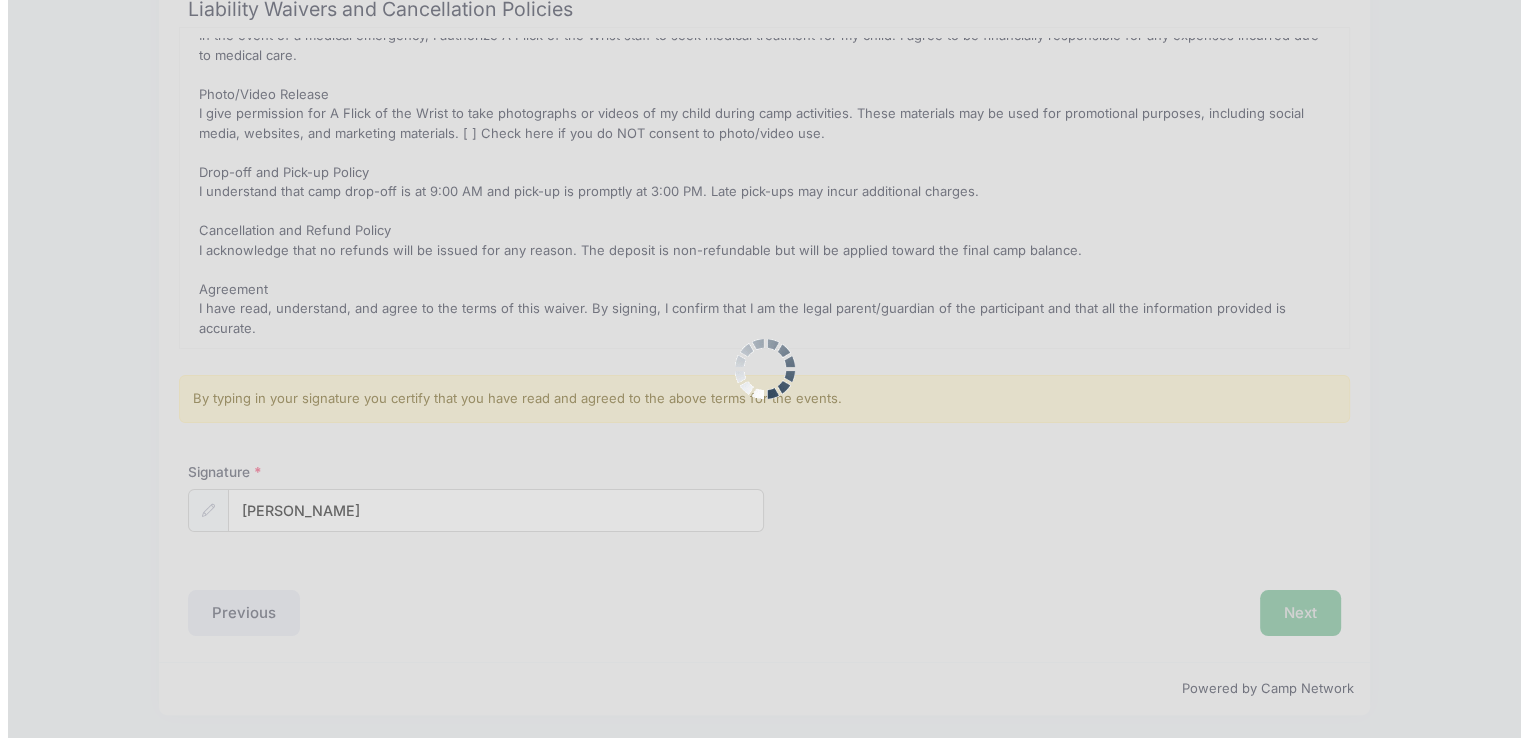 scroll, scrollTop: 0, scrollLeft: 0, axis: both 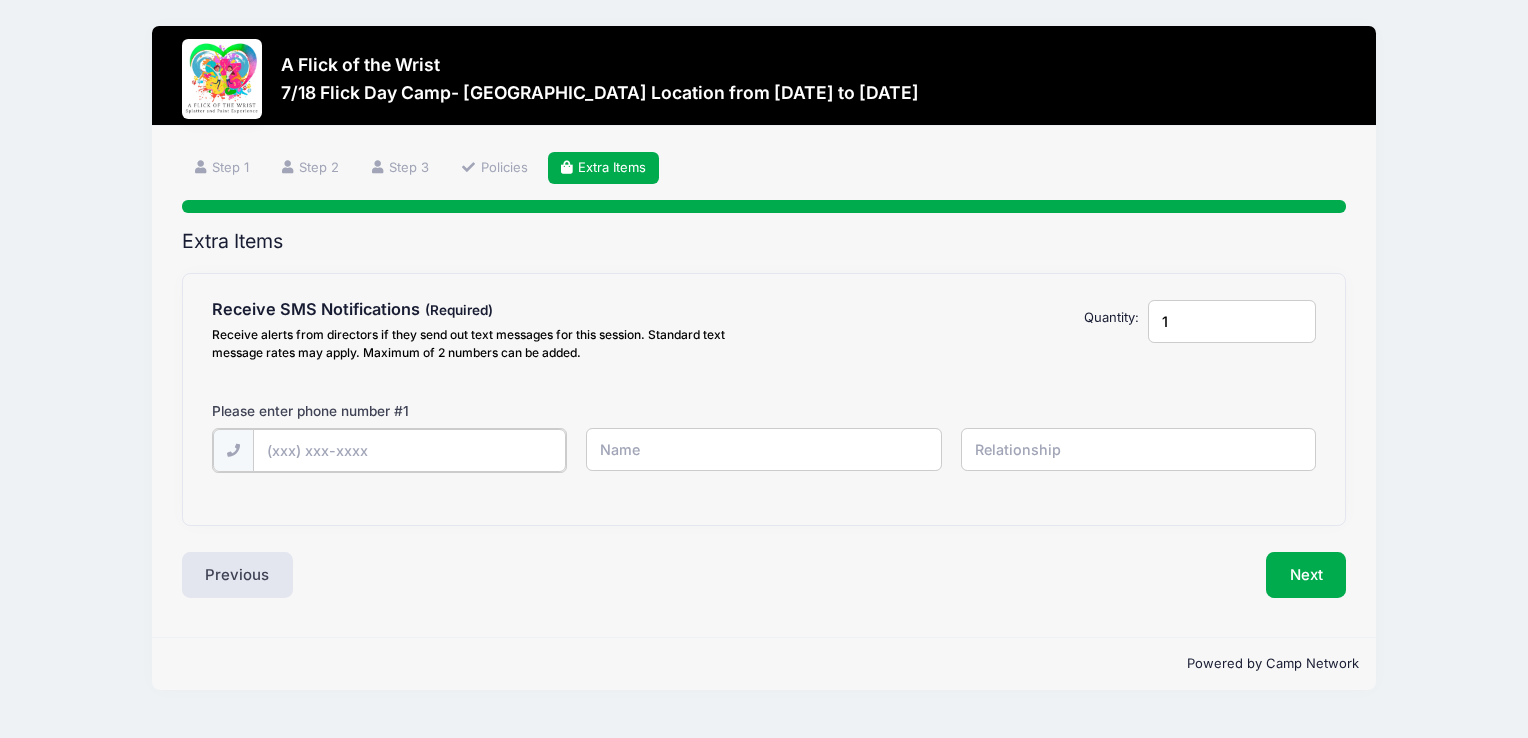 click at bounding box center [0, 0] 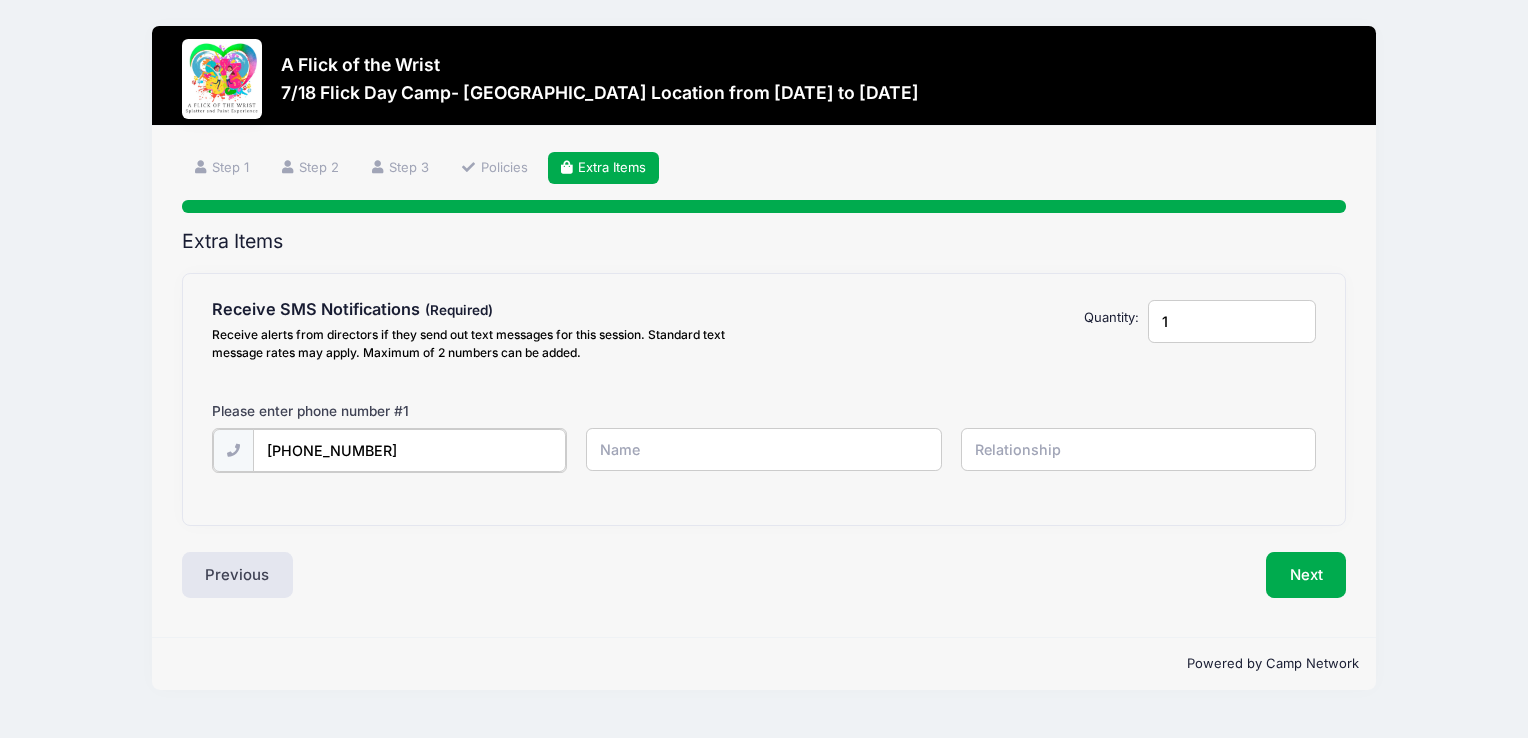 type on "(215) 370-4869" 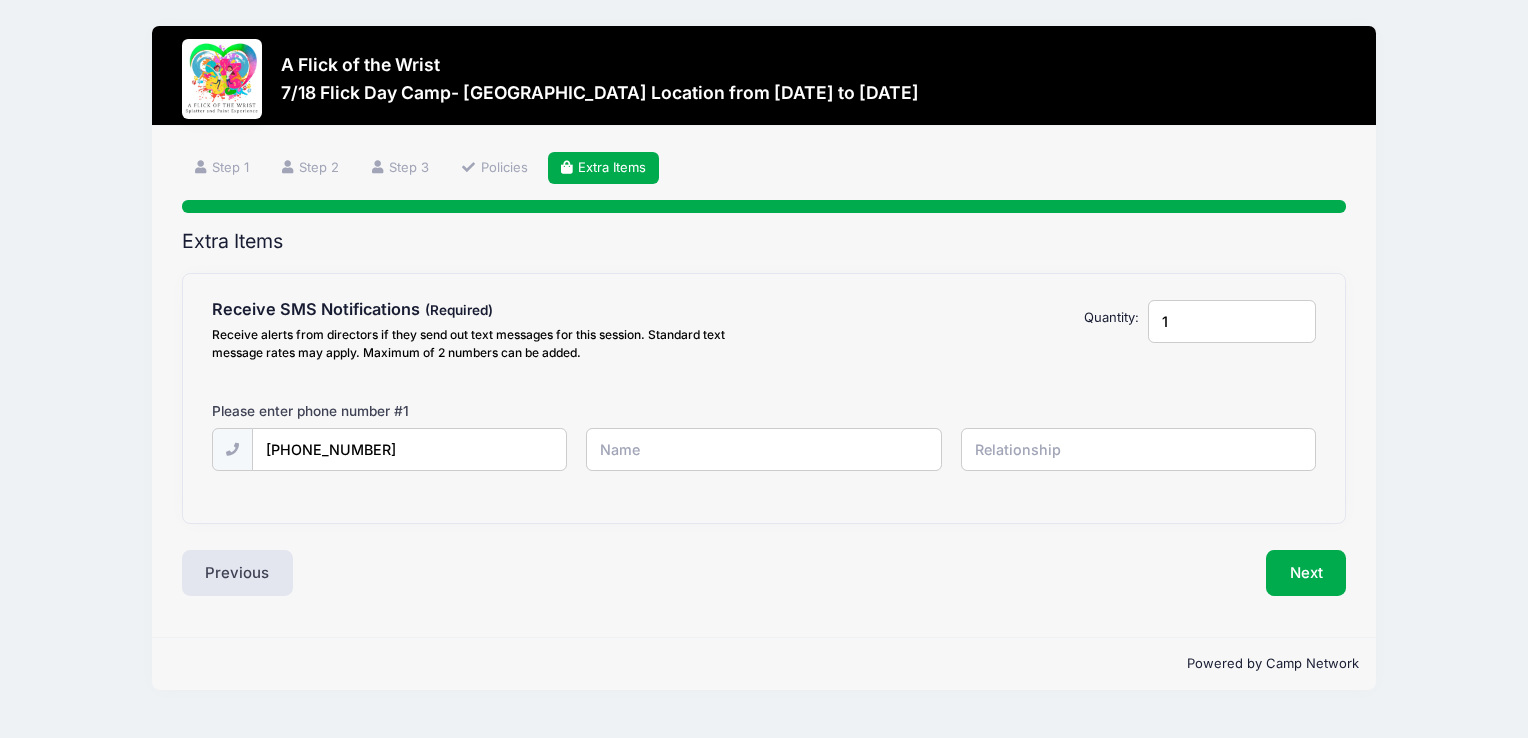 click on "Receive alerts from directors if they send out text messages for this session. Standard text message rates may apply. Maximum of 2 numbers can be added." at bounding box center (483, 344) 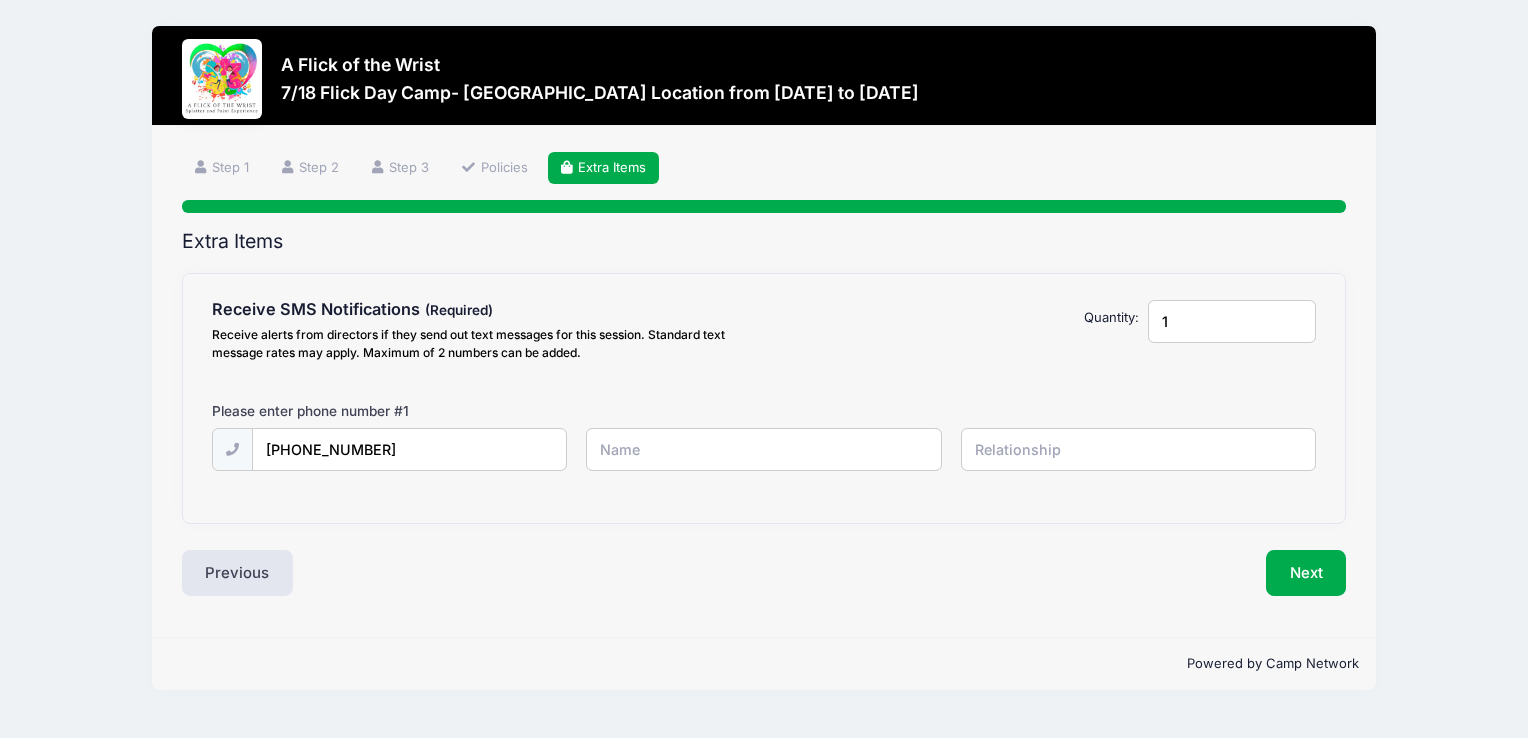 click at bounding box center (0, 0) 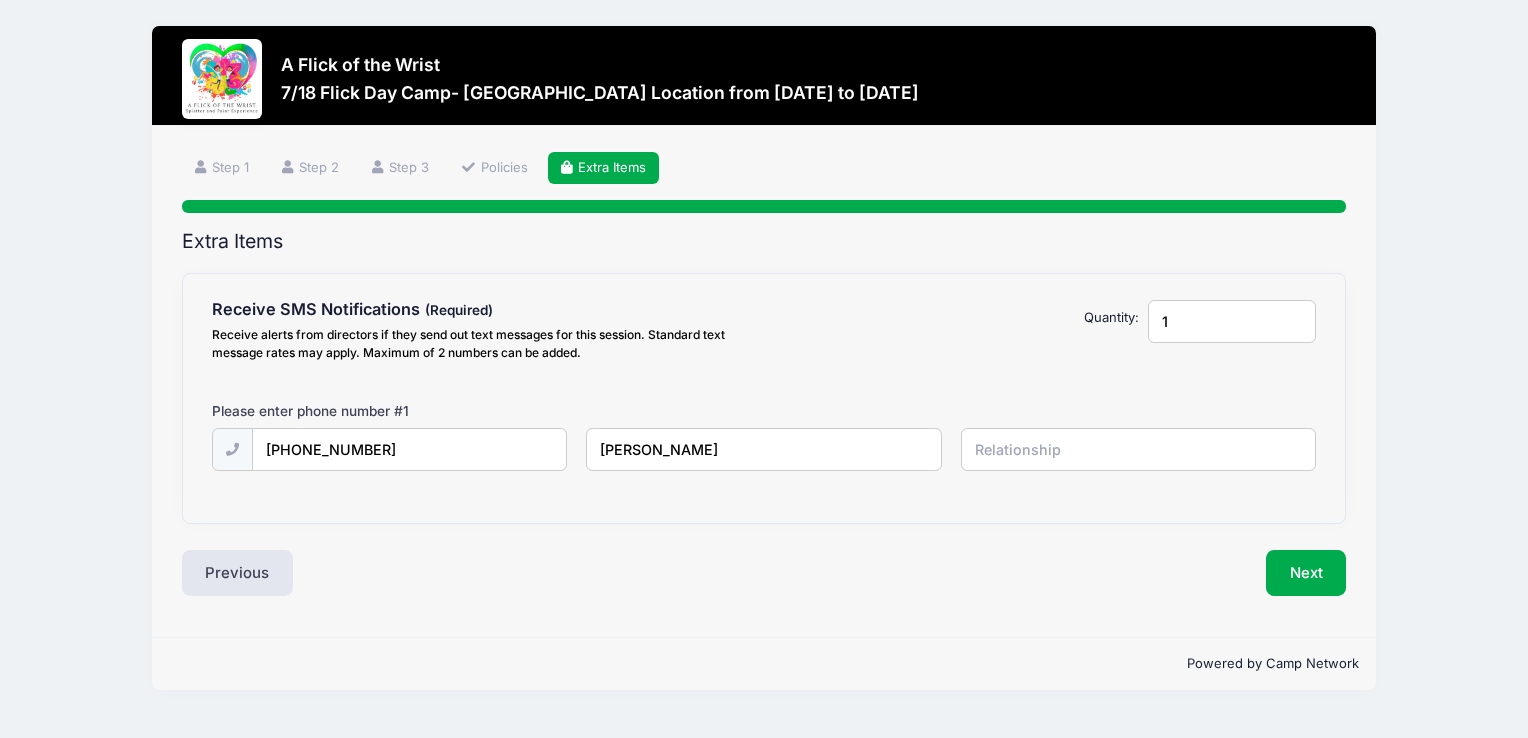 type on "John" 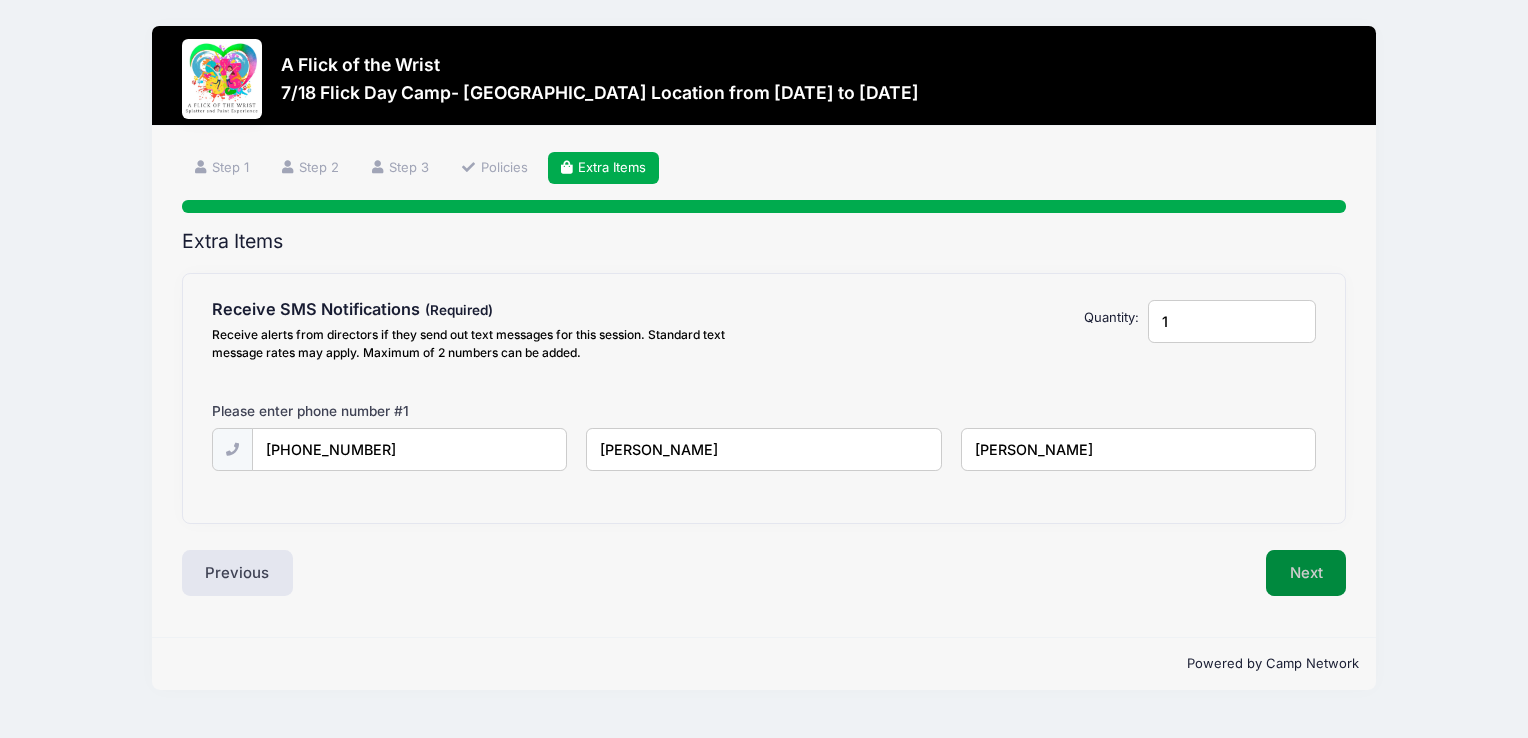 type on "[PERSON_NAME]" 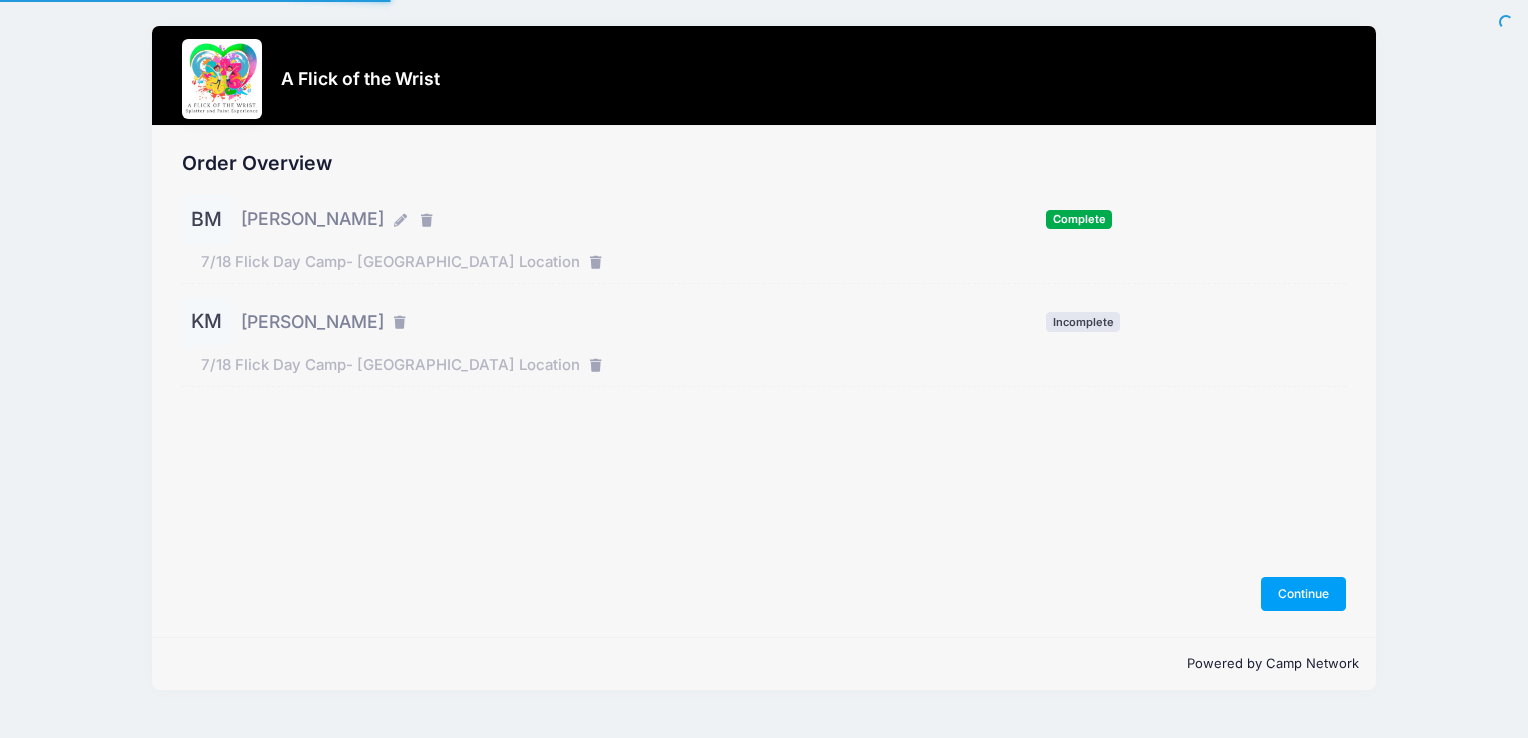 scroll, scrollTop: 0, scrollLeft: 0, axis: both 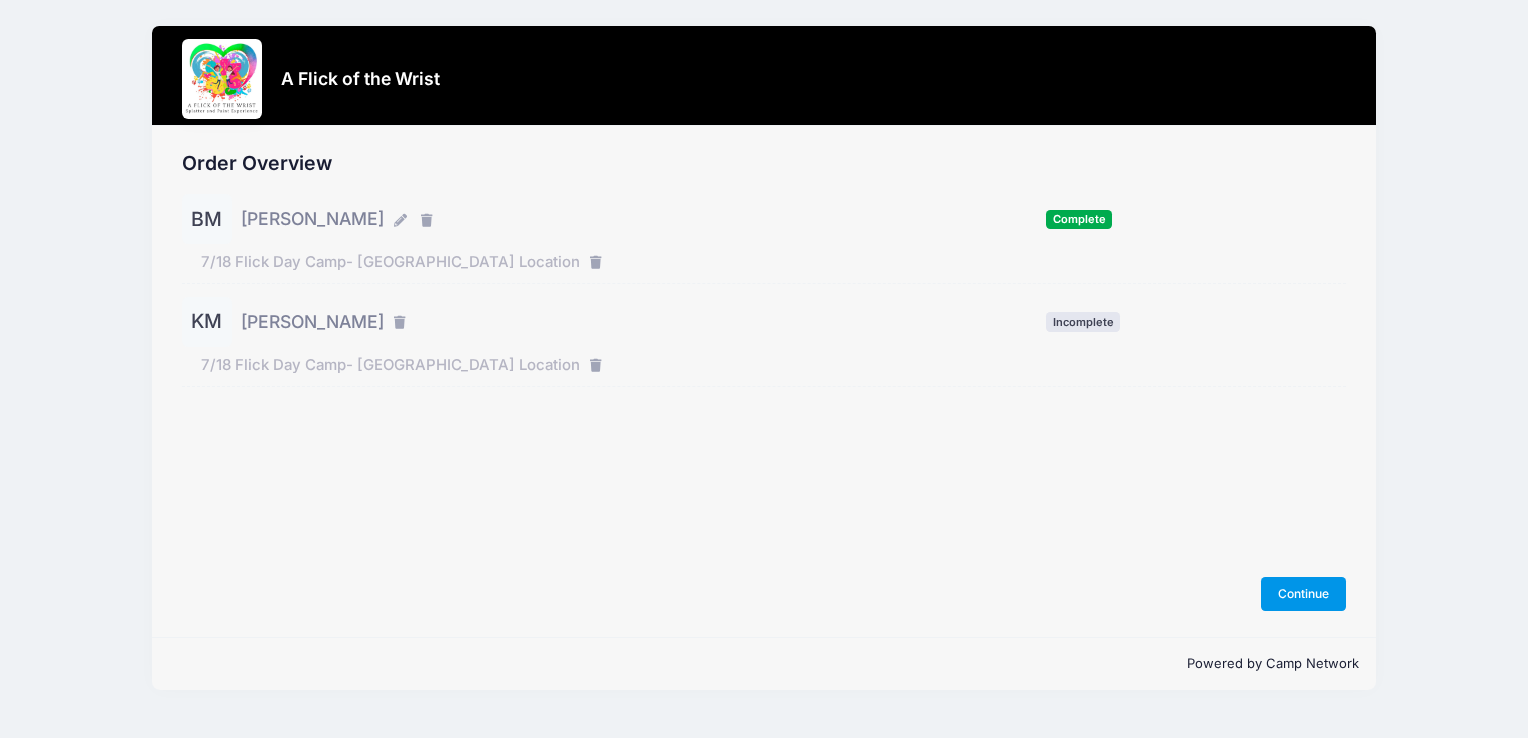 click on "Continue" at bounding box center (1304, 594) 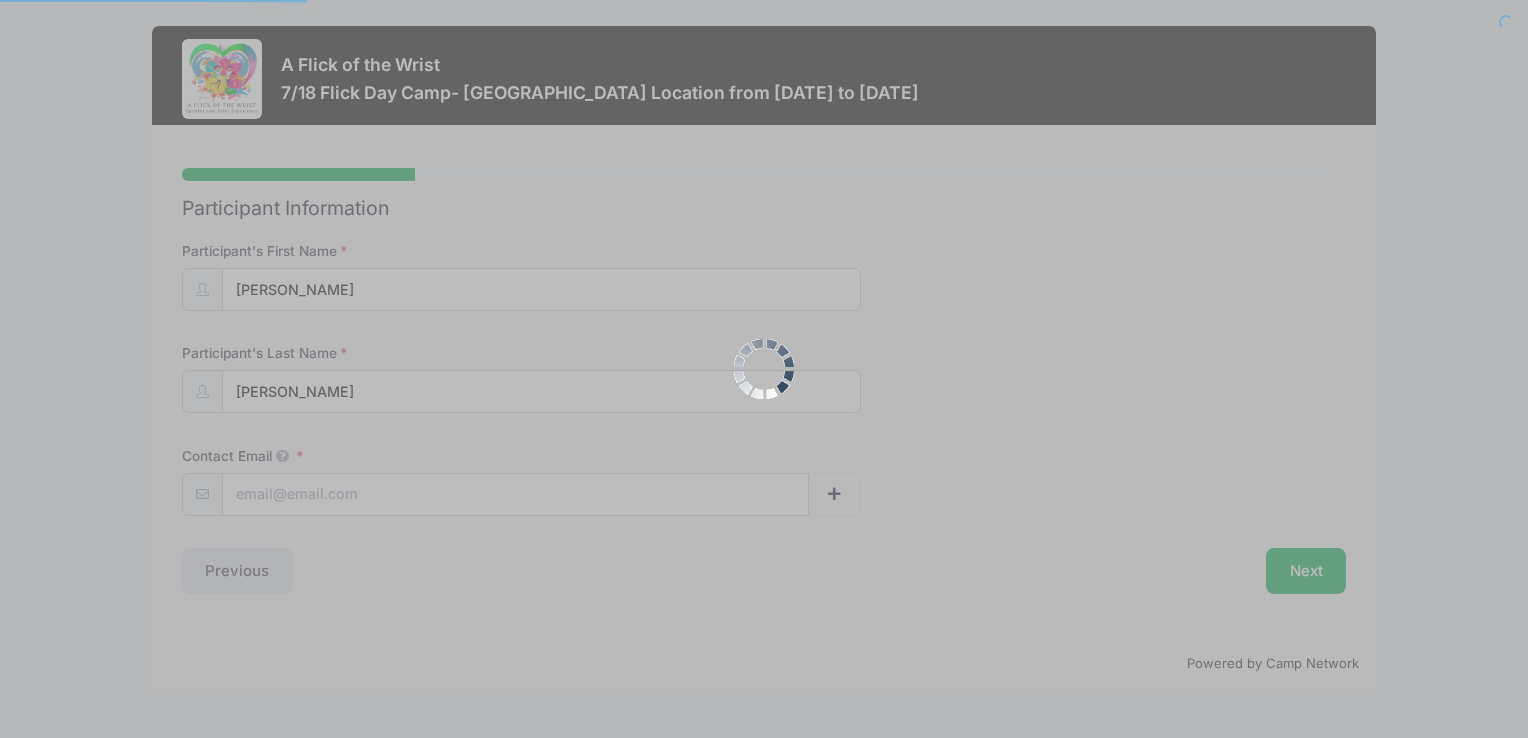 scroll, scrollTop: 0, scrollLeft: 0, axis: both 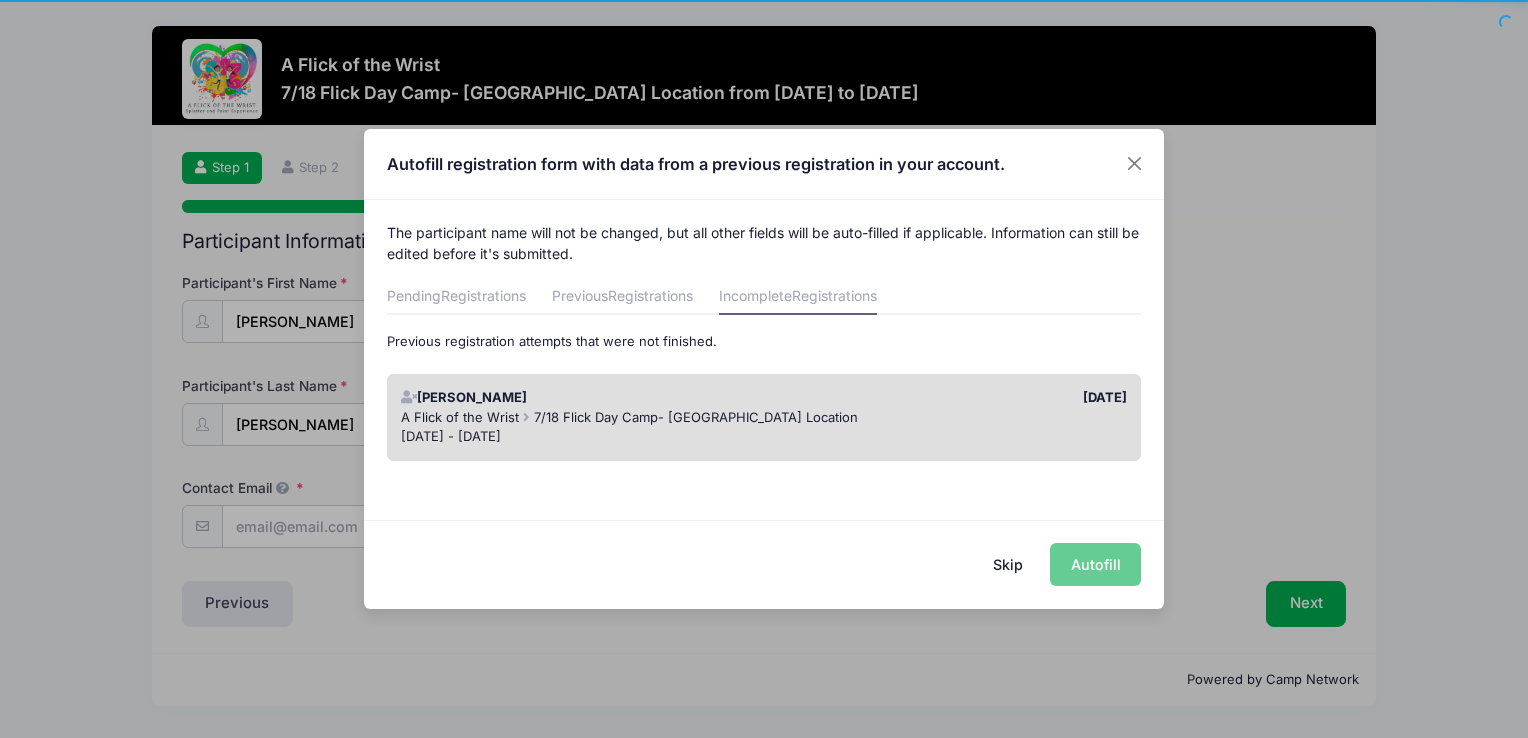 click on "A Flick of the Wrist
7/18 Flick Day Camp- [GEOGRAPHIC_DATA] Location" at bounding box center [764, 418] 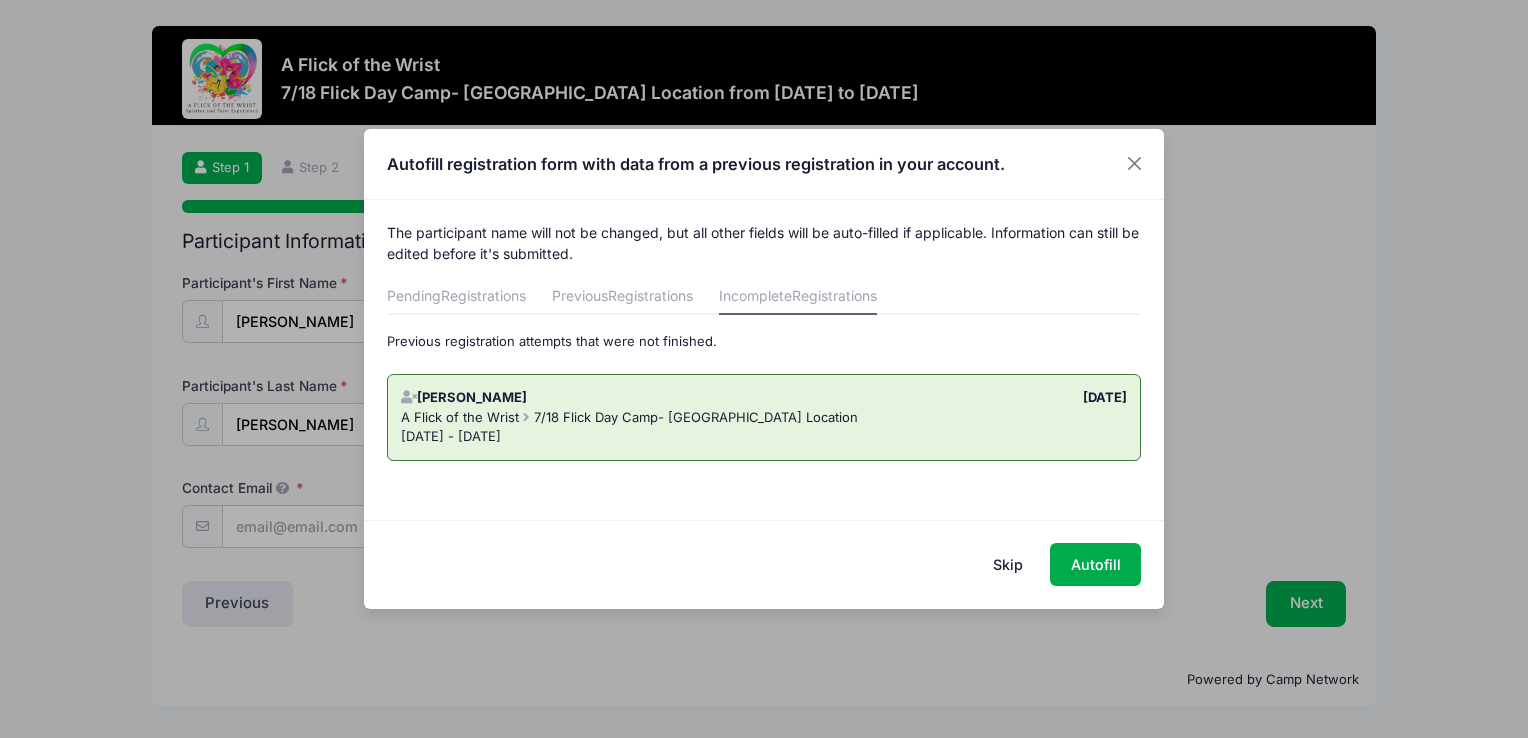 click on "Skip" at bounding box center (1008, 564) 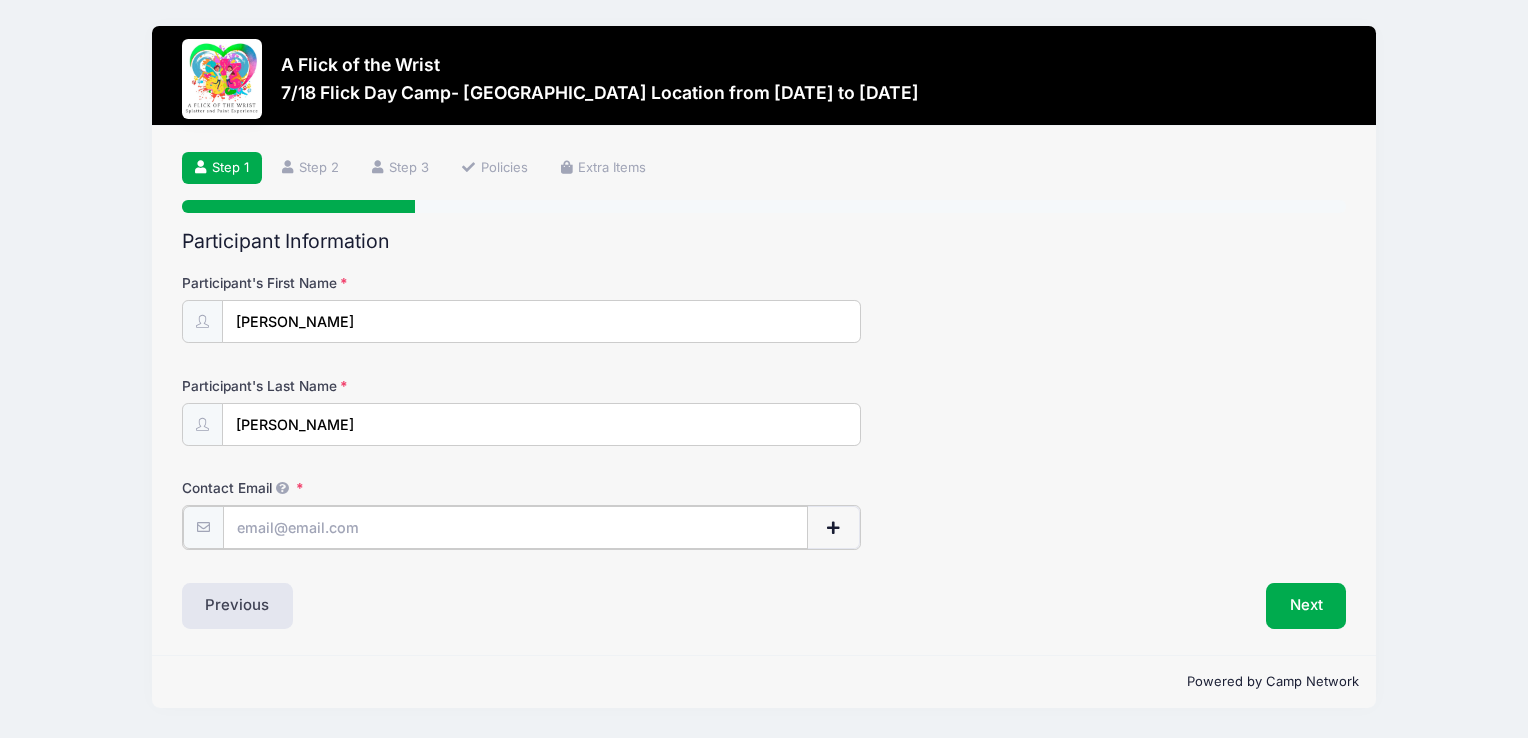 click on "Contact Email" at bounding box center (515, 527) 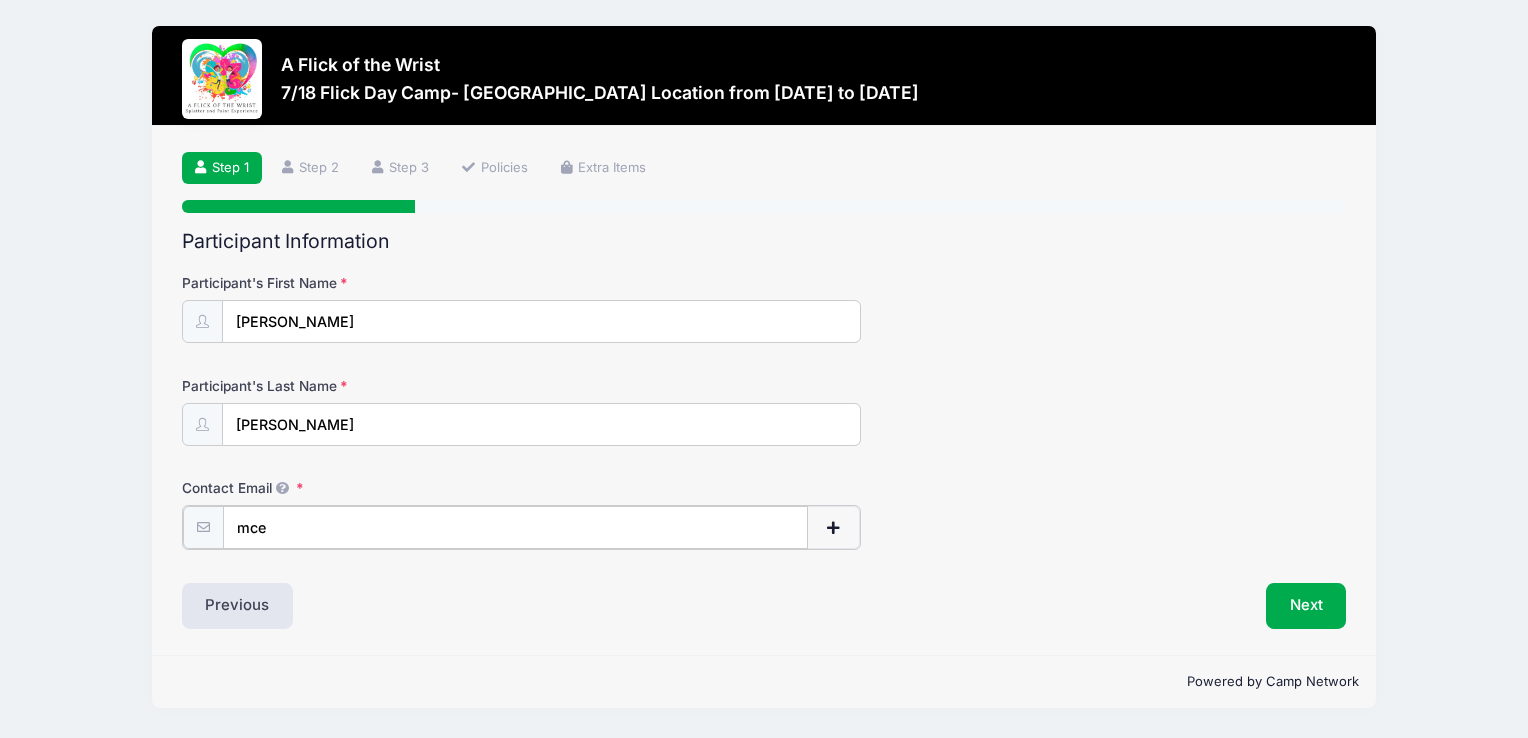 type on "[EMAIL_ADDRESS][DOMAIN_NAME]" 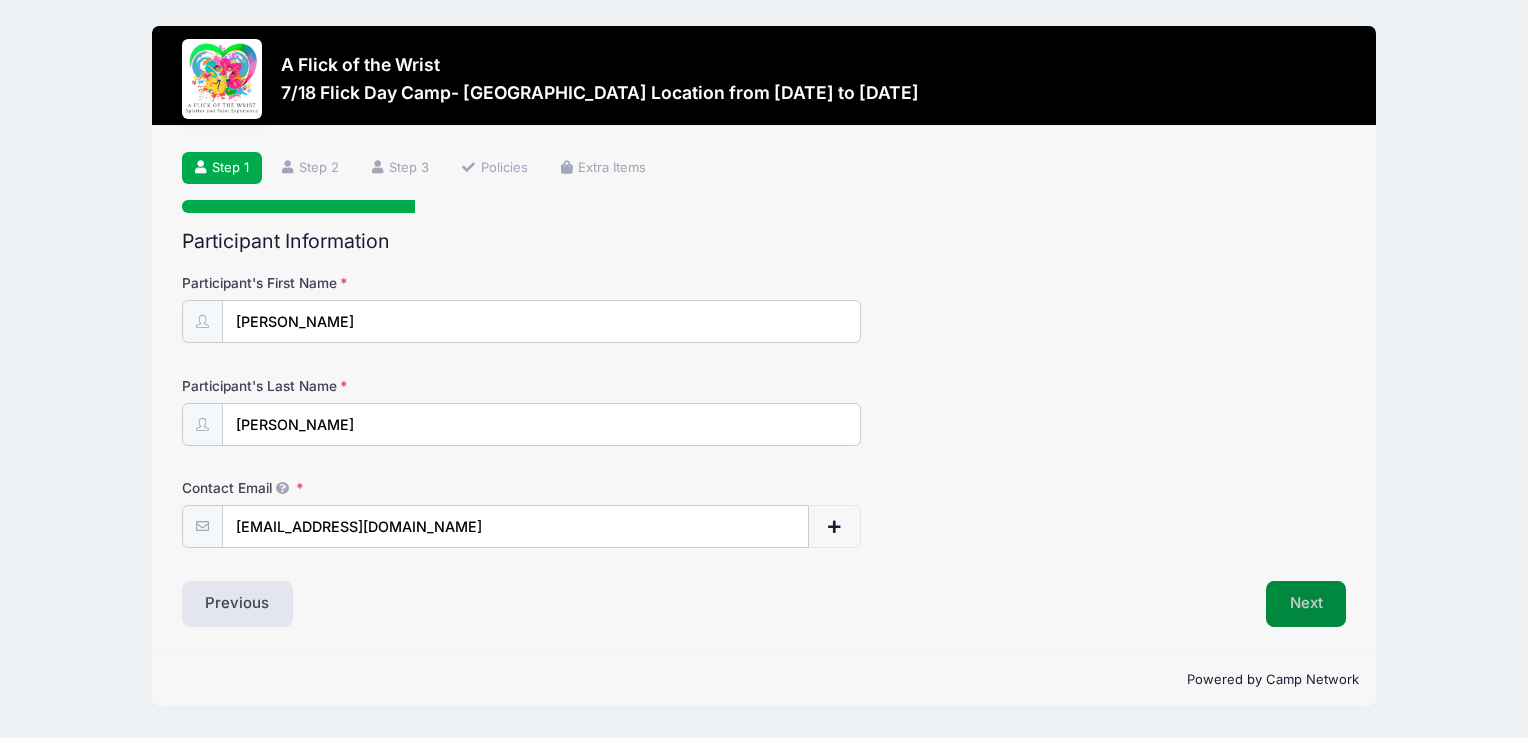 click on "Next" at bounding box center (1306, 604) 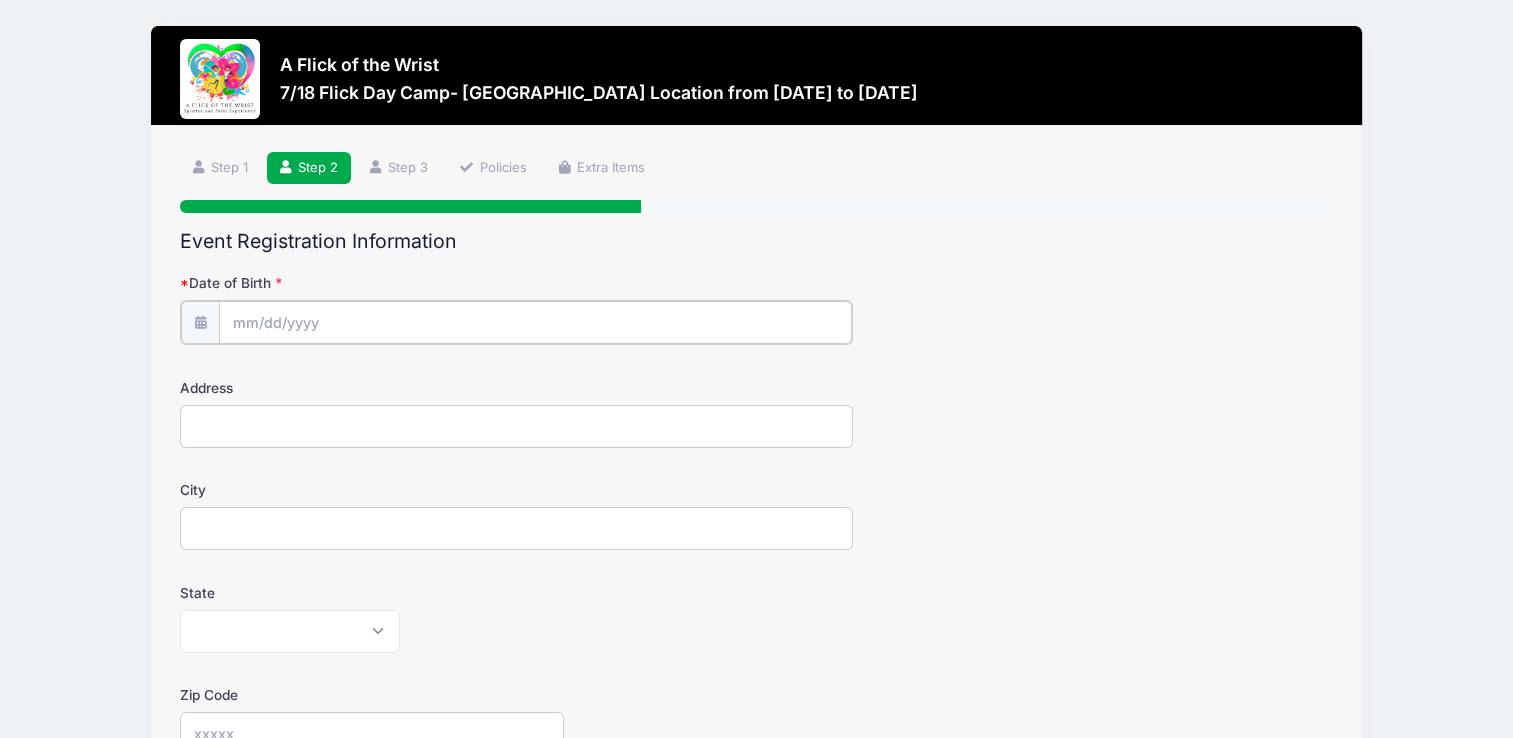 click on "Date of Birth" at bounding box center [535, 322] 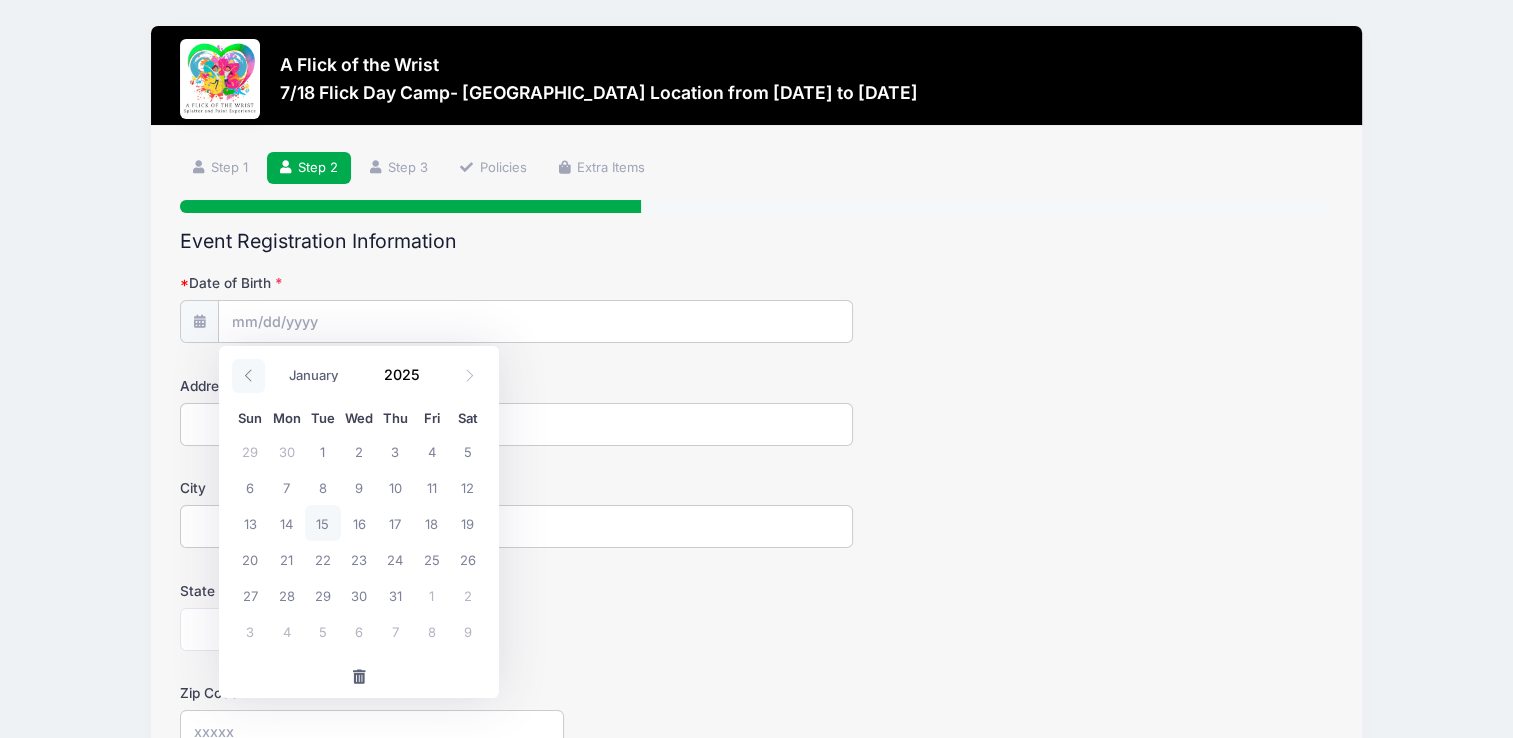 click 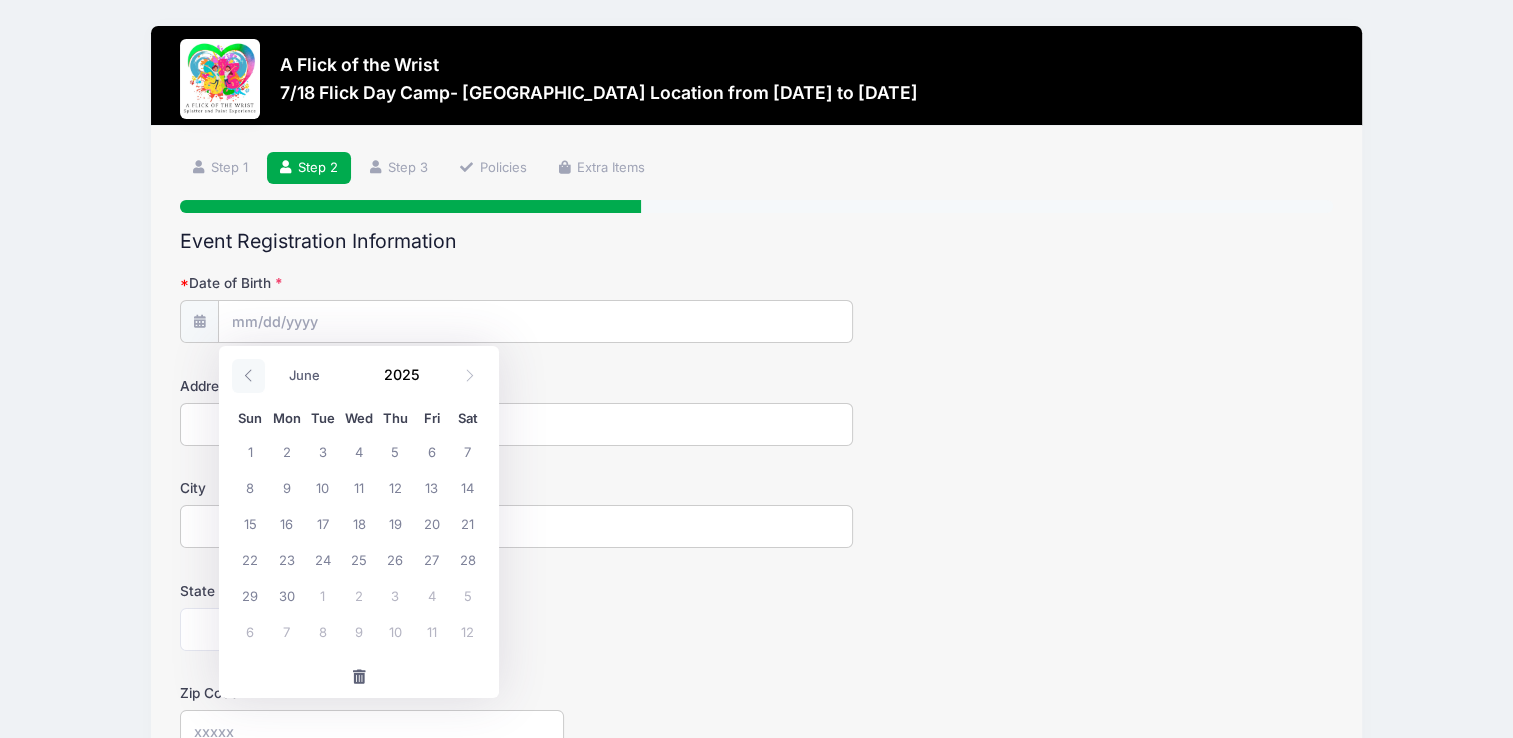 click 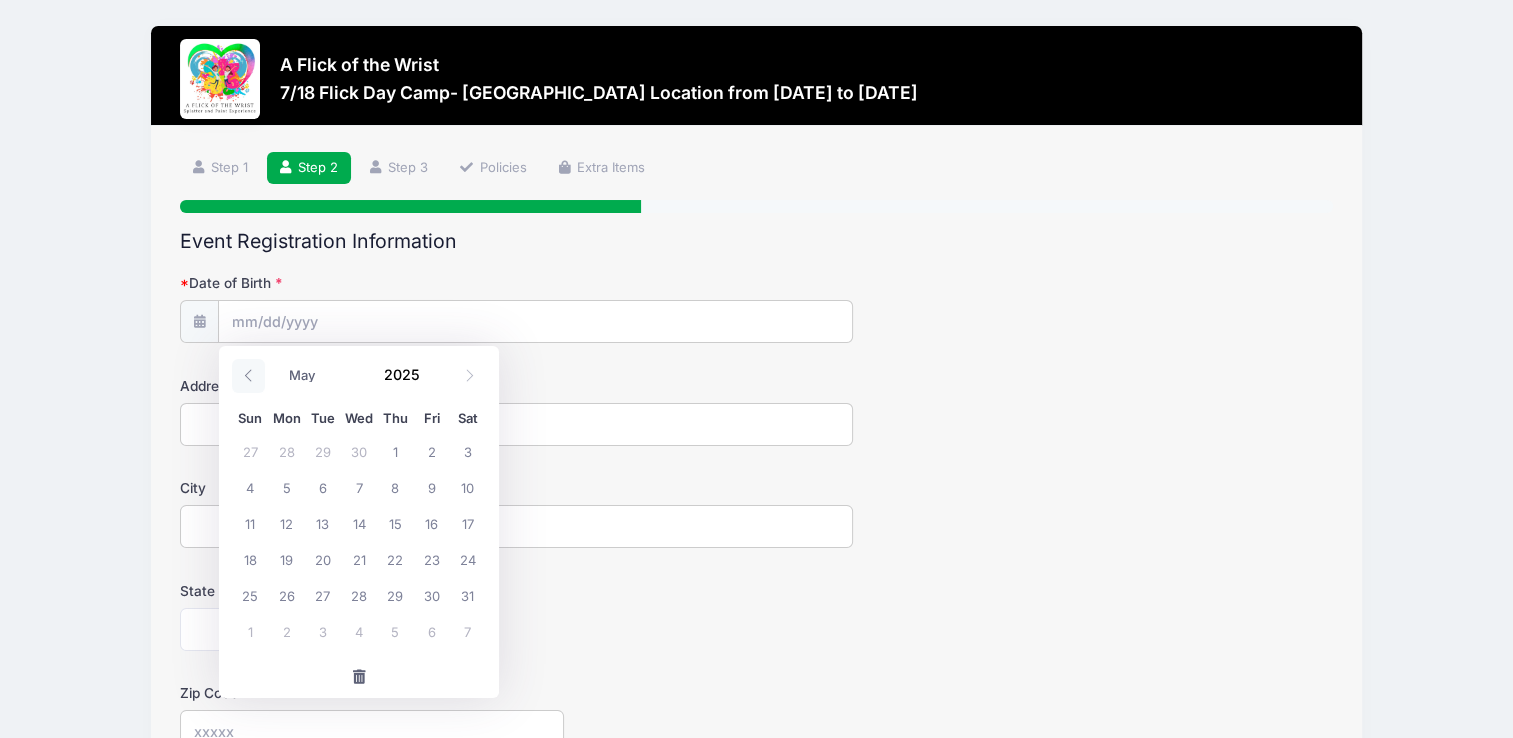 click 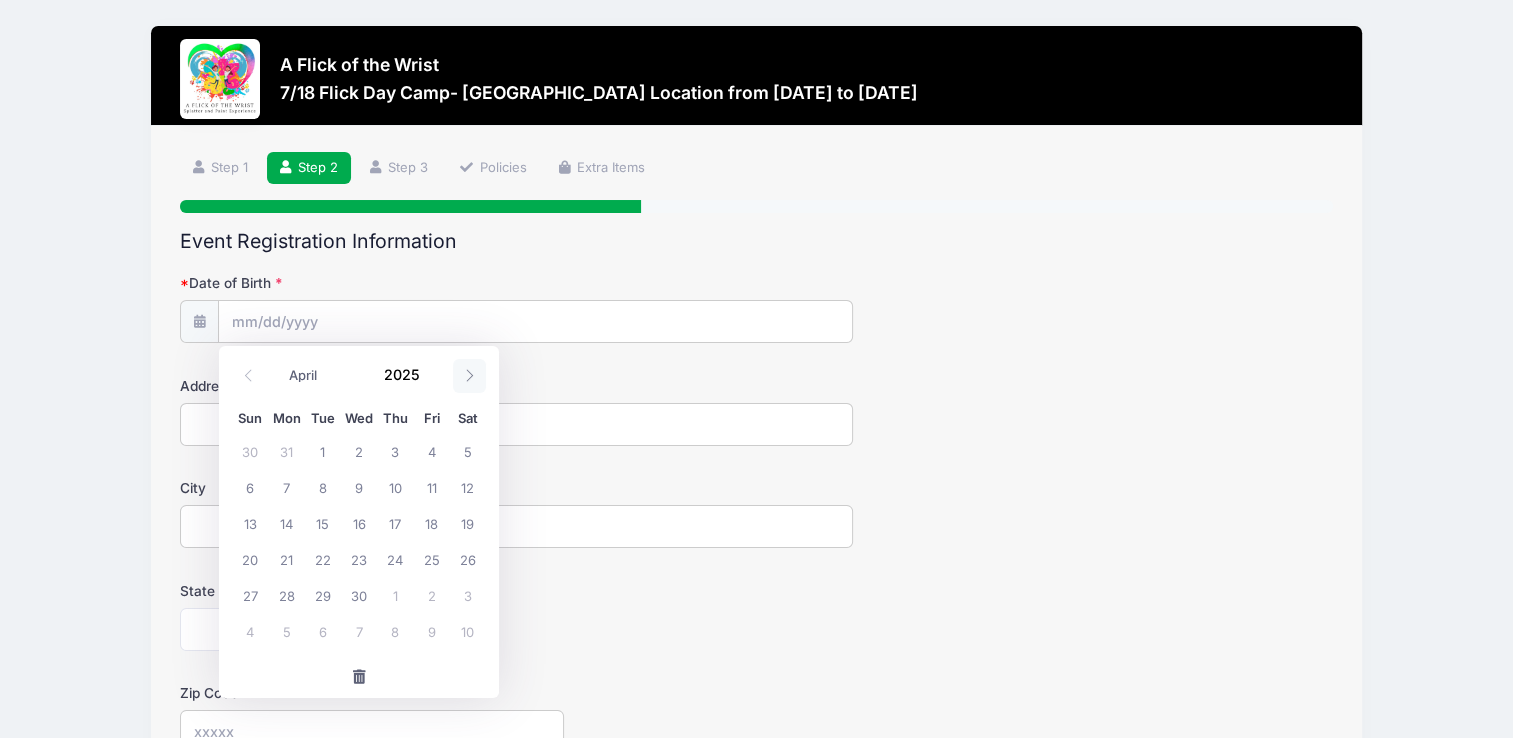drag, startPoint x: 244, startPoint y: 374, endPoint x: 471, endPoint y: 372, distance: 227.0088 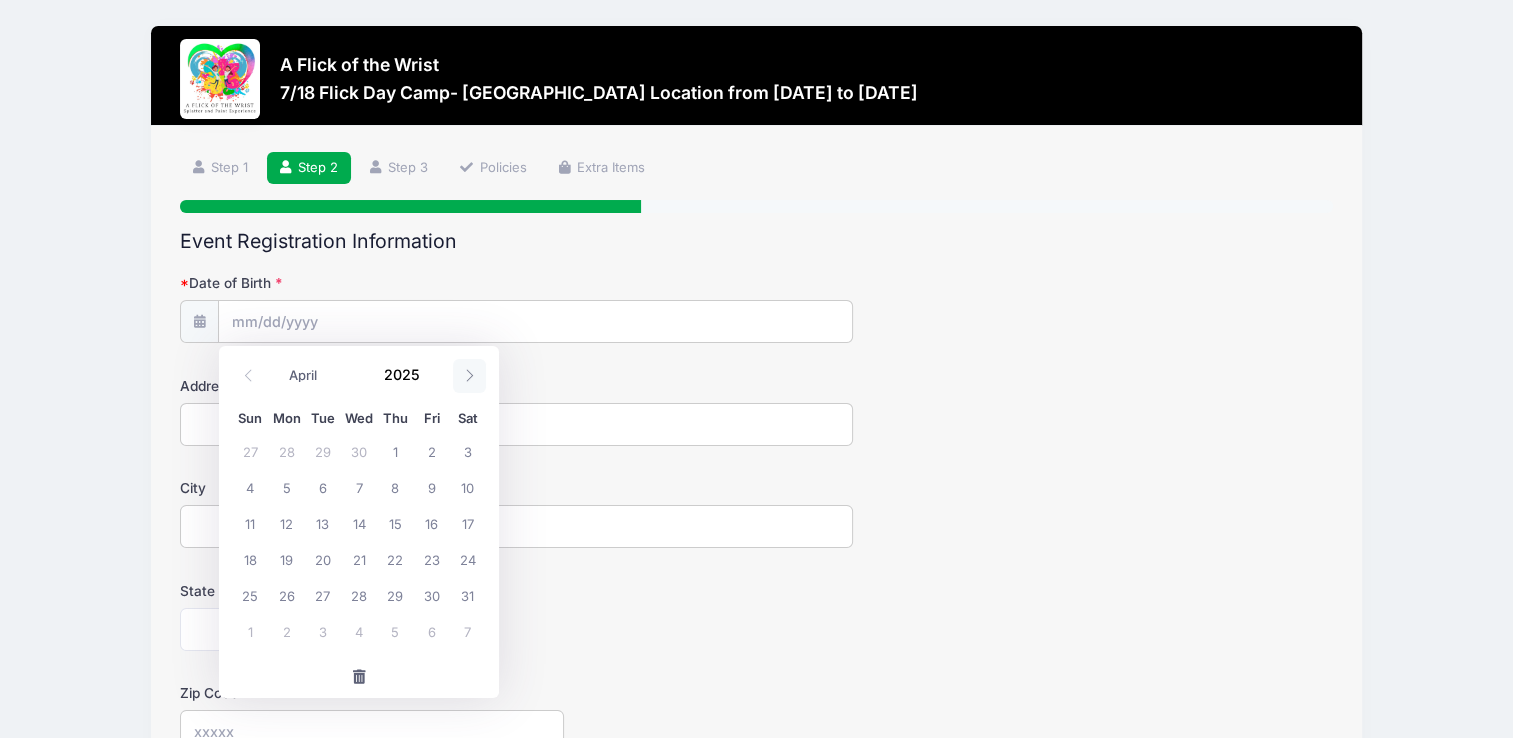 select on "4" 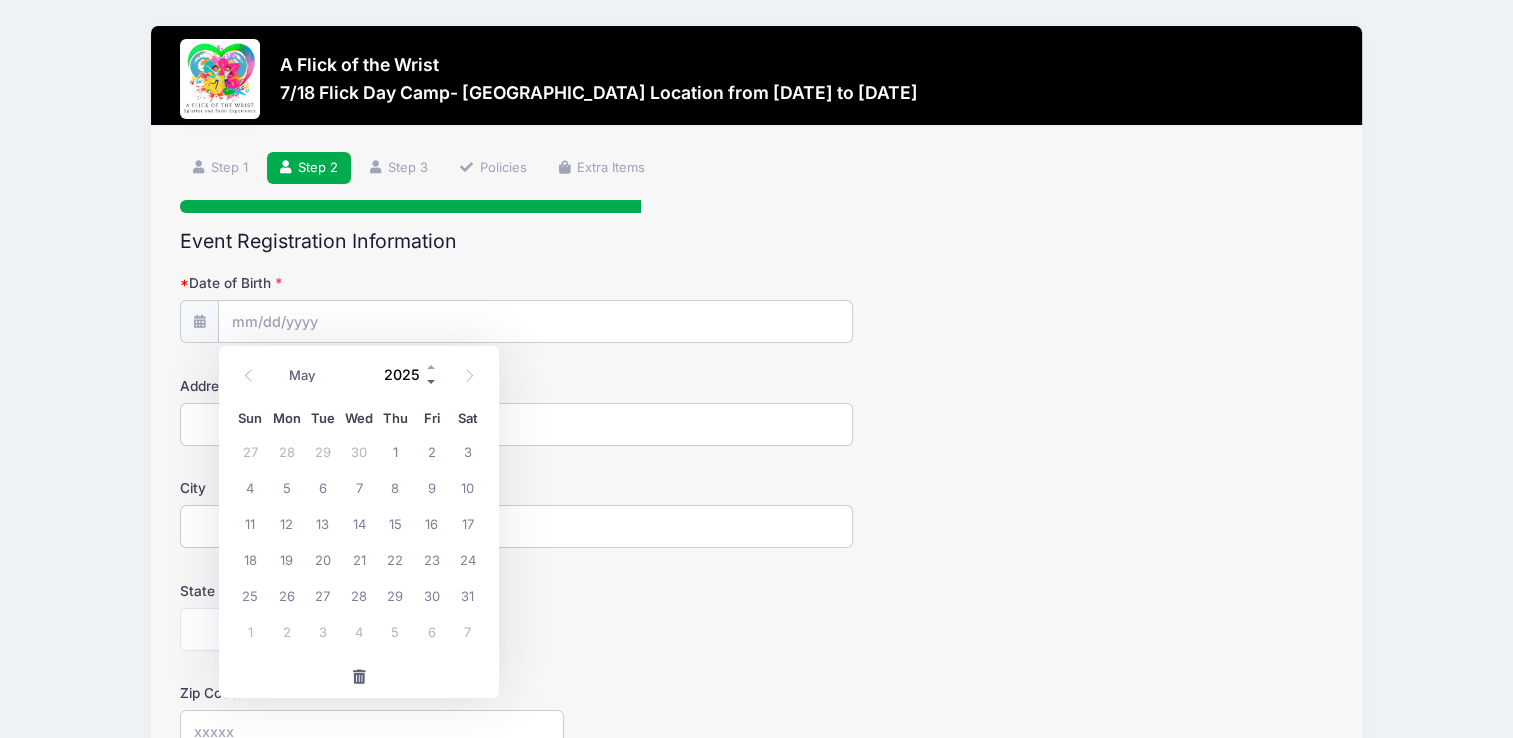 click at bounding box center (432, 382) 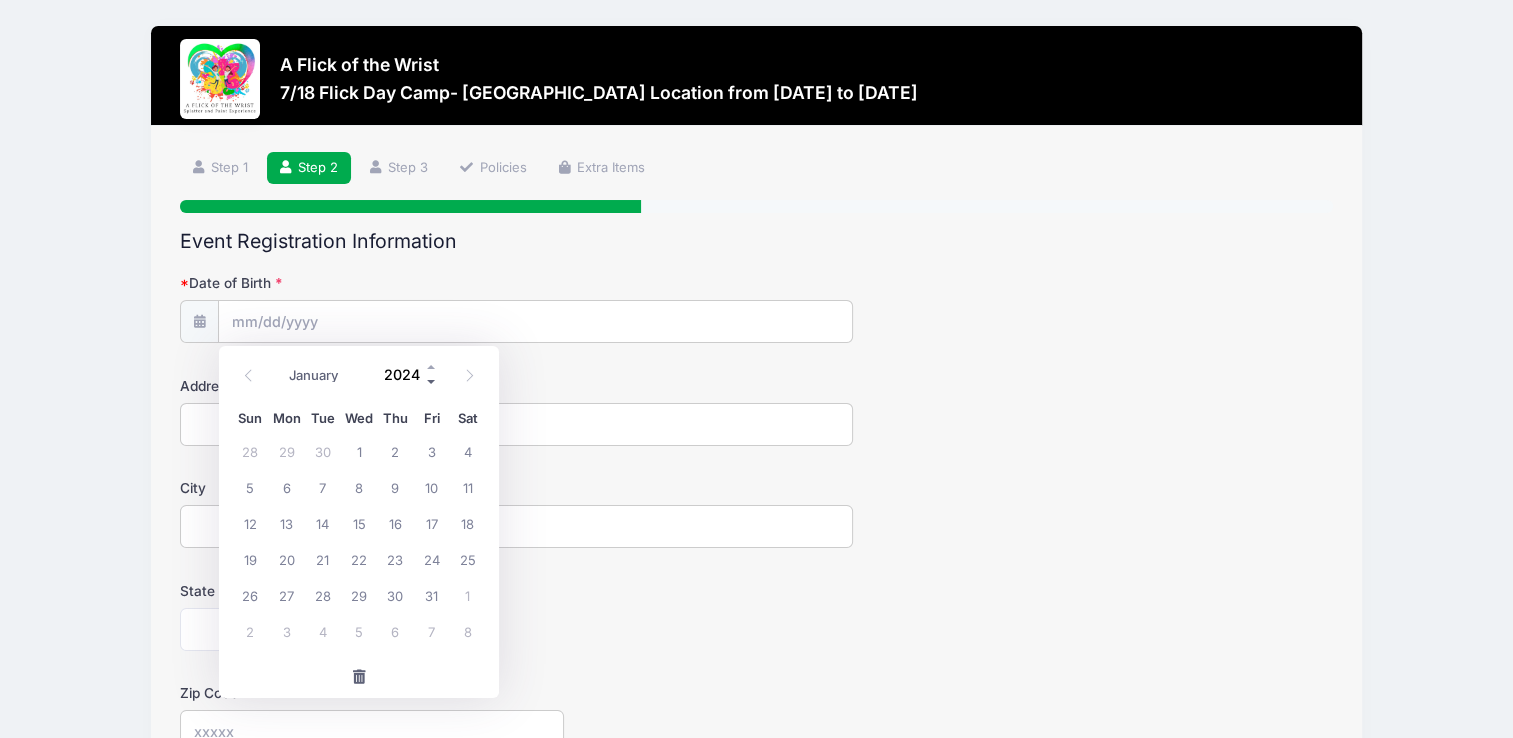 click at bounding box center (432, 382) 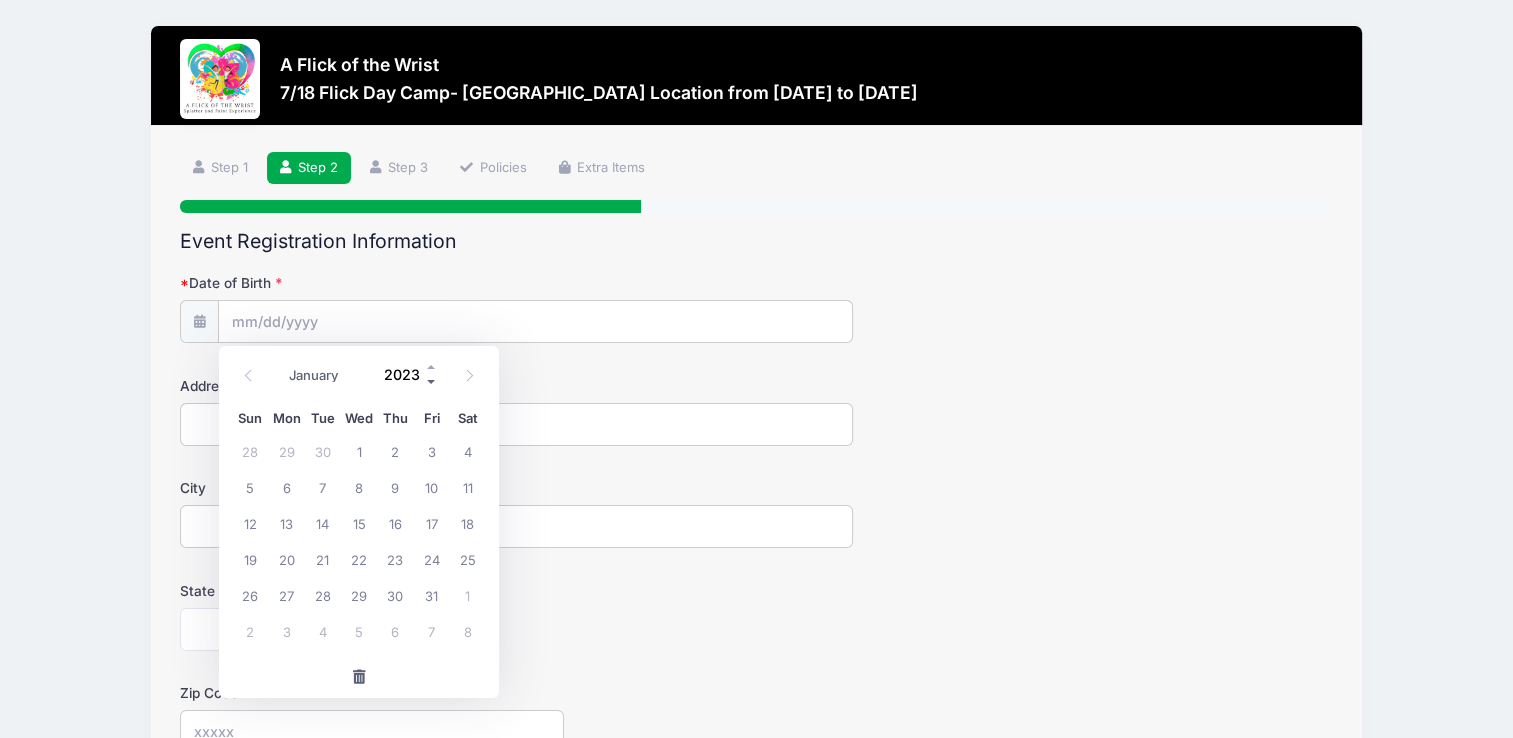 click at bounding box center (432, 382) 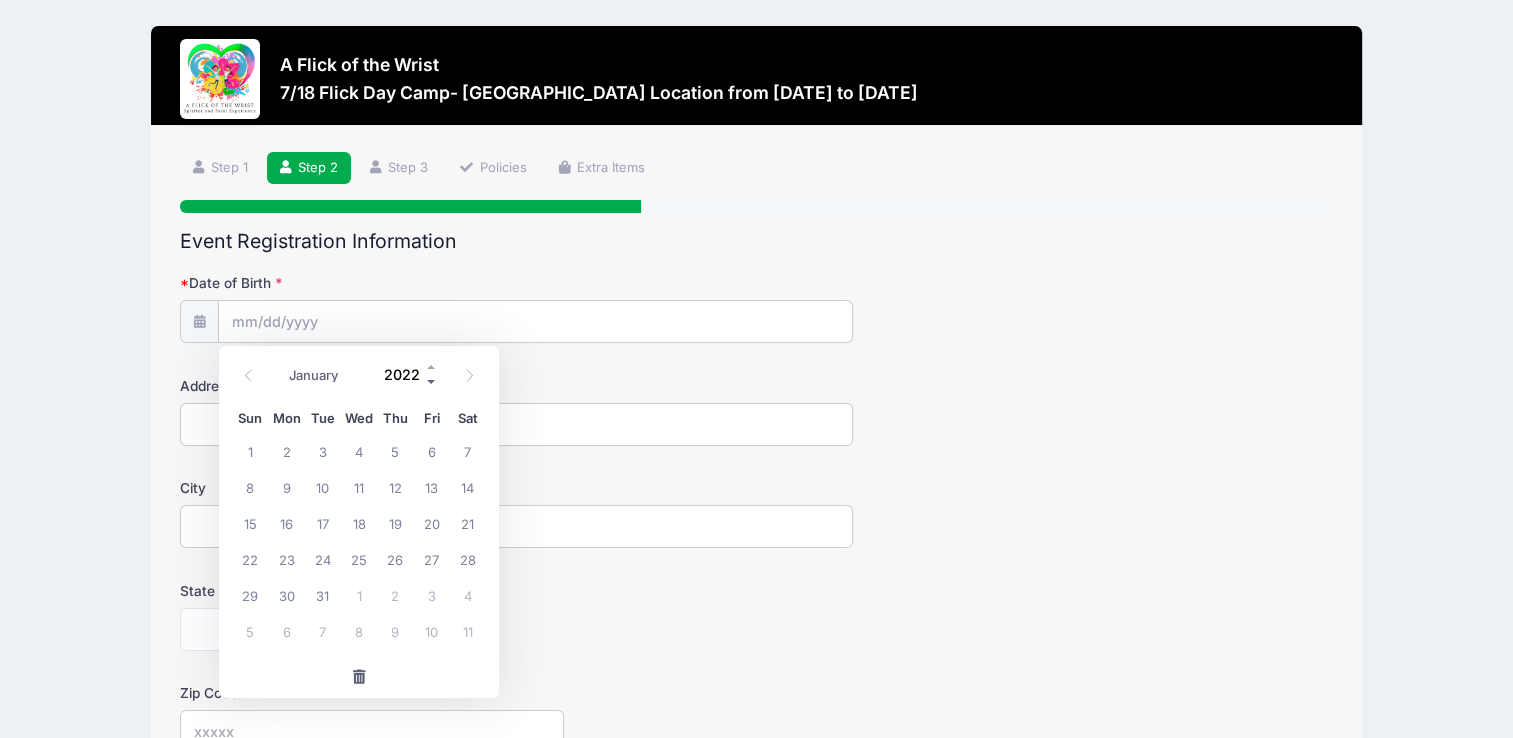click at bounding box center (432, 382) 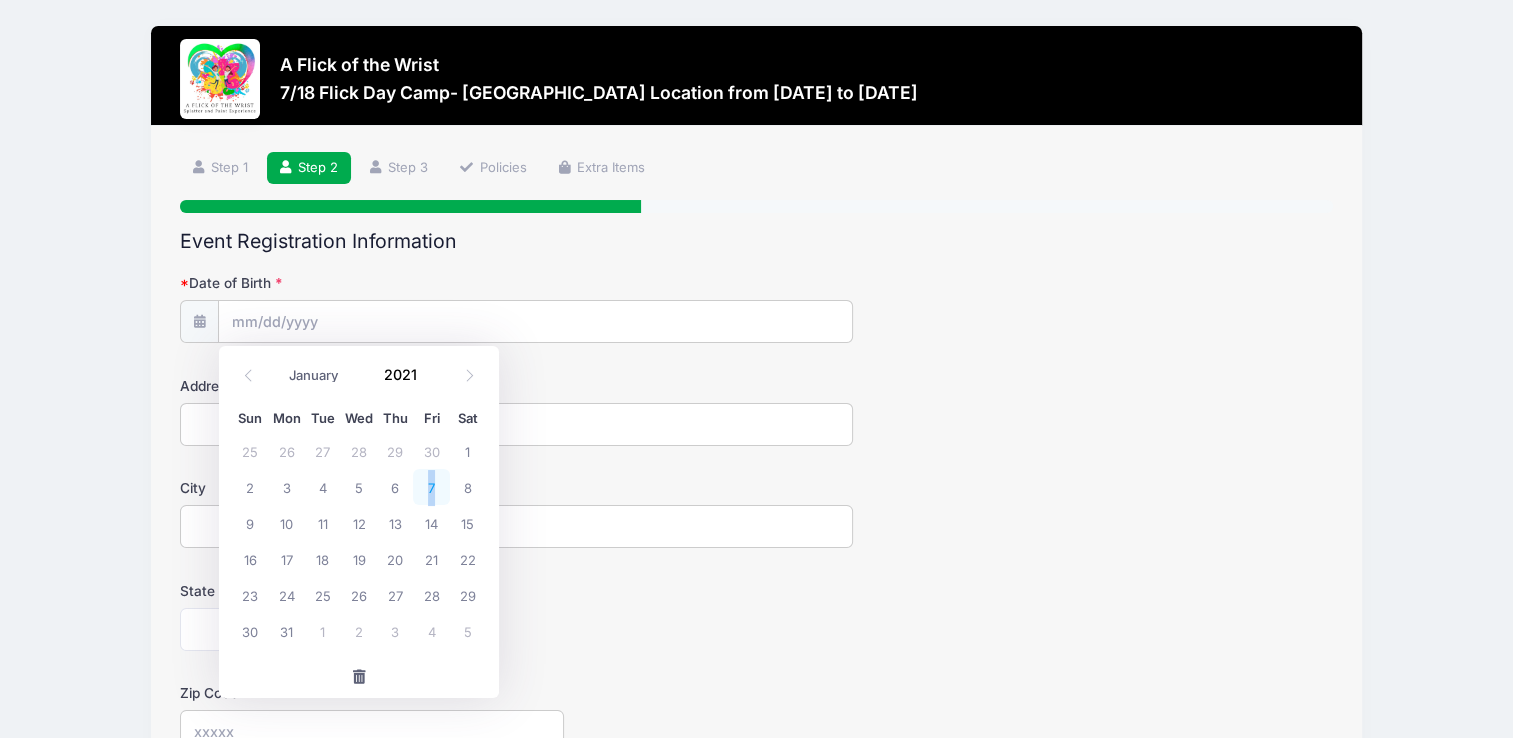click on "7" at bounding box center (431, 487) 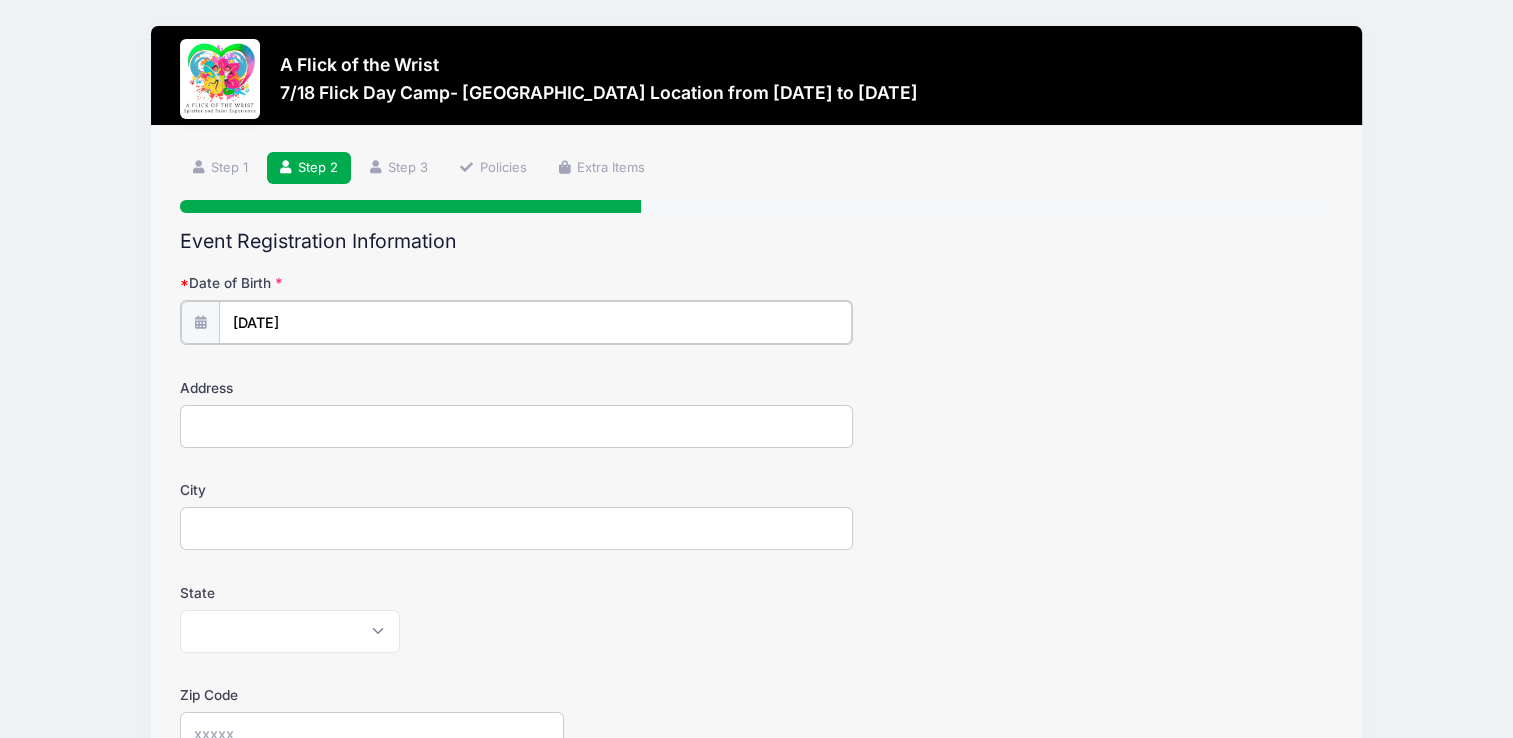 click on "05/07/2021" at bounding box center (535, 322) 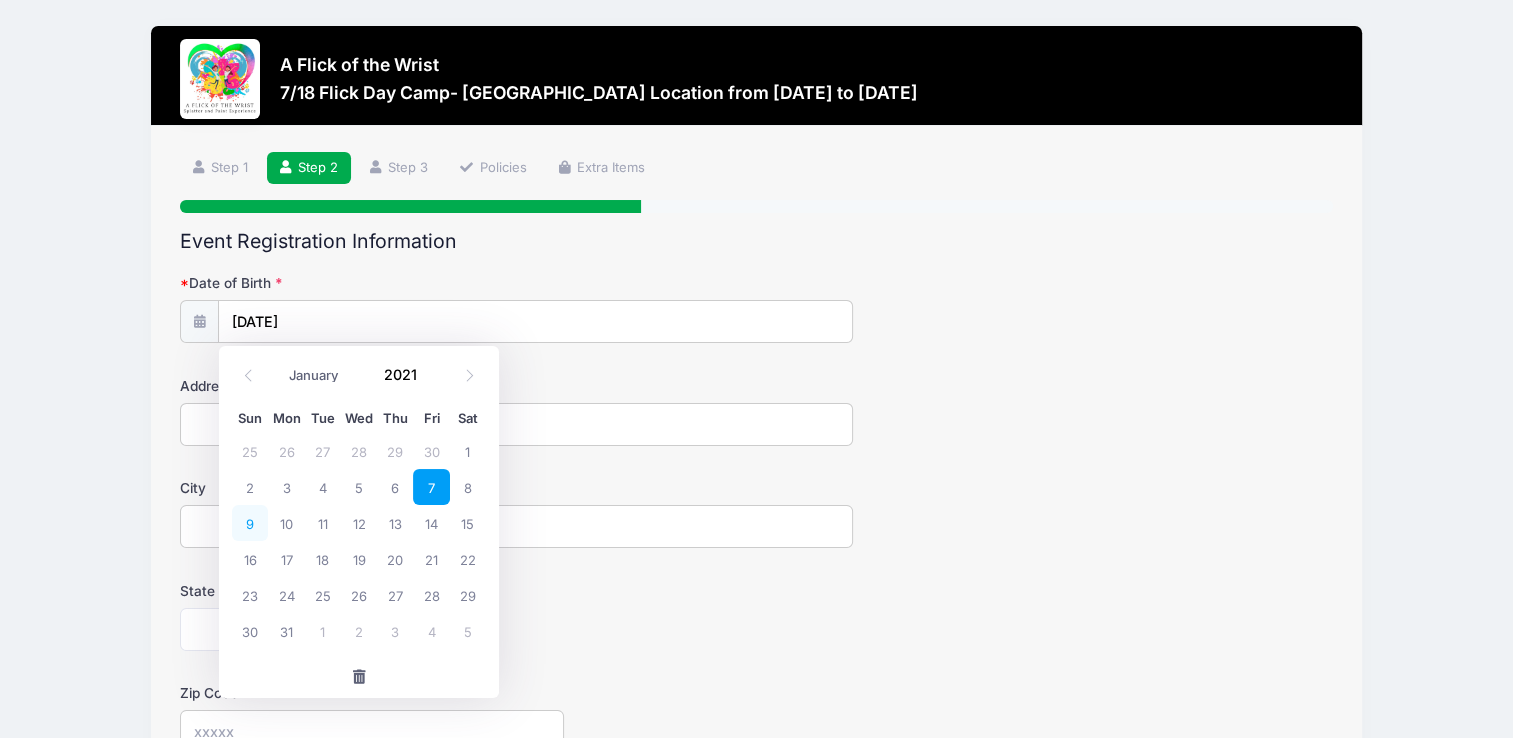 click on "9" at bounding box center (250, 523) 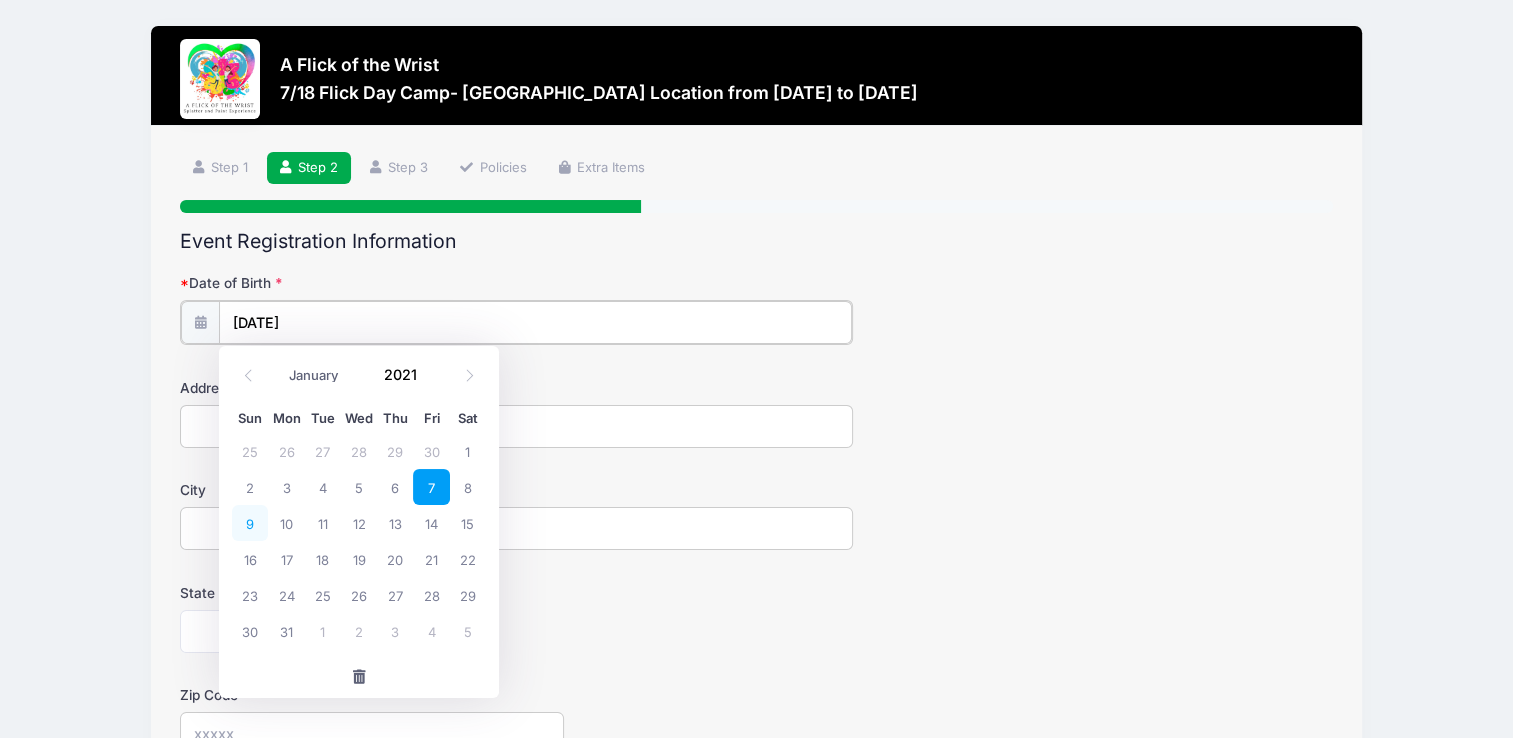 type on "05/09/2021" 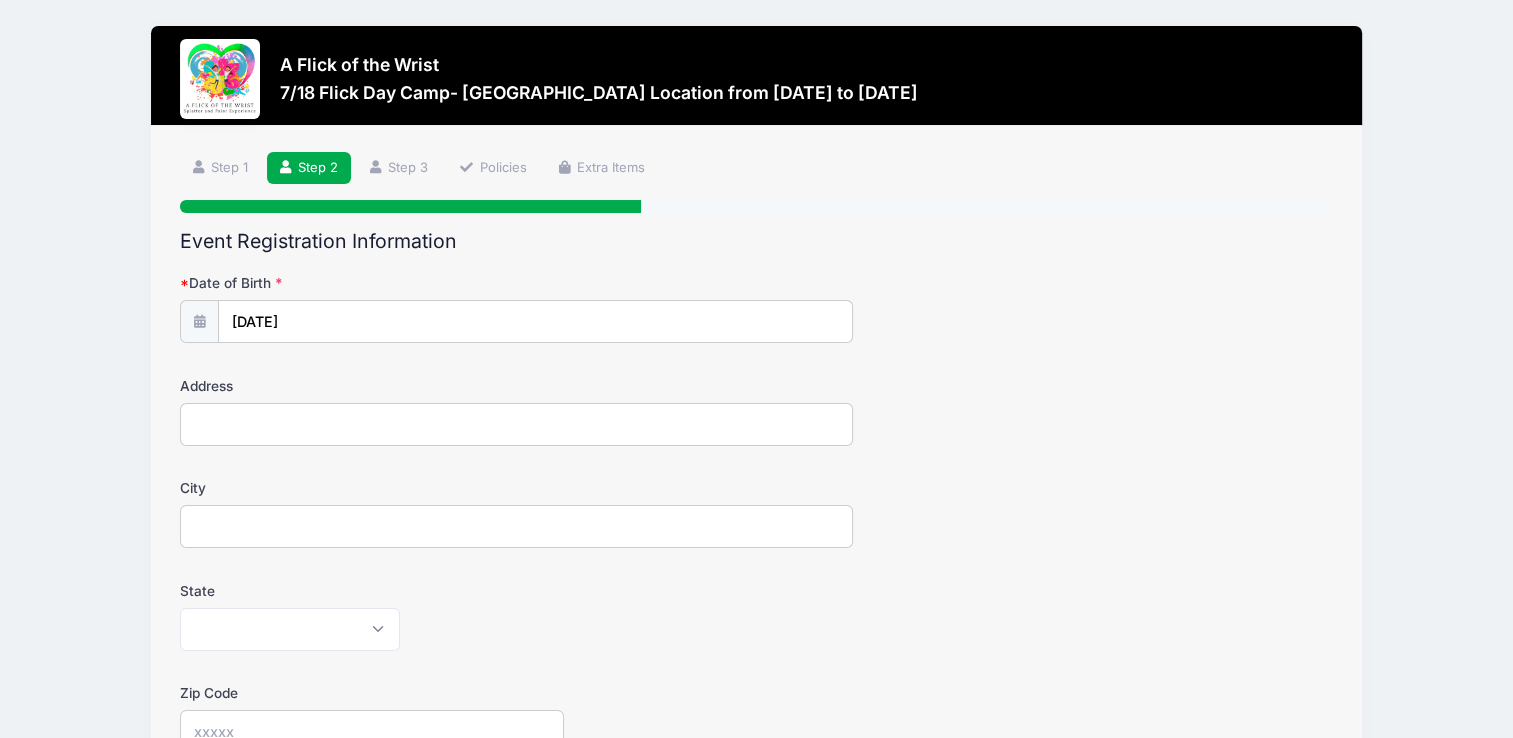 click on "Address" at bounding box center [516, 424] 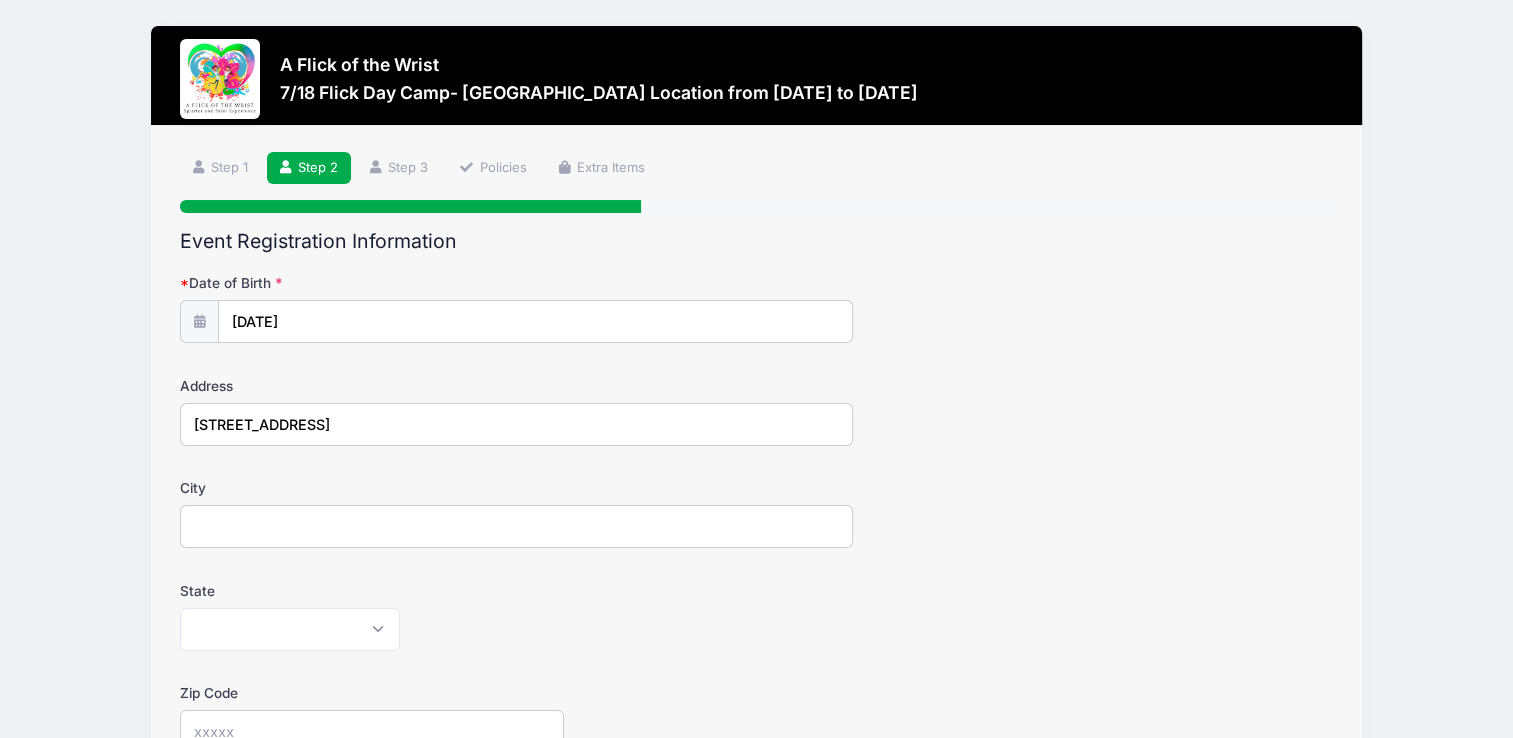 type on "Norristown" 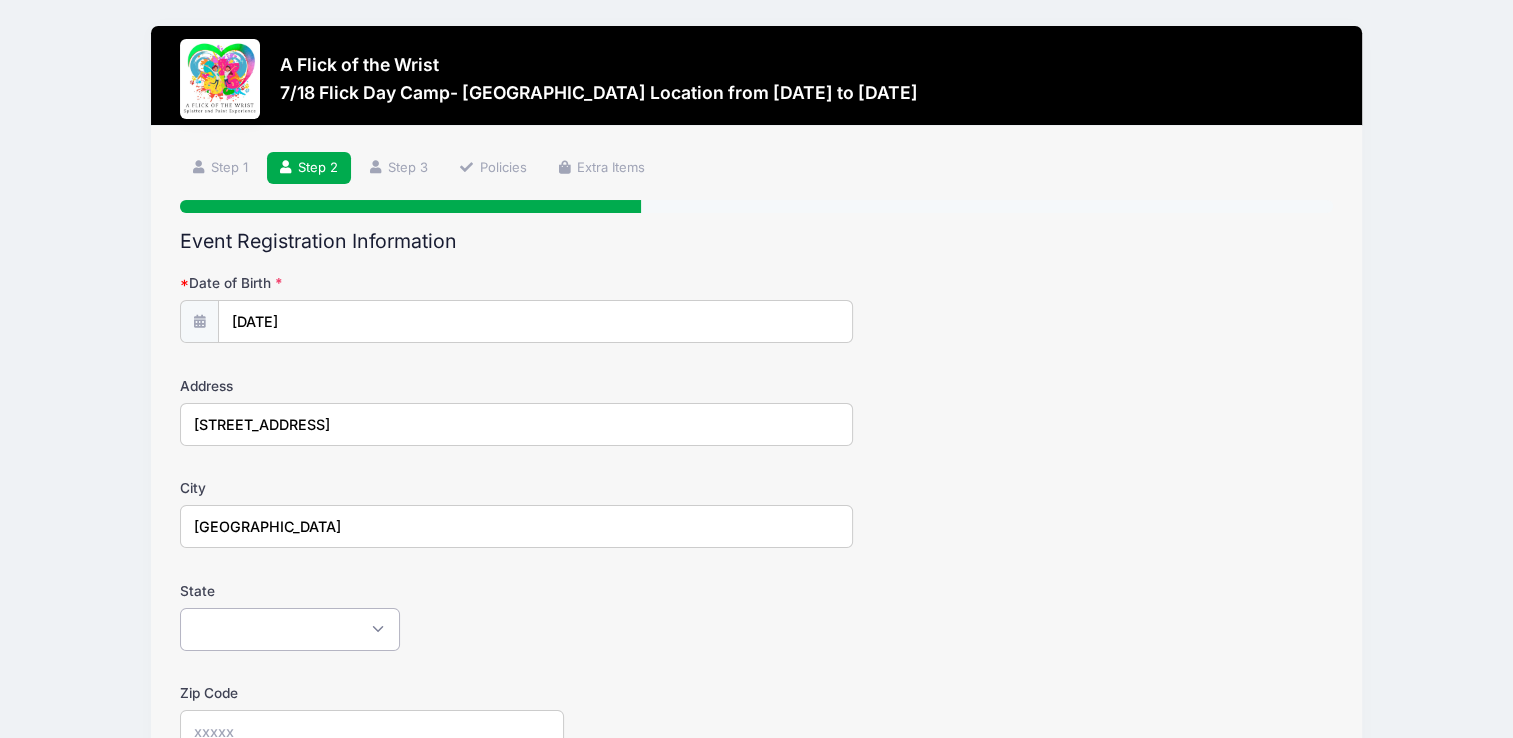 select on "PA" 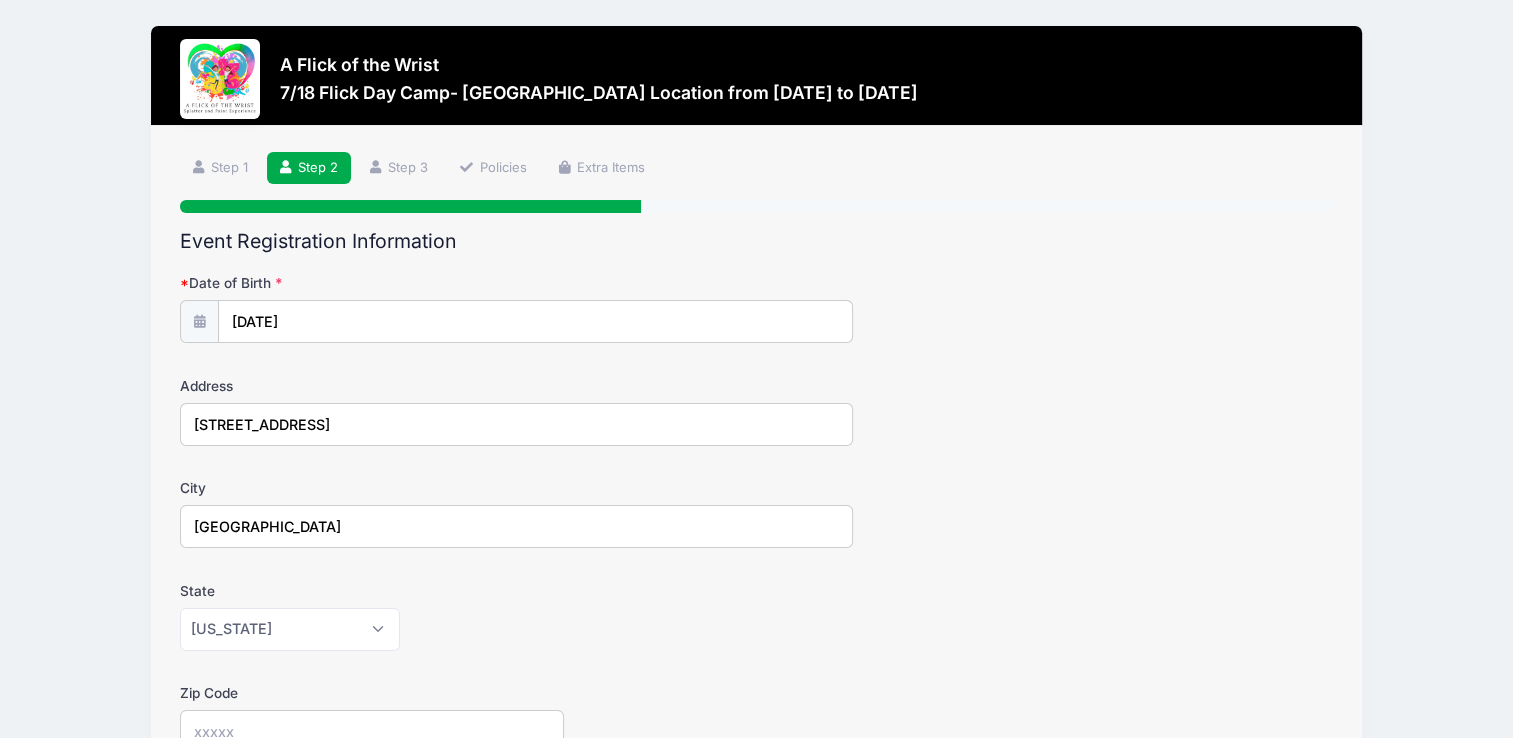 type on "19380" 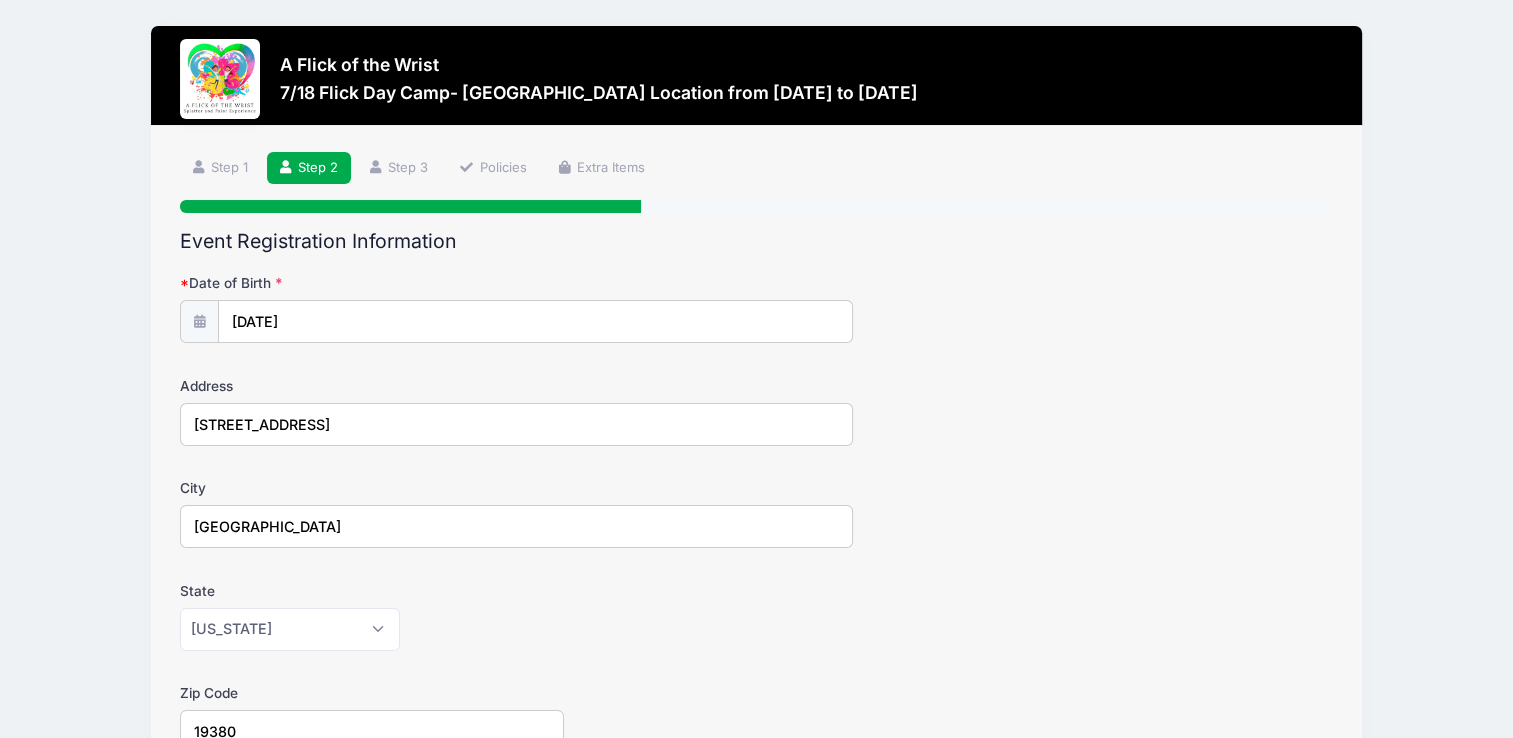 type on "Madison McCarron" 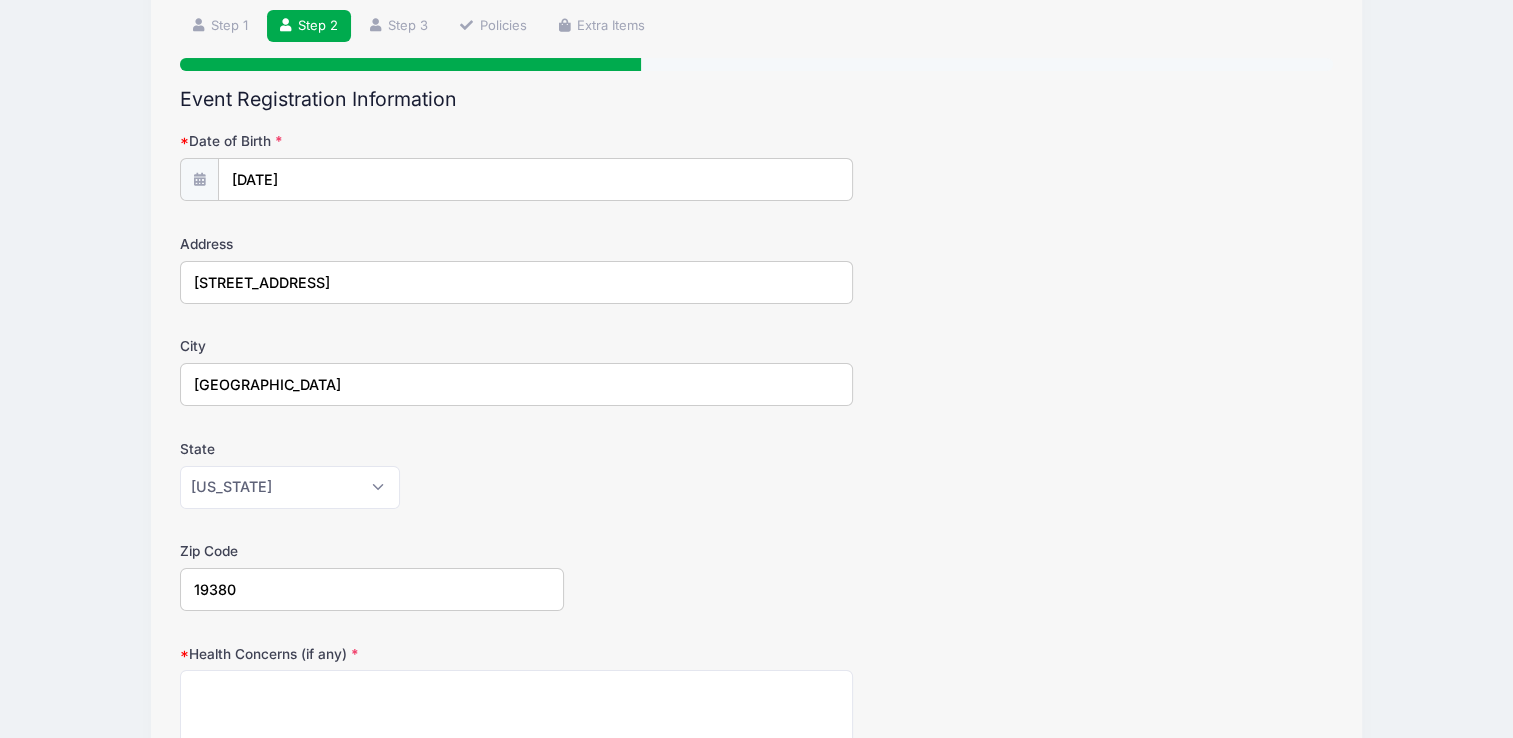 scroll, scrollTop: 200, scrollLeft: 0, axis: vertical 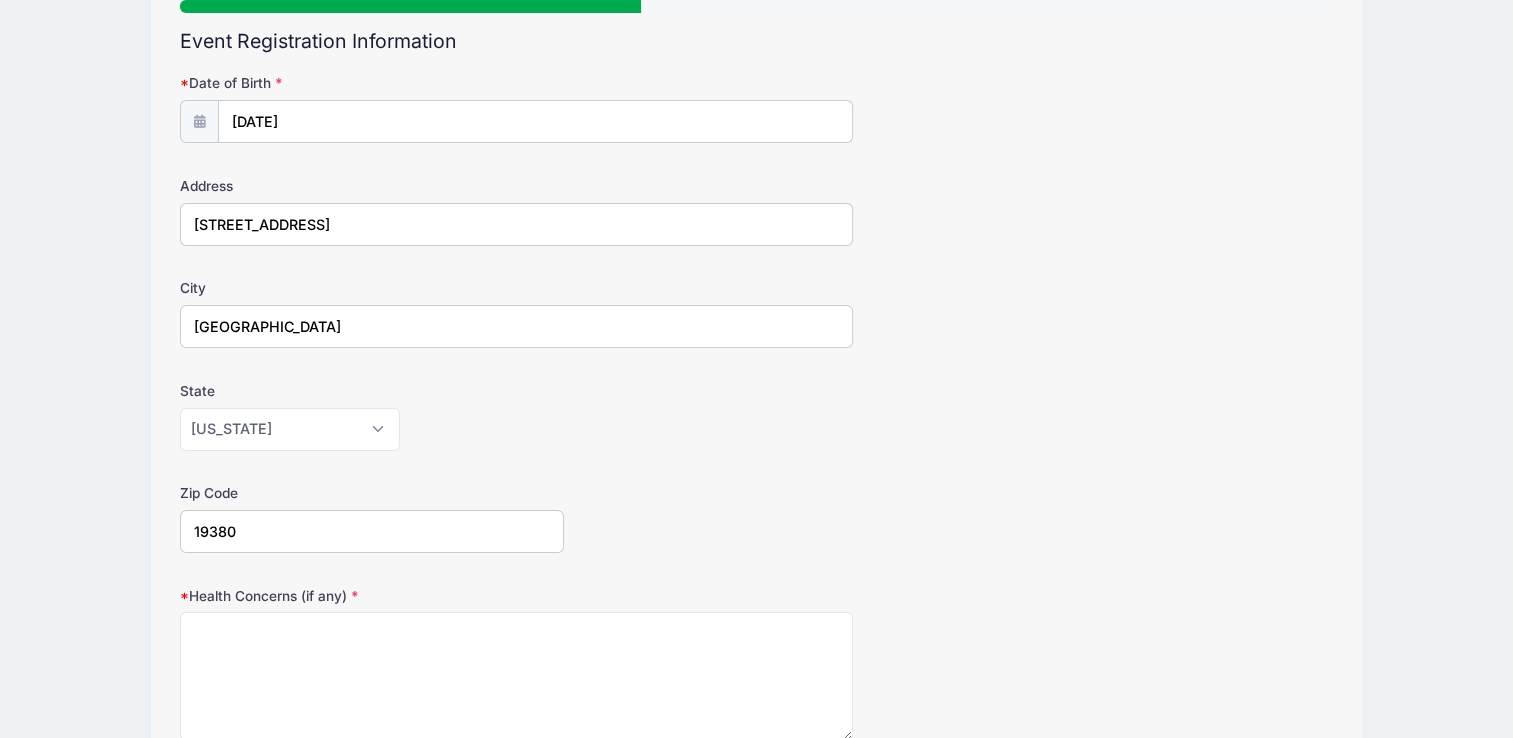 click on "Norristown" at bounding box center (516, 326) 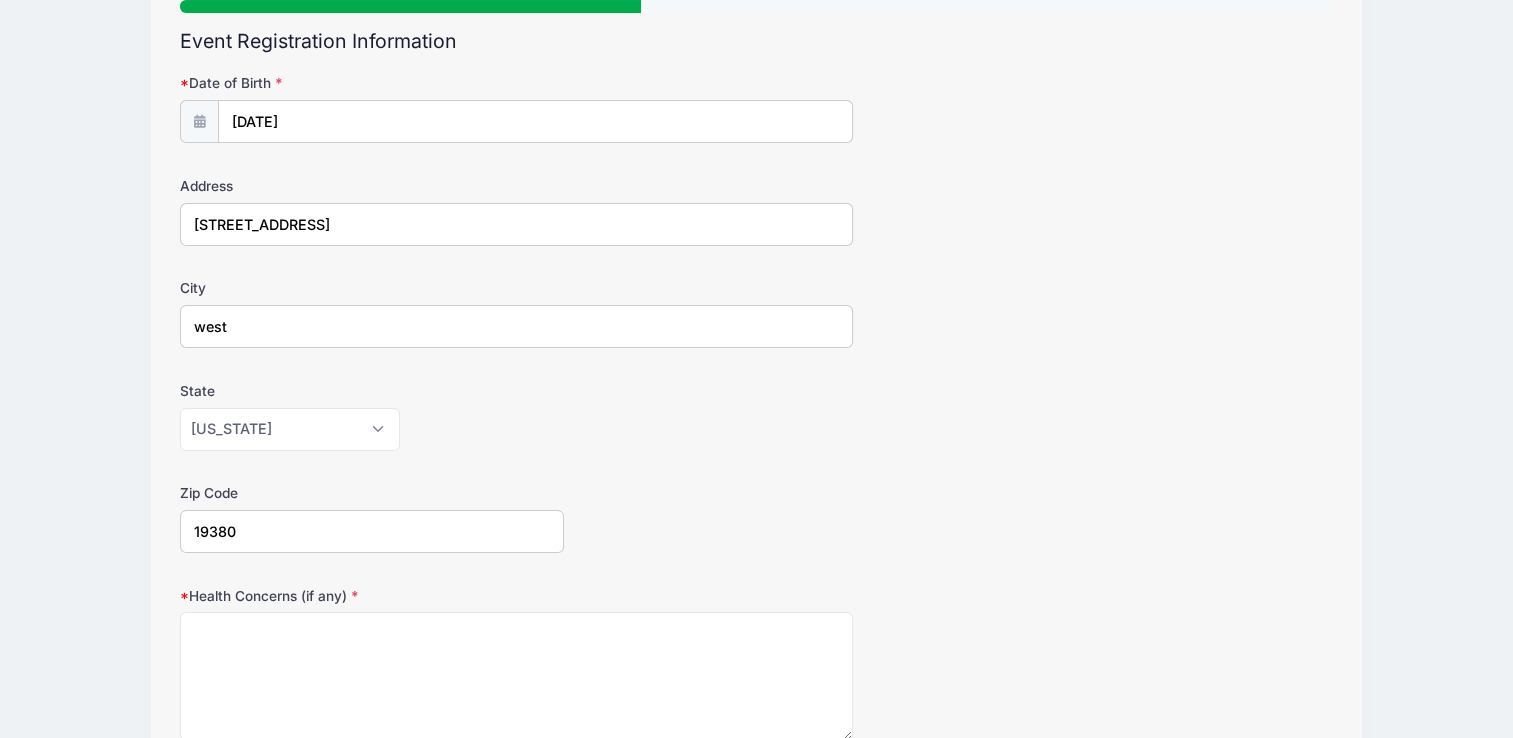 type on "West Chester" 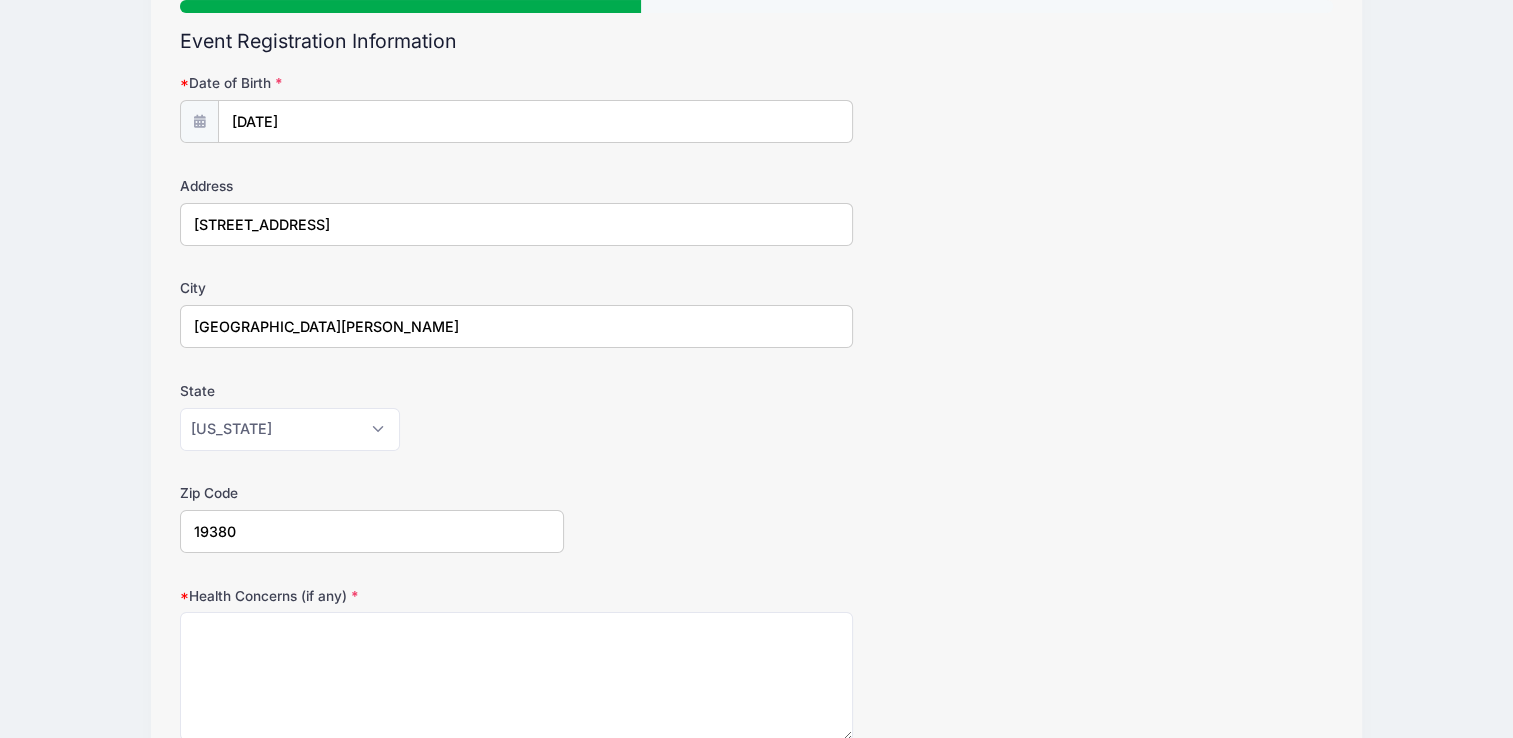 click on "Date of Birth
05/09/2021
Address
205 n pullman dr
City
West Chester
State
Alabama Alaska American Samoa Arizona Arkansas Armed Forces Africa Armed Forces Americas Armed Forces Canada Armed Forces Europe Guam" at bounding box center [756, 962] 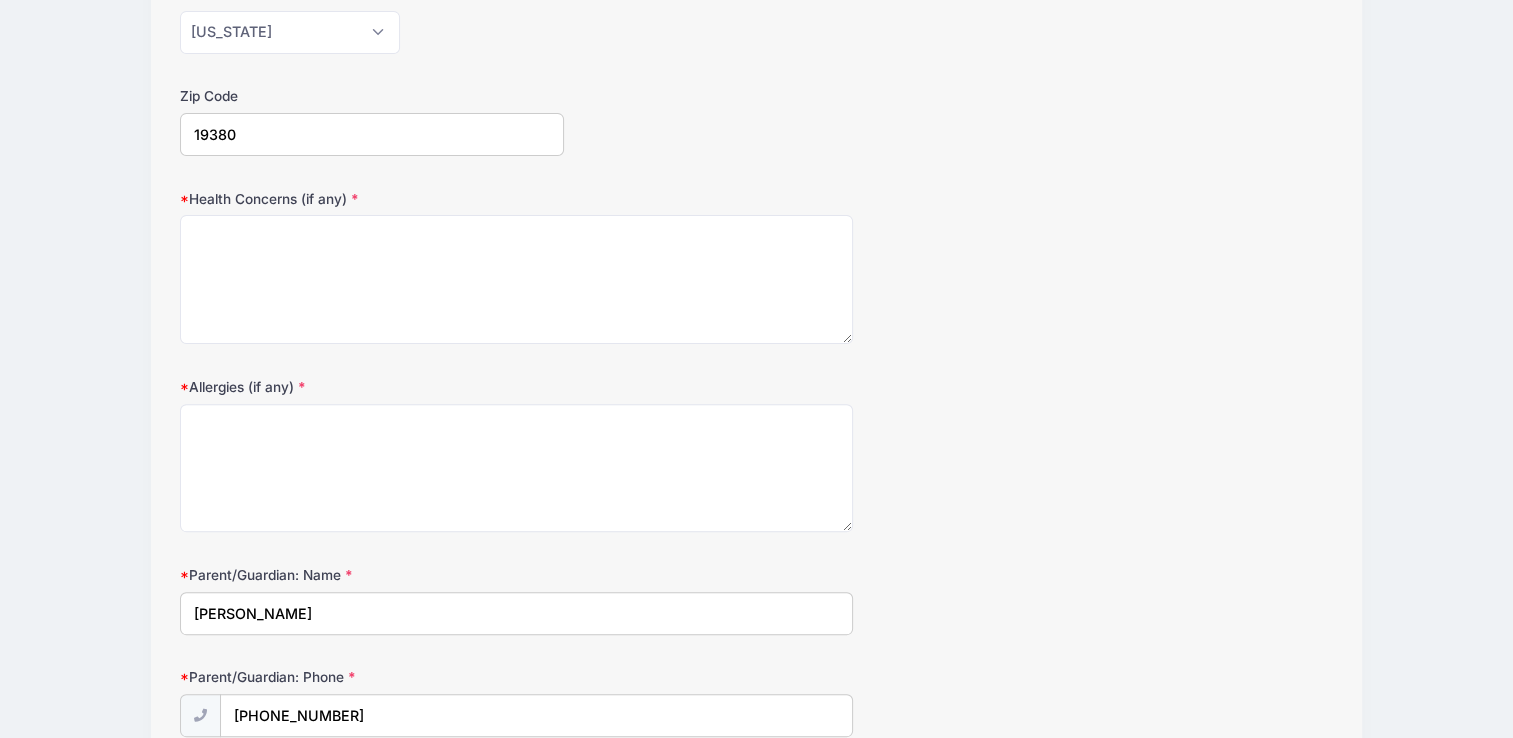 scroll, scrollTop: 600, scrollLeft: 0, axis: vertical 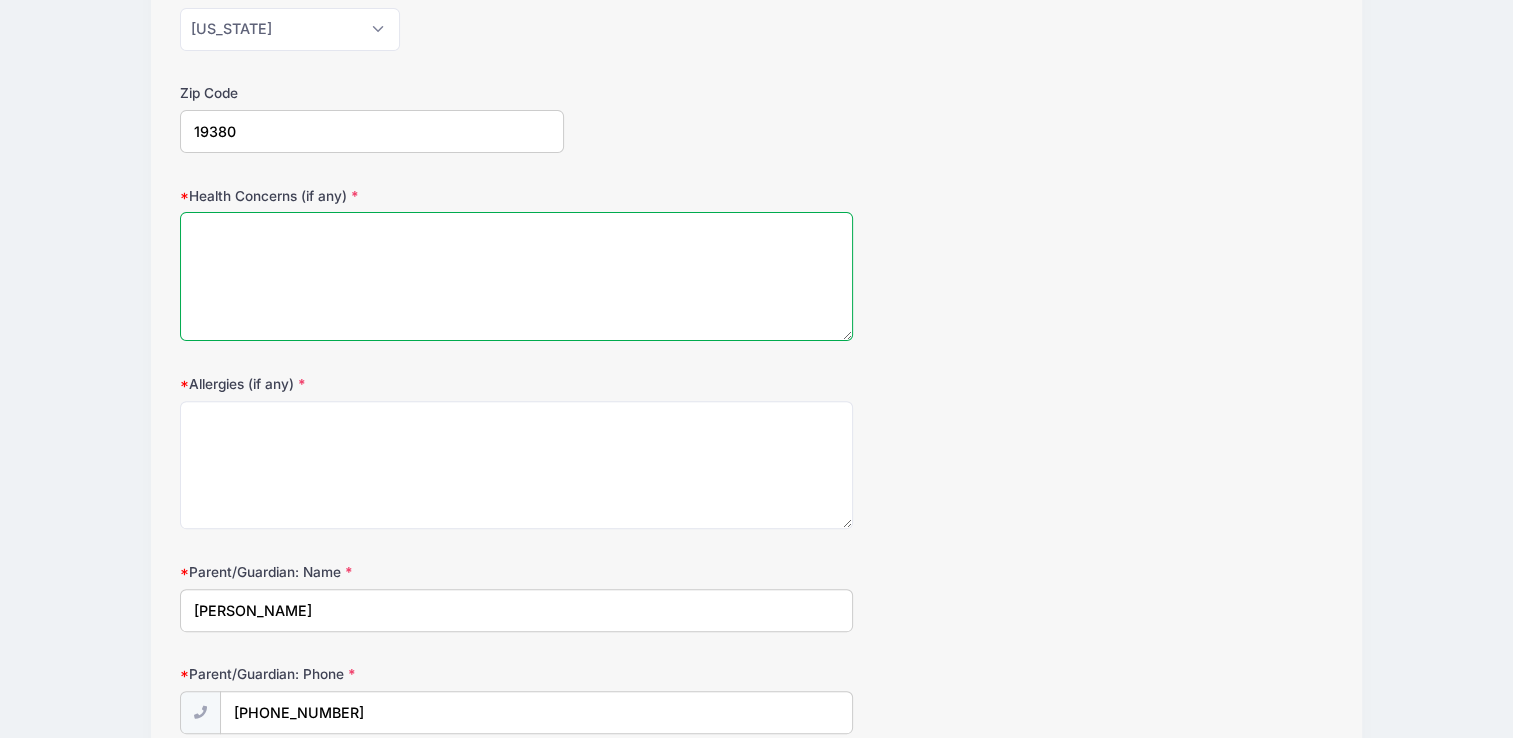 click on "Health Concerns (if any)" at bounding box center (516, 276) 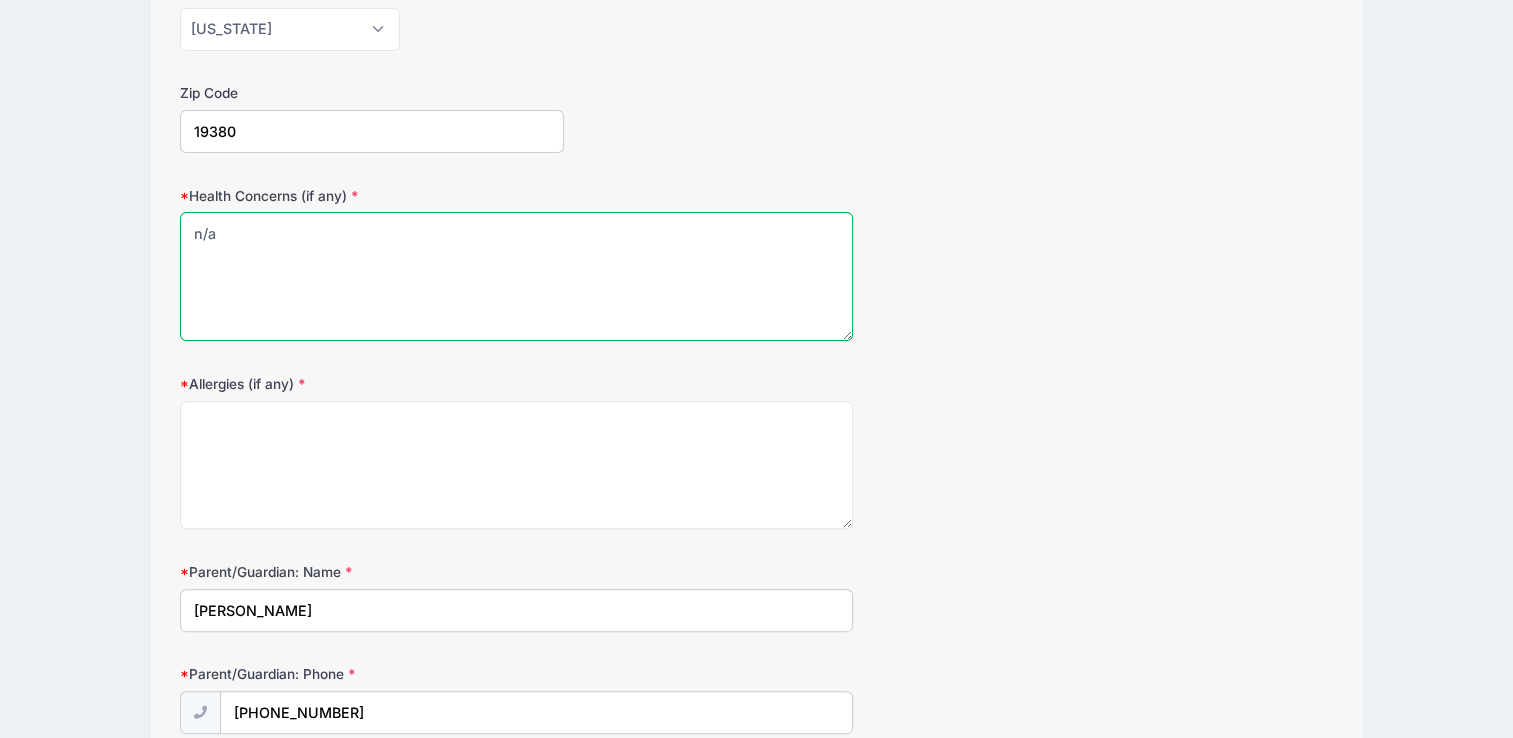 type on "n/a" 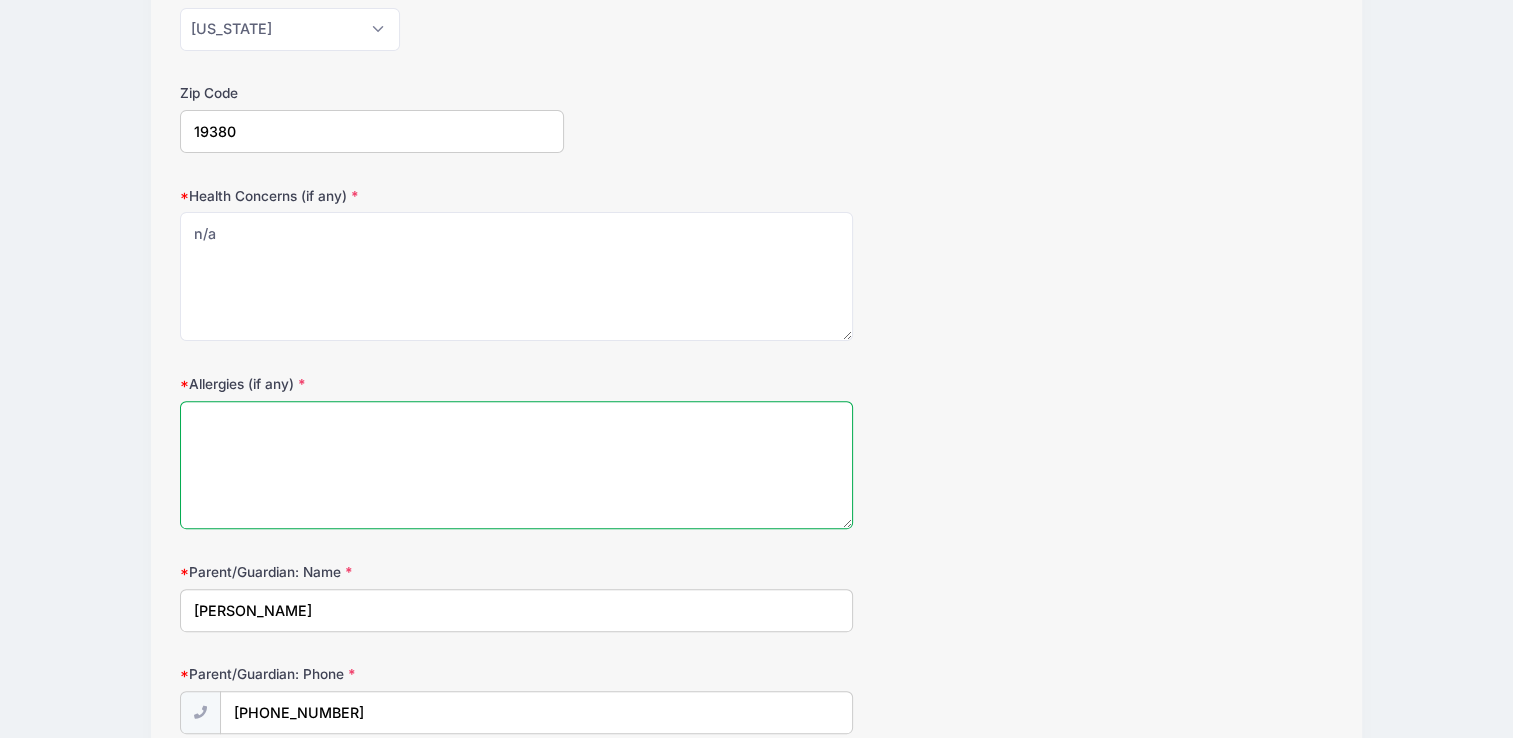 click on "Allergies (if any)" at bounding box center [516, 465] 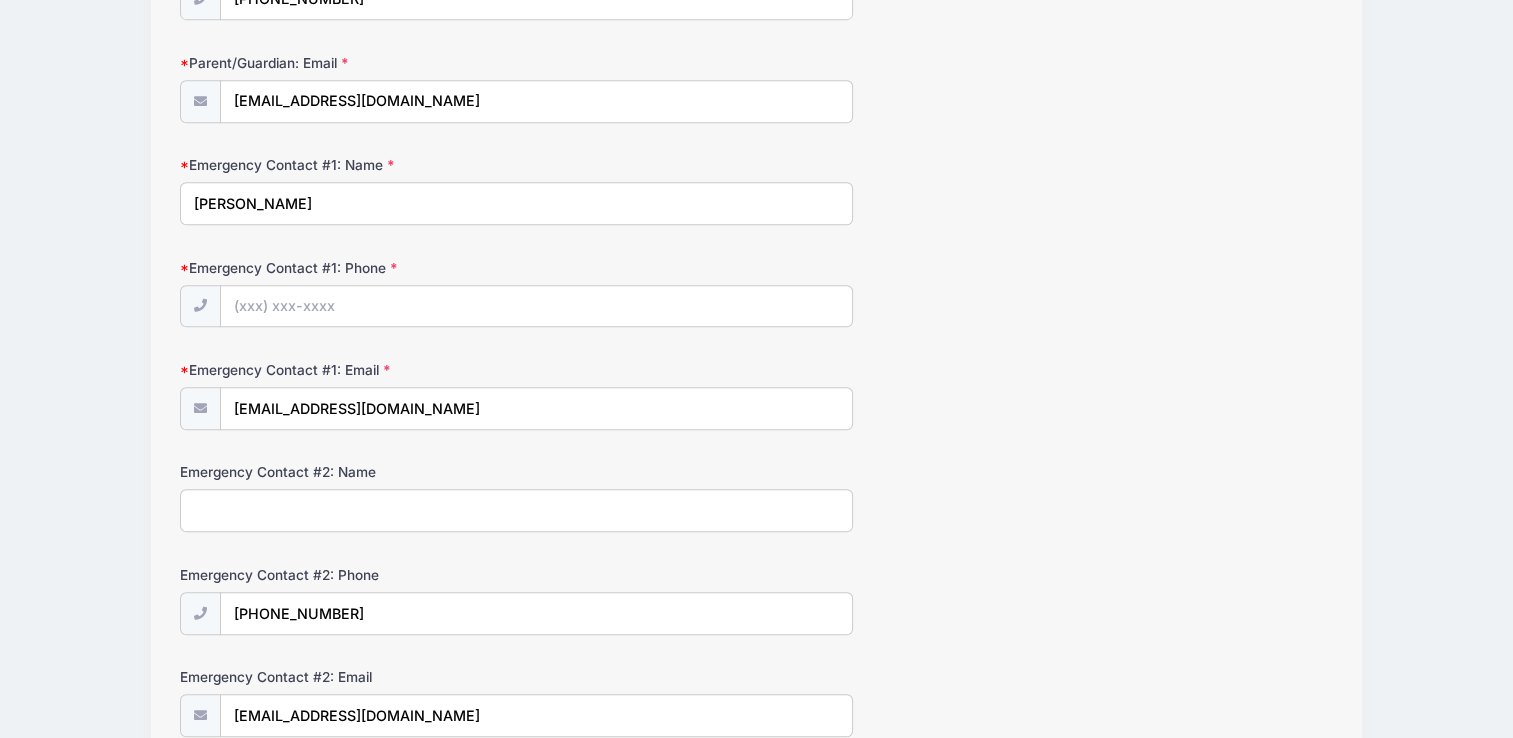 scroll, scrollTop: 1400, scrollLeft: 0, axis: vertical 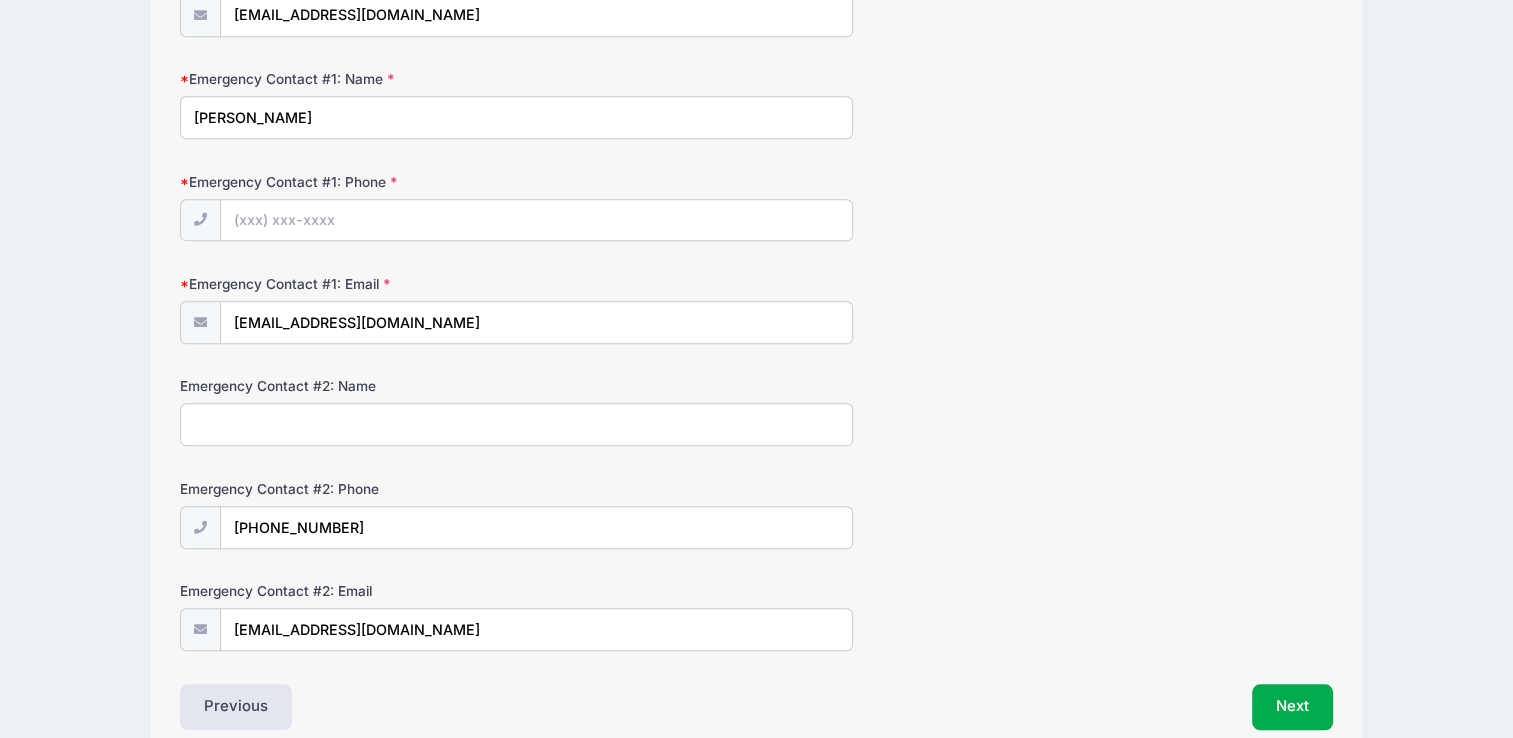 type on "n/a" 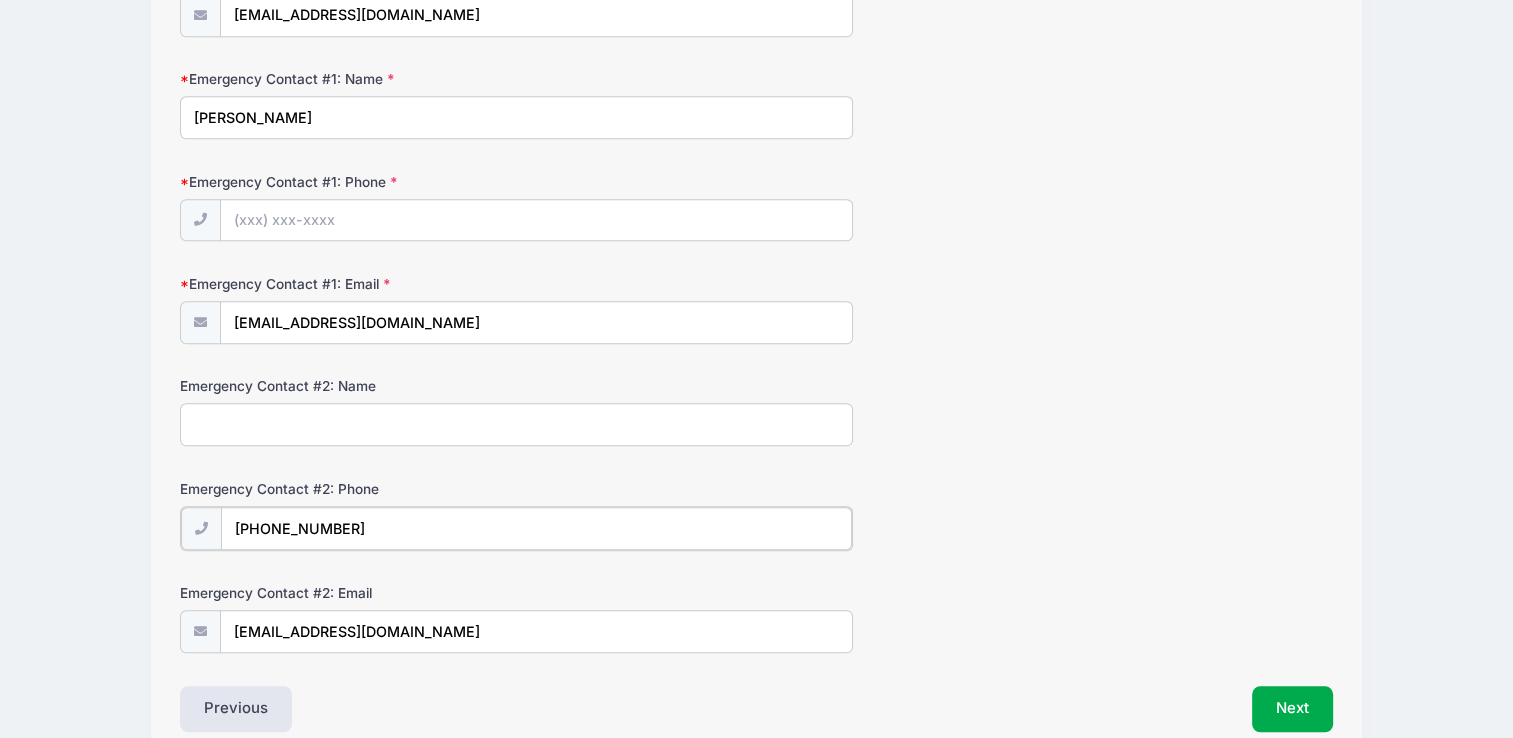 click on "(302) 898-0413" at bounding box center [536, 528] 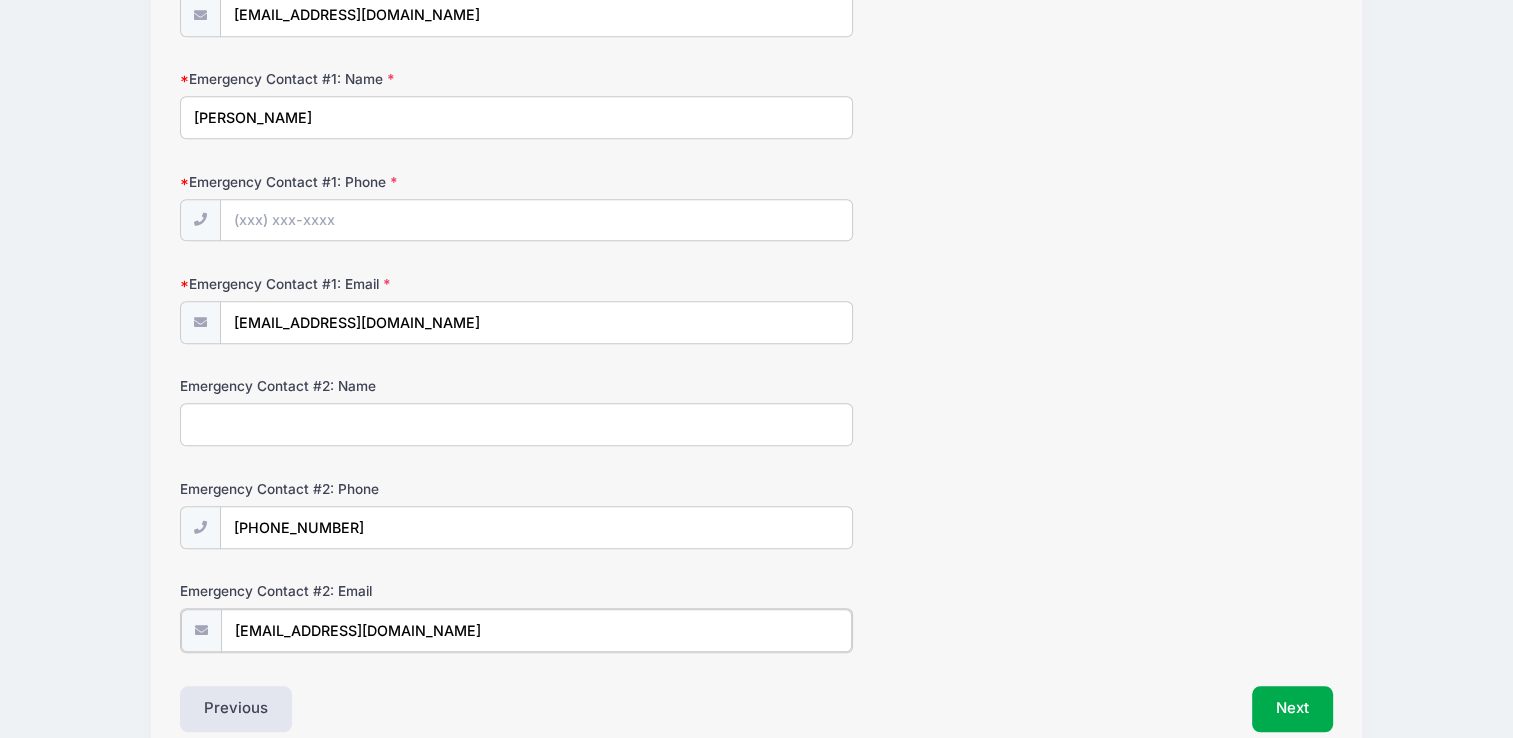 click on "madison@livelove.com" at bounding box center [536, 630] 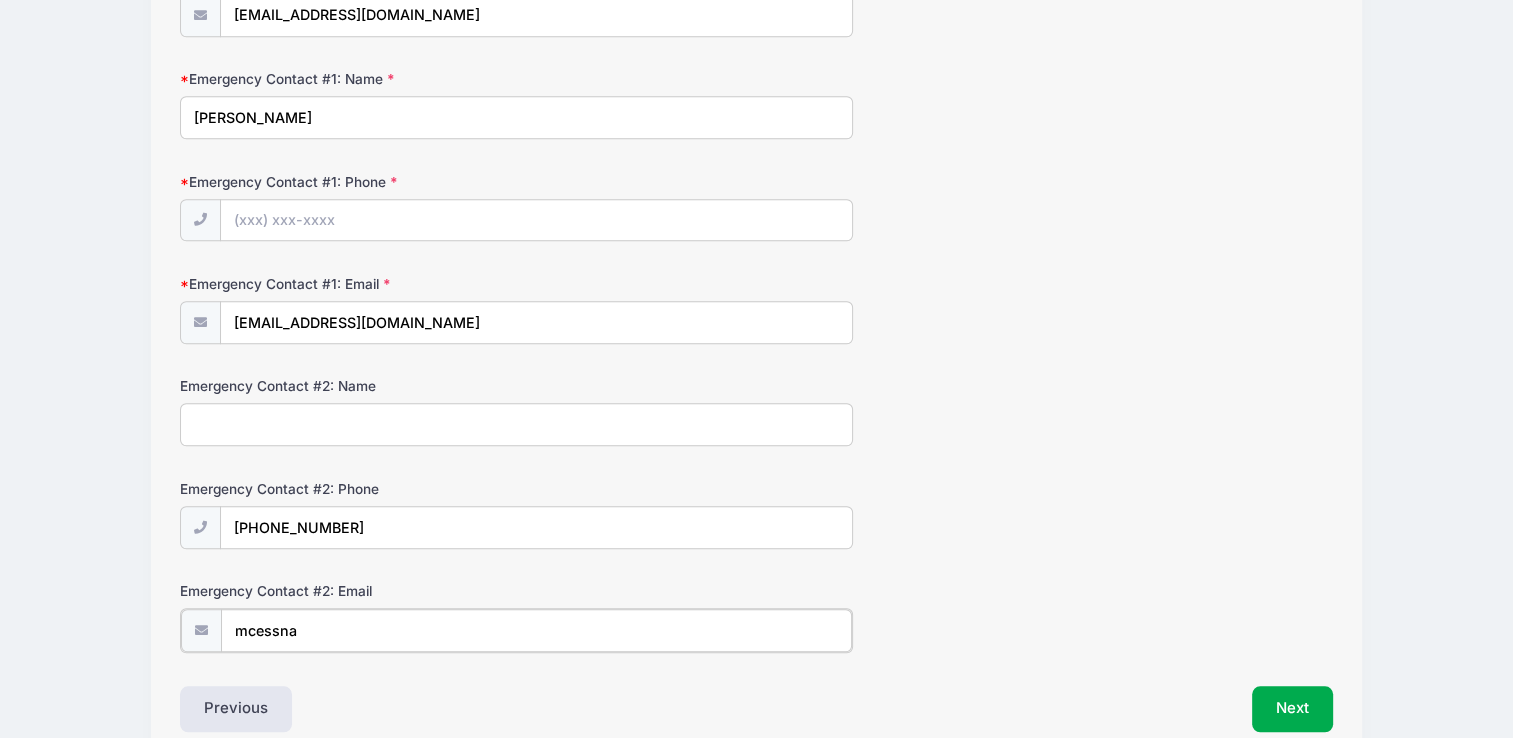 type on "[EMAIL_ADDRESS][DOMAIN_NAME]" 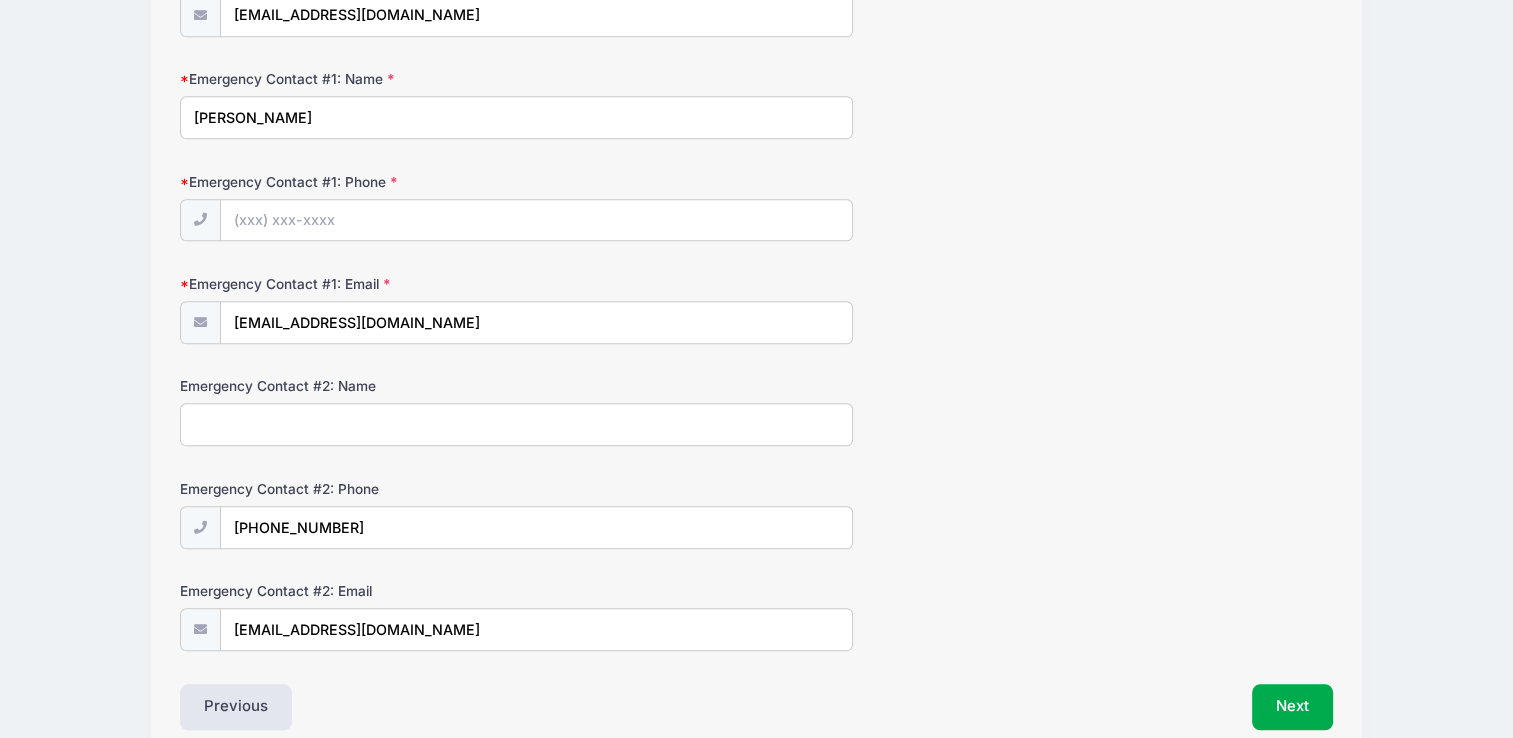 click on "Previous" at bounding box center [464, 707] 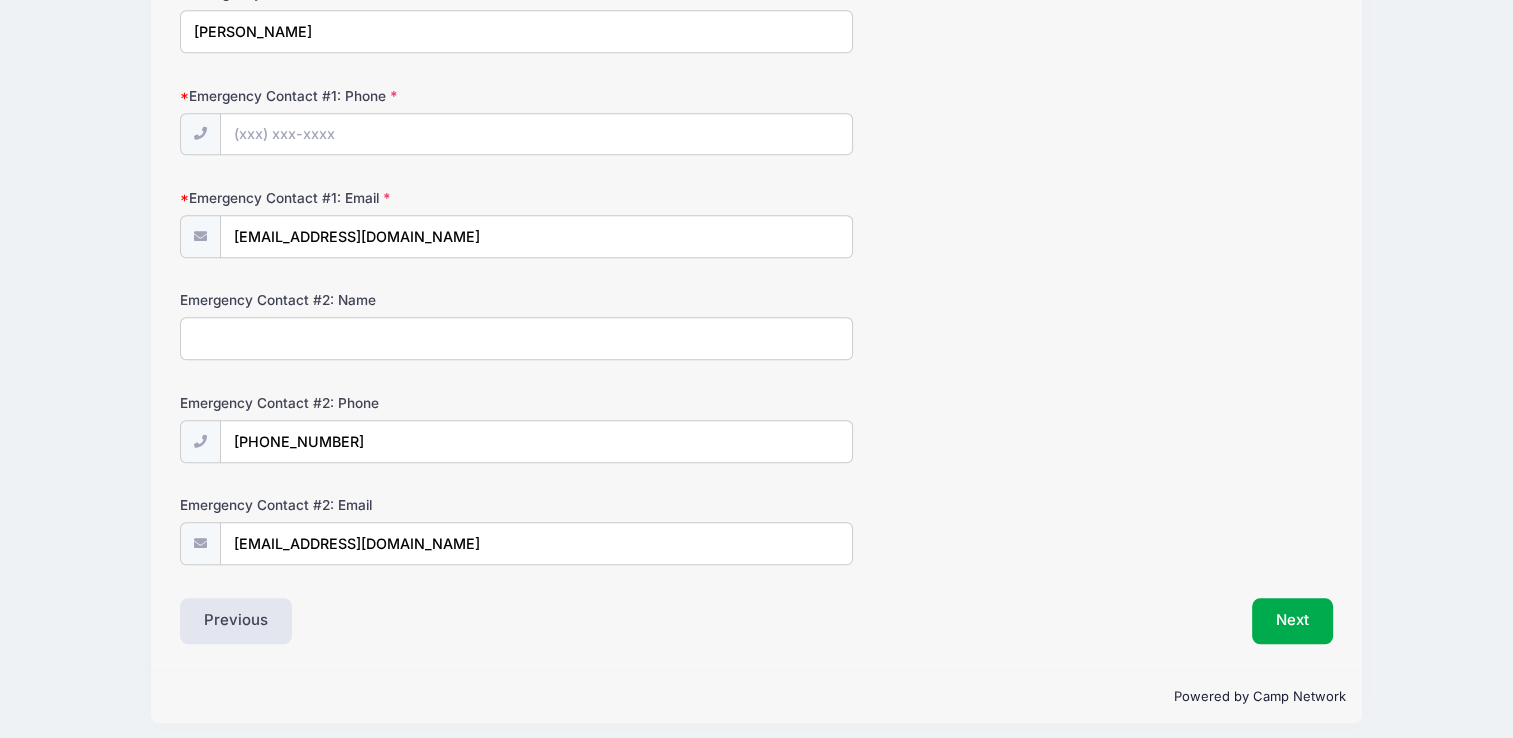 scroll, scrollTop: 1488, scrollLeft: 0, axis: vertical 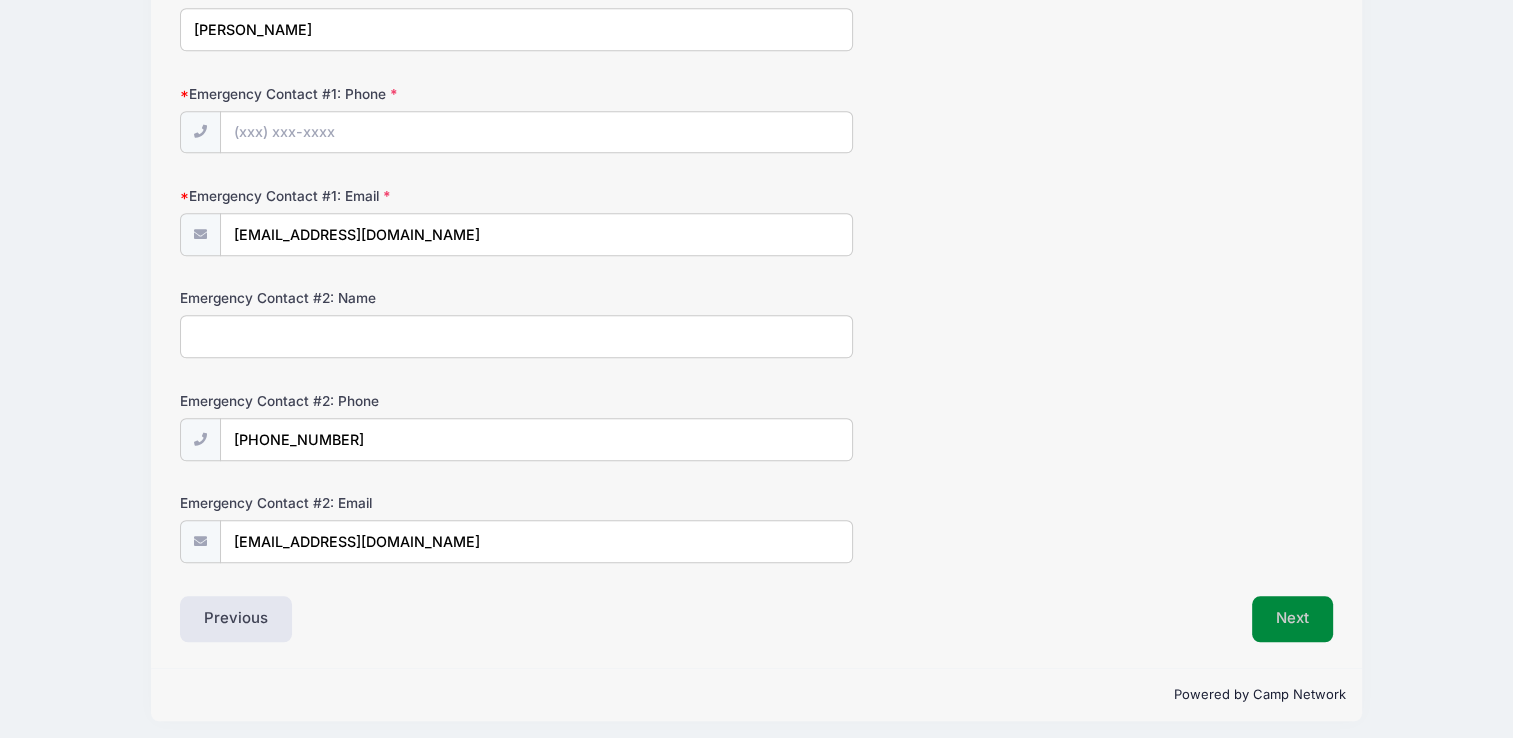 click on "Next" at bounding box center [1292, 619] 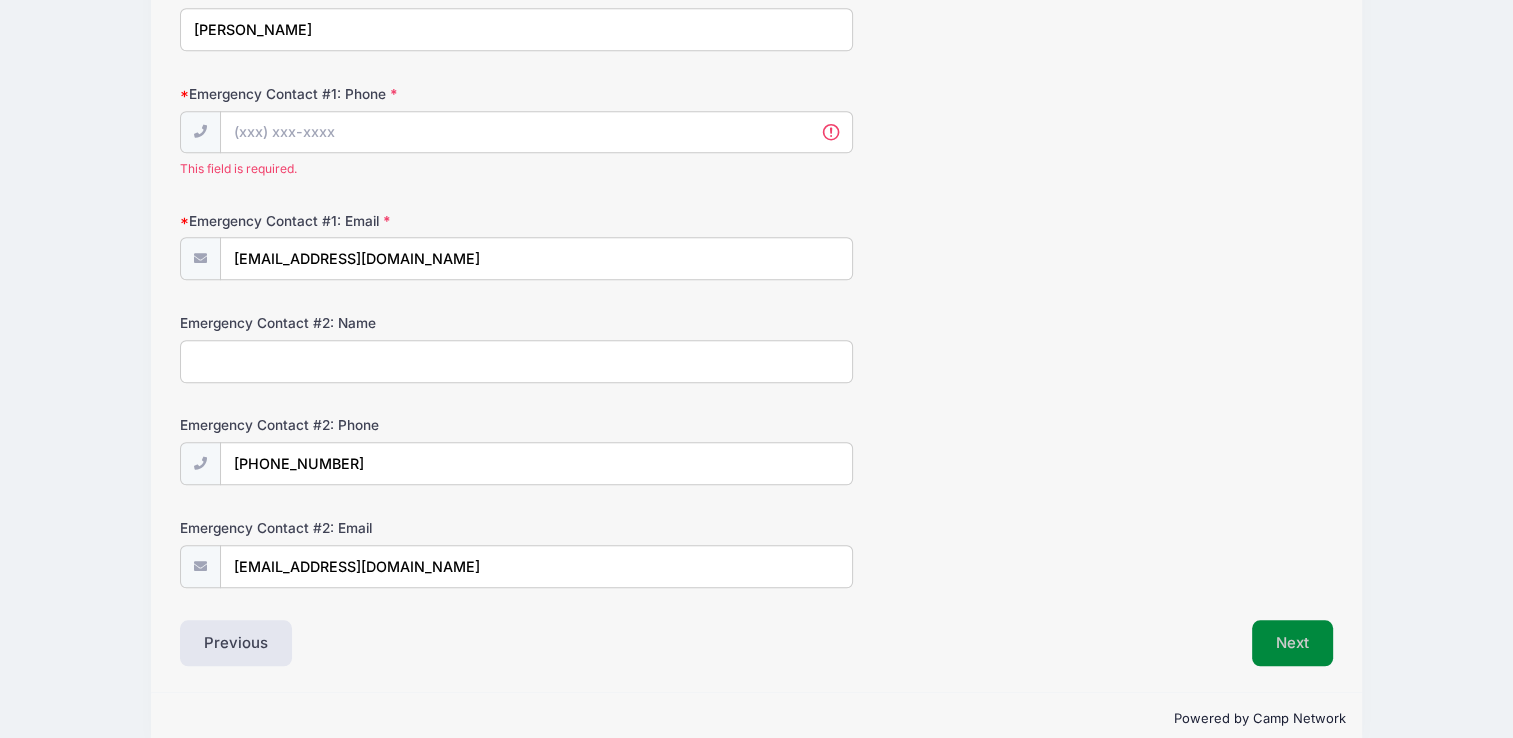 scroll, scrollTop: 1480, scrollLeft: 0, axis: vertical 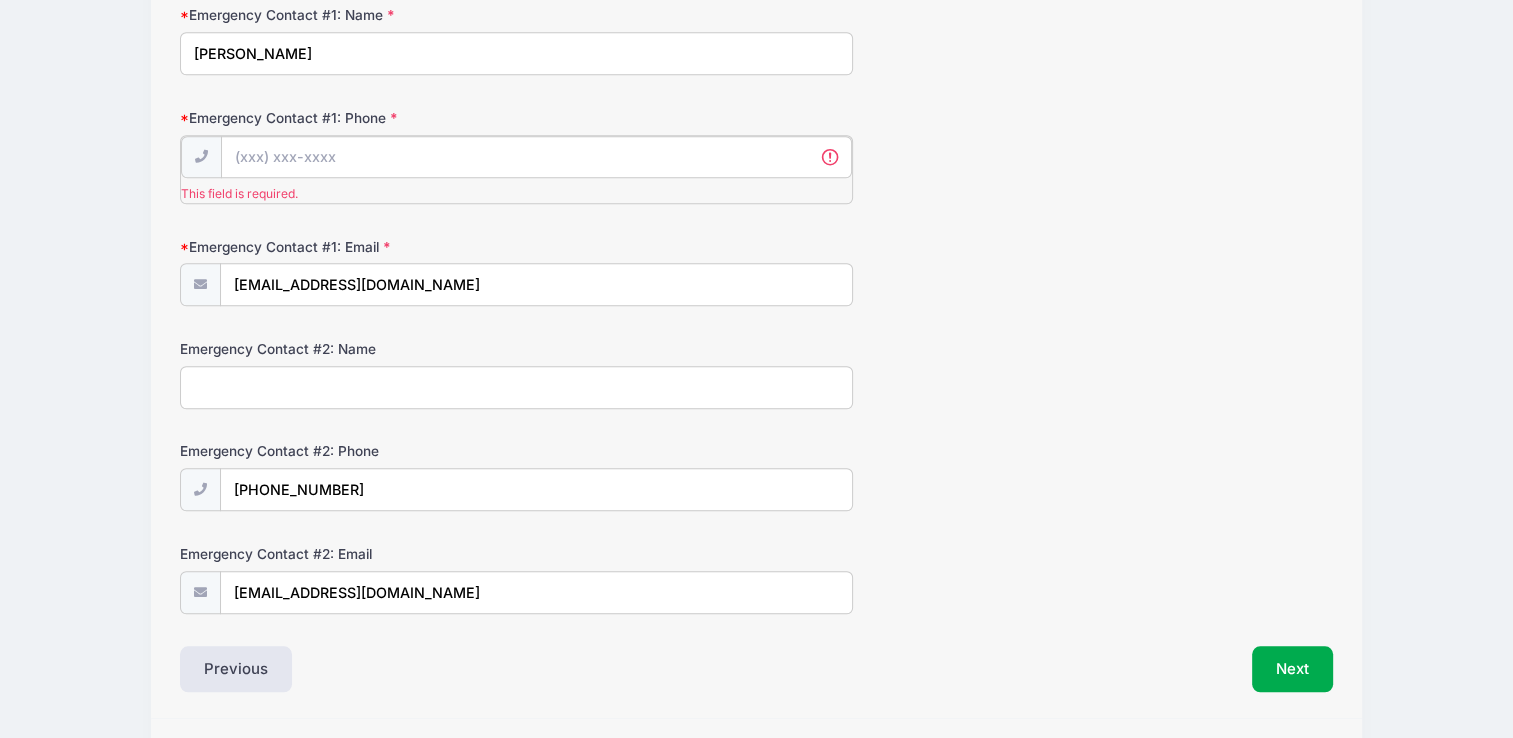 click on "Emergency Contact #1: Phone" at bounding box center [536, 157] 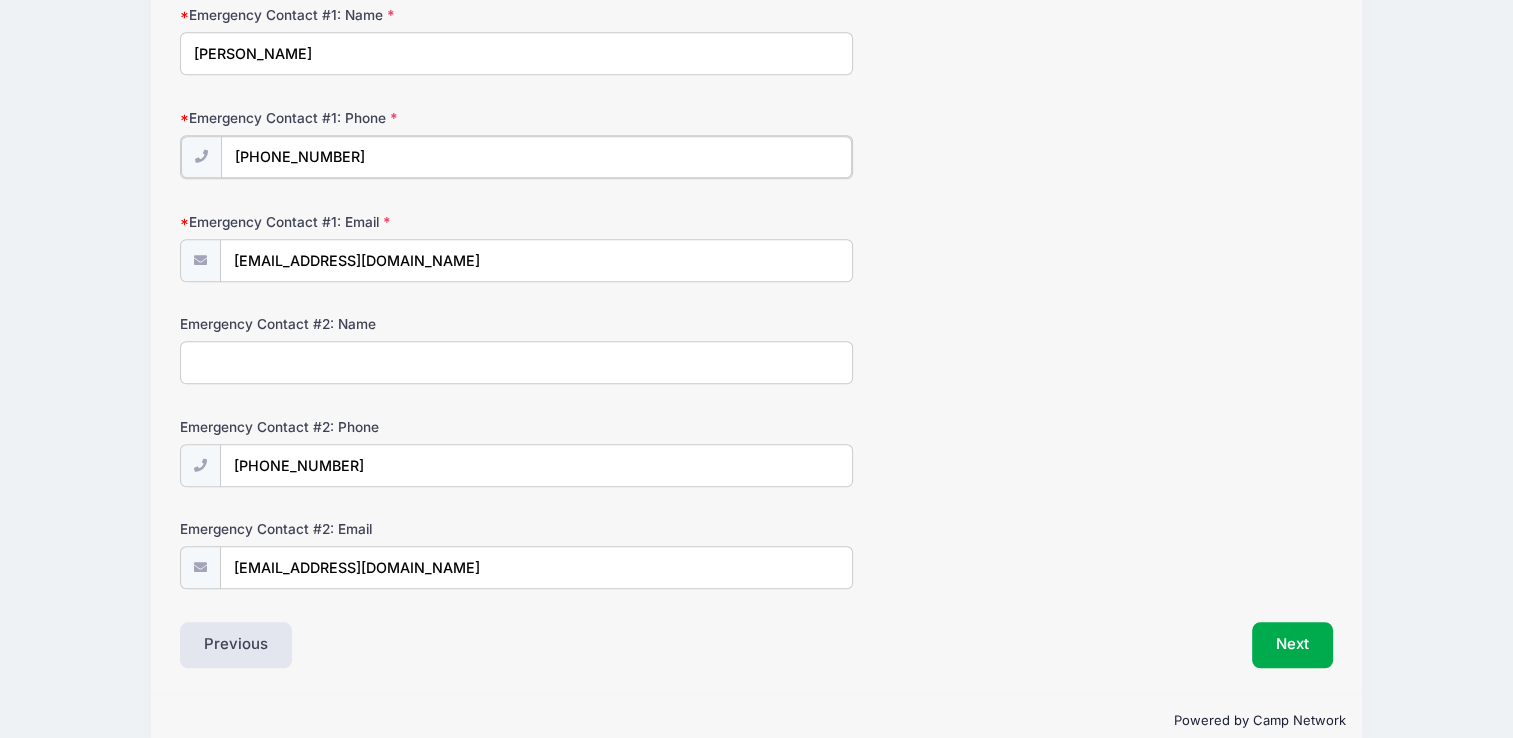 type on "2153704869" 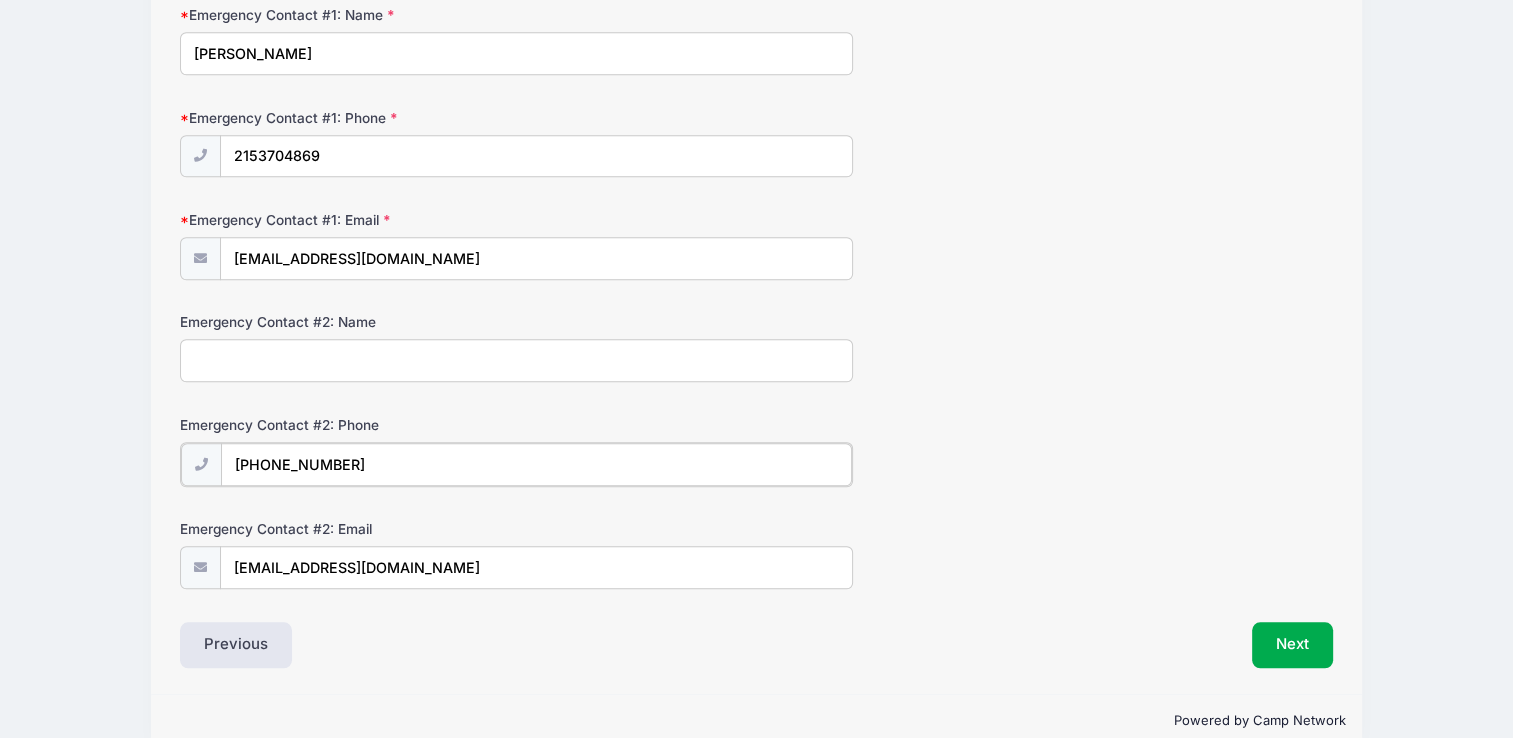 click on "(215) 370-4869" at bounding box center (536, 464) 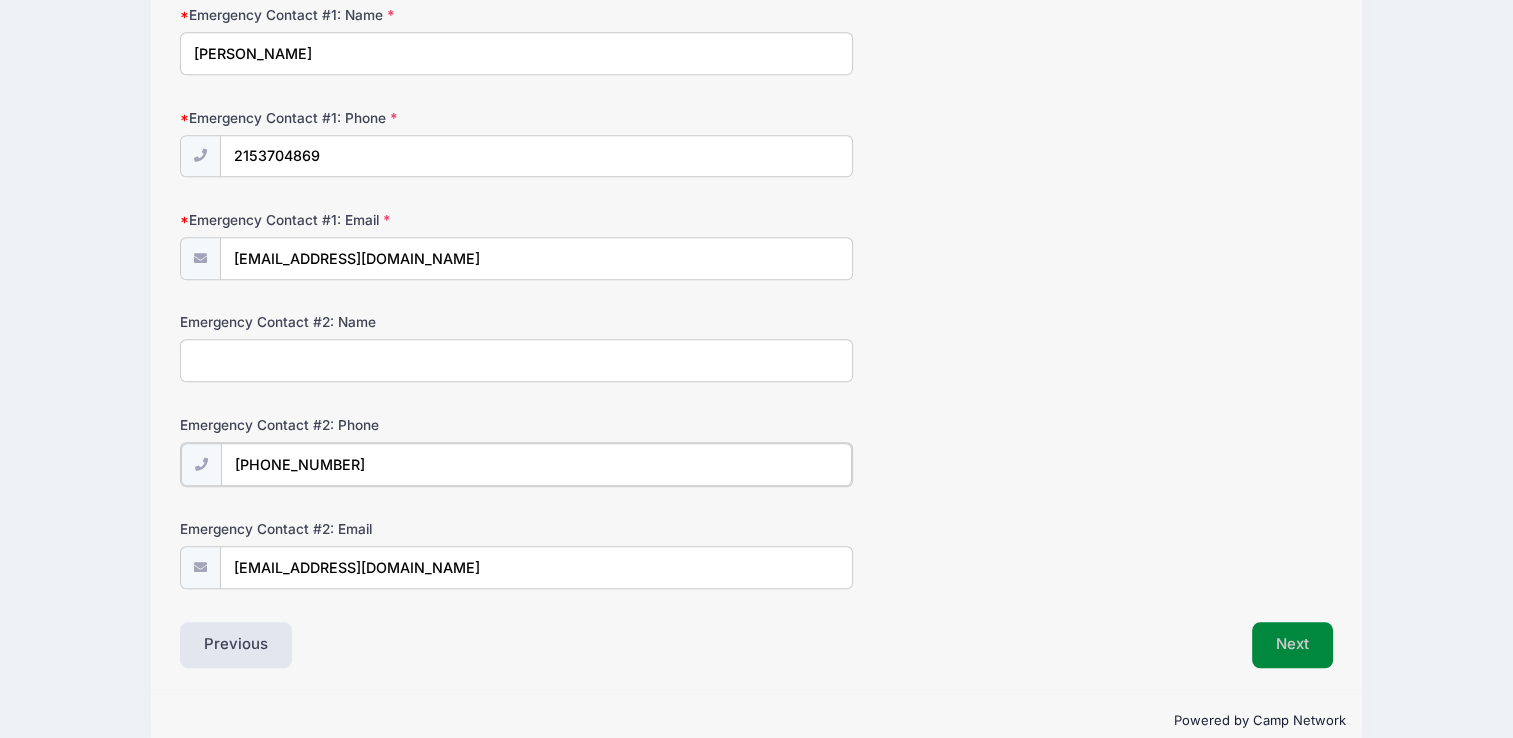 type on "(302) 898-0413" 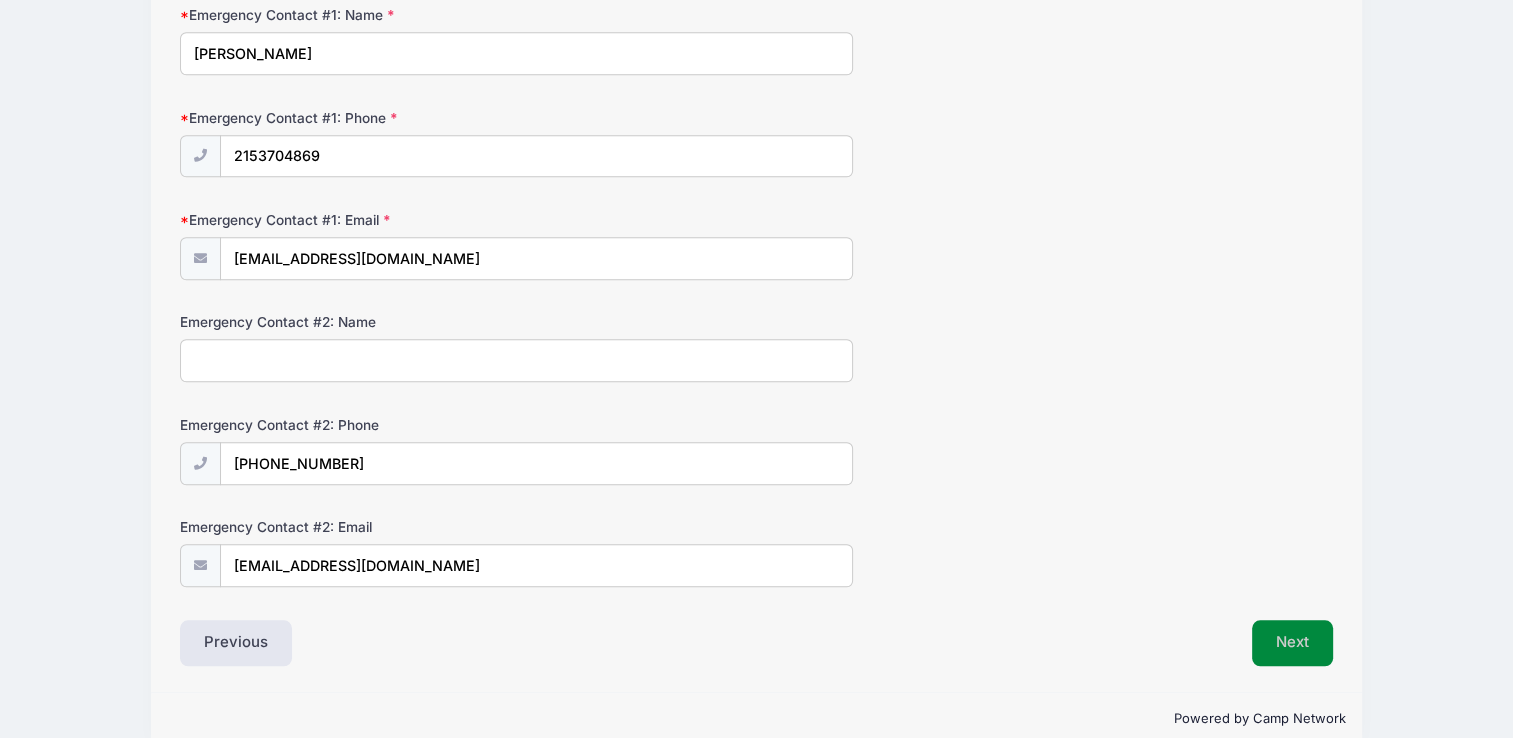 click on "Next" at bounding box center (1292, 643) 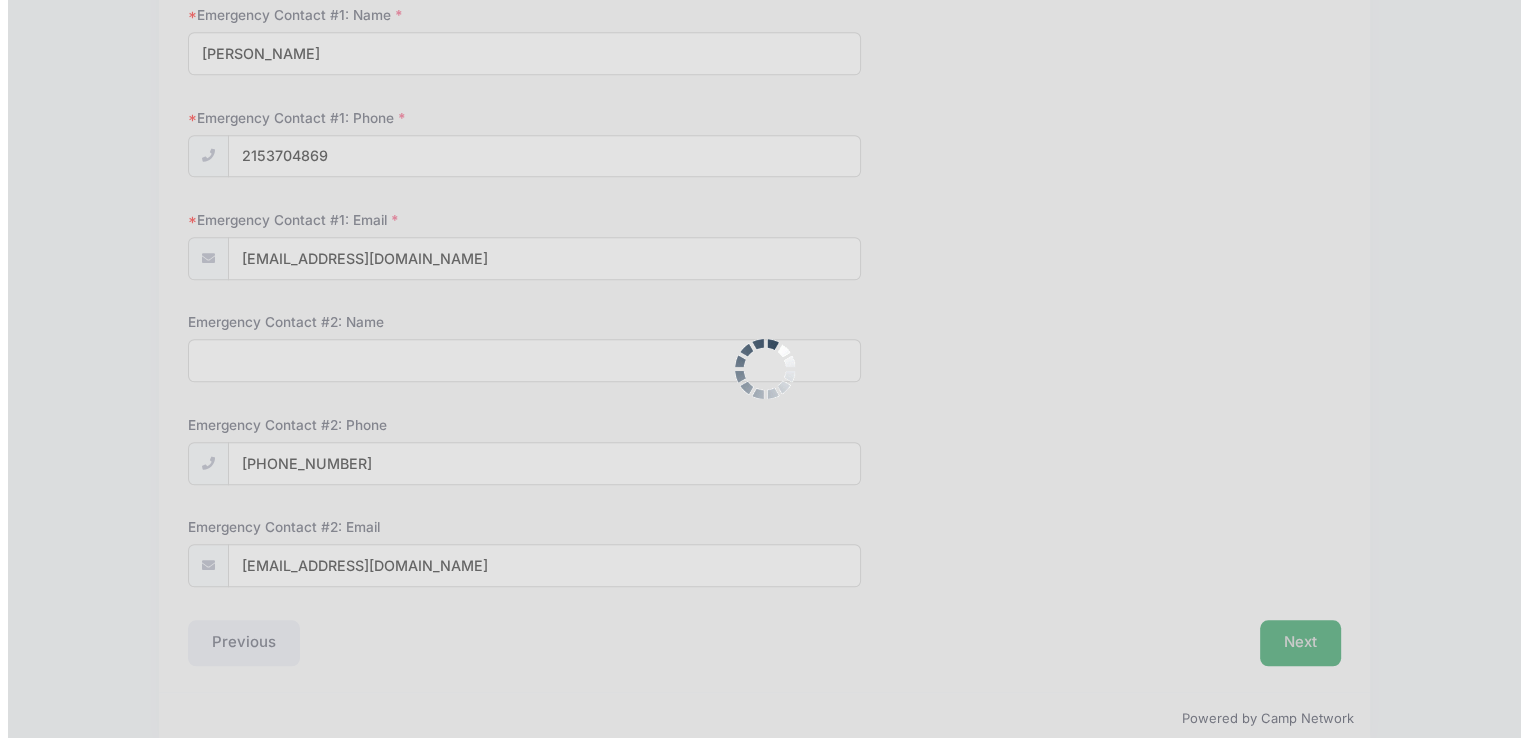 scroll, scrollTop: 0, scrollLeft: 0, axis: both 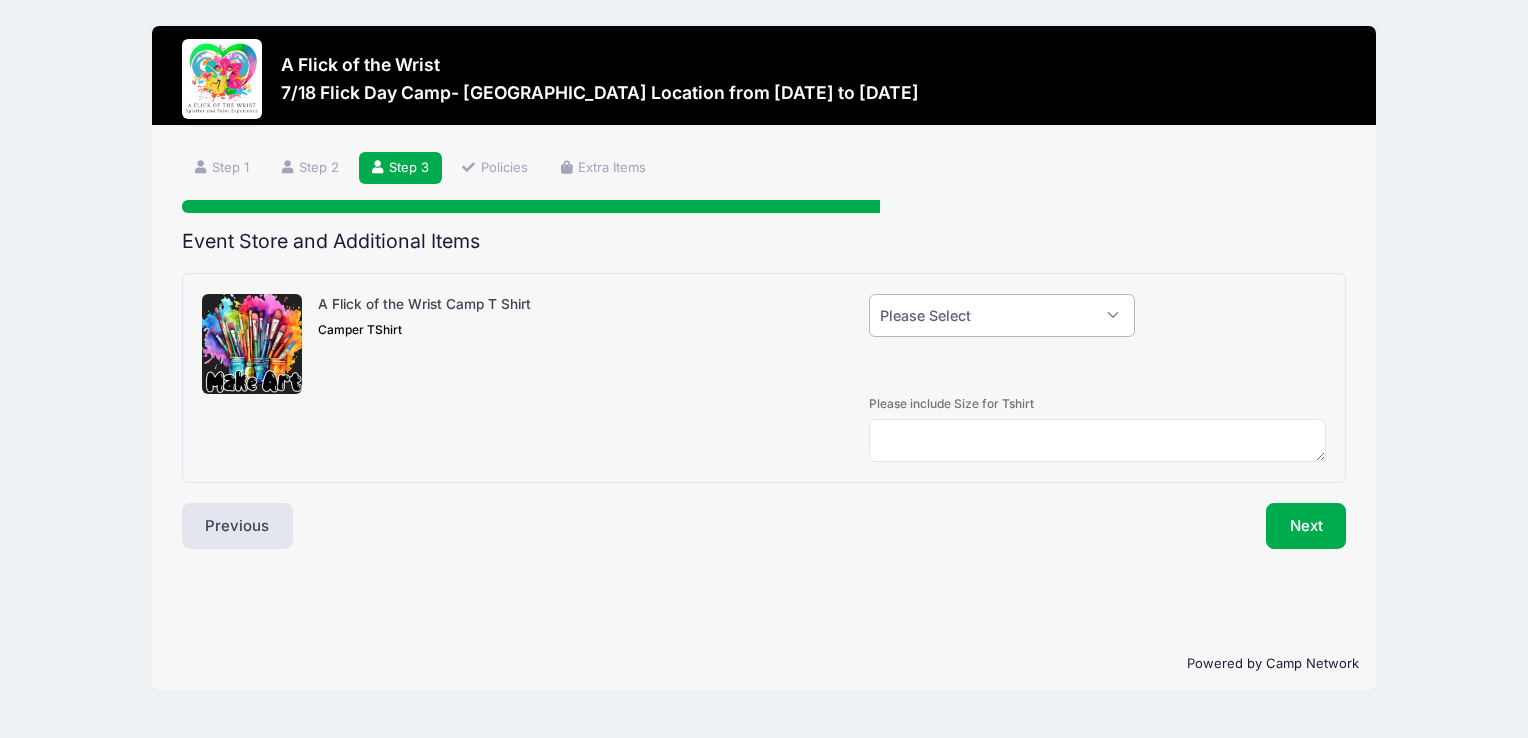 drag, startPoint x: 1025, startPoint y: 310, endPoint x: 1005, endPoint y: 334, distance: 31.241 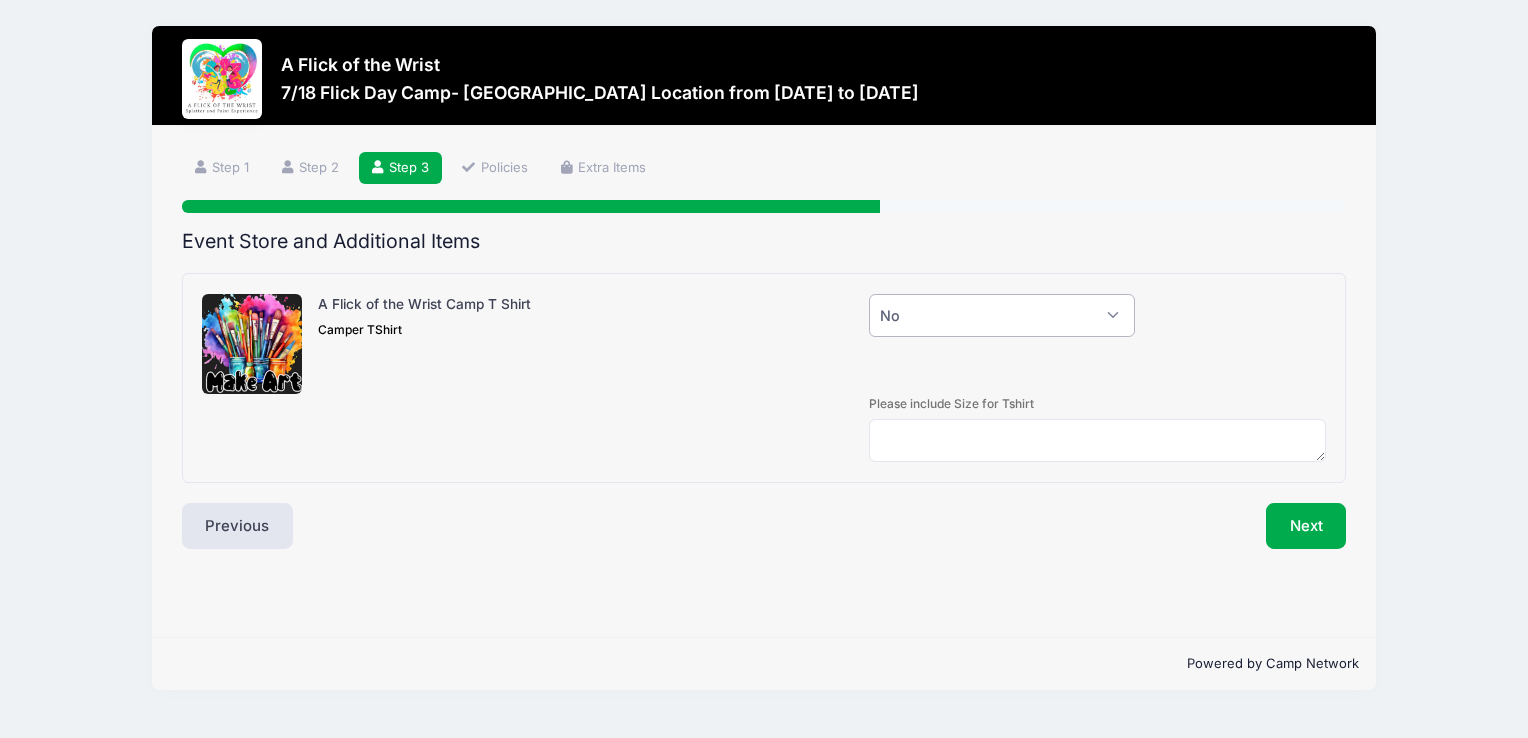 click on "Please Select Yes (+$28.00)
No" at bounding box center (1002, 315) 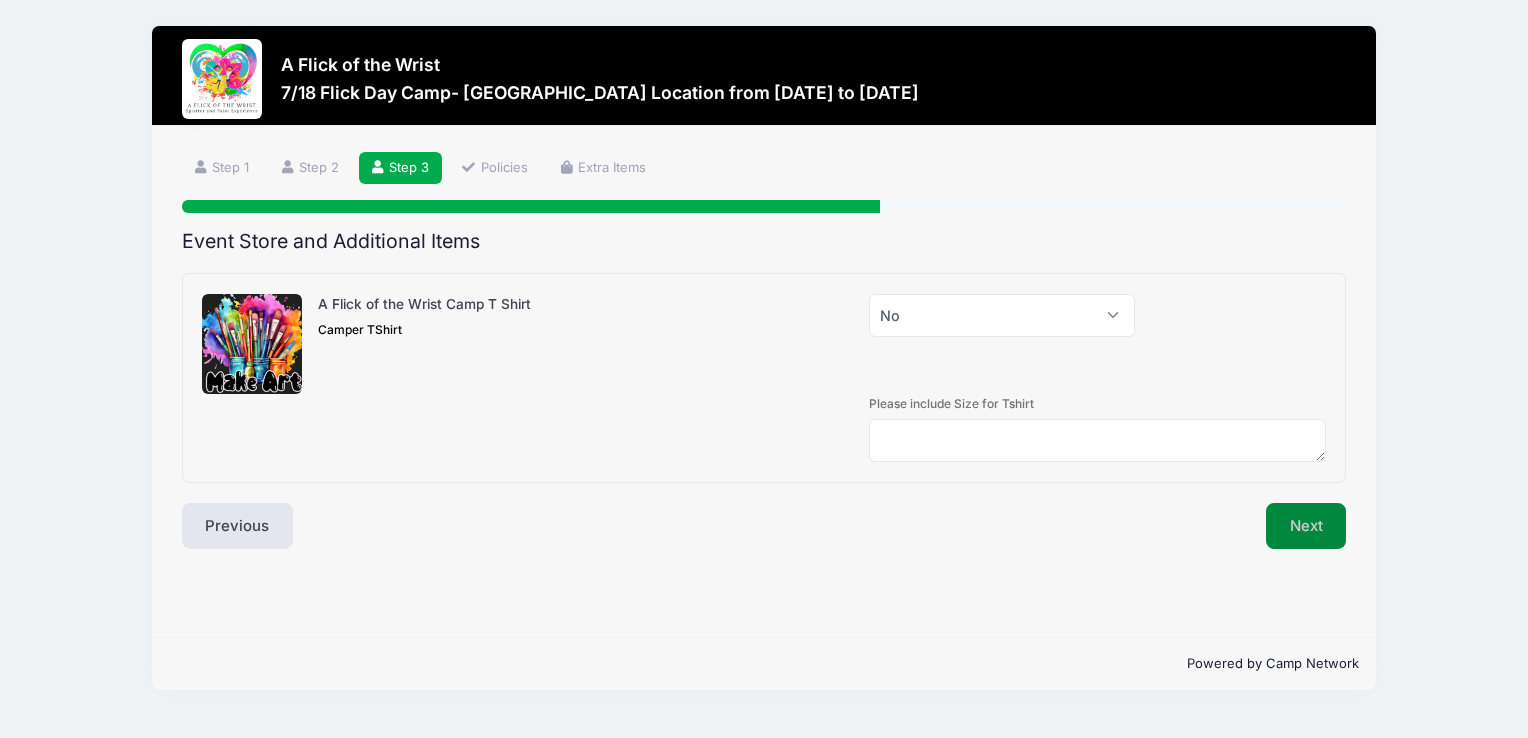 click on "Next" at bounding box center (1306, 526) 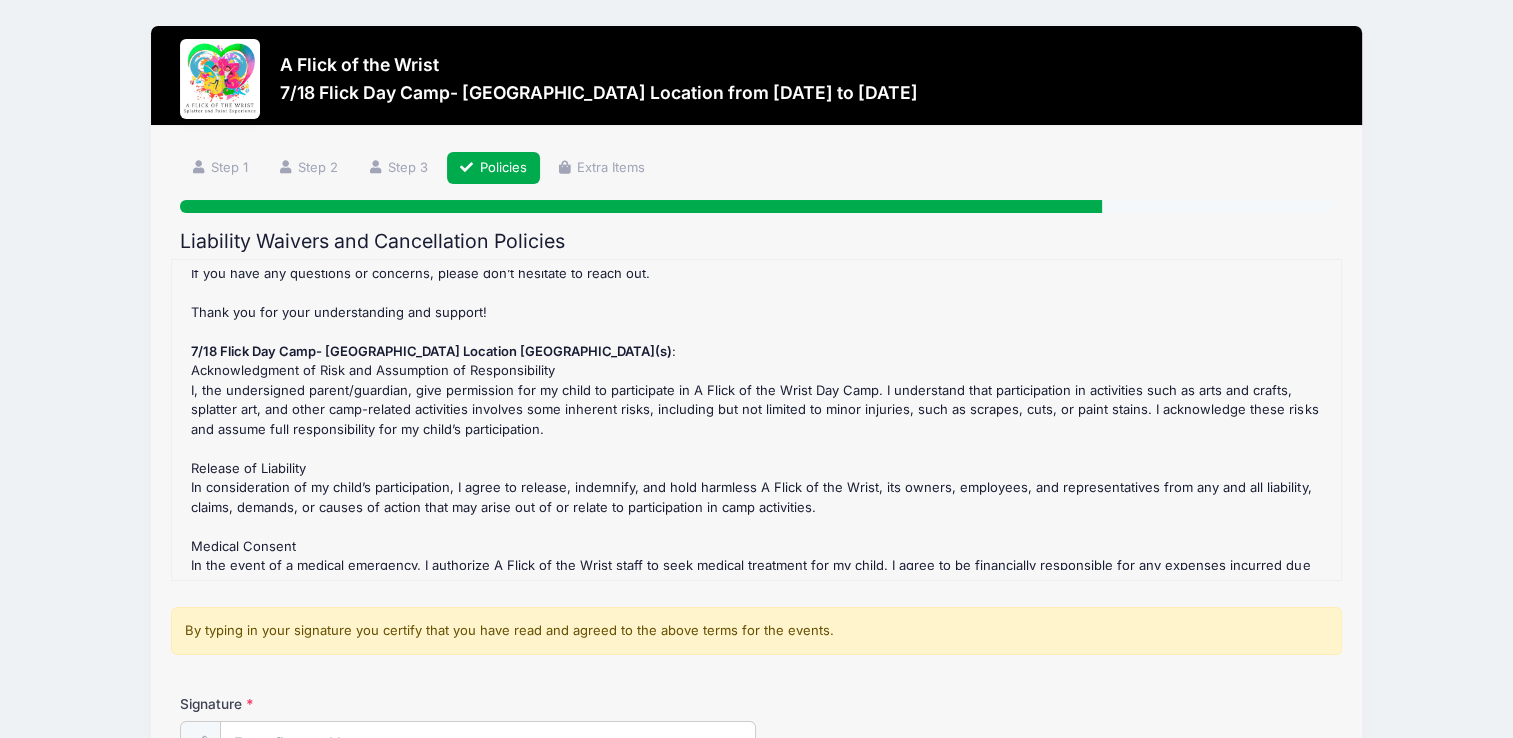 scroll, scrollTop: 480, scrollLeft: 0, axis: vertical 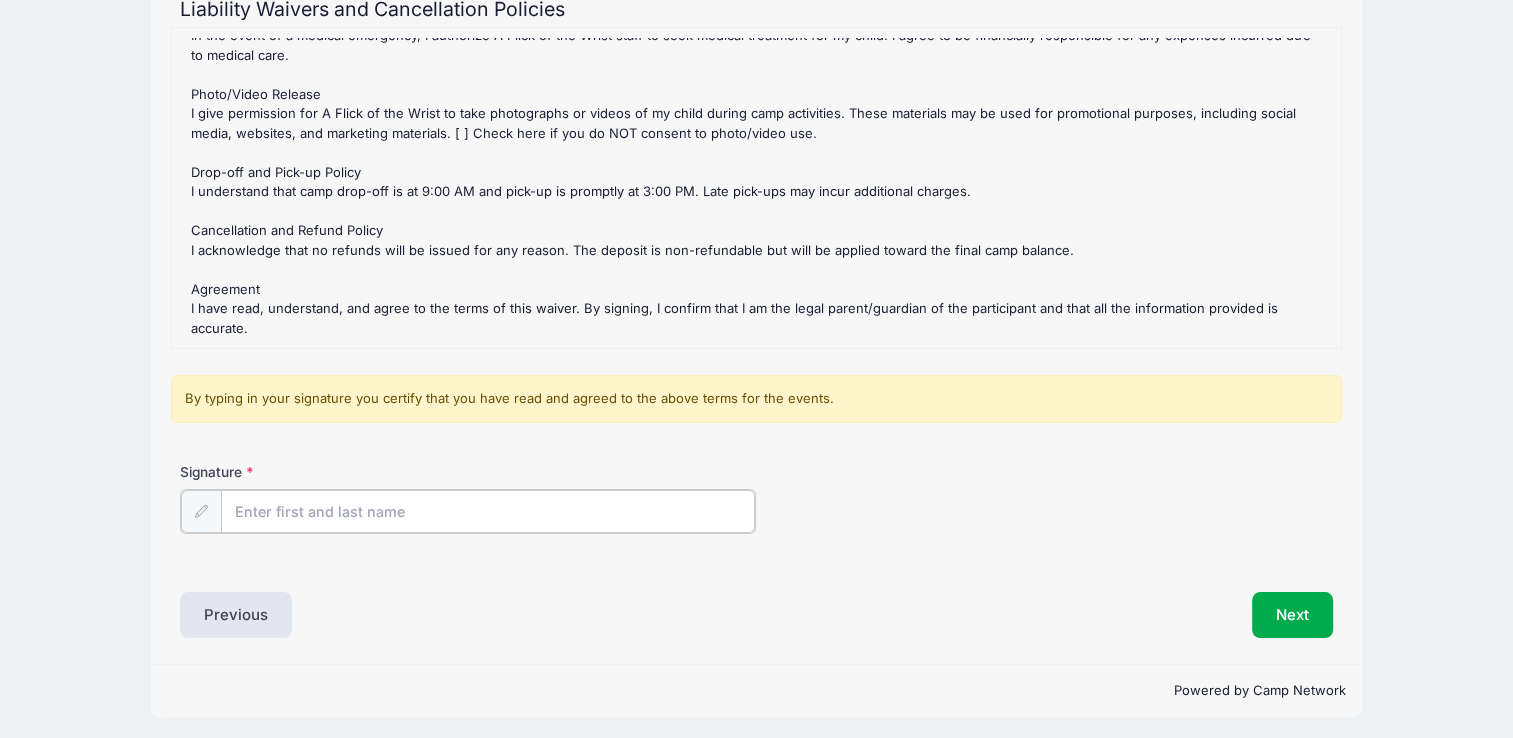 click on "Signature" at bounding box center (488, 511) 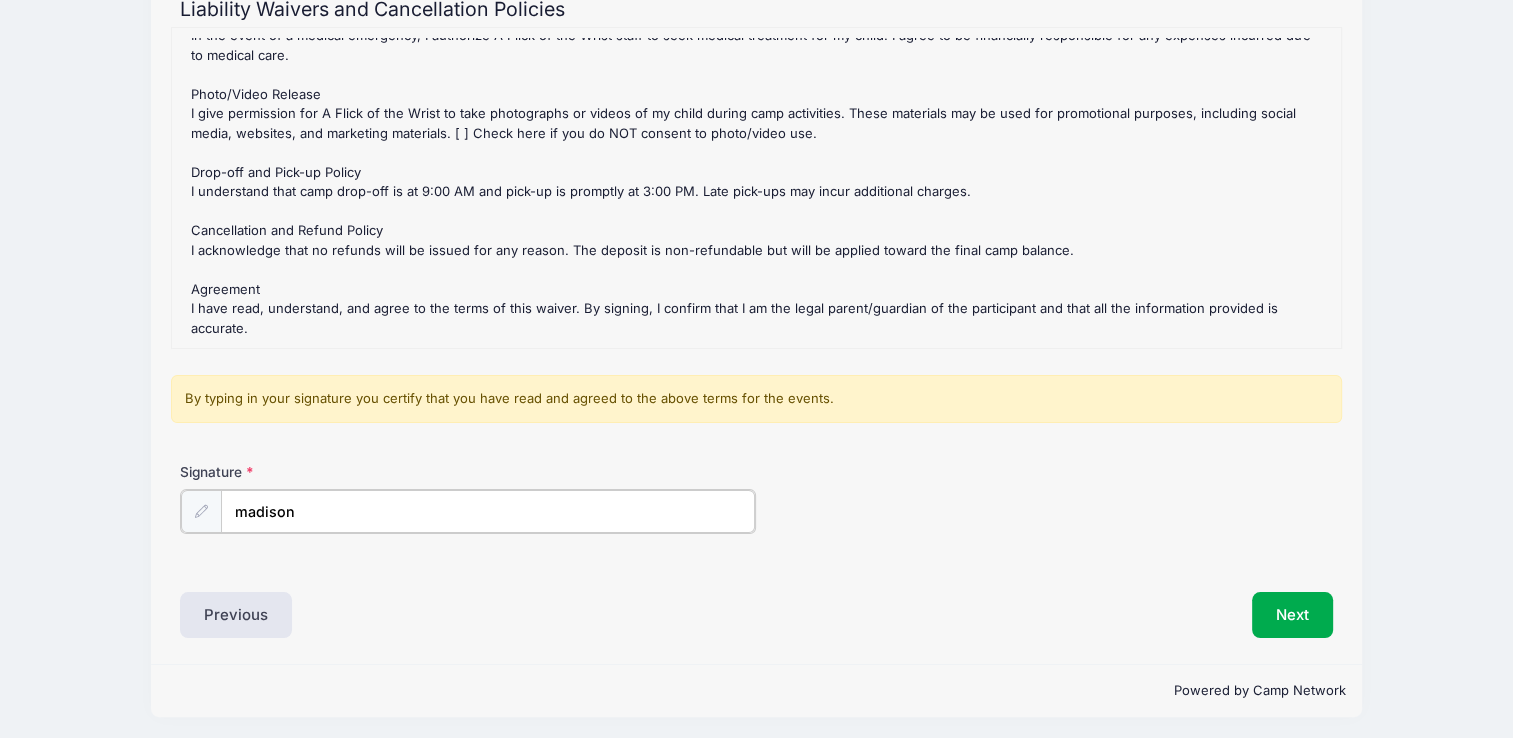 type on "Madison McCarron" 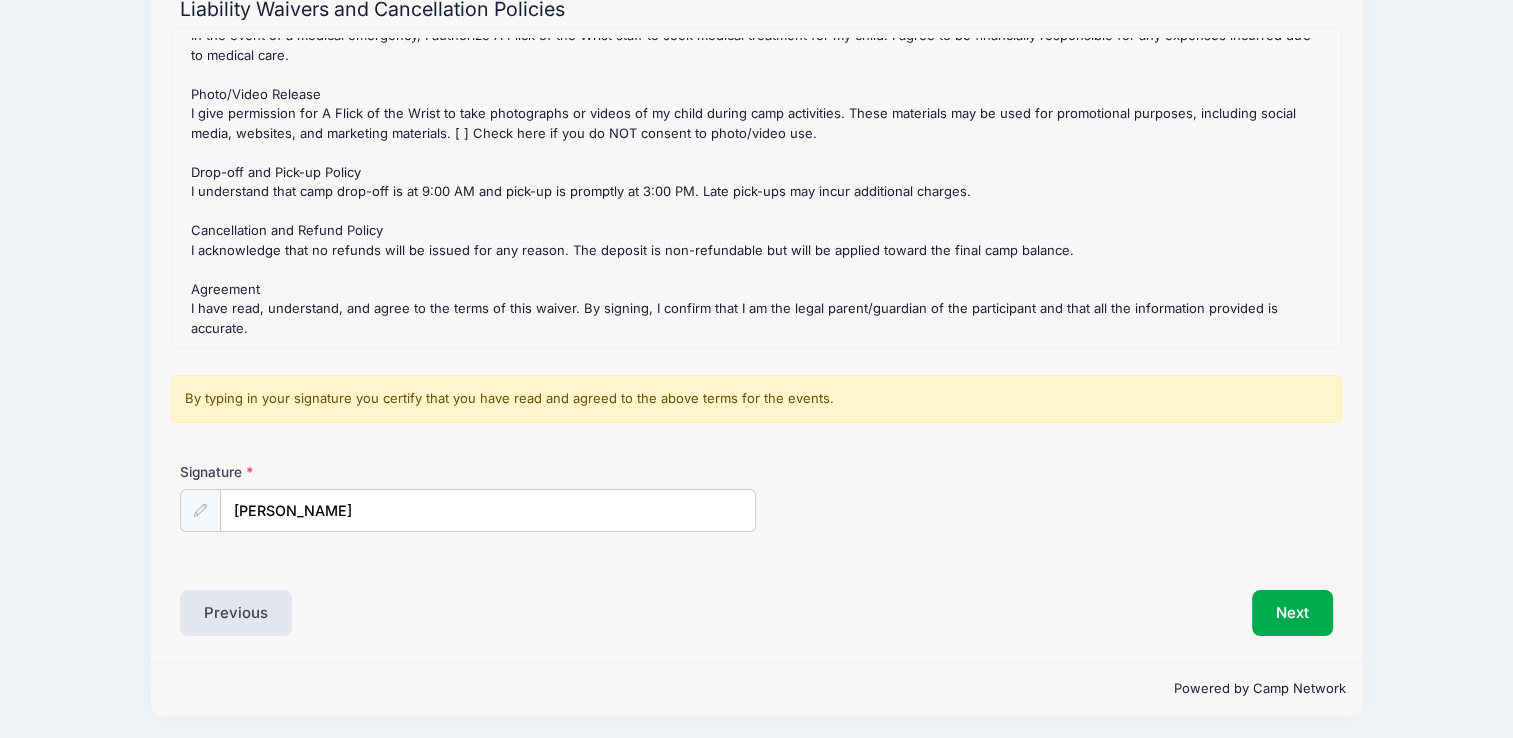 drag, startPoint x: 493, startPoint y: 577, endPoint x: 634, endPoint y: 624, distance: 148.62704 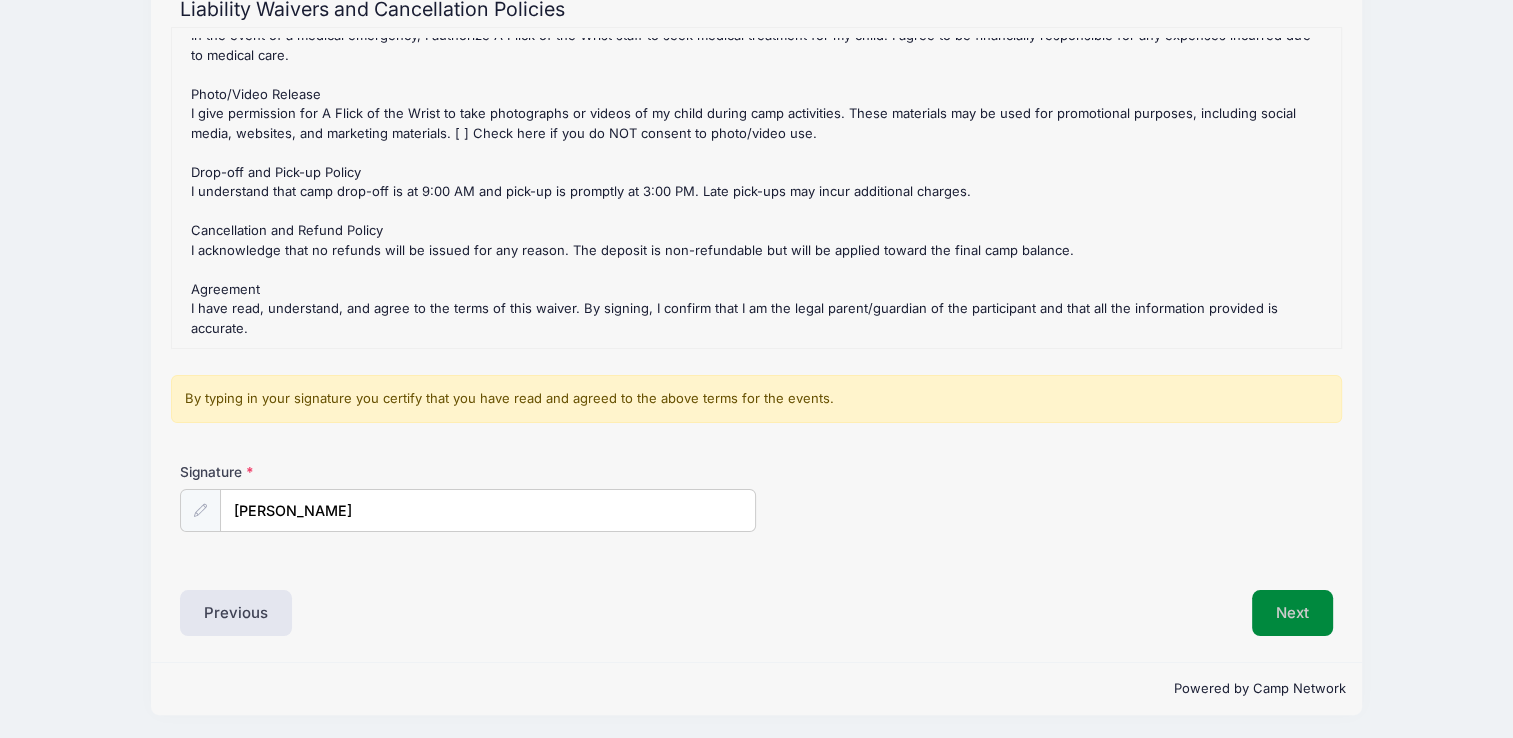 click on "Next" at bounding box center [1292, 613] 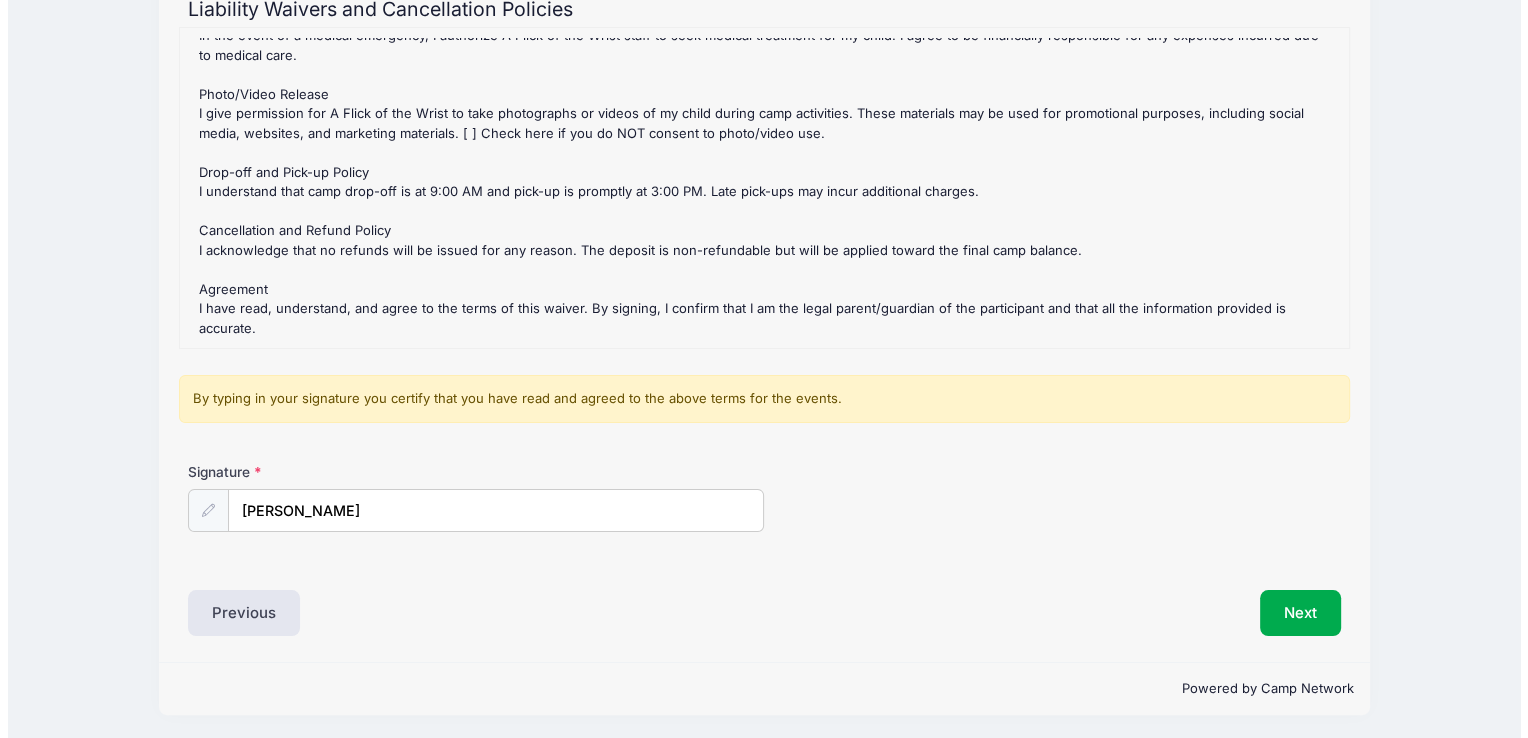 scroll, scrollTop: 0, scrollLeft: 0, axis: both 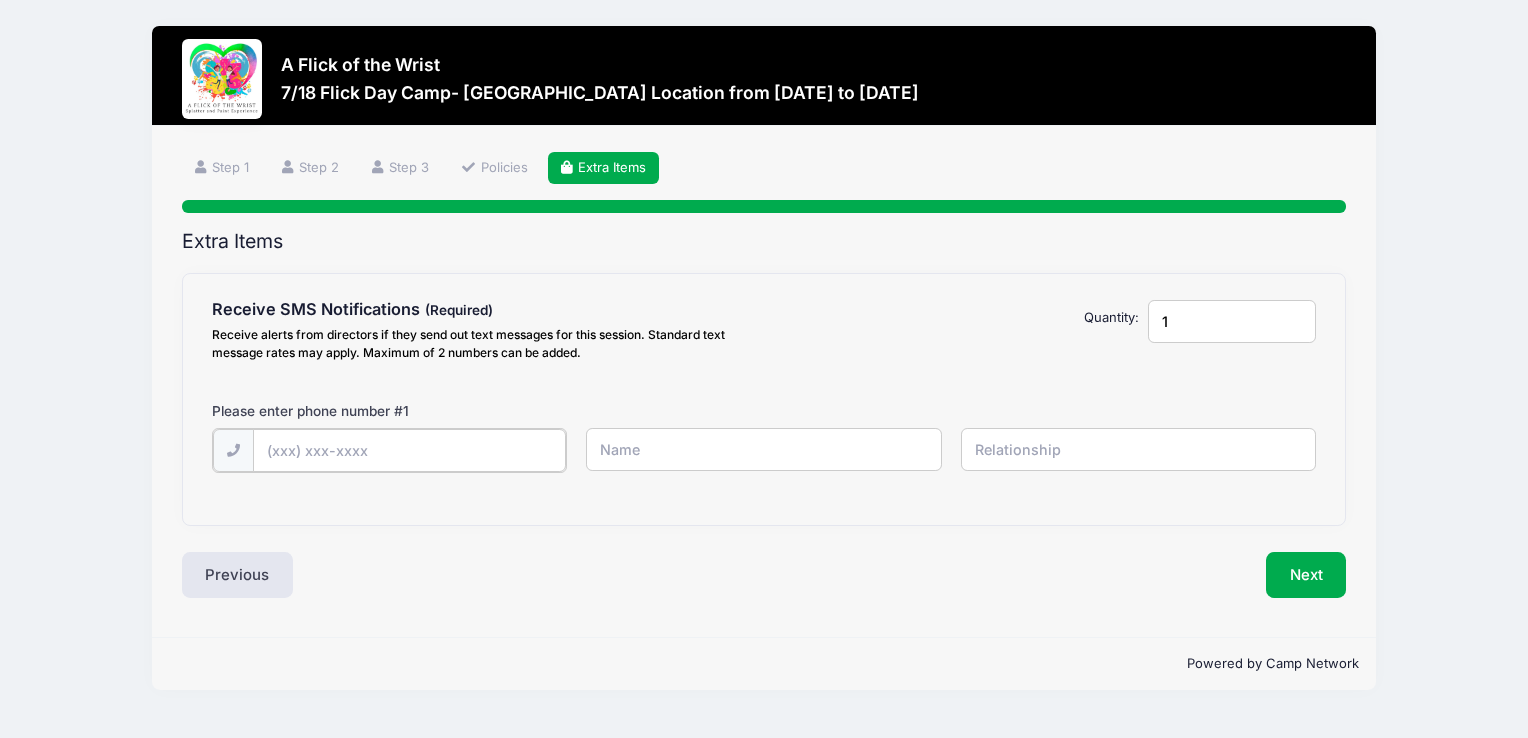click at bounding box center [0, 0] 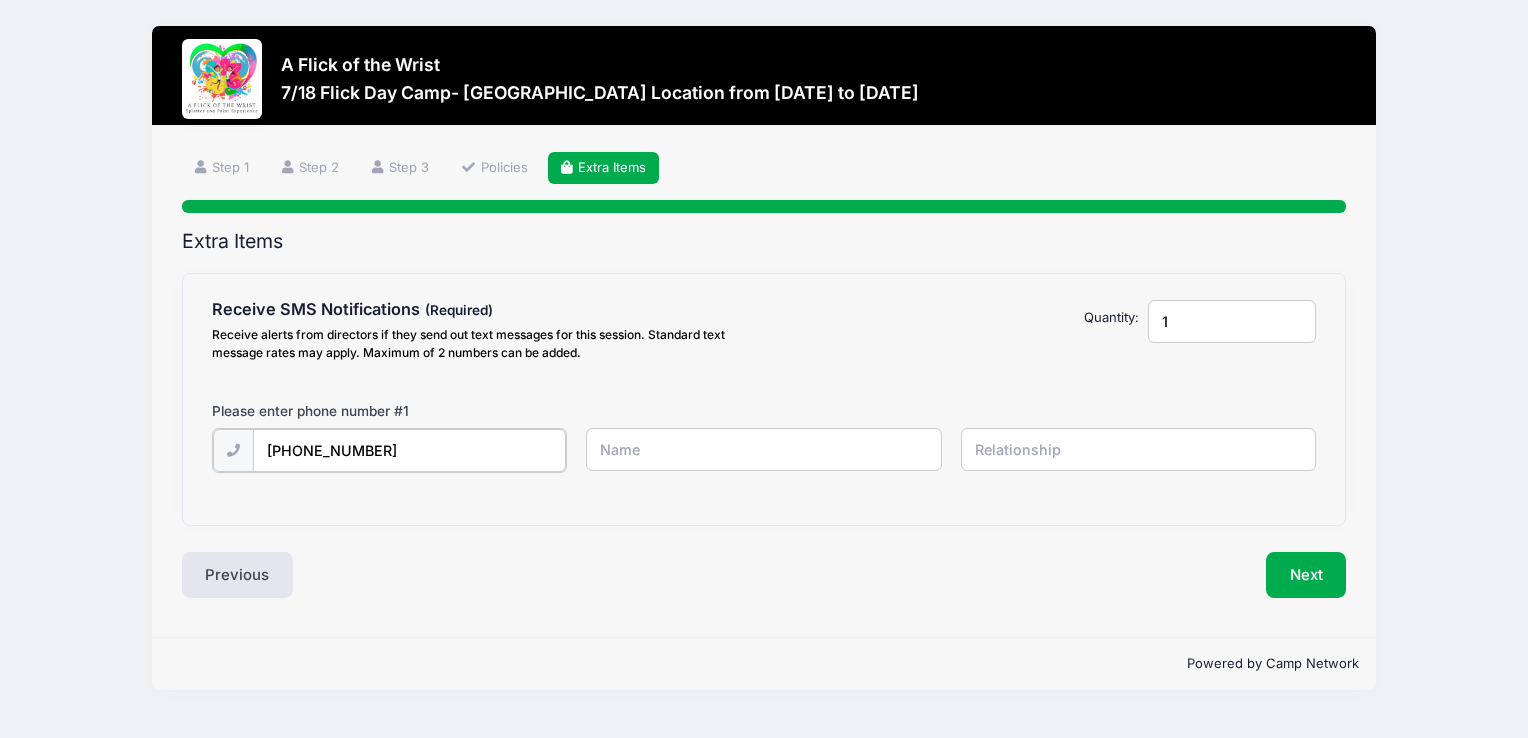 type on "(302) 898-0413" 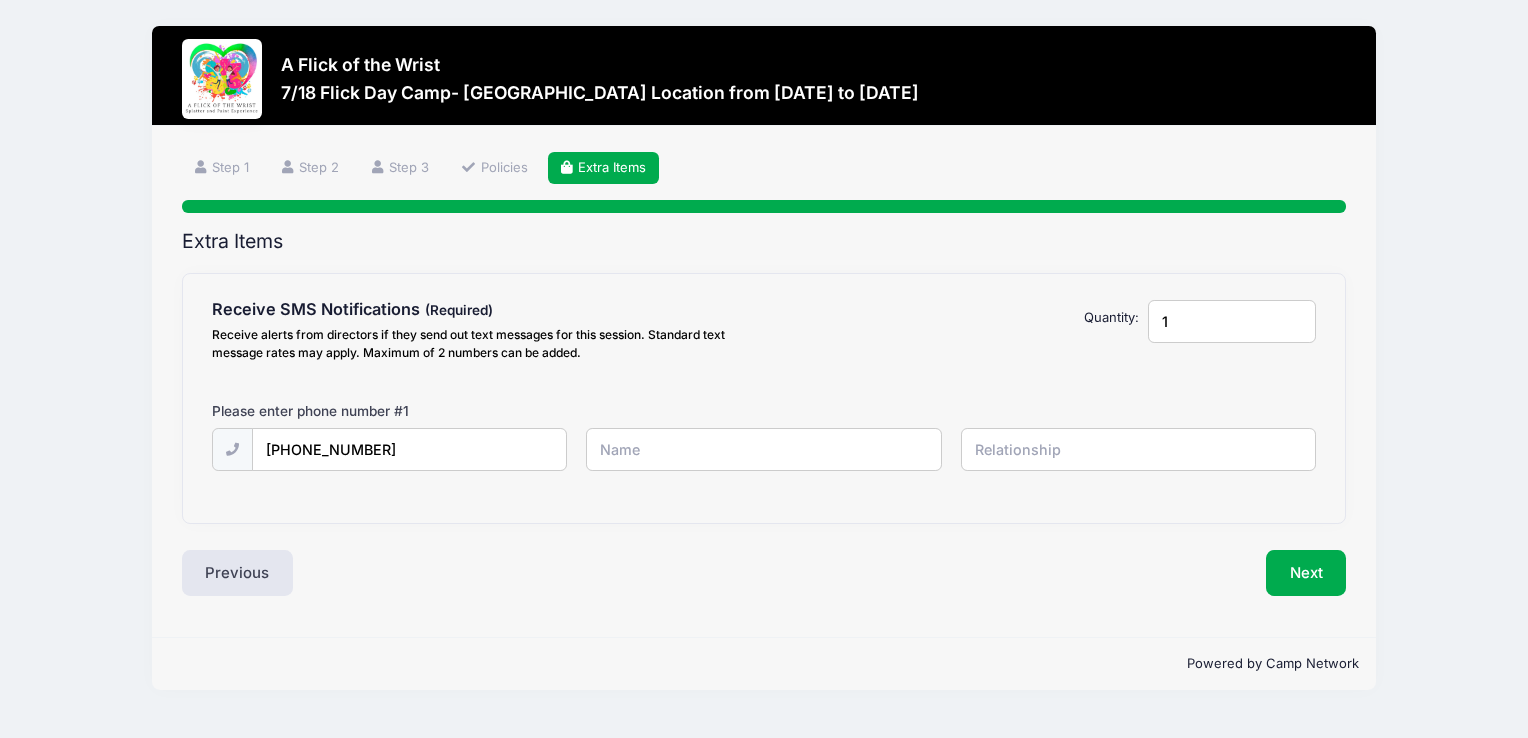 click at bounding box center (0, 0) 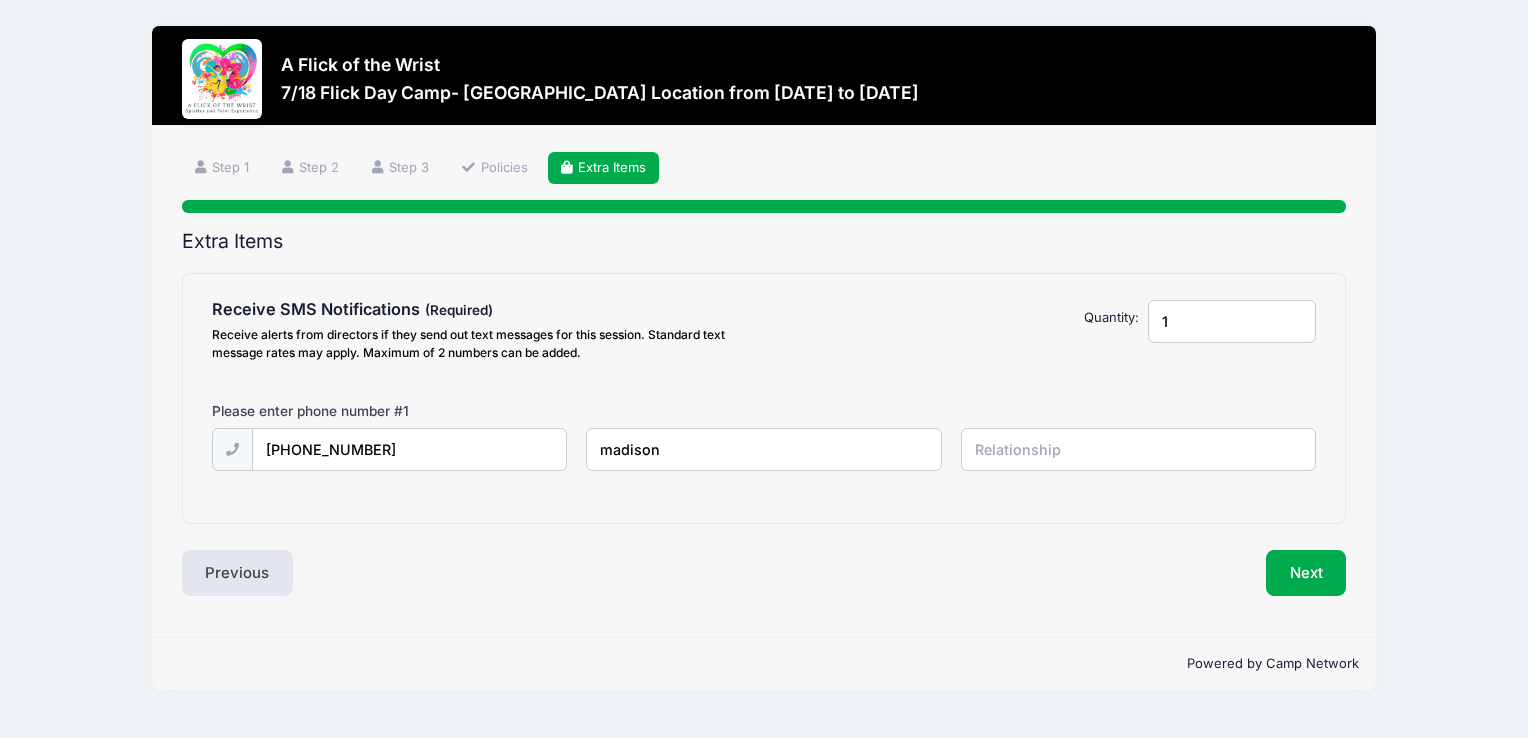 type on "madison" 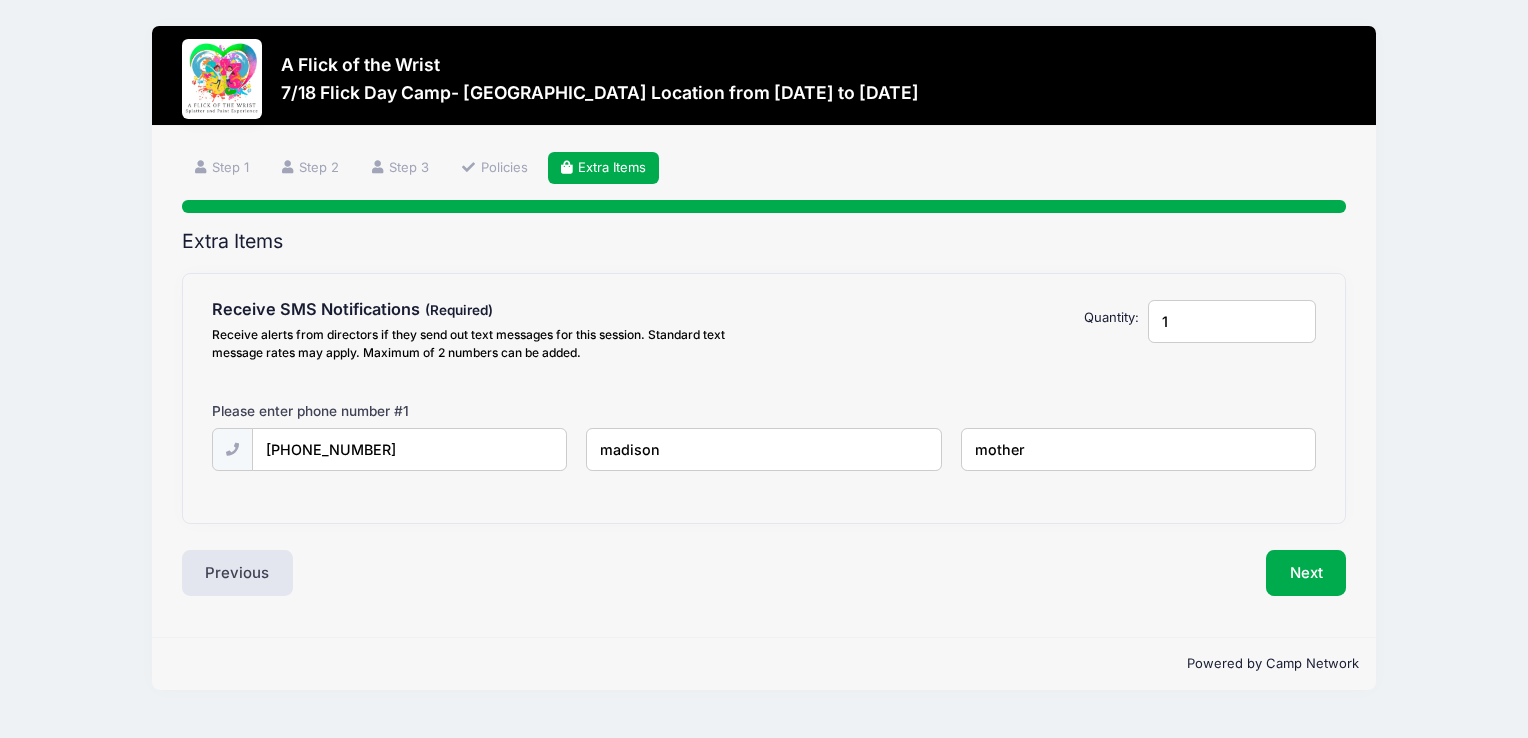 type on "mother" 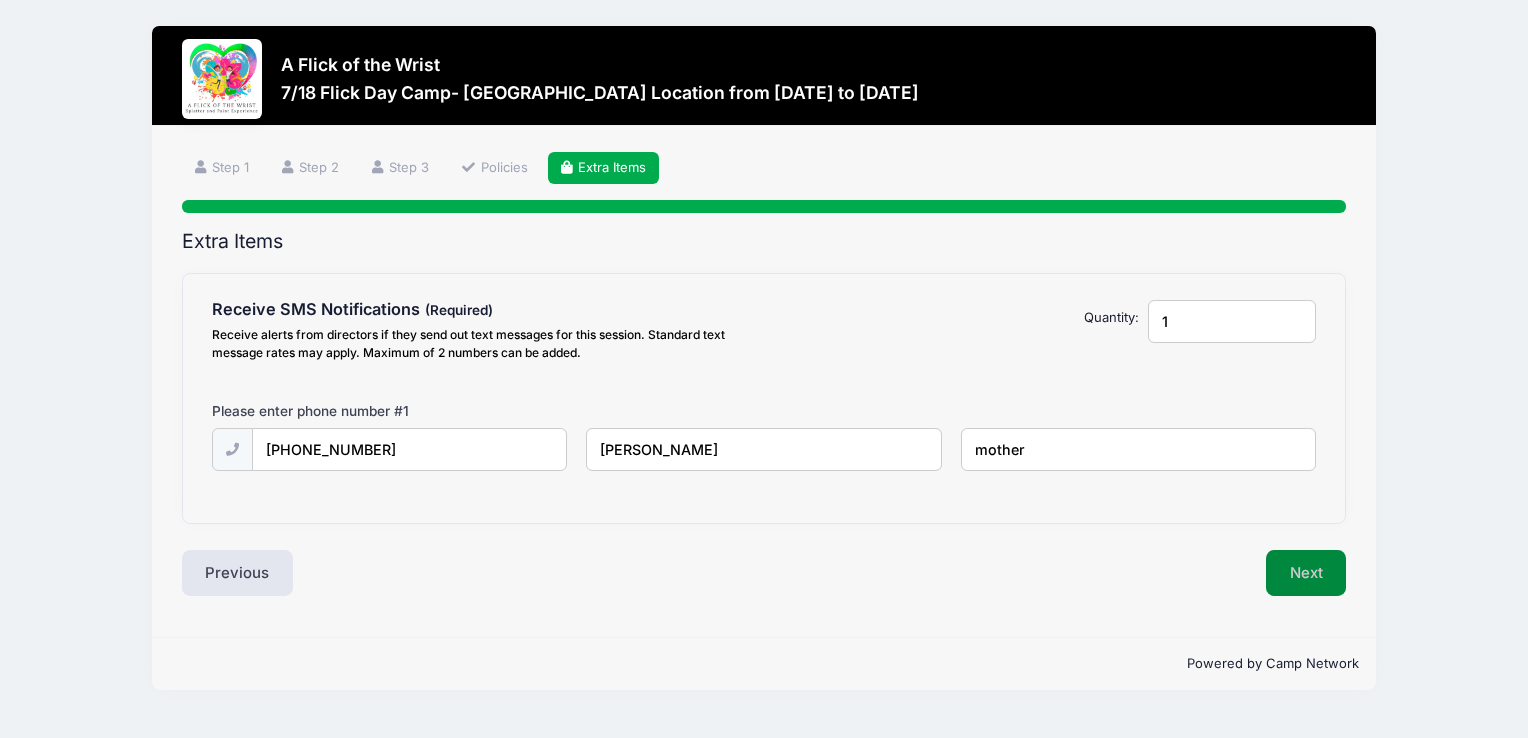 type on "madison mccarron" 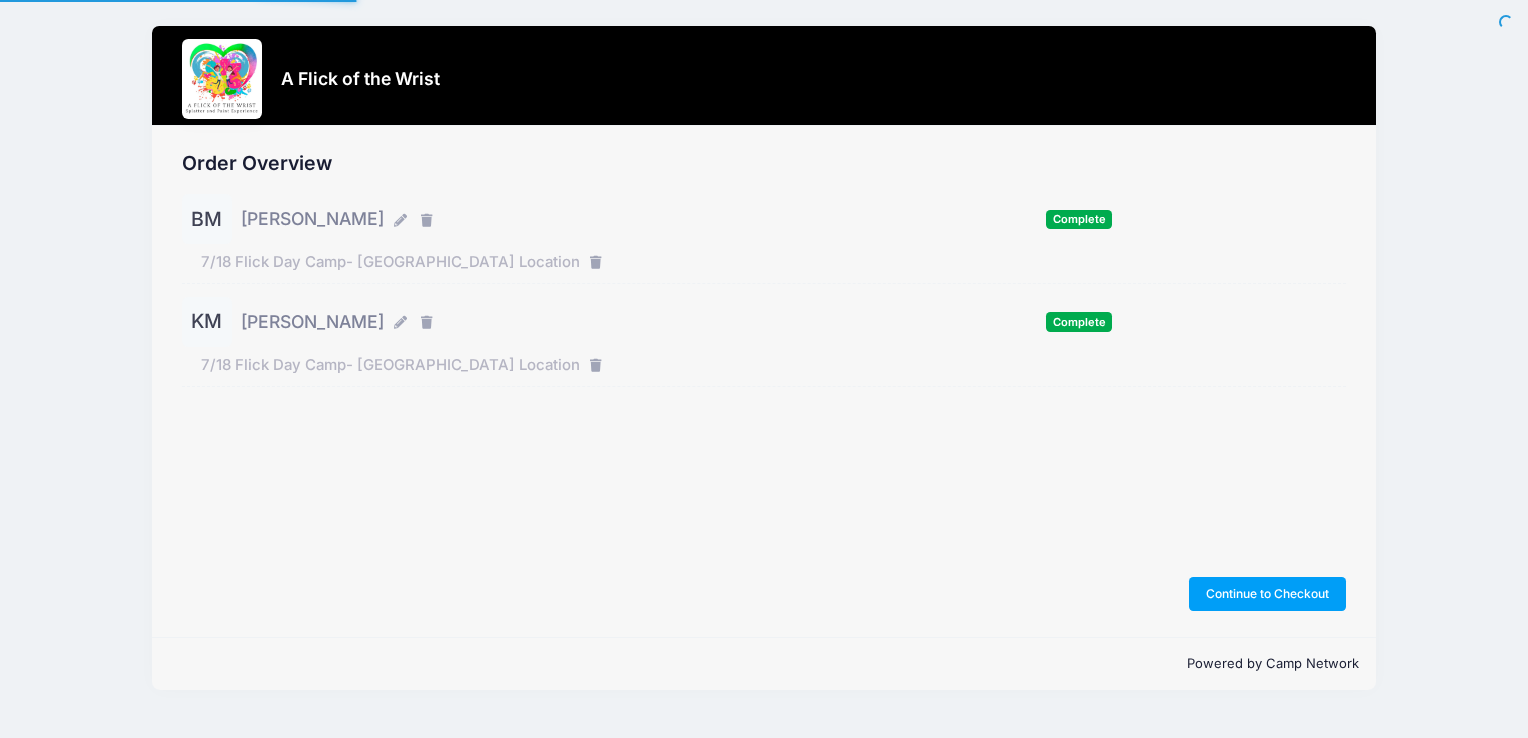 scroll, scrollTop: 0, scrollLeft: 0, axis: both 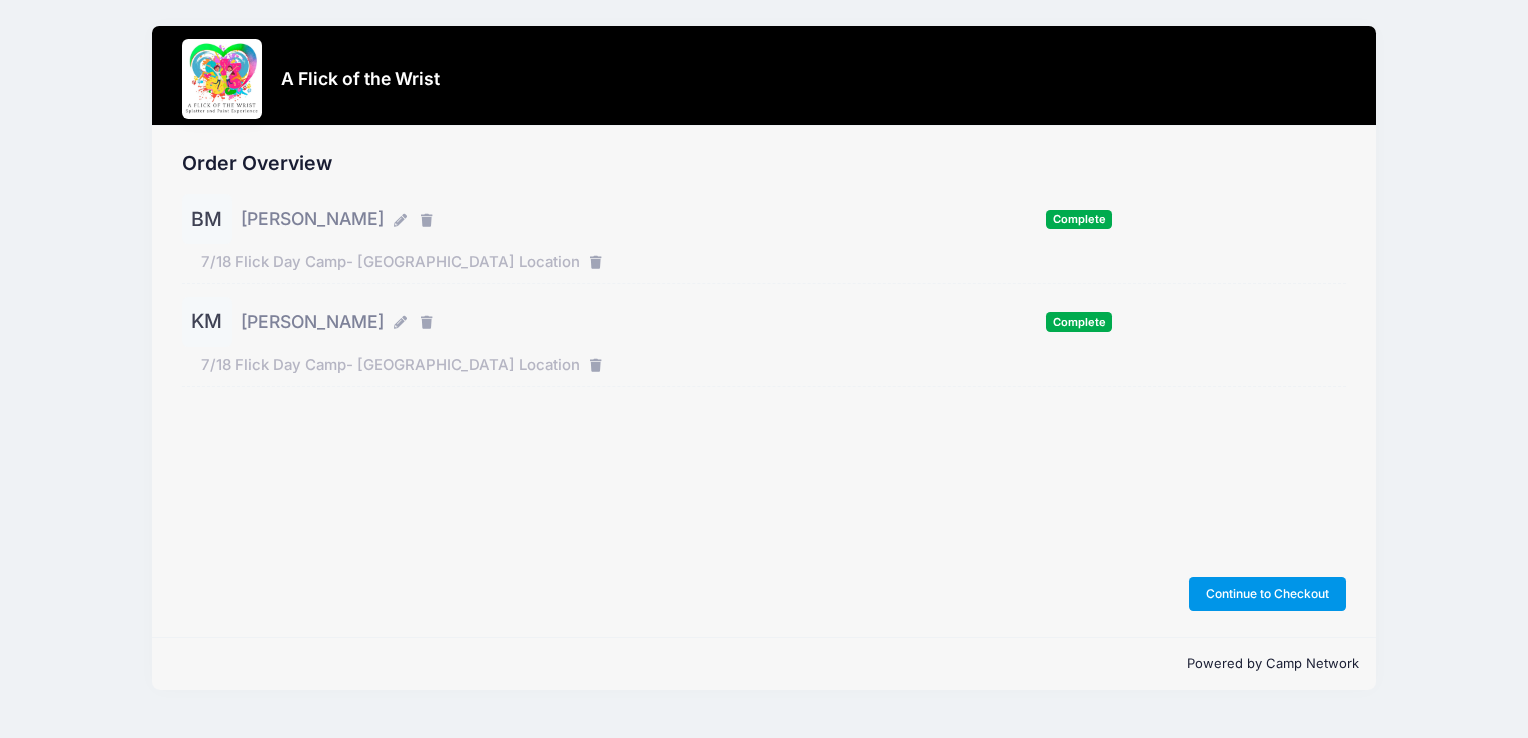 click on "Continue to Checkout" at bounding box center (1268, 594) 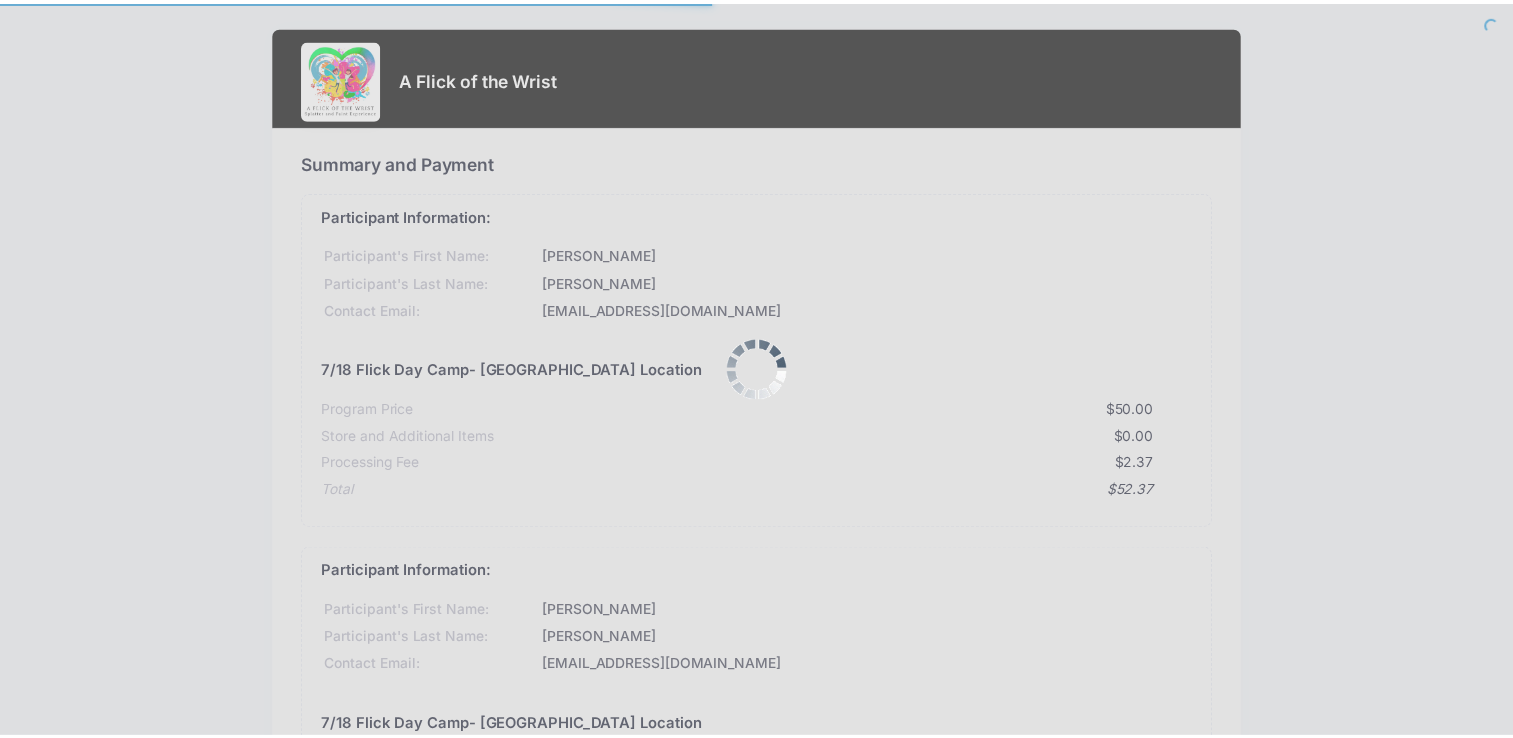 scroll, scrollTop: 0, scrollLeft: 0, axis: both 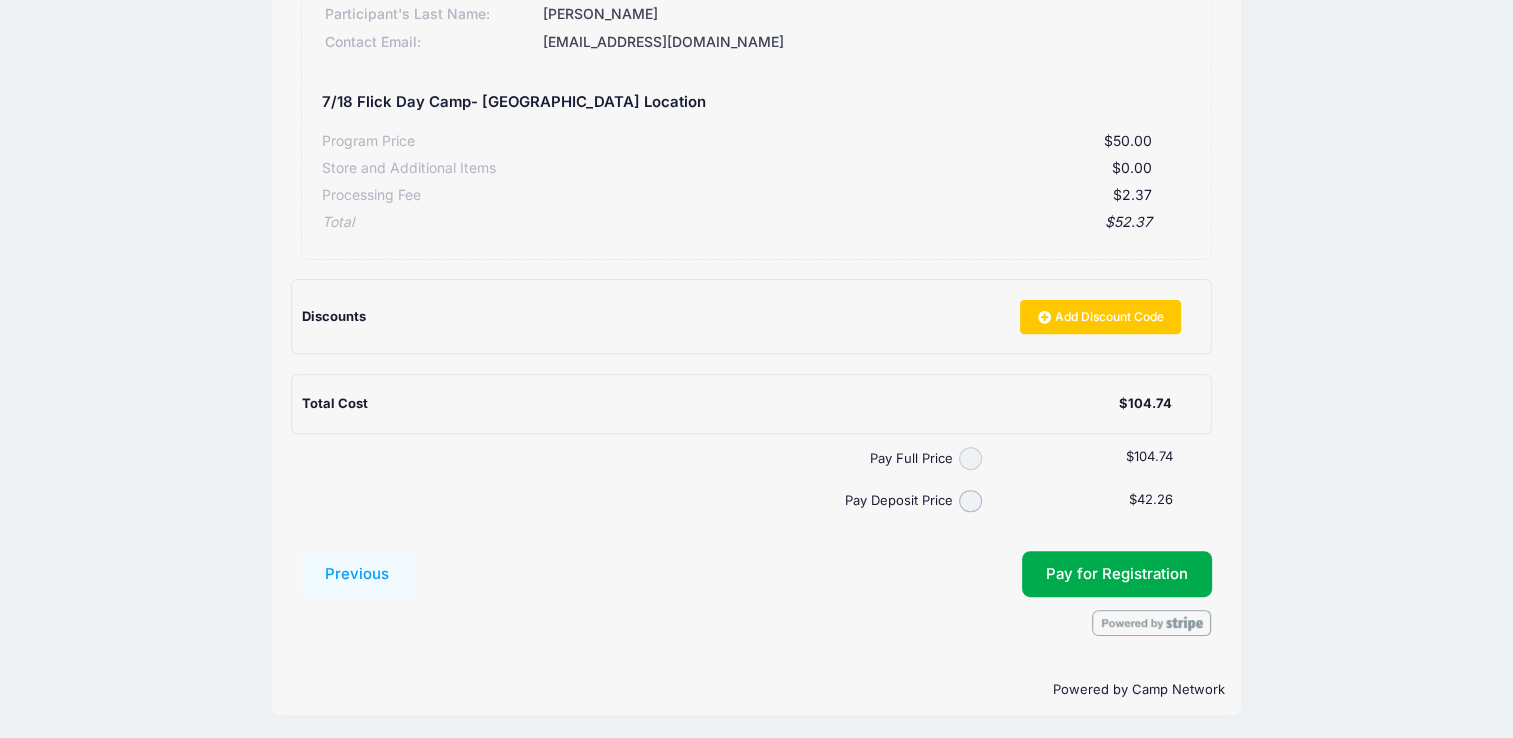 click on "Pay Full Price" at bounding box center (970, 458) 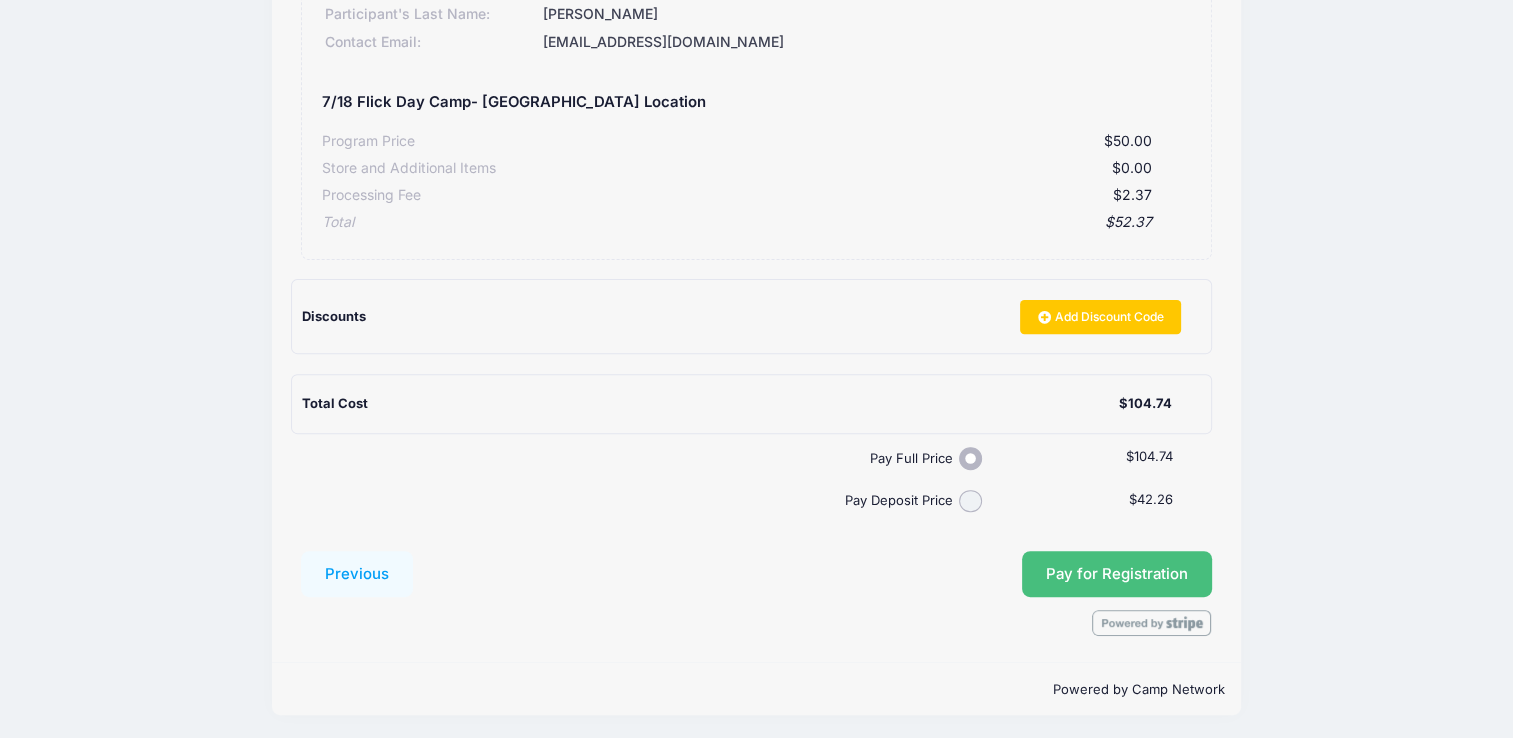 click on "Pay for Registration" at bounding box center [1117, 574] 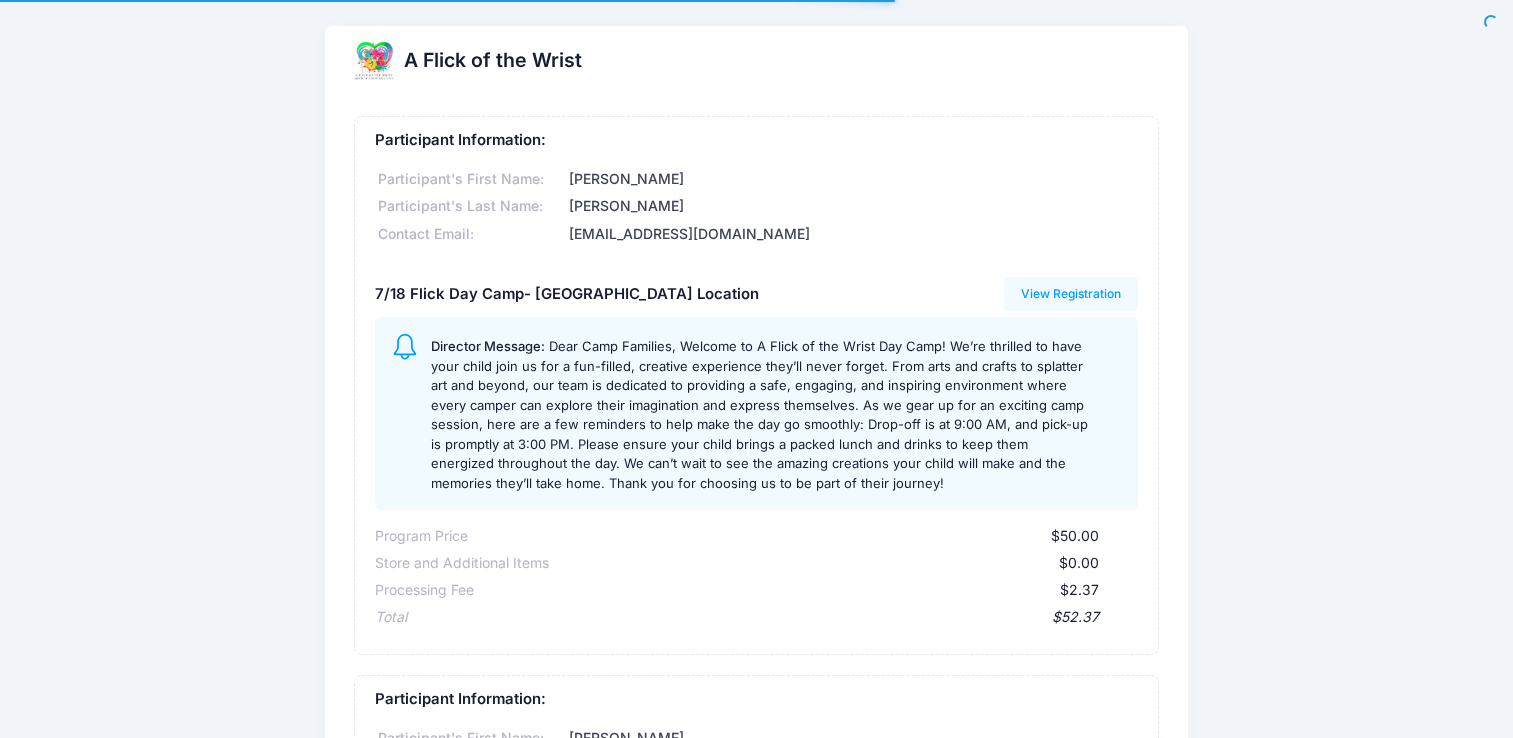 scroll, scrollTop: 0, scrollLeft: 0, axis: both 